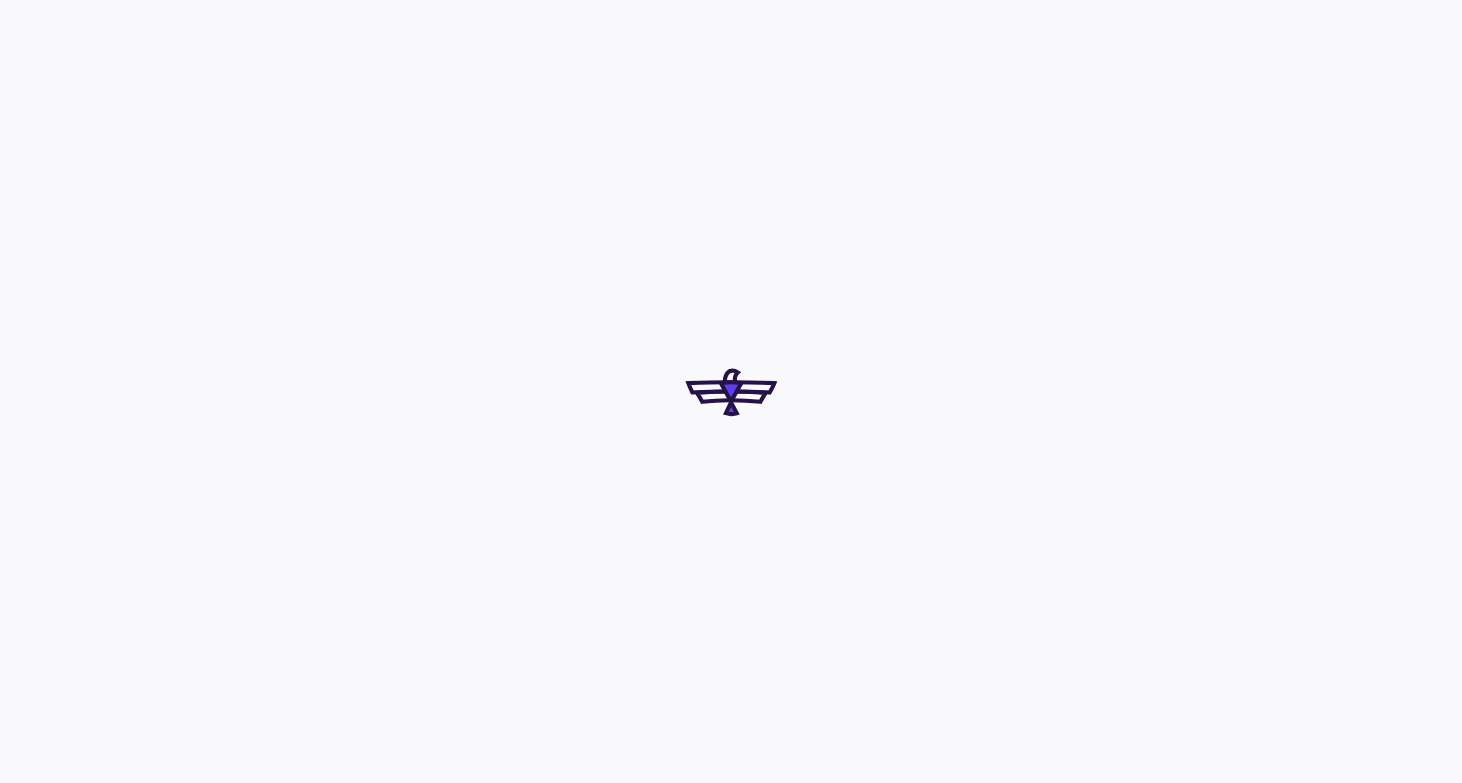scroll, scrollTop: 0, scrollLeft: 0, axis: both 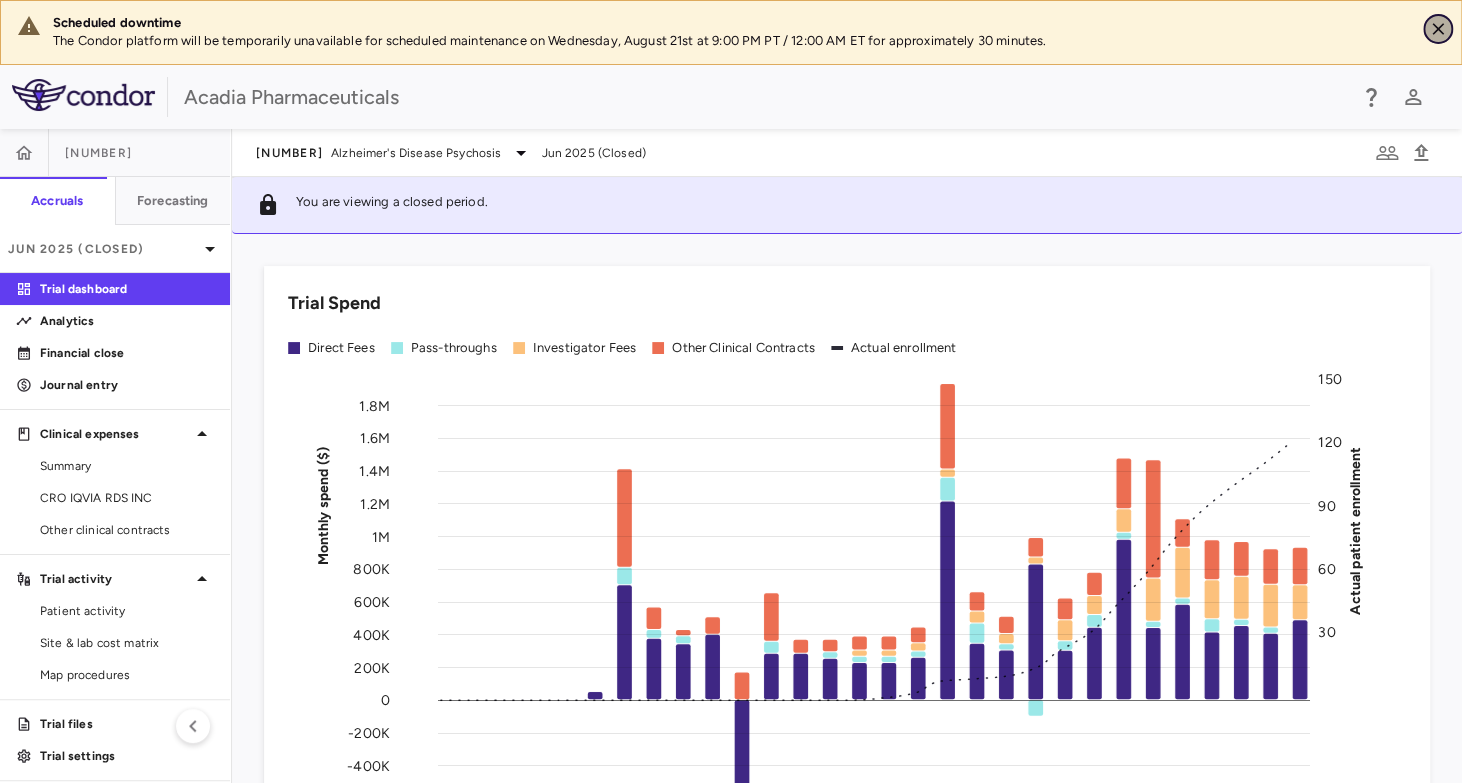 click 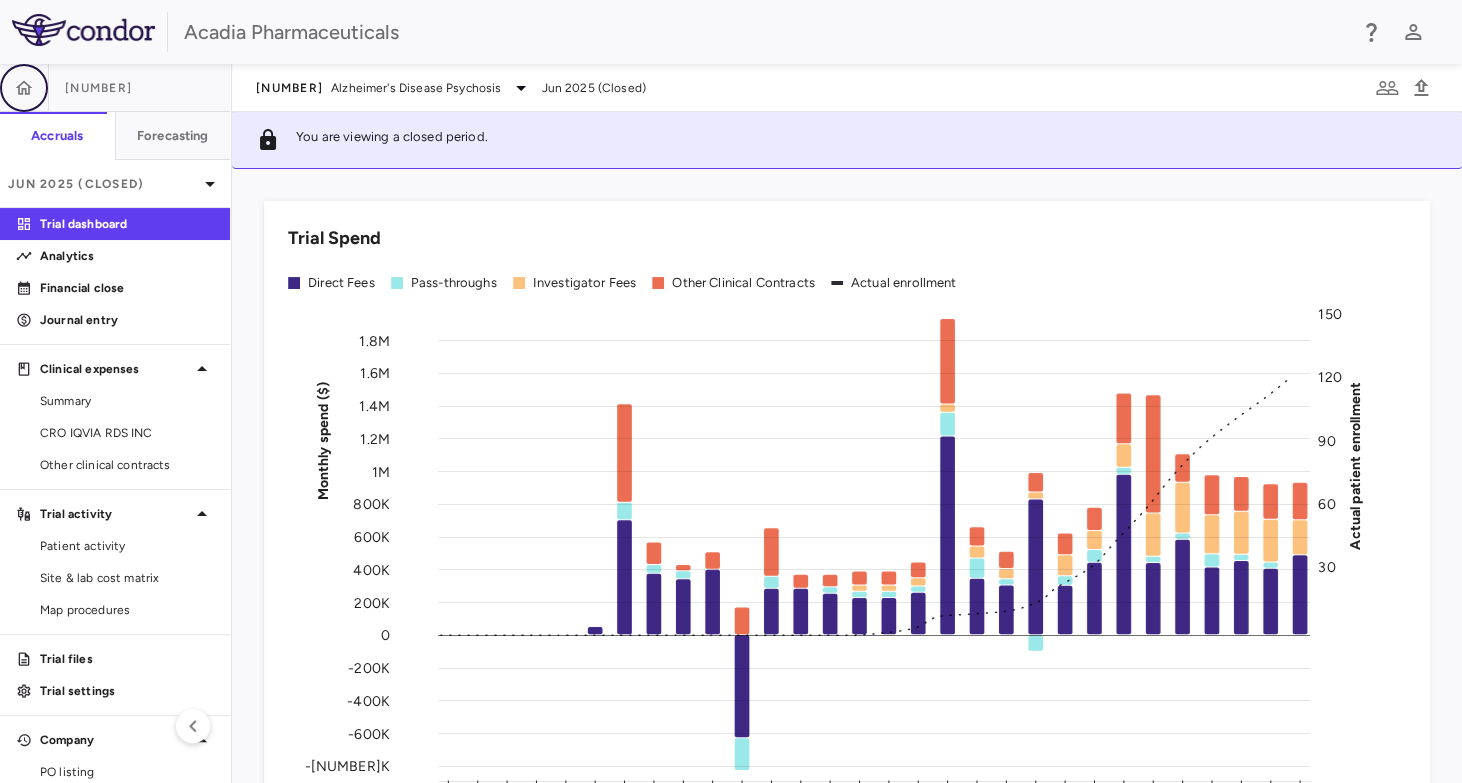 click 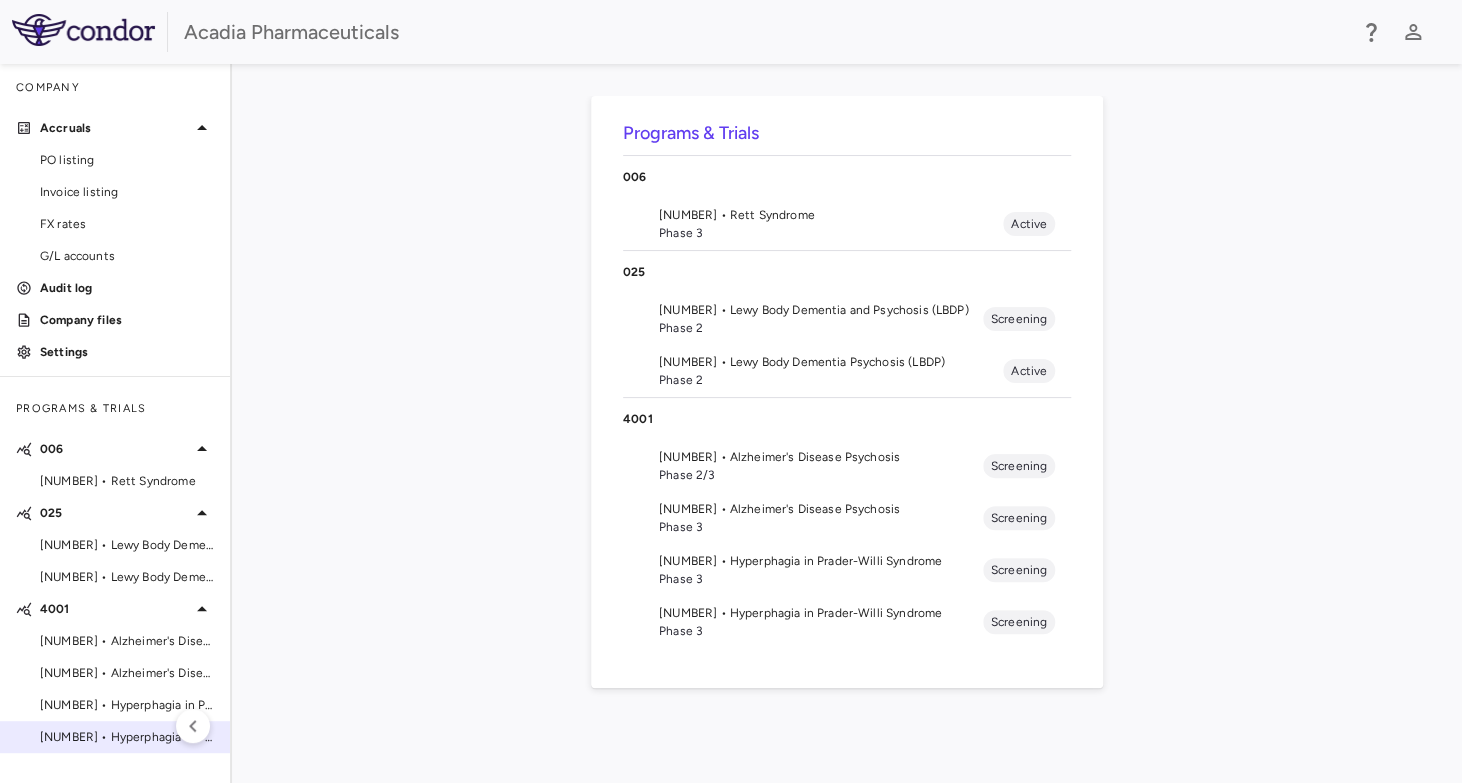 click on "[NUMBER] • Hyperphagia in Prader-Willi Syndrome" at bounding box center (115, 737) 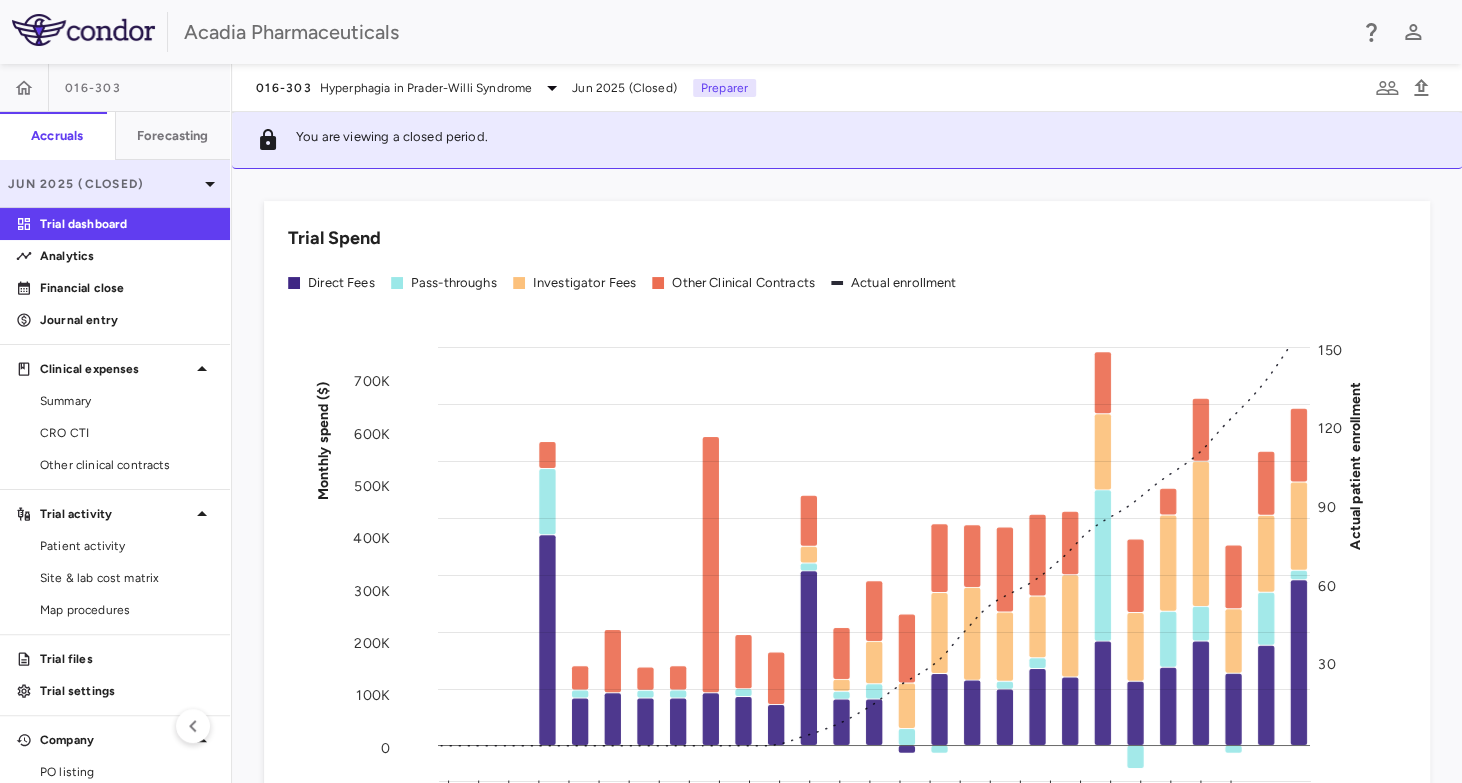 click on "Jun 2025 (Closed)" at bounding box center [103, 184] 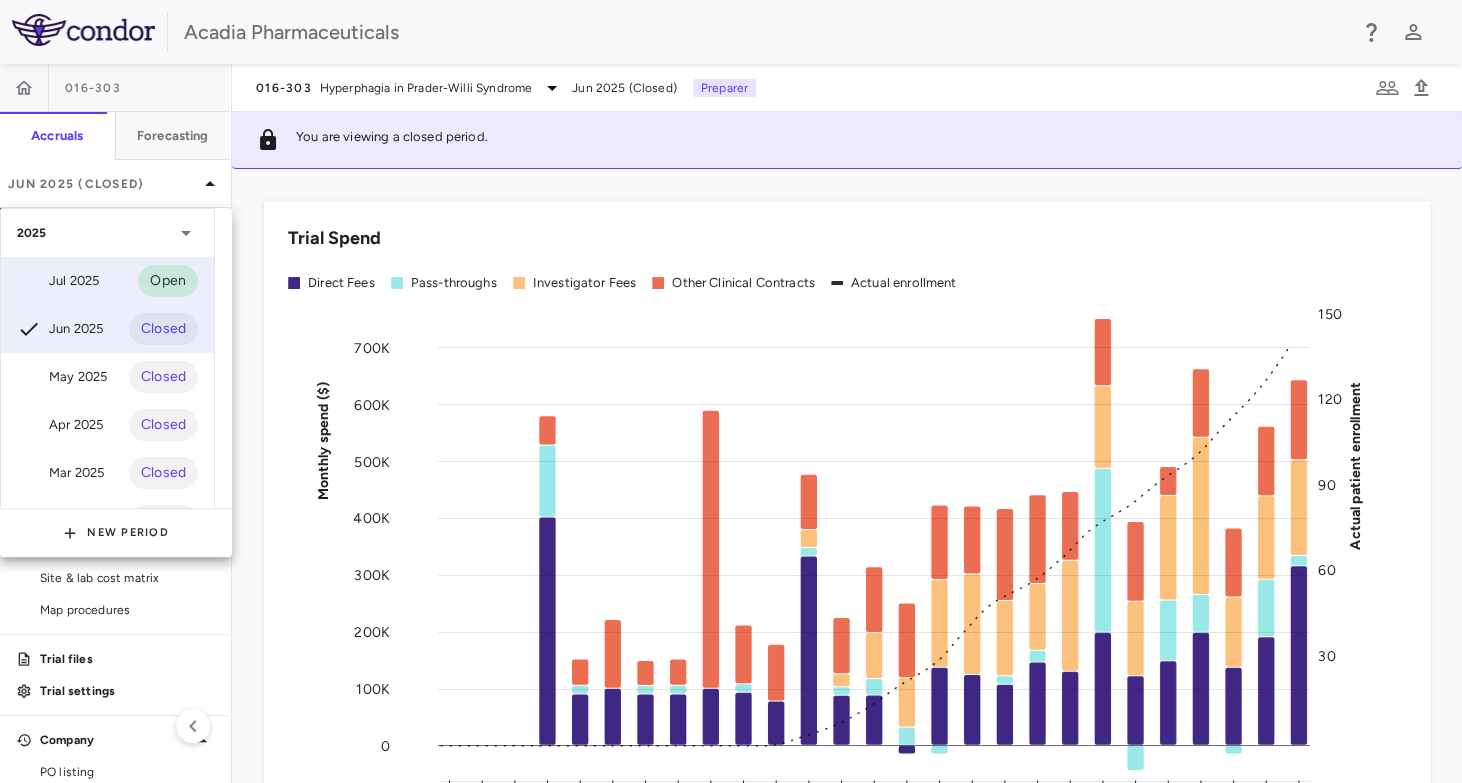 click on "Jul 2025" at bounding box center (58, 281) 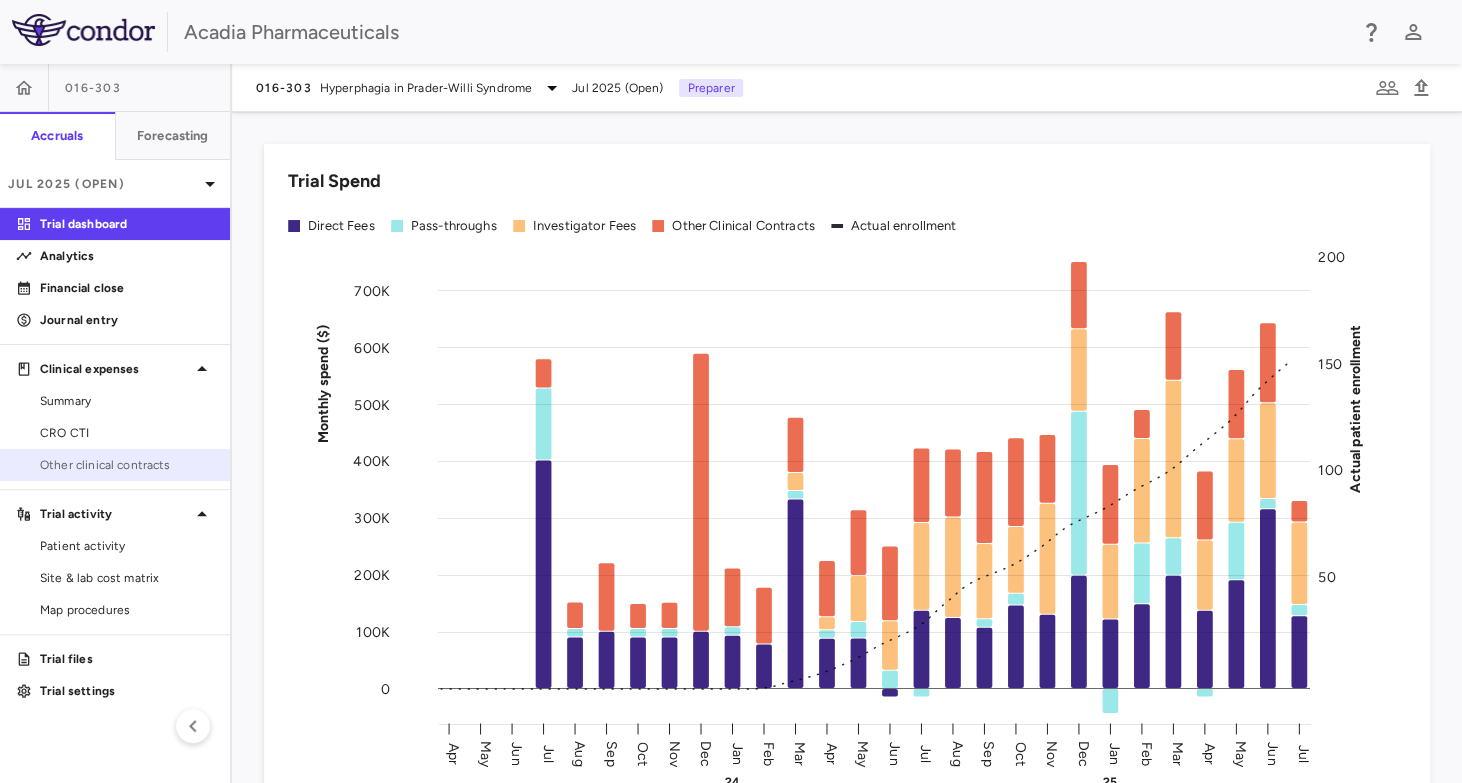 click on "Other clinical contracts" at bounding box center (127, 465) 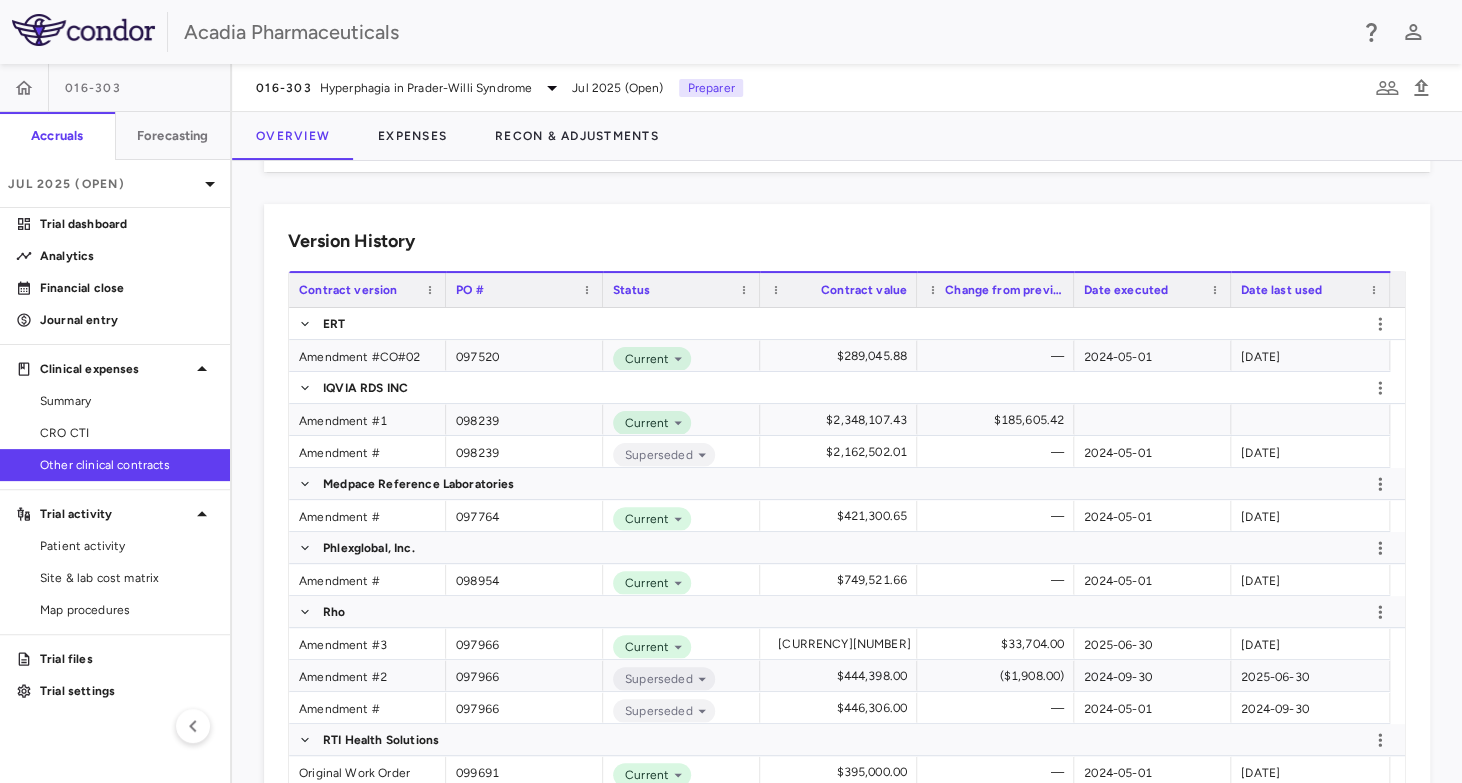 scroll, scrollTop: 500, scrollLeft: 0, axis: vertical 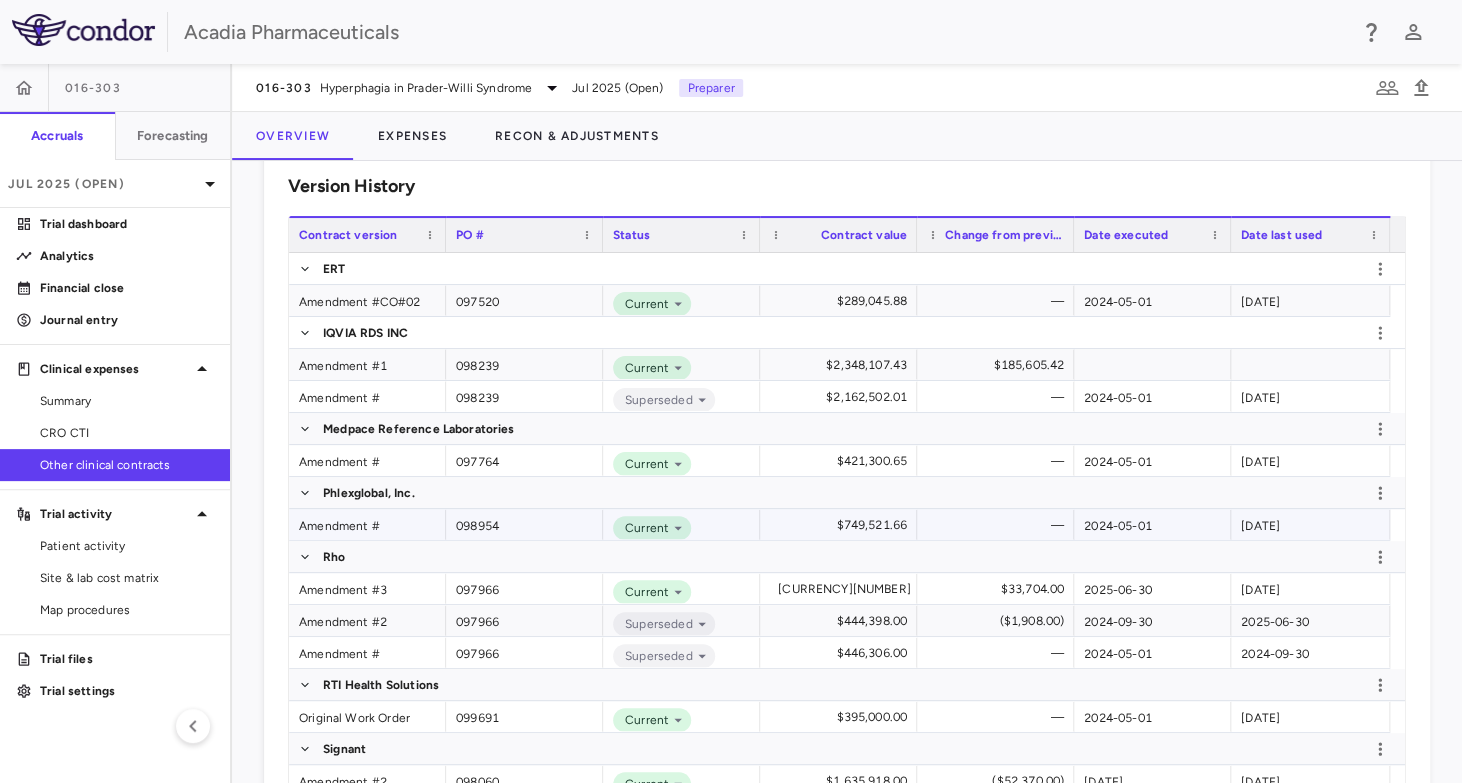 click on "Amendment #" at bounding box center (367, 524) 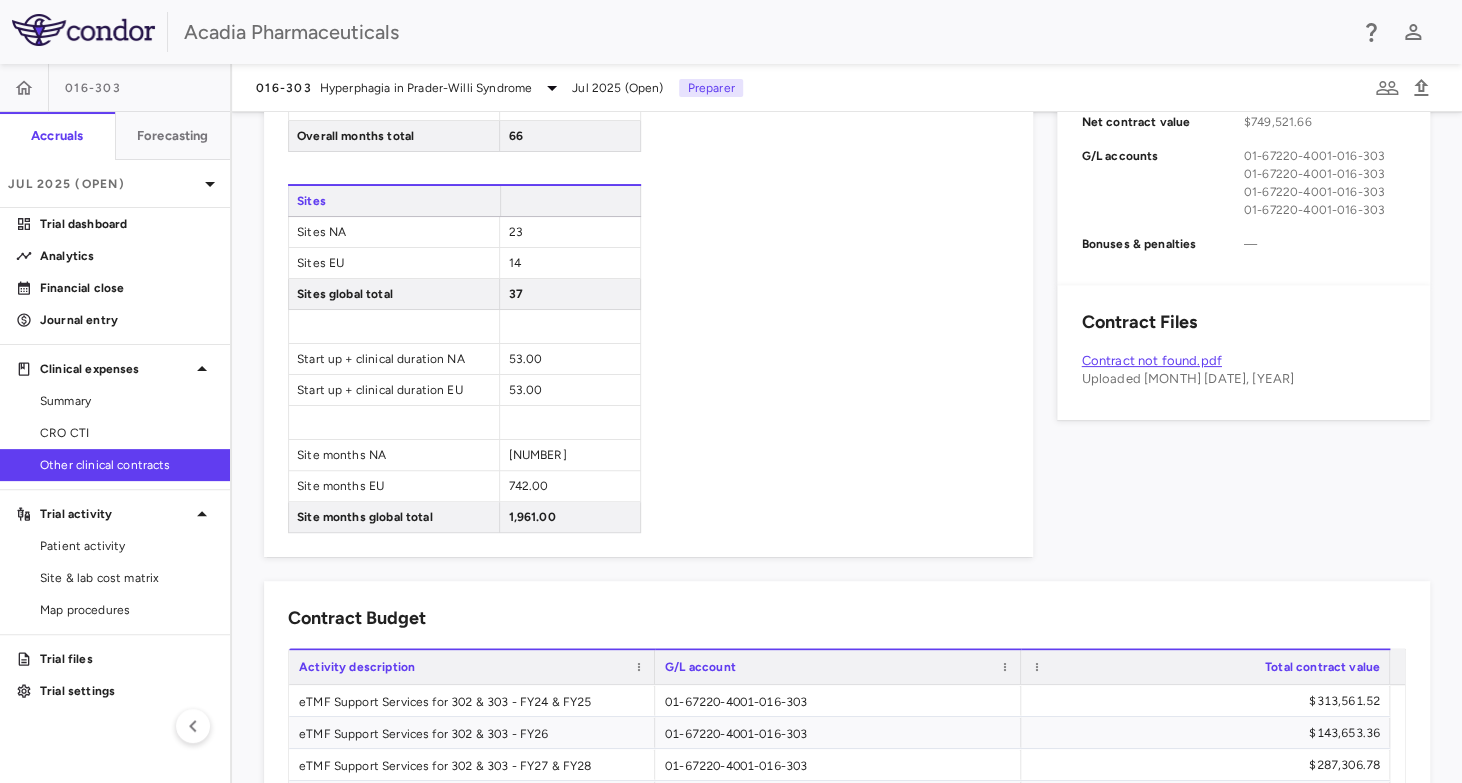 scroll, scrollTop: 944, scrollLeft: 0, axis: vertical 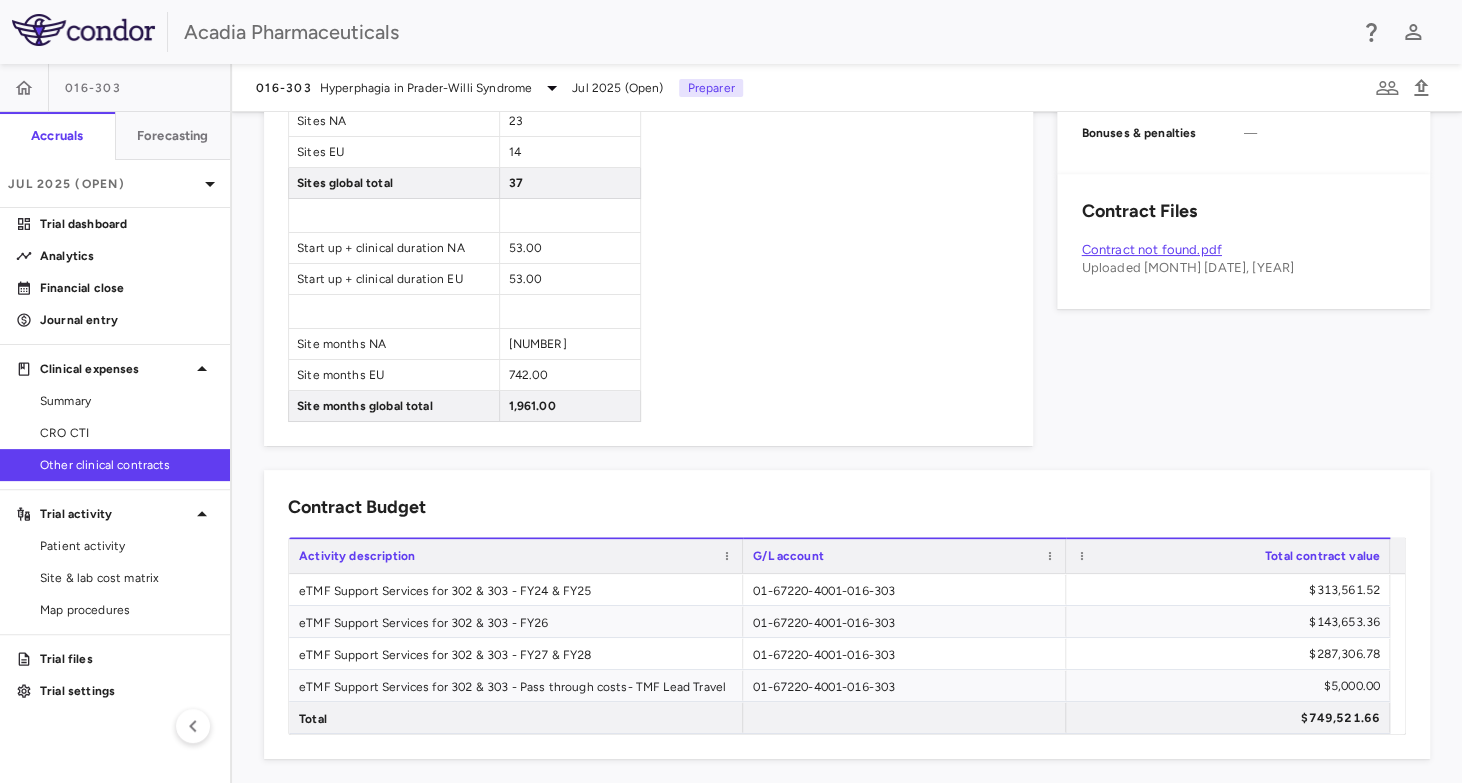 drag, startPoint x: 652, startPoint y: 551, endPoint x: 740, endPoint y: 538, distance: 88.95505 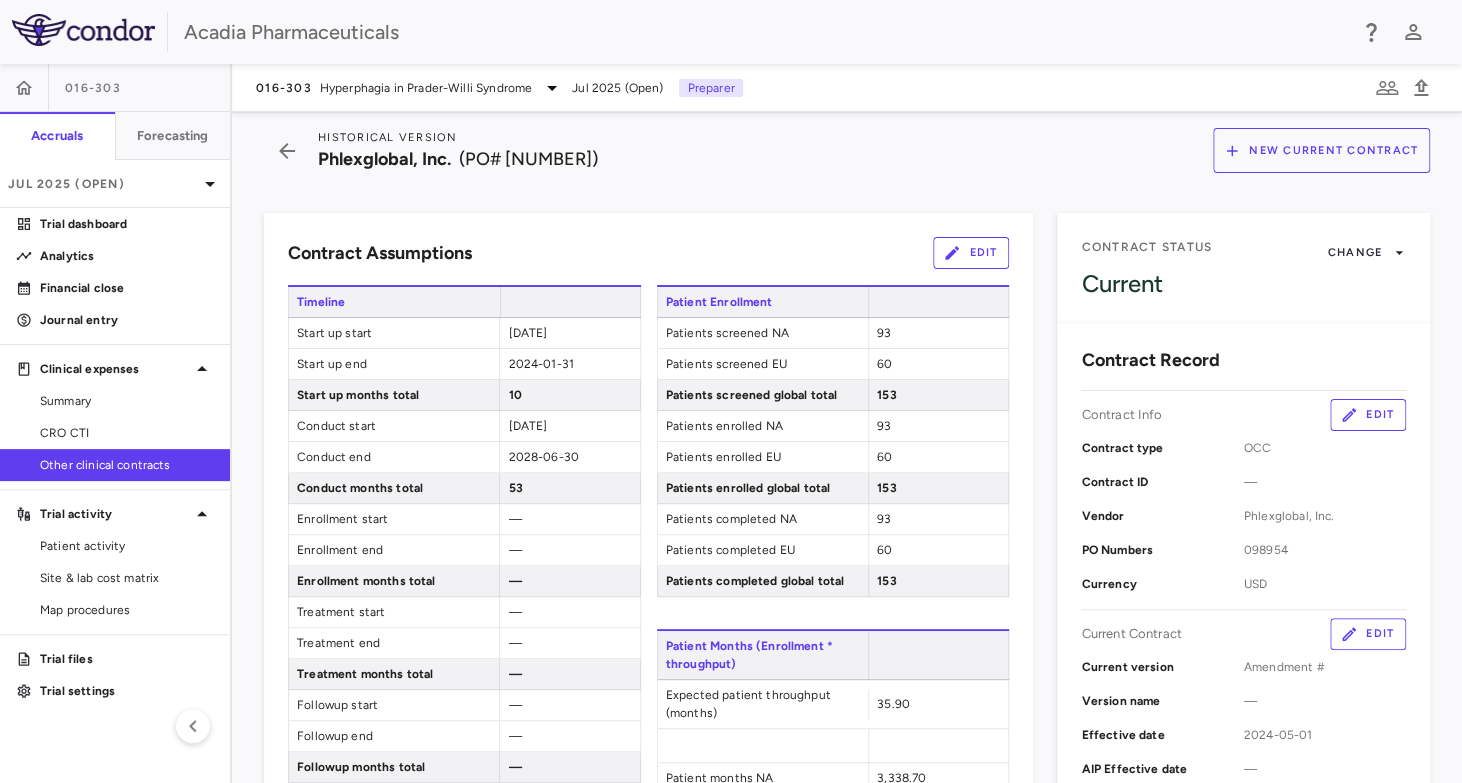 scroll, scrollTop: 0, scrollLeft: 0, axis: both 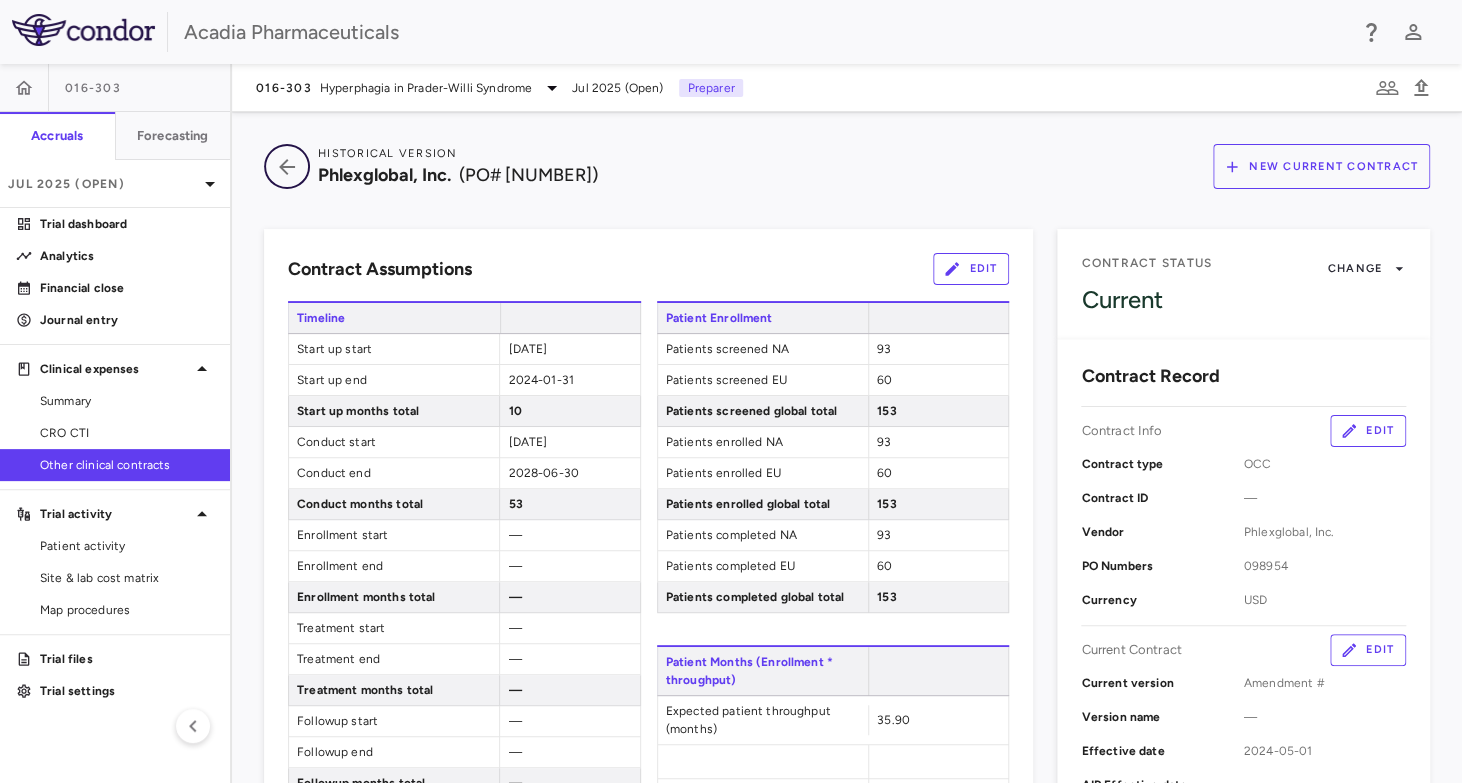 click 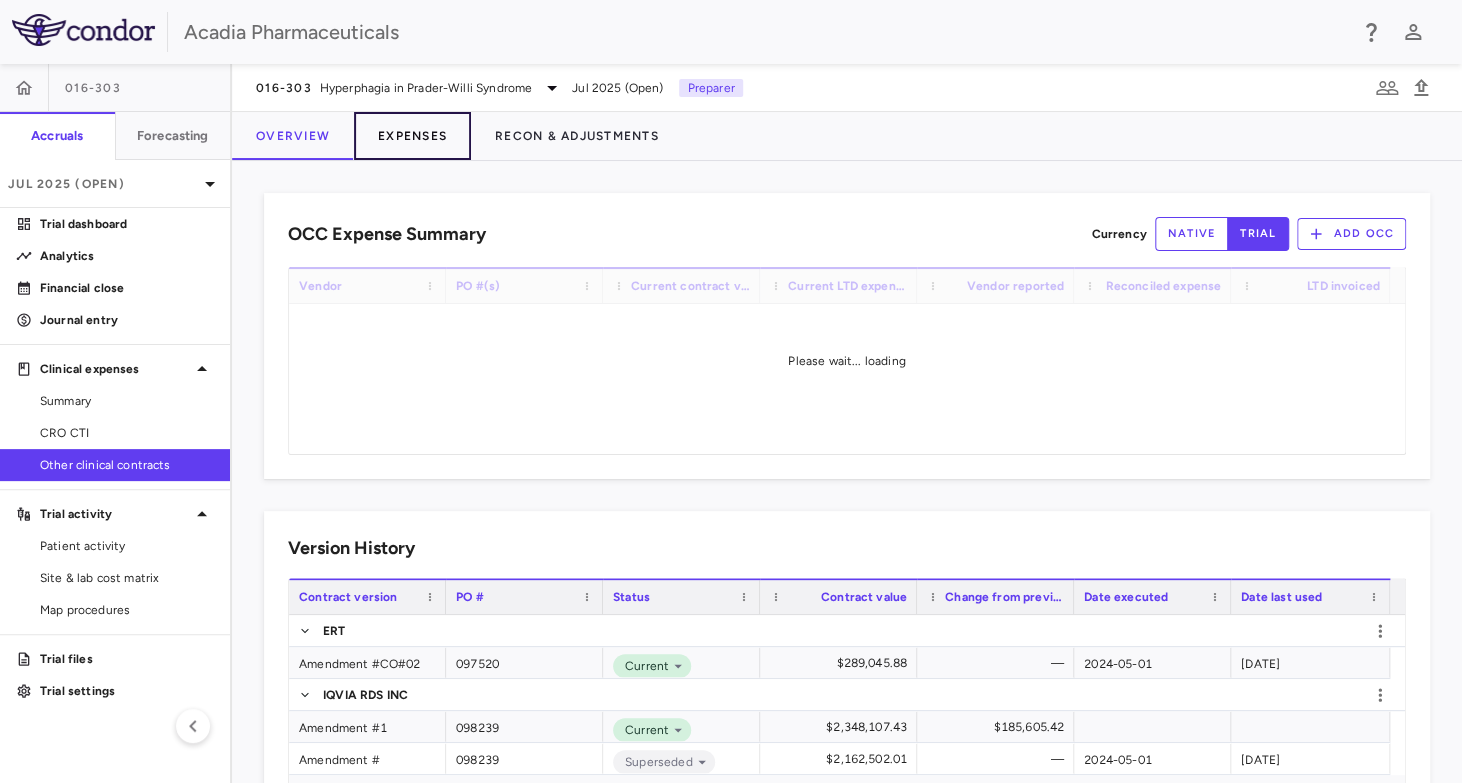 click on "Expenses" at bounding box center (412, 136) 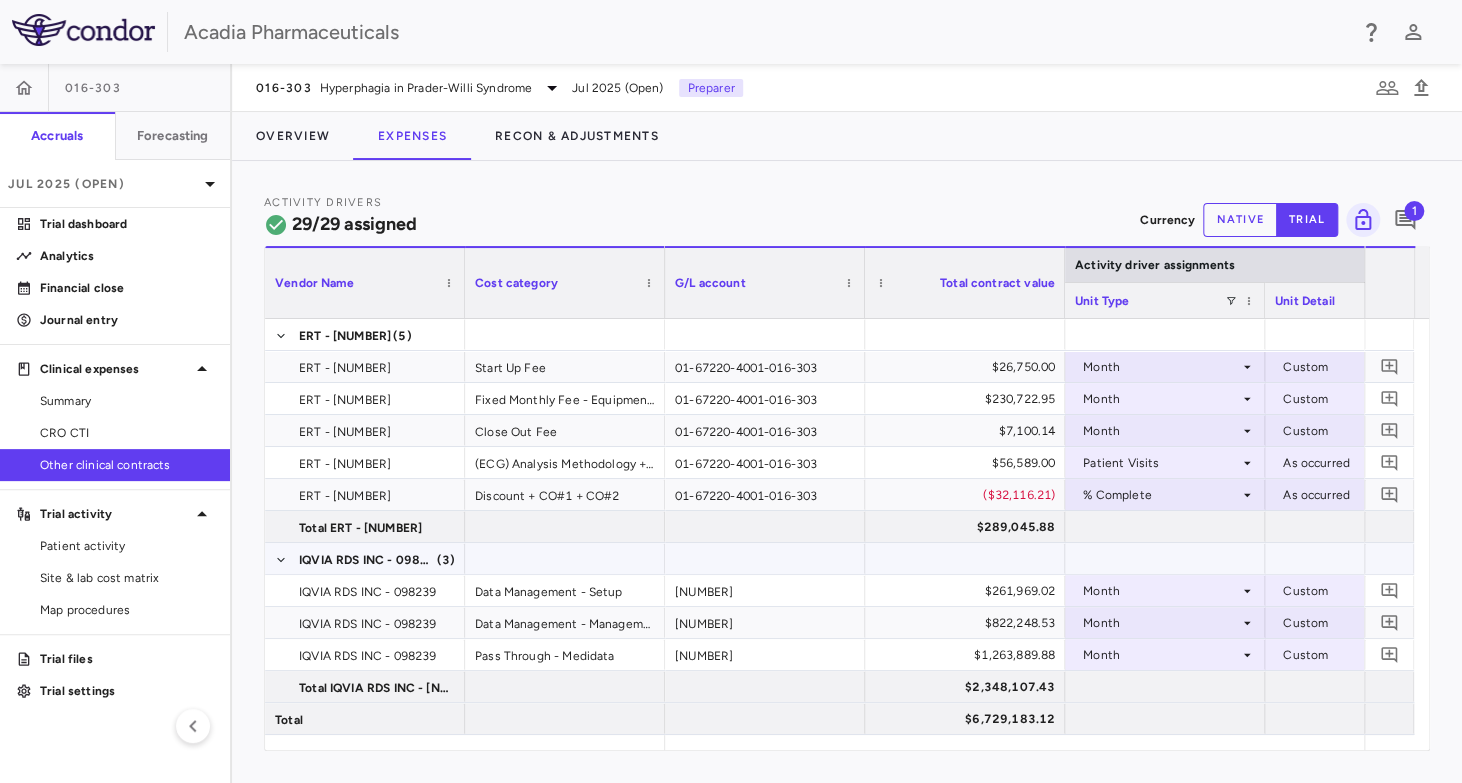 scroll, scrollTop: 333, scrollLeft: 0, axis: vertical 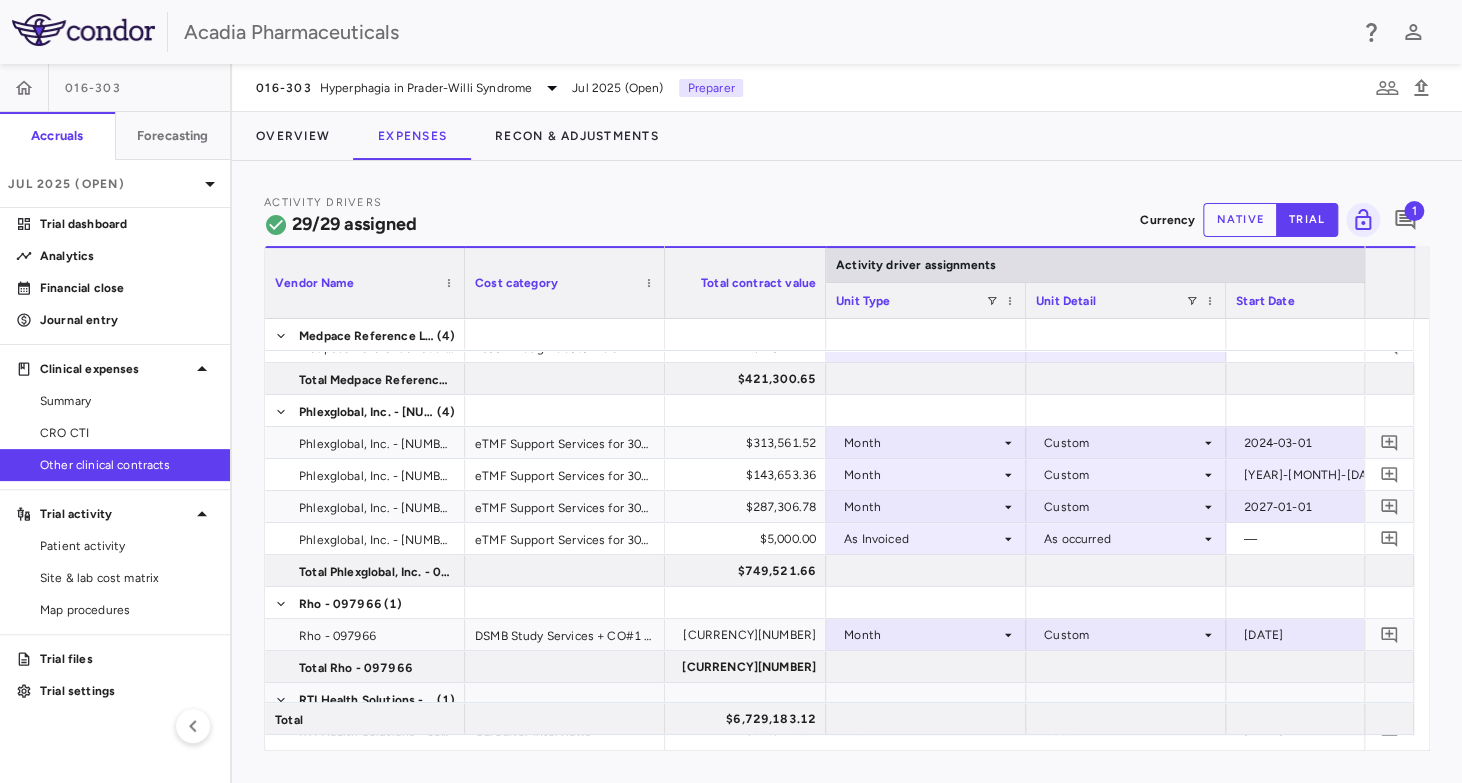 click on "Activity Drivers 29/29 assigned Currency native trial 1
Vendor Name
Drag here to set column labels
Vendor Name
Cost category
Activity driver assignments" at bounding box center (847, 472) 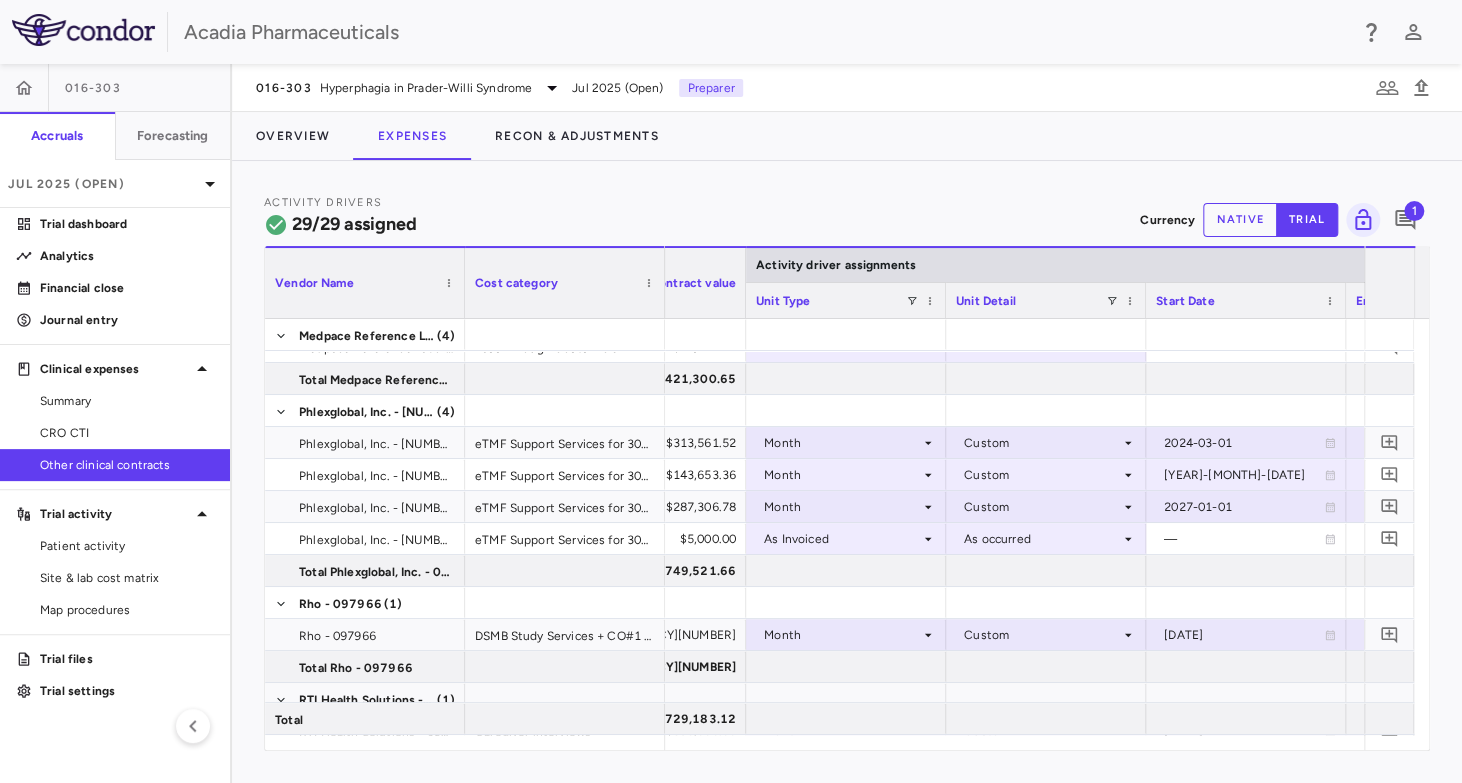 scroll, scrollTop: 0, scrollLeft: 382, axis: horizontal 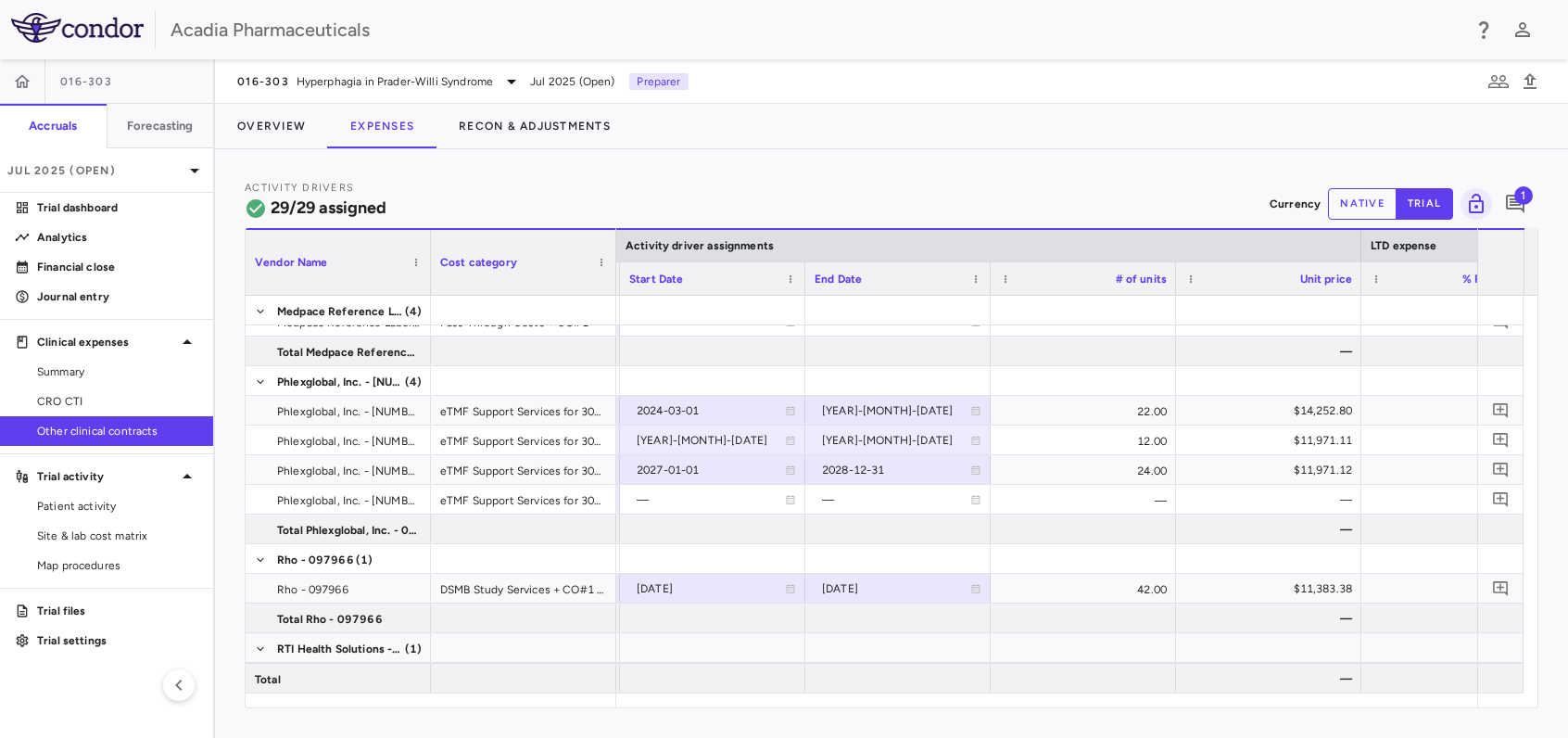 click on "Activity Drivers 29/29 assigned Currency native trial 1" at bounding box center [891, 203] 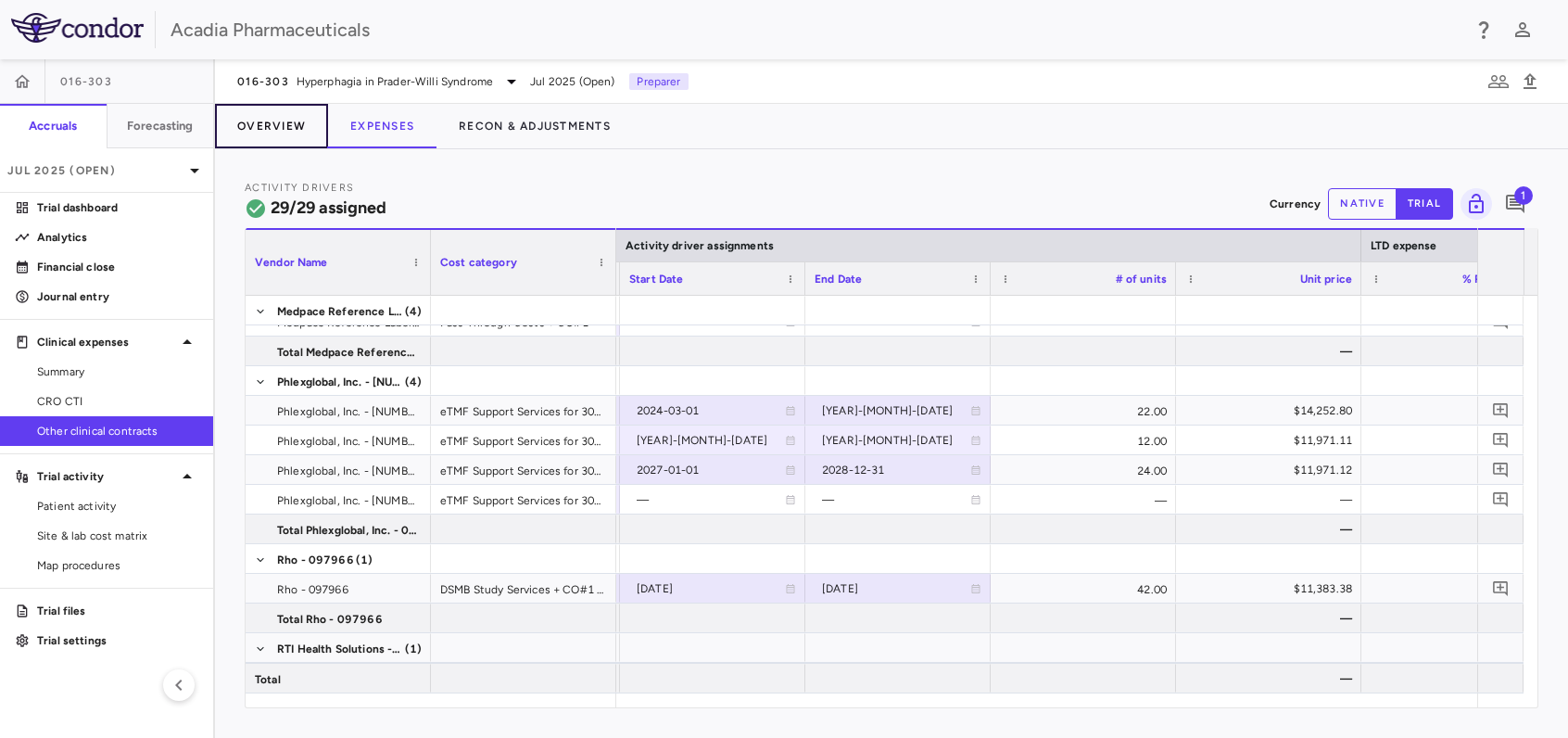 click on "Overview" at bounding box center [272, 126] 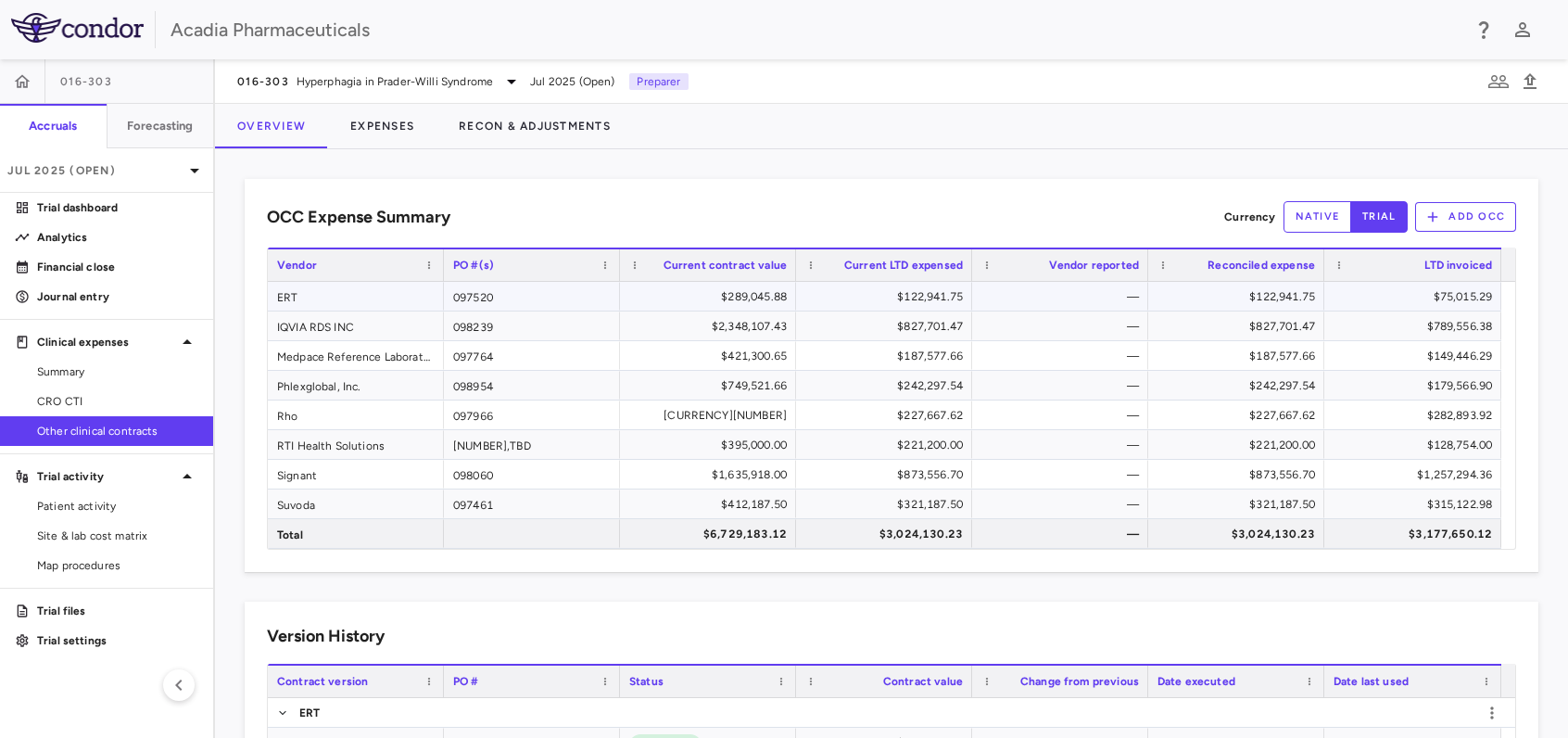scroll, scrollTop: 664, scrollLeft: 0, axis: vertical 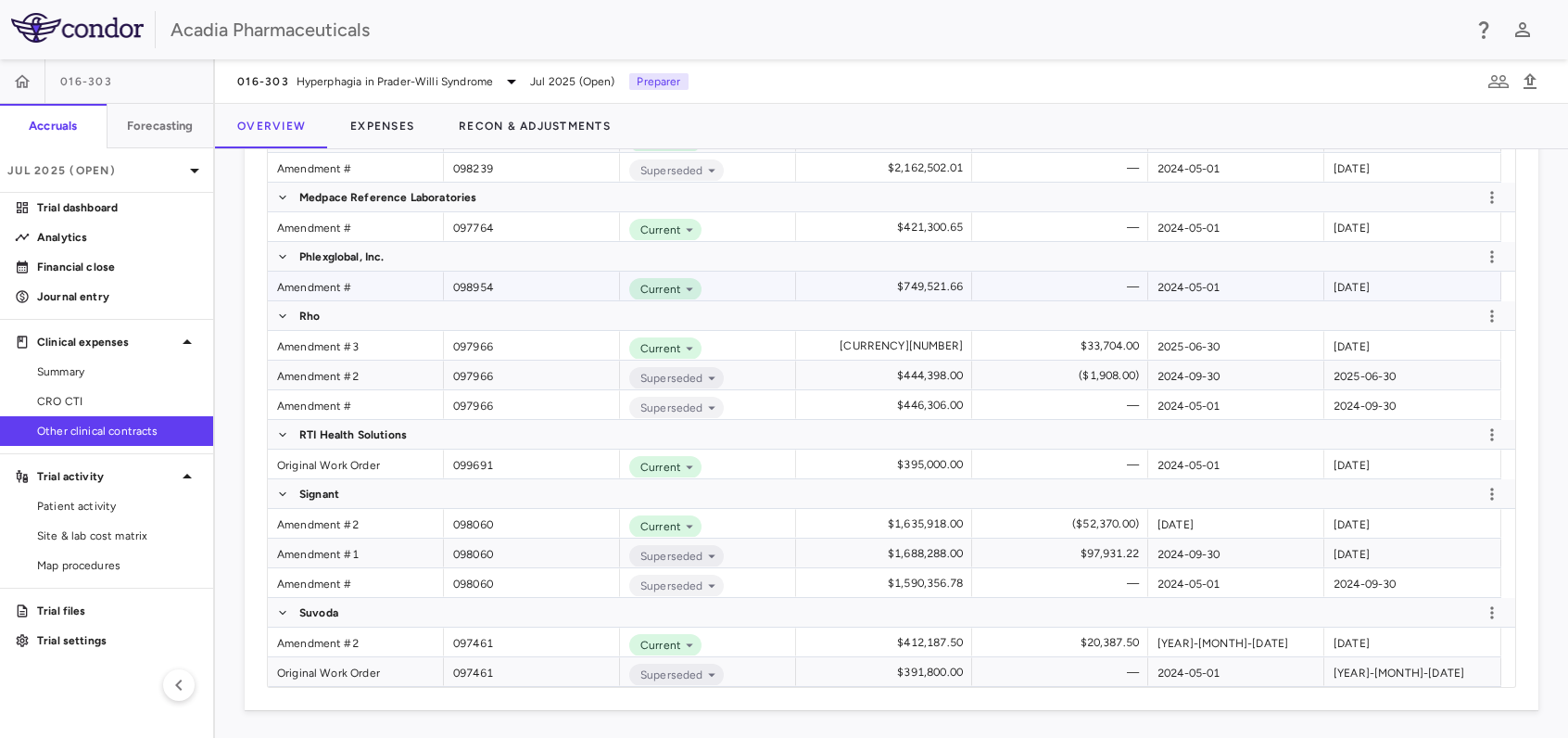 click on "Amendment #" at bounding box center (356, 286) 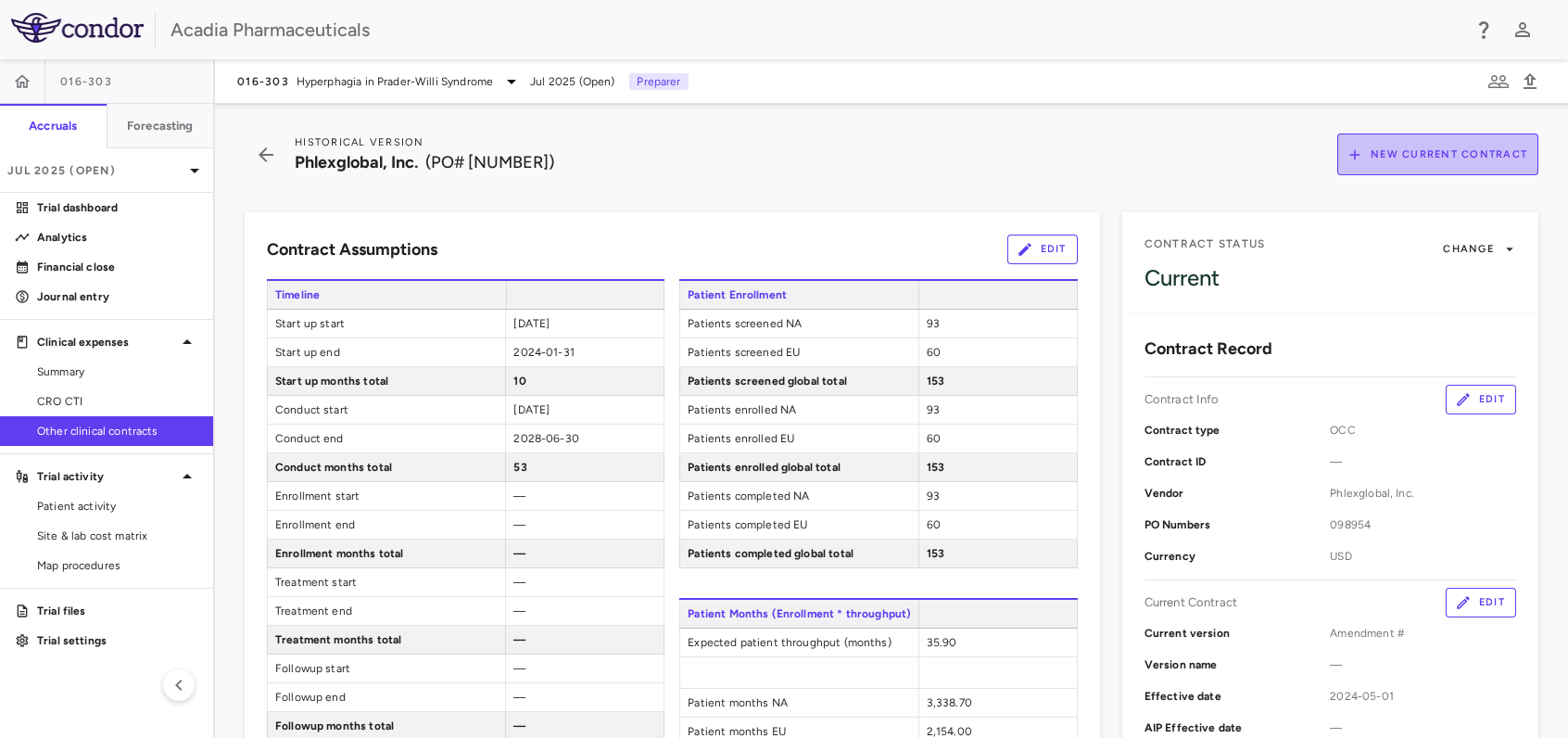click on "New Current Contract" at bounding box center [1437, 154] 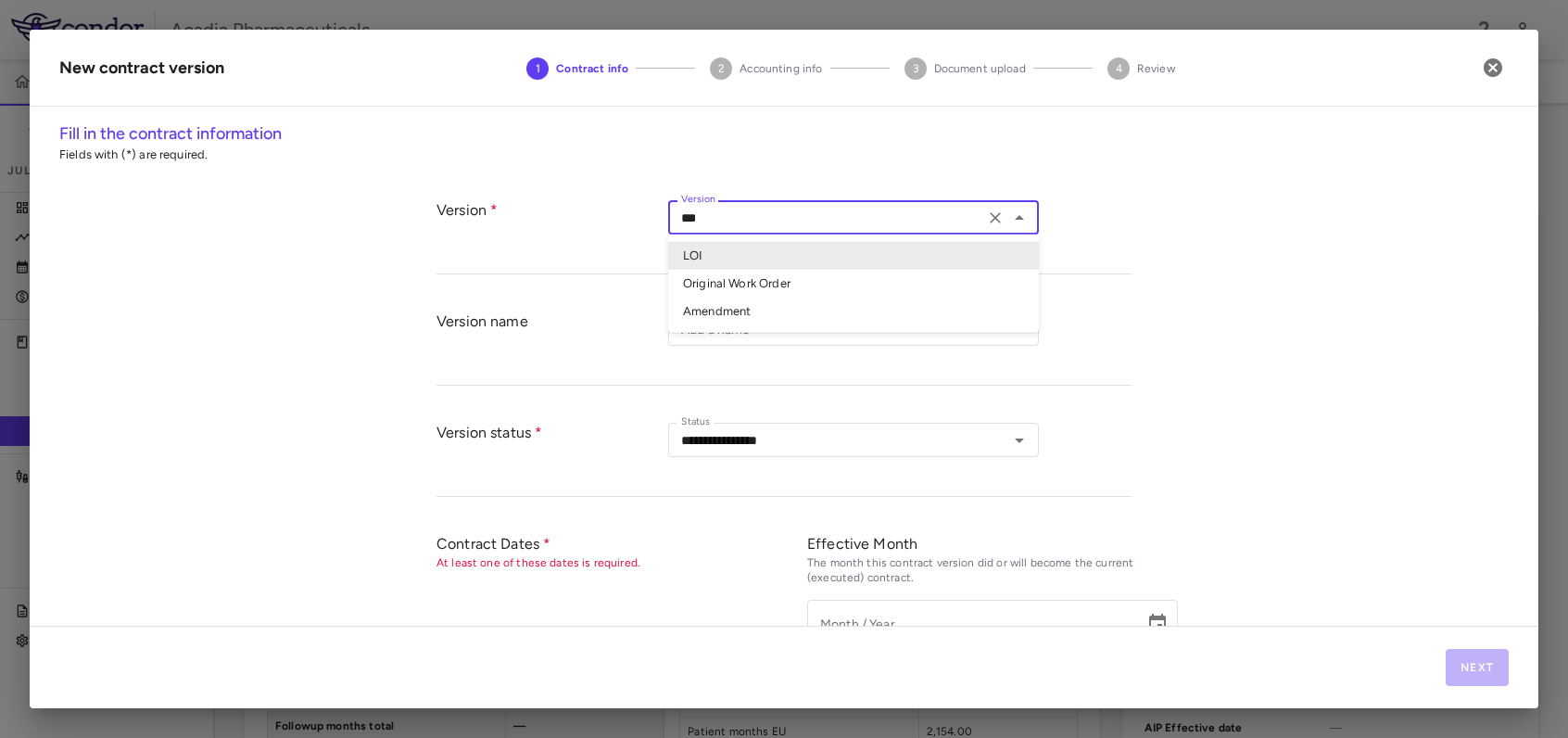 click on "***" at bounding box center [826, 217] 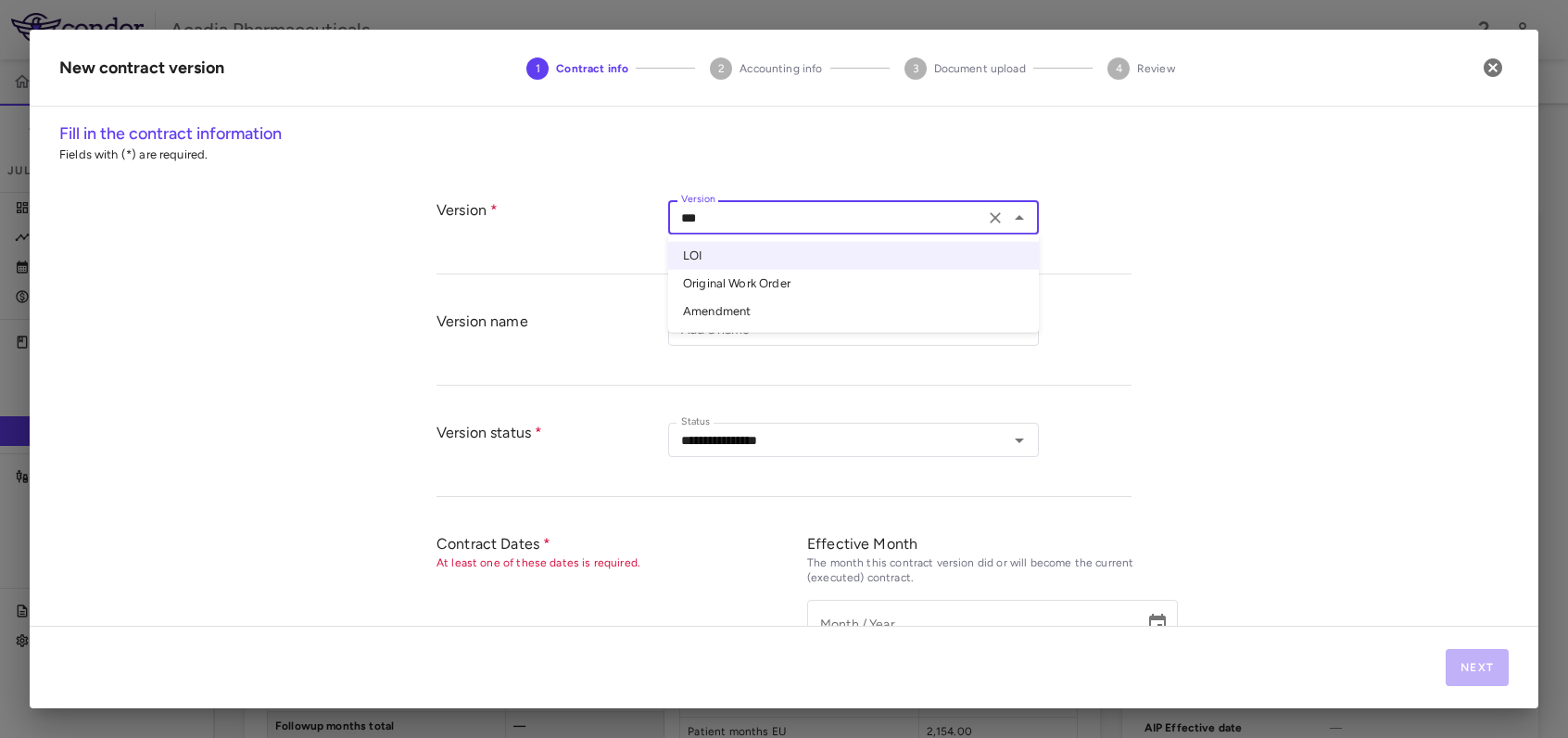 click on "Amendment" at bounding box center [854, 312] 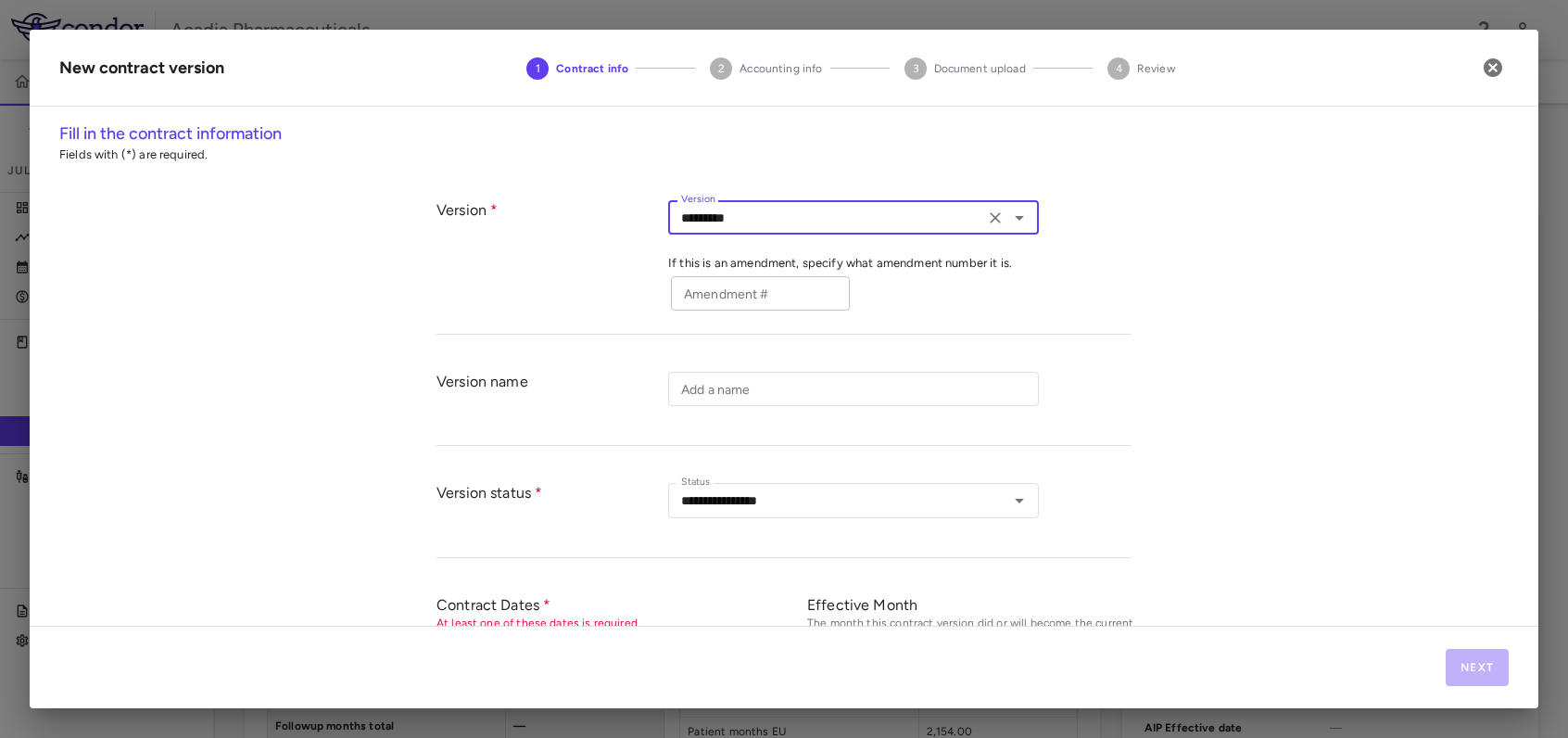 click on "Amendment #" at bounding box center [760, 293] 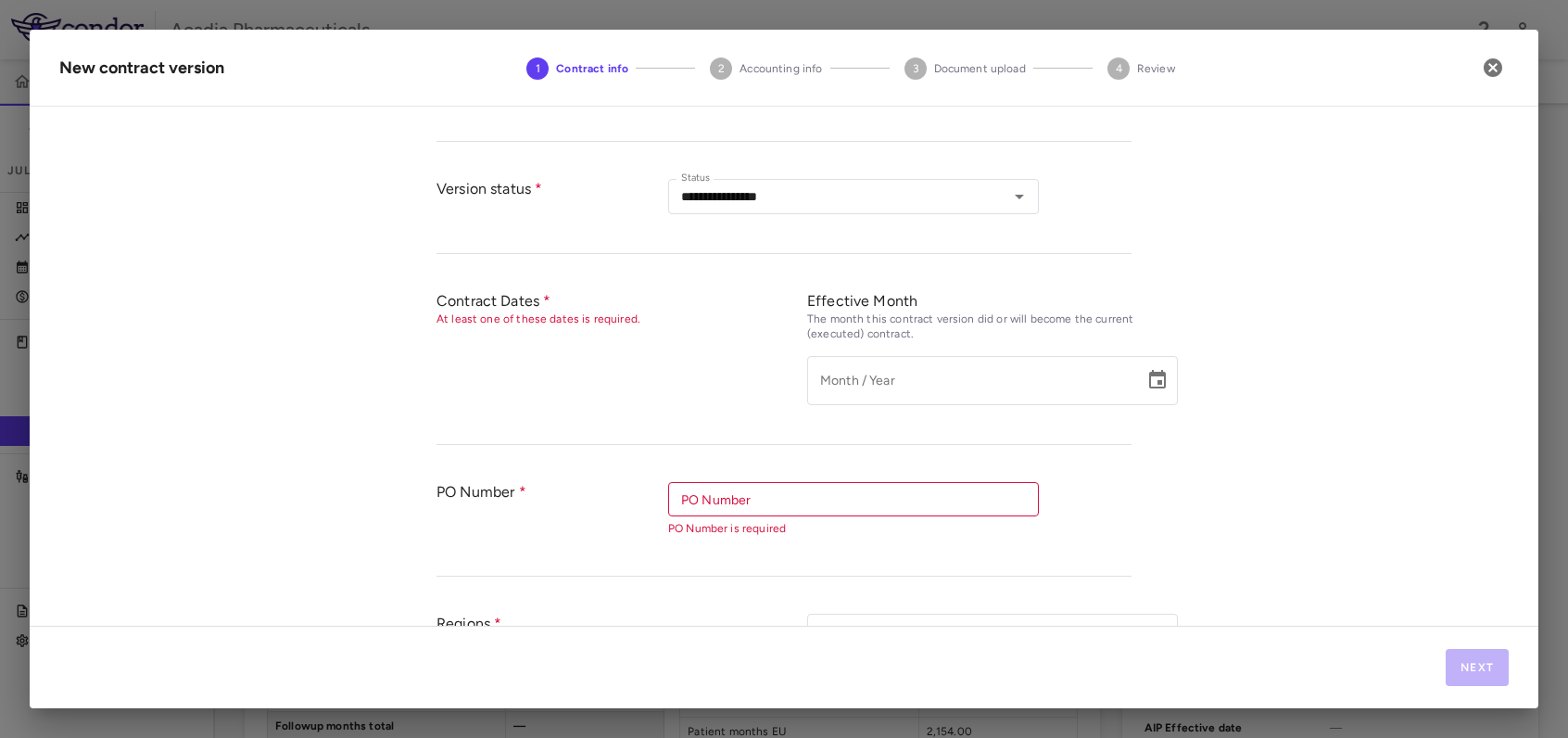 scroll, scrollTop: 309, scrollLeft: 0, axis: vertical 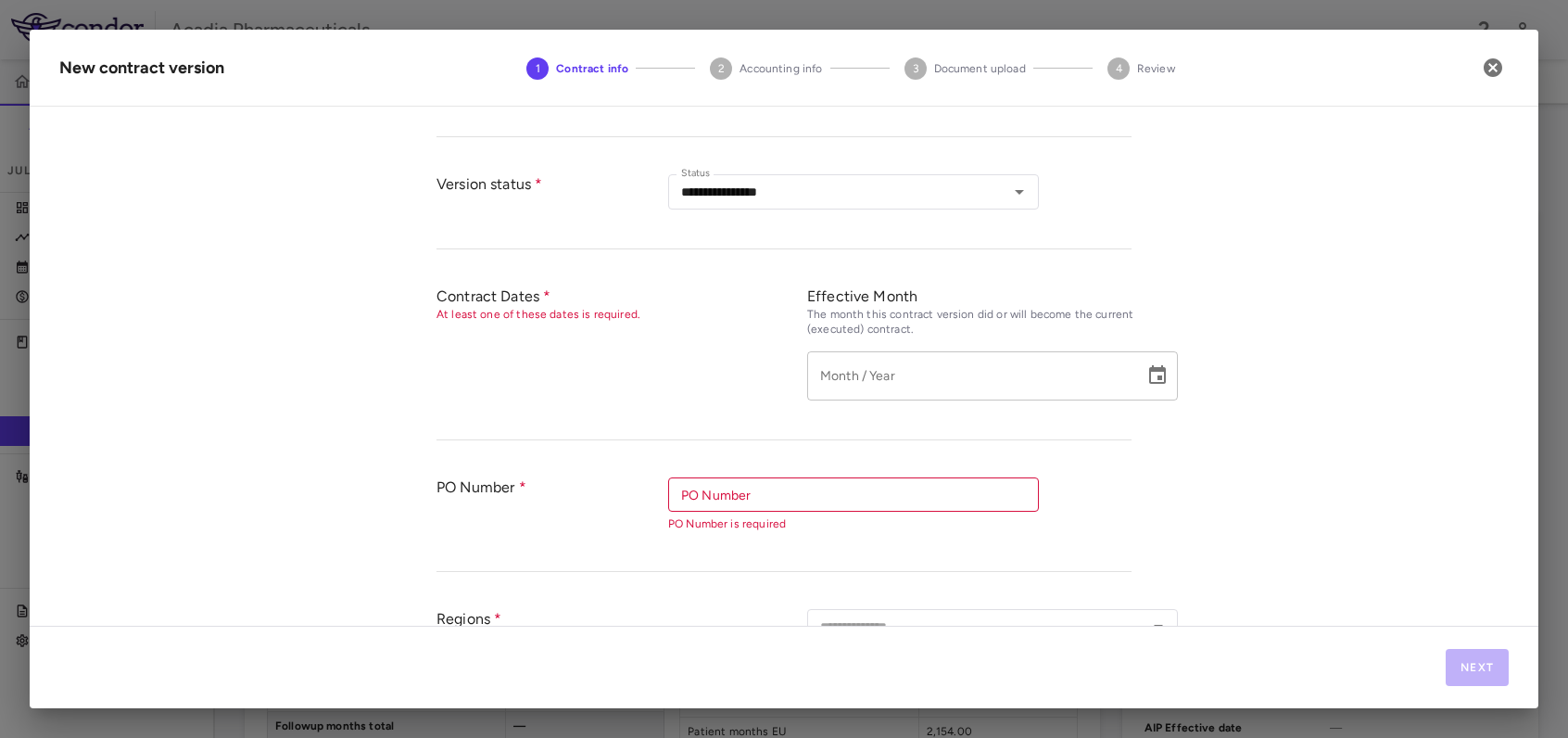 type on "*" 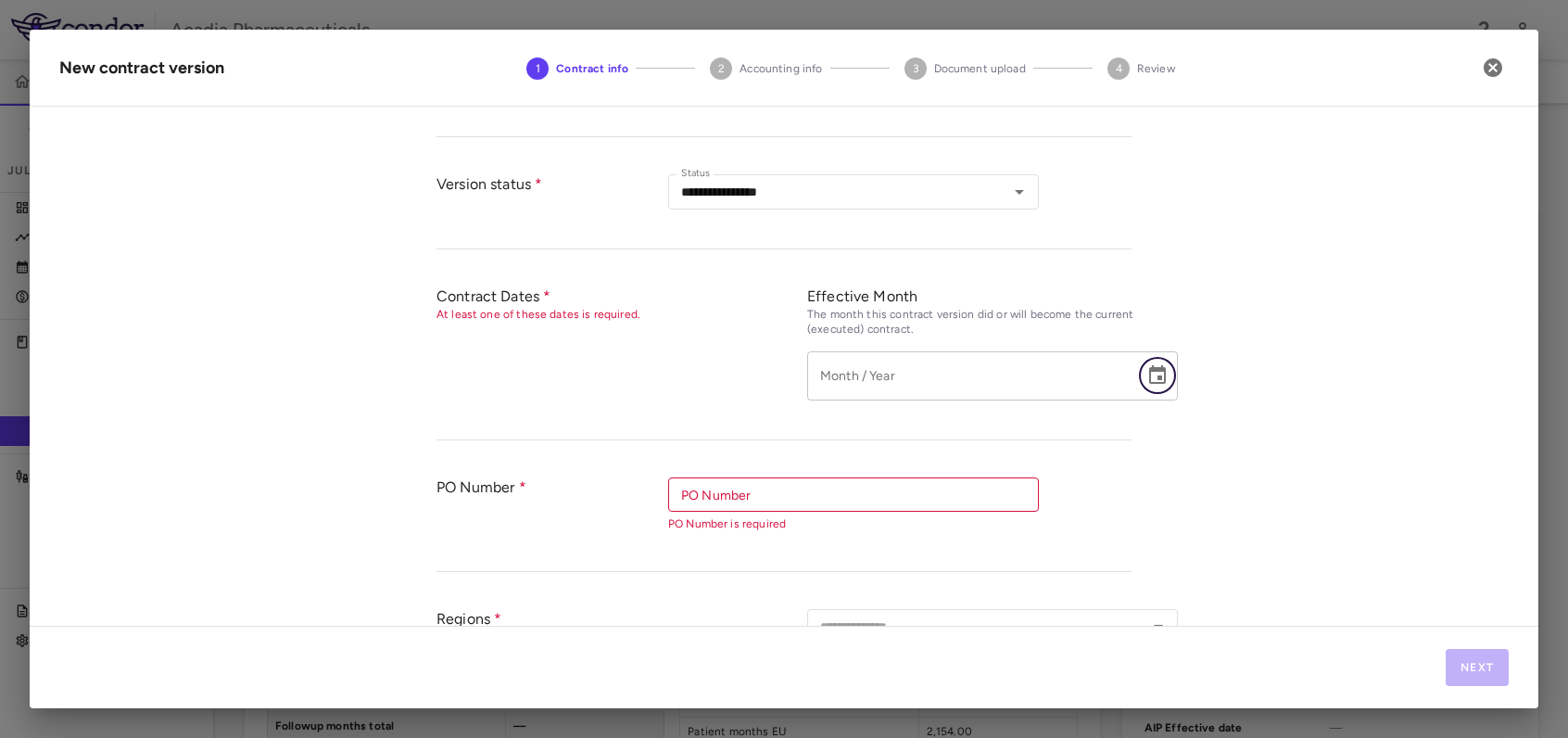 click 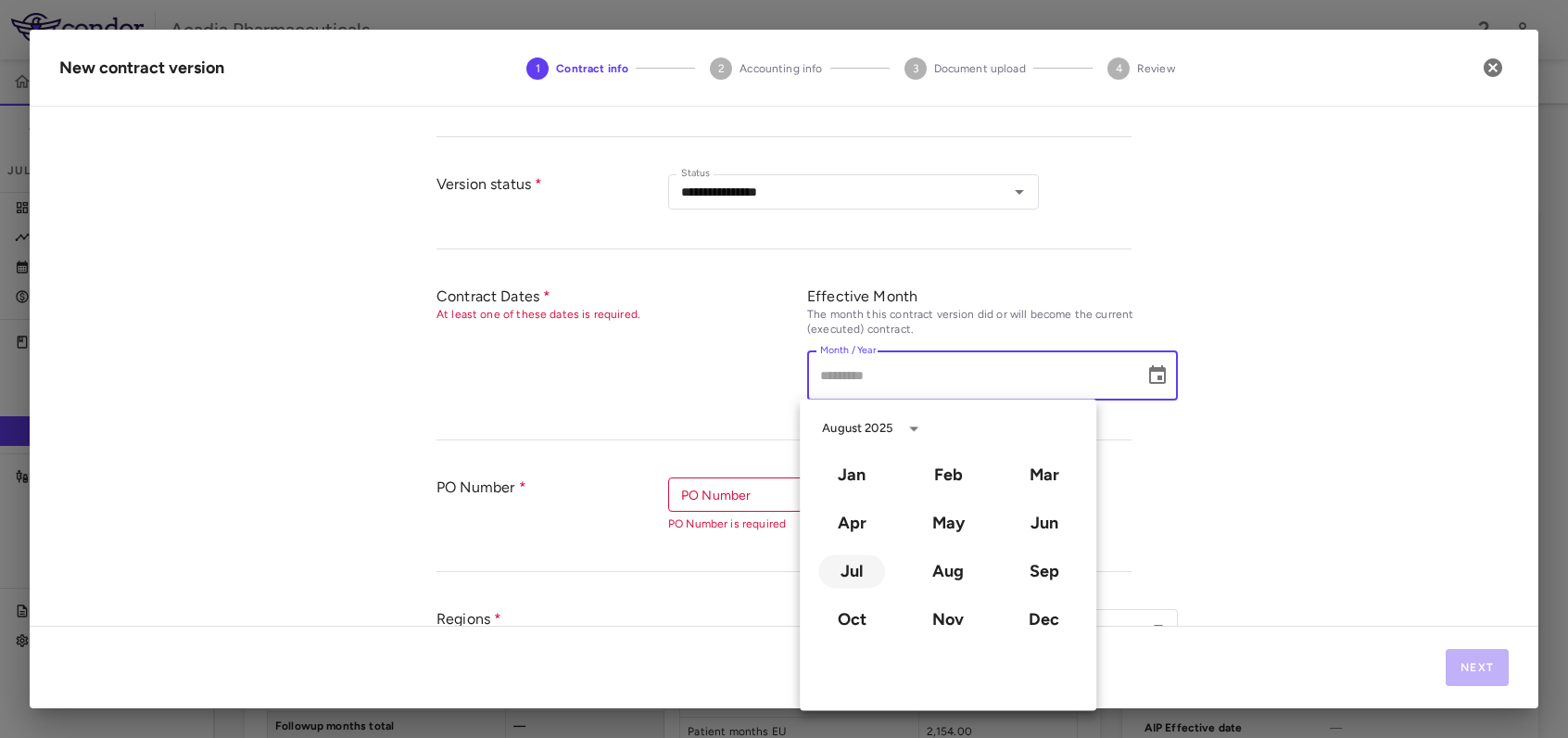 click on "Jul" at bounding box center (852, 571) 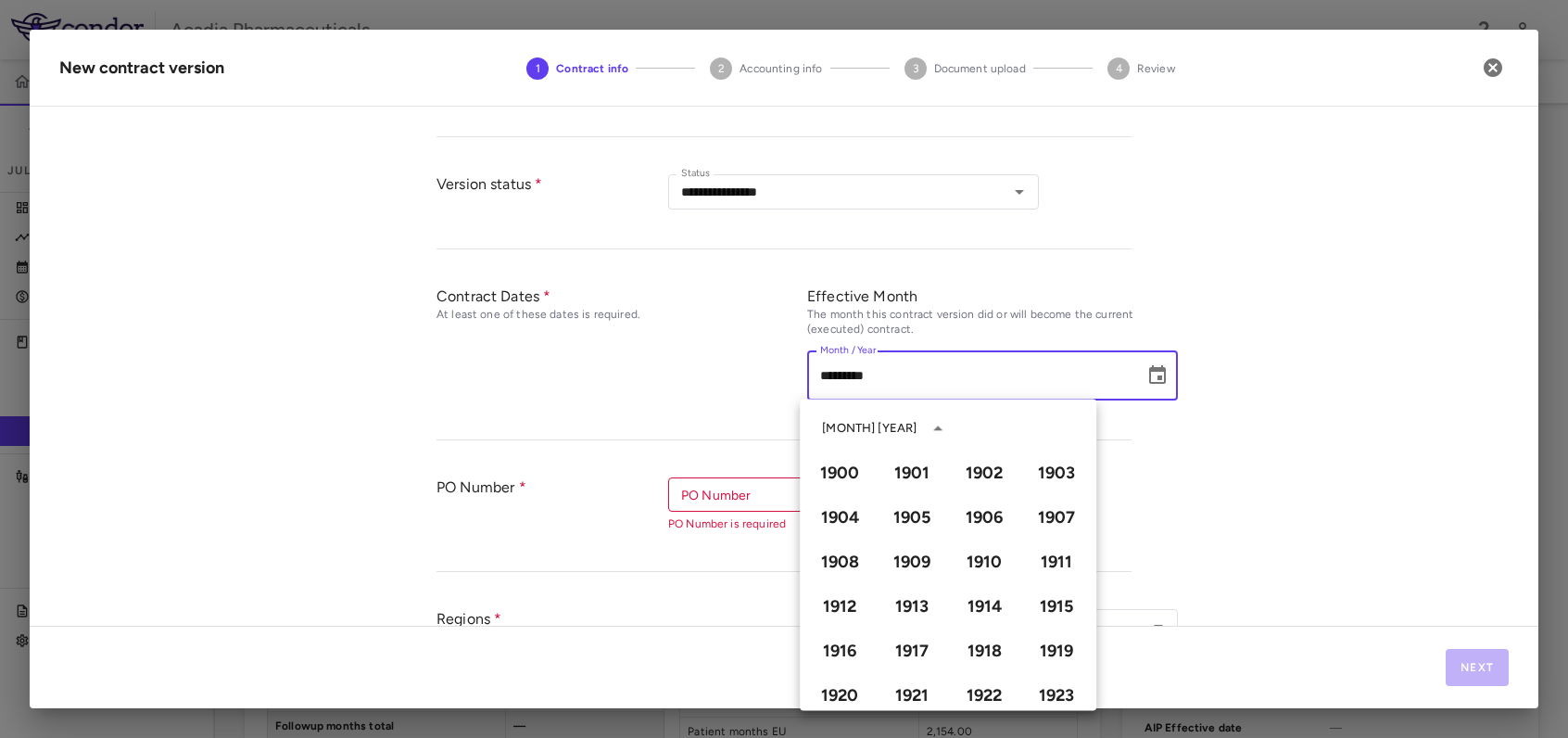 scroll, scrollTop: 1272, scrollLeft: 0, axis: vertical 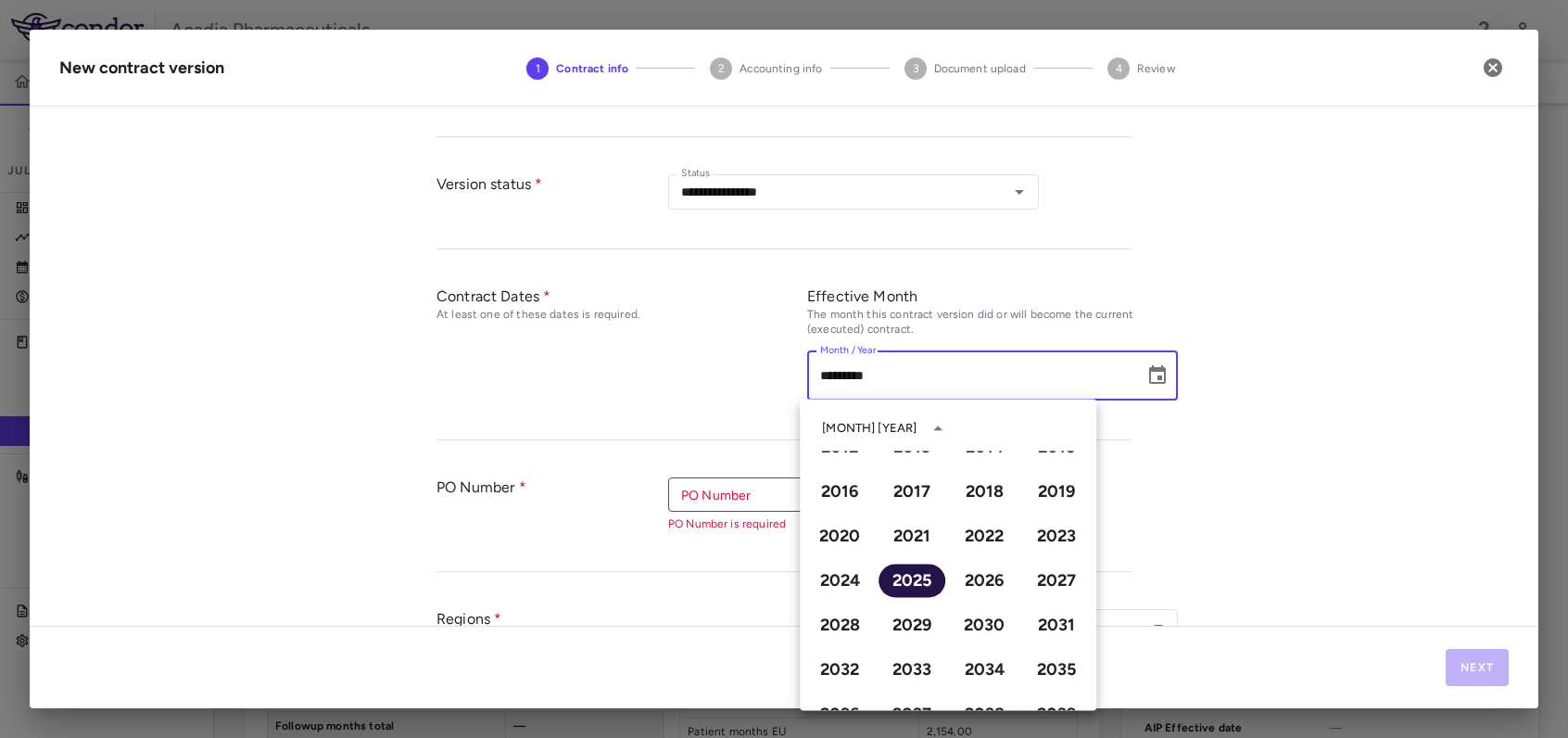 click on "2025" at bounding box center [912, 580] 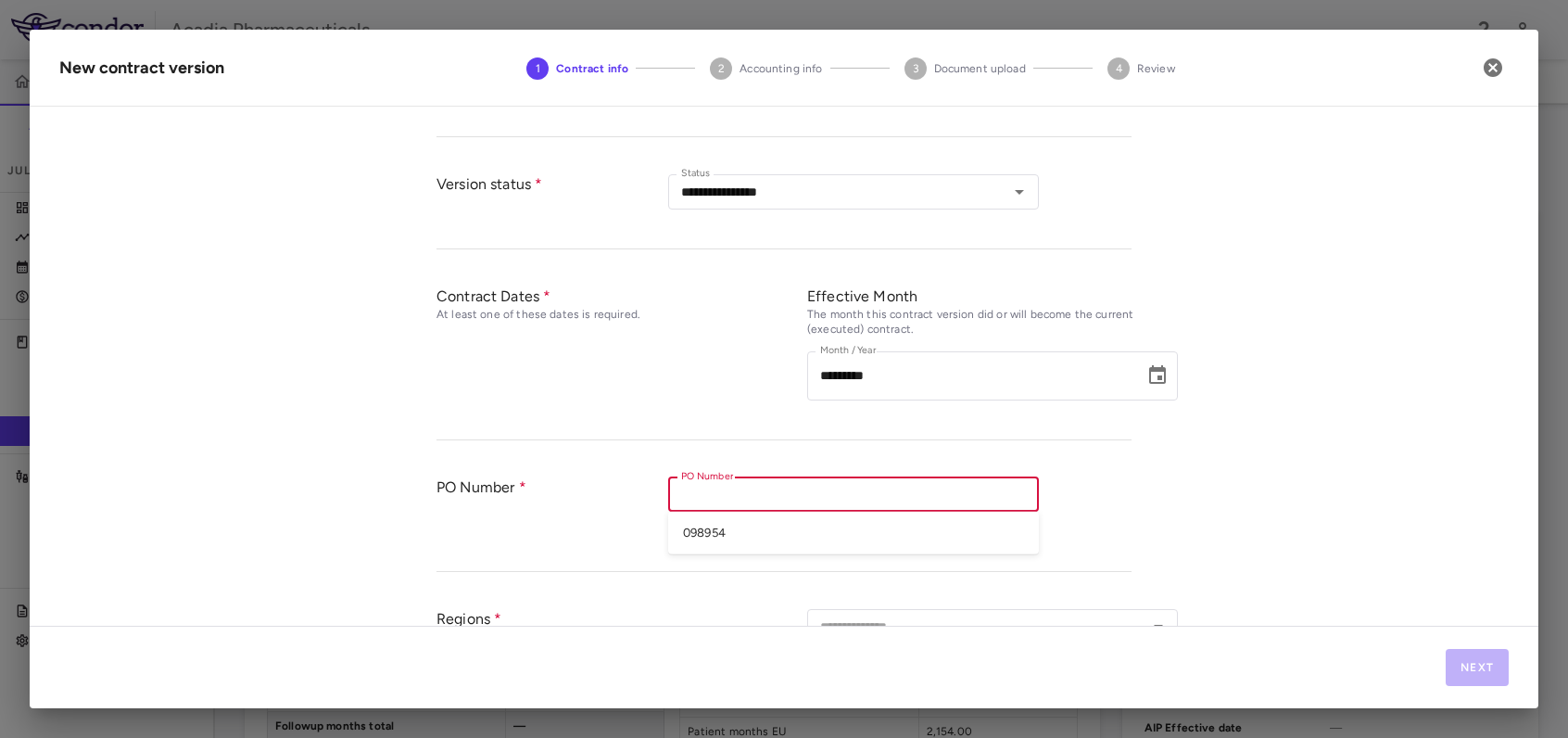 click on "PO Number" at bounding box center [852, 494] 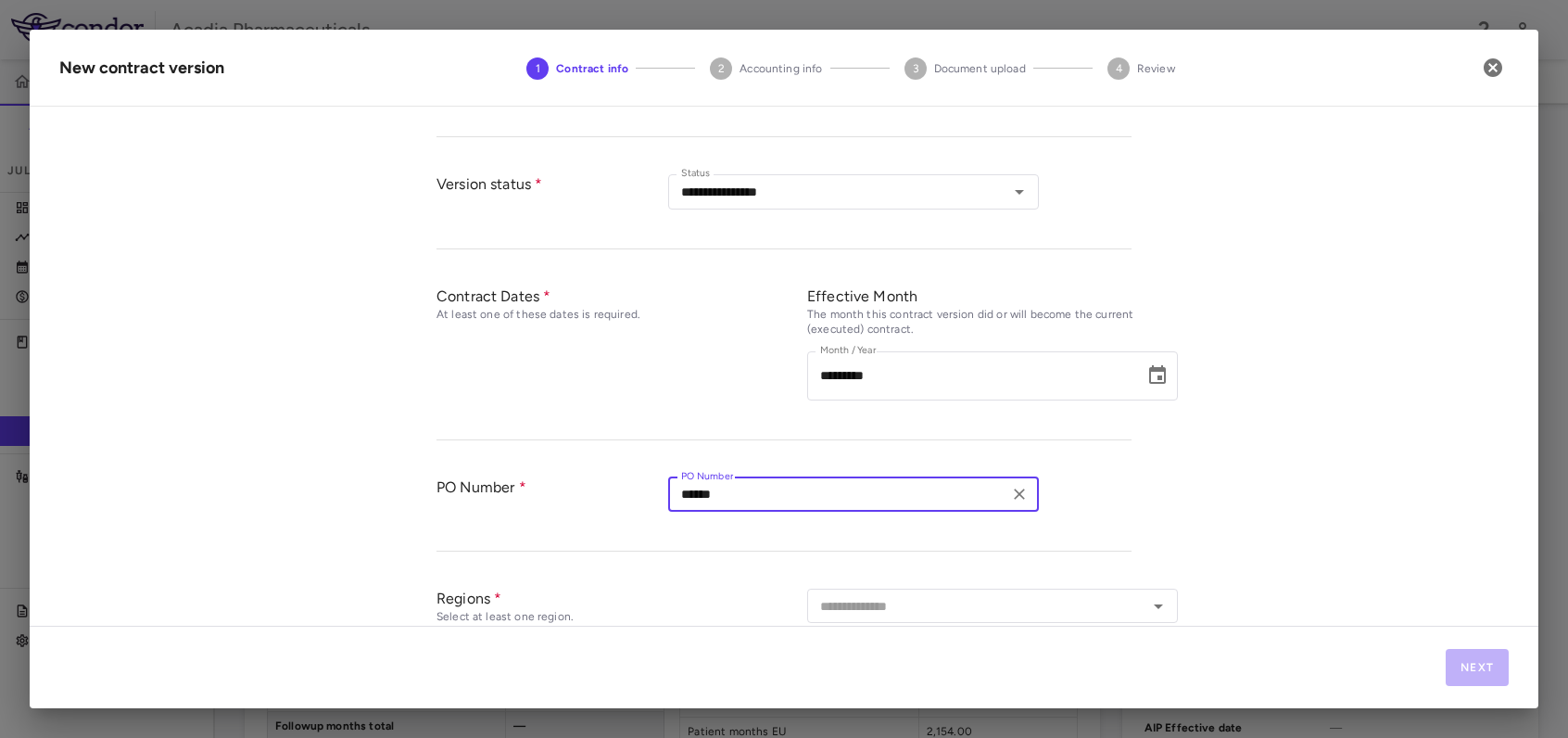 click on "**********" at bounding box center [784, 374] 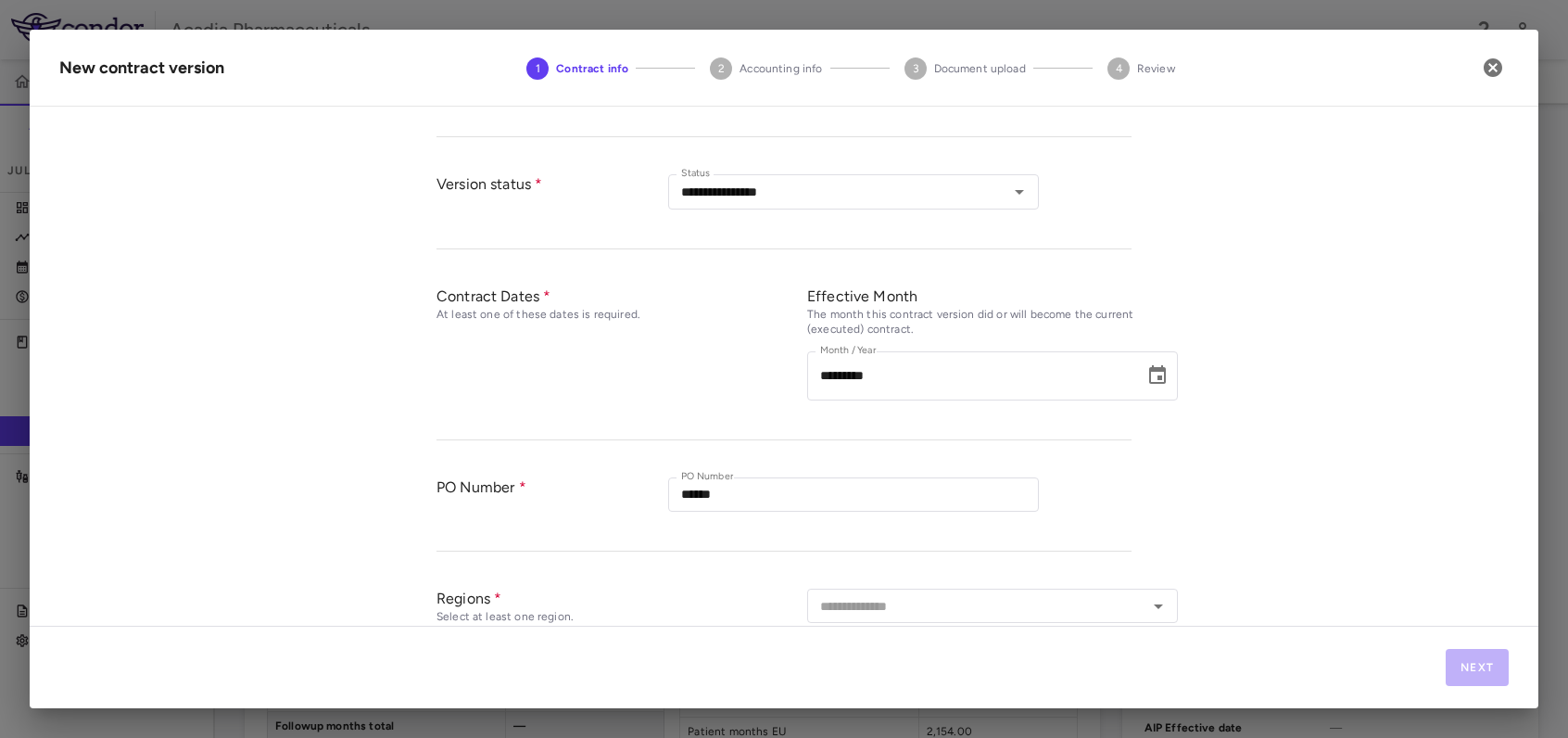 scroll, scrollTop: 600, scrollLeft: 0, axis: vertical 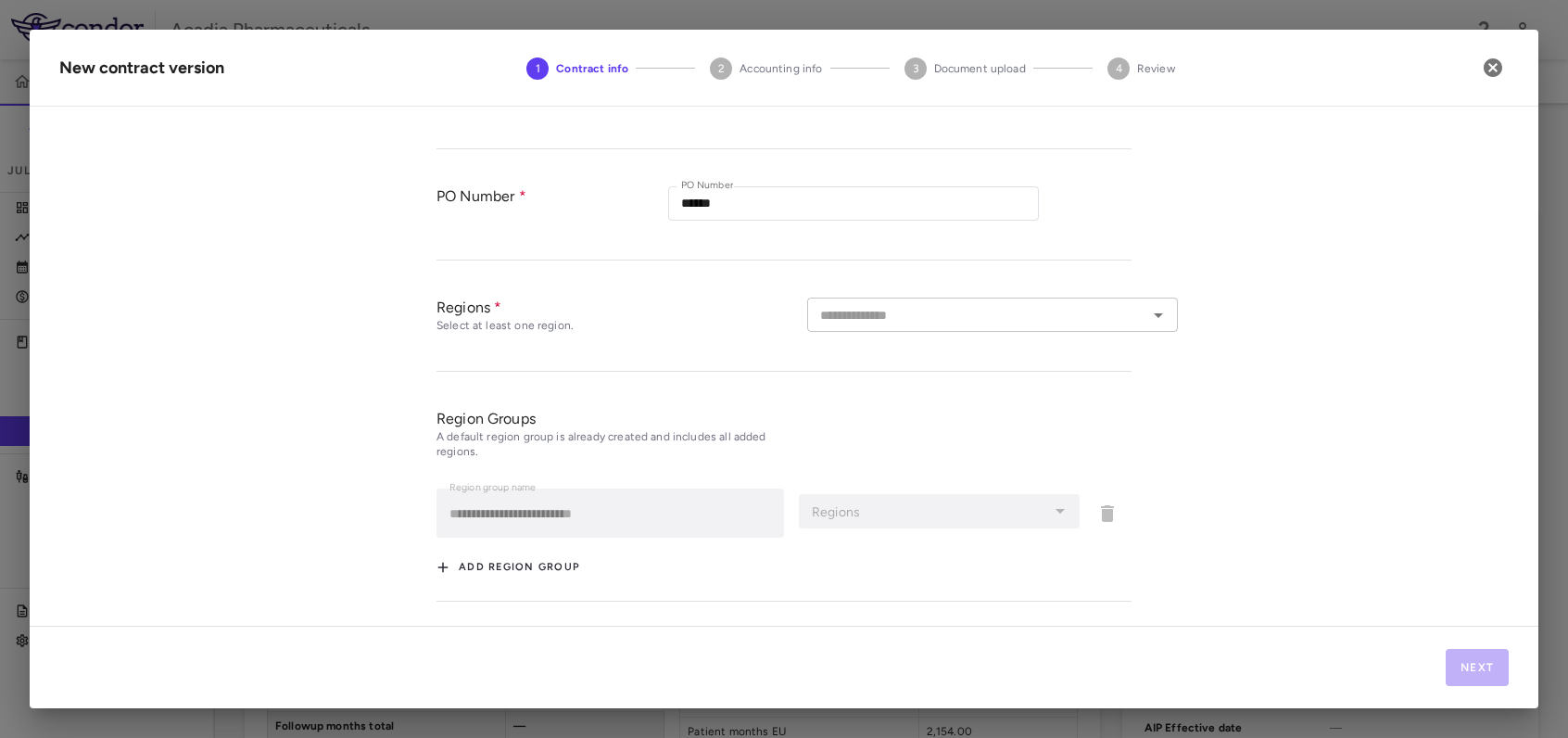 click 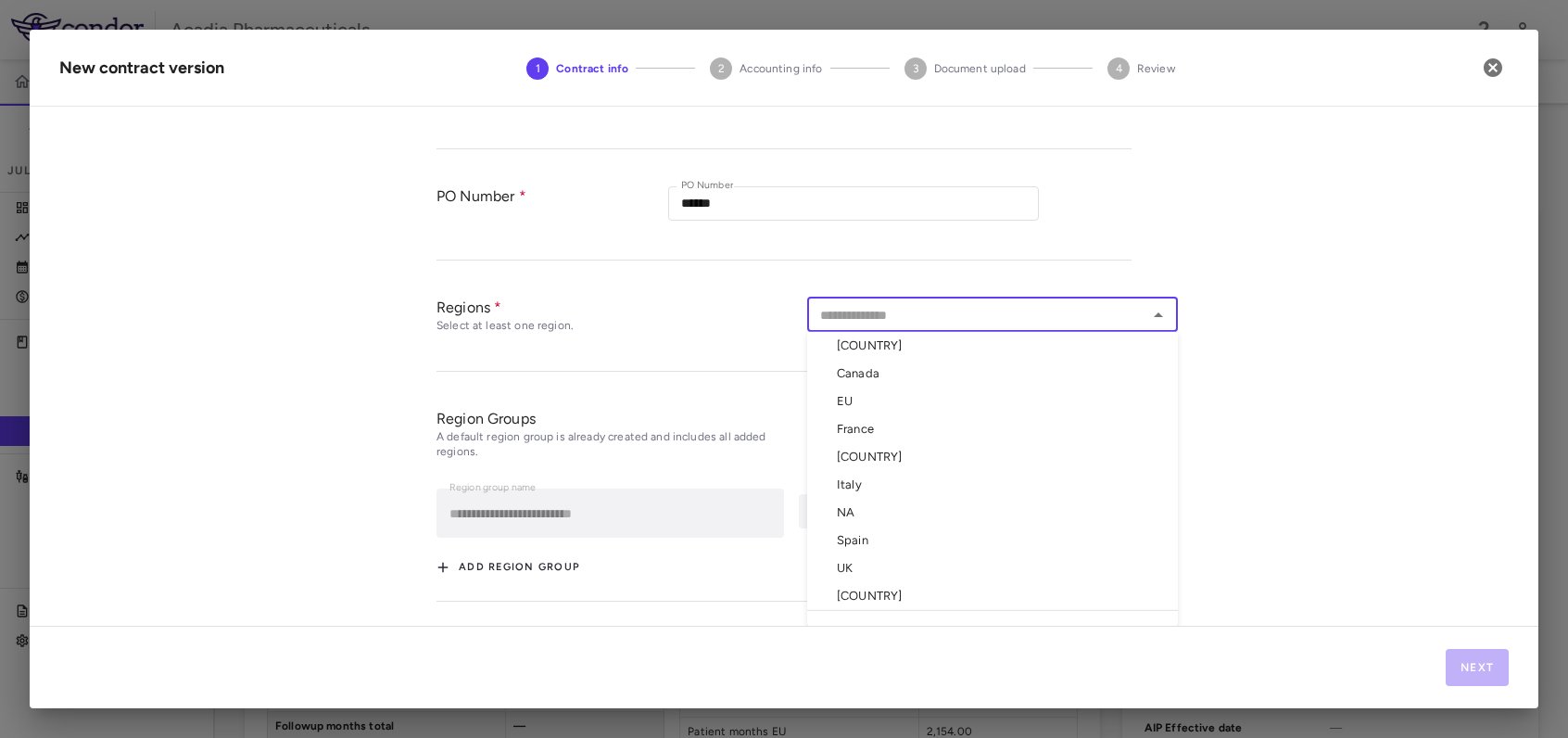click on "EU" at bounding box center [993, 401] 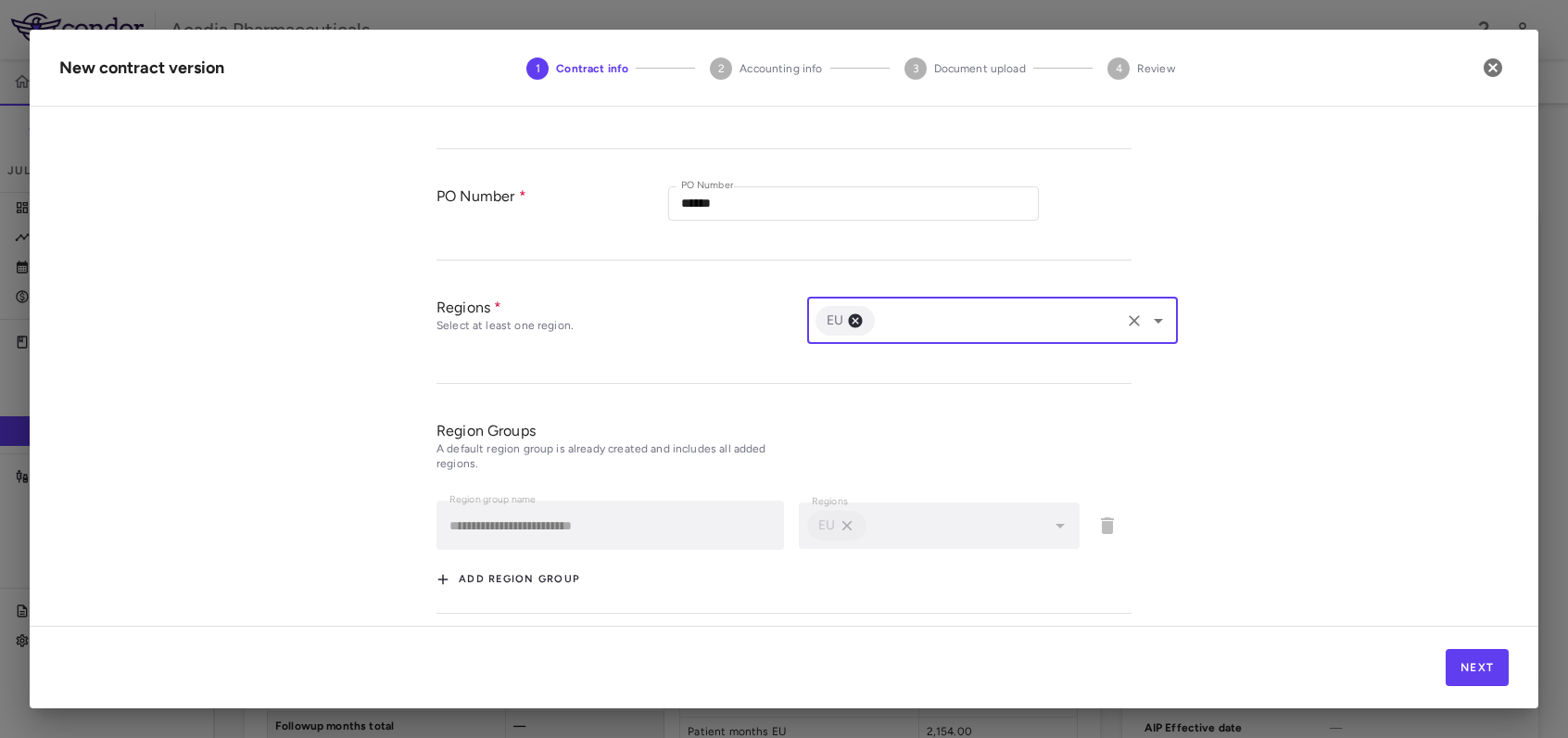 click 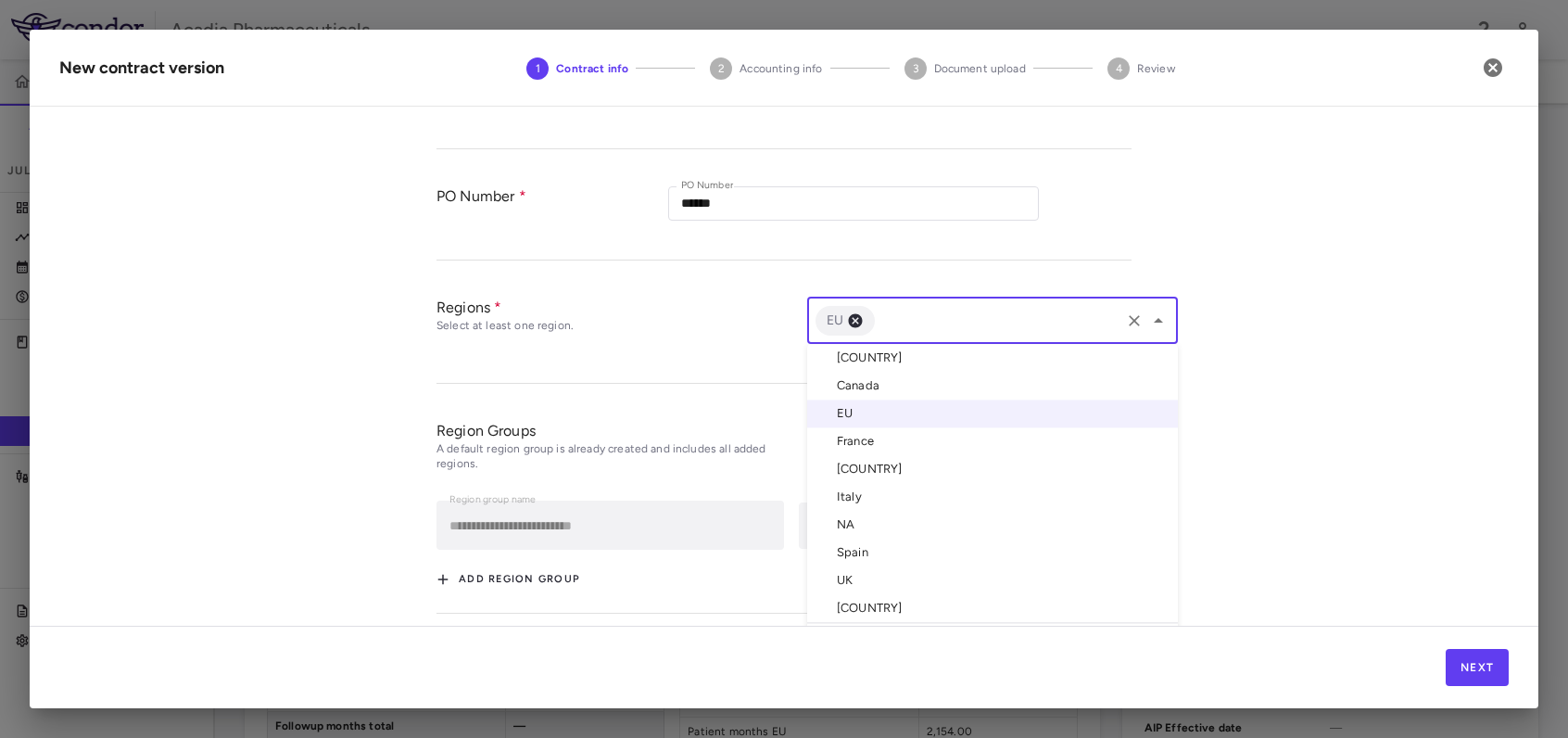click on "NA" at bounding box center (993, 525) 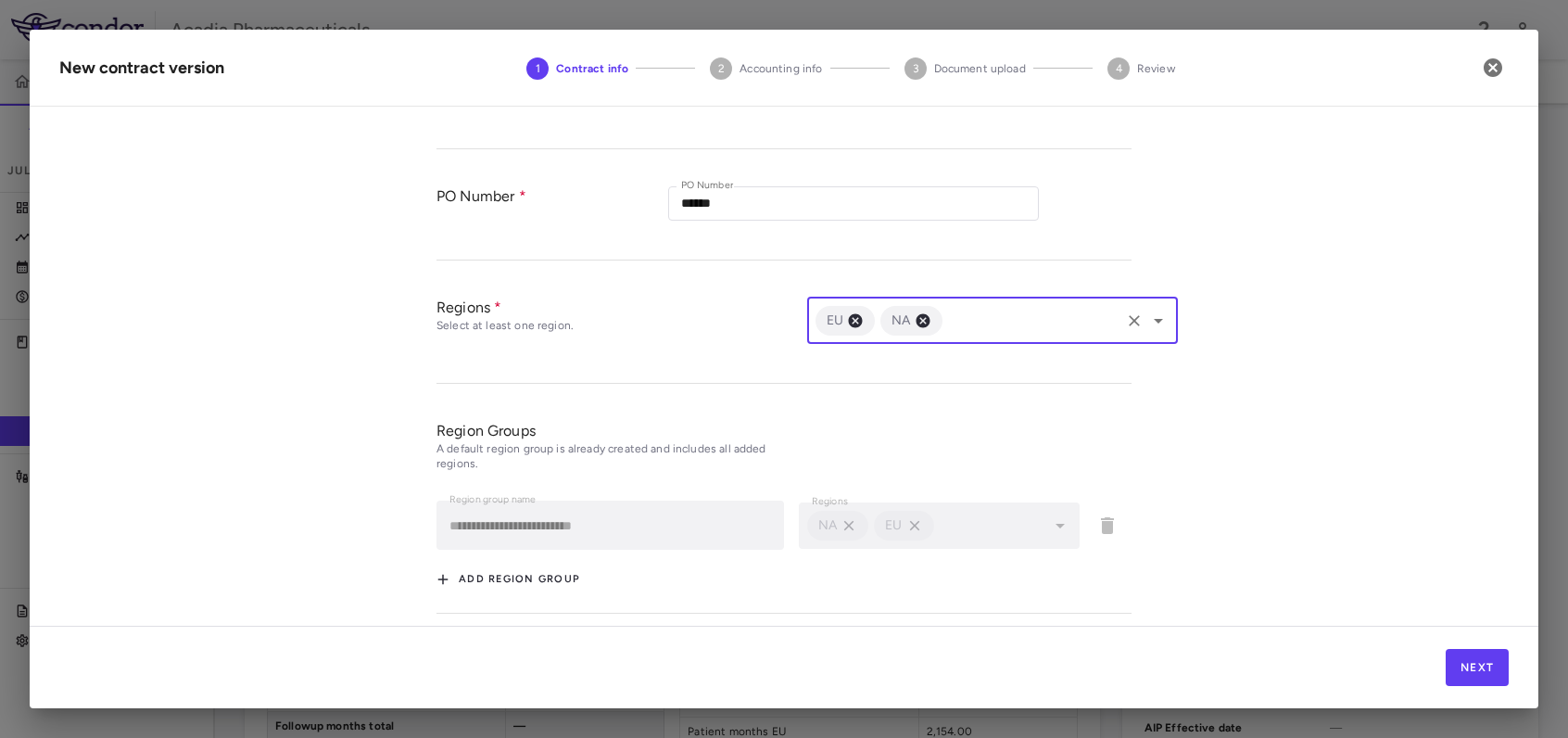 click on "**********" at bounding box center [784, 374] 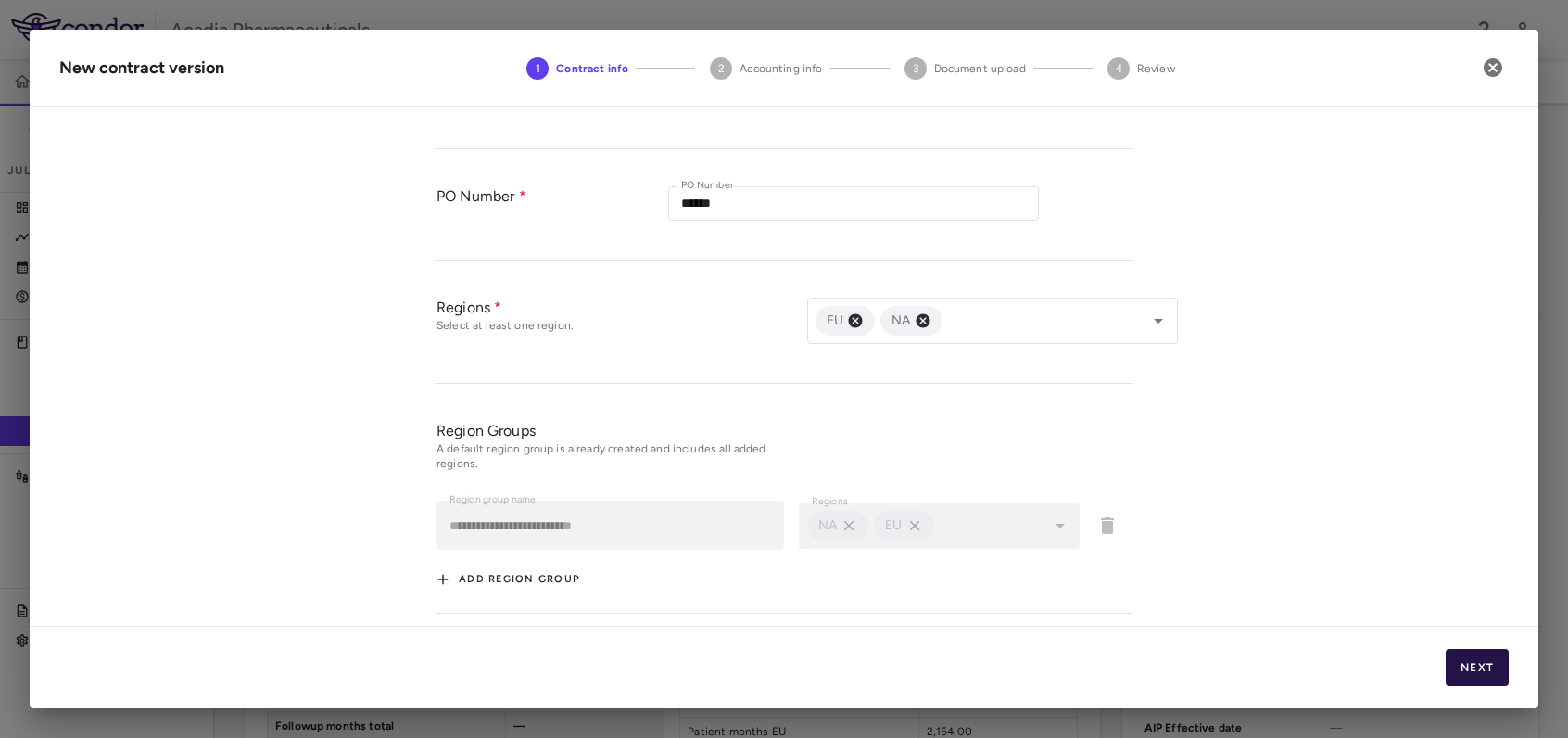 click on "Next" at bounding box center (1477, 668) 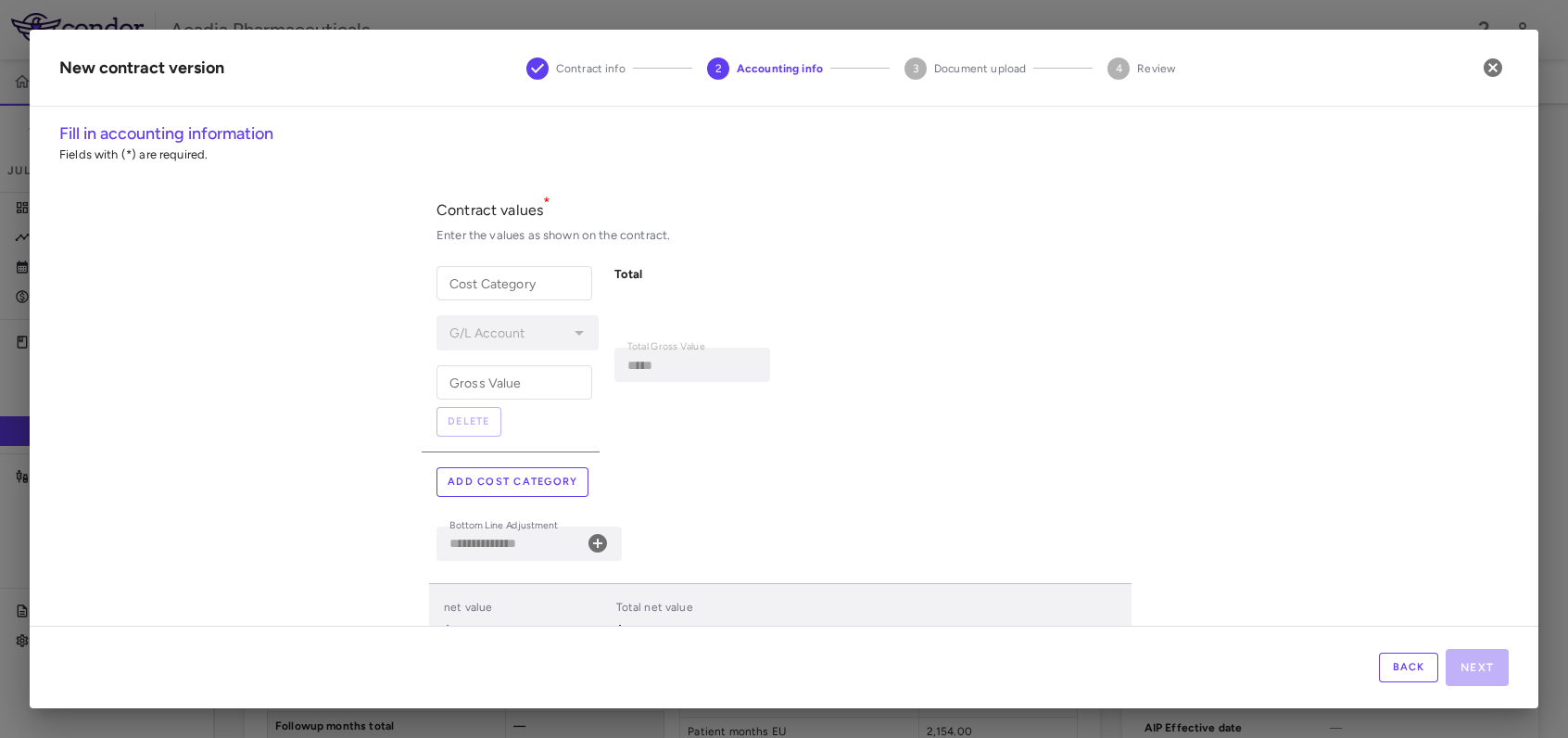 click on "Add cost category" at bounding box center (512, 482) 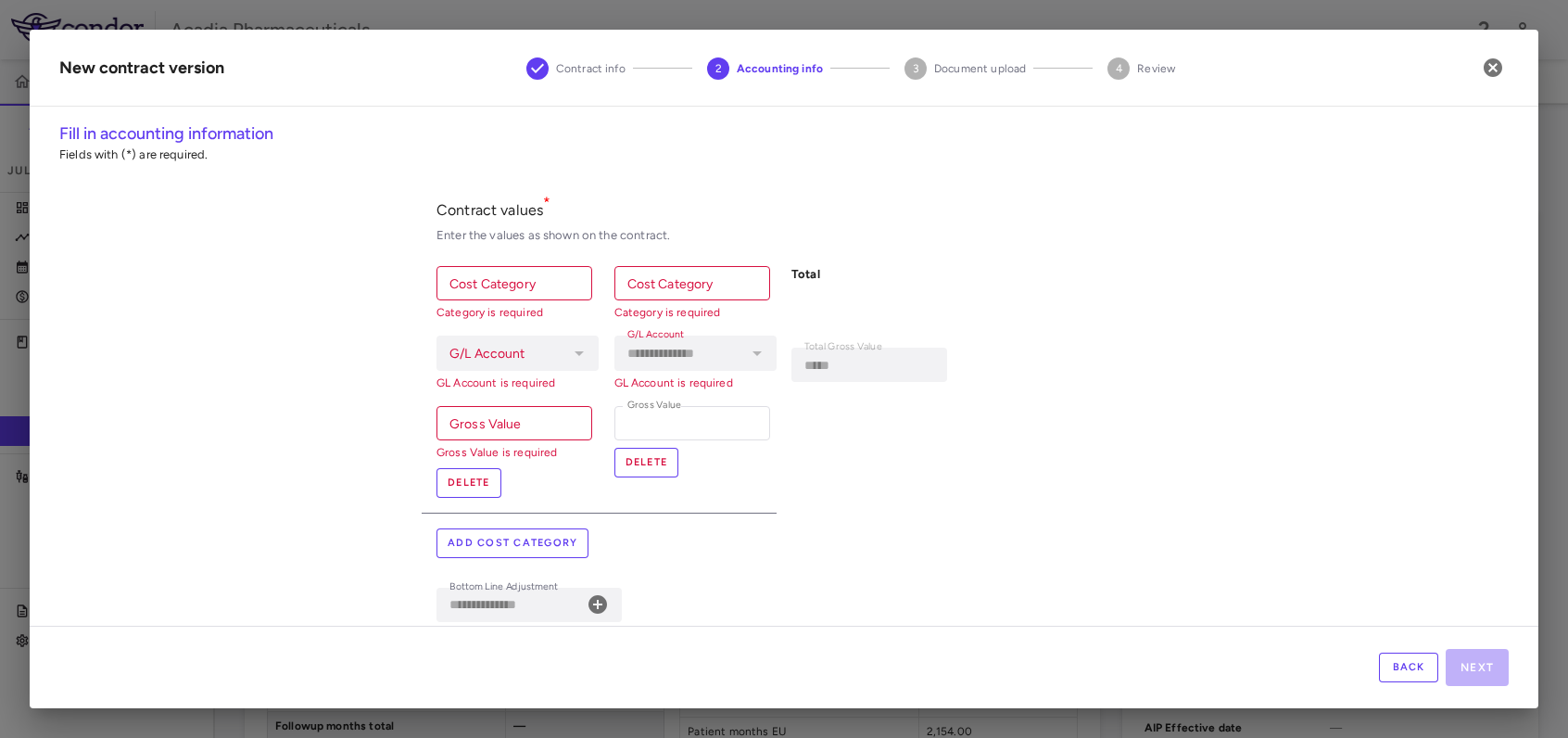 click on "Add cost category" at bounding box center [784, 543] 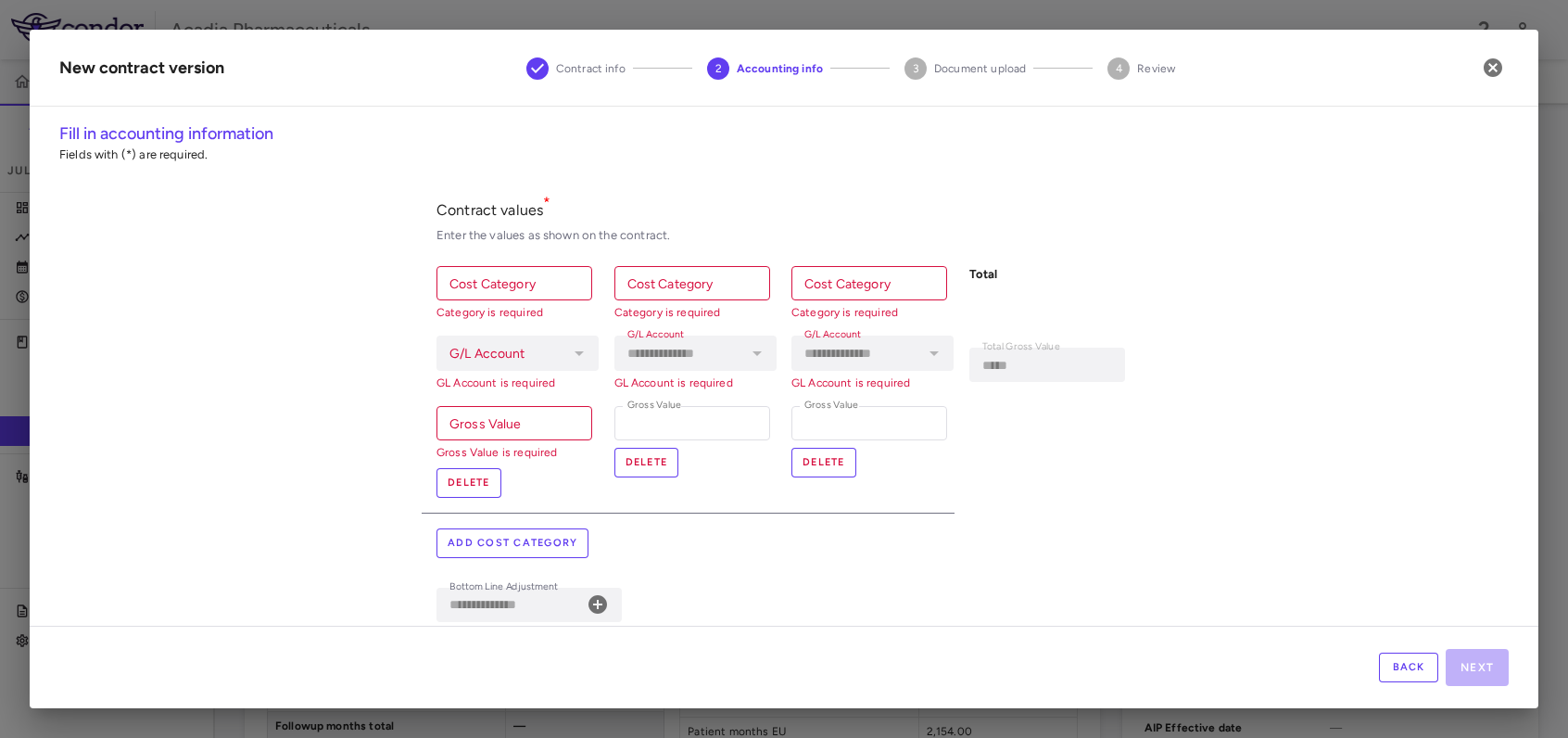click on "Add cost category" at bounding box center [512, 543] 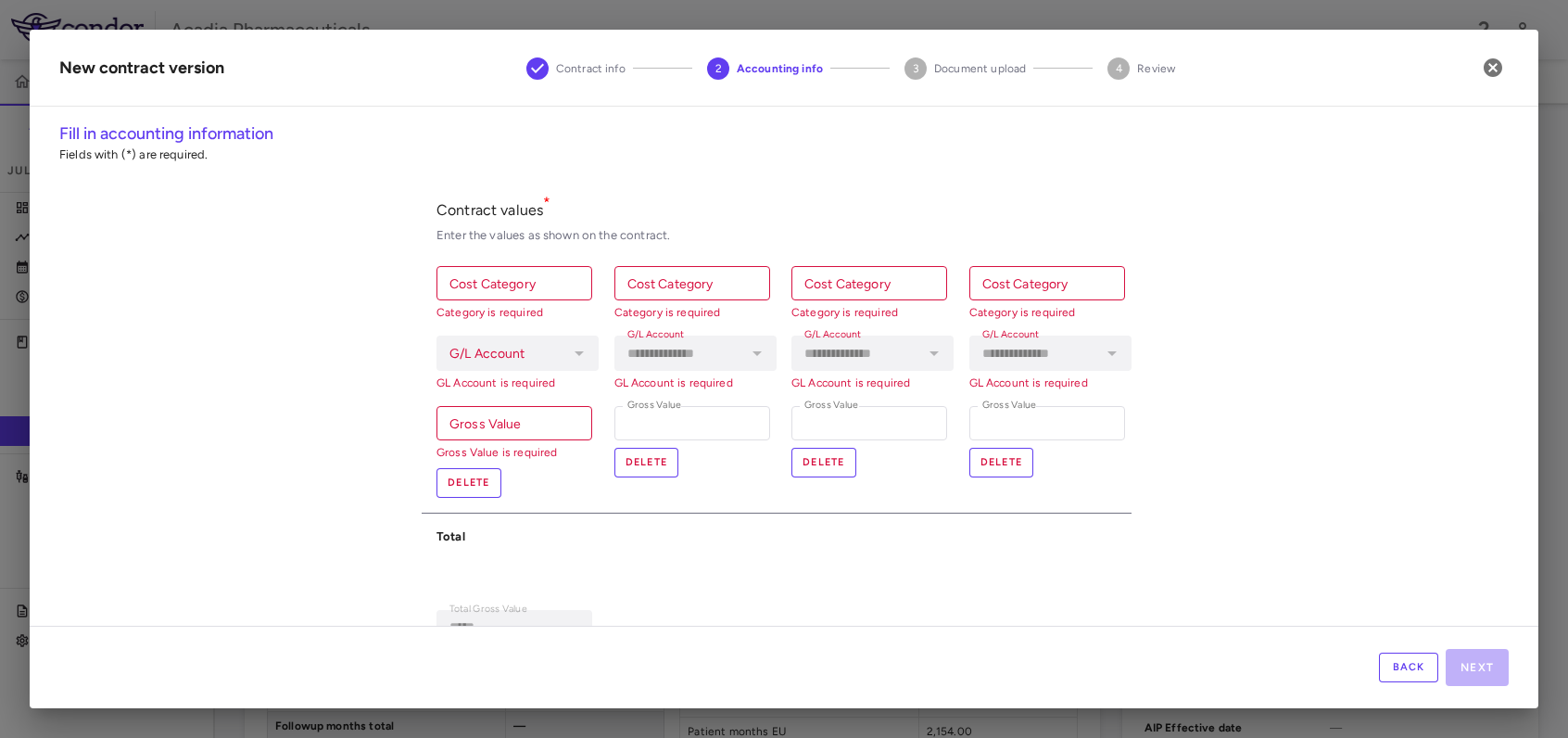 click on "Cost Category" at bounding box center (514, 283) 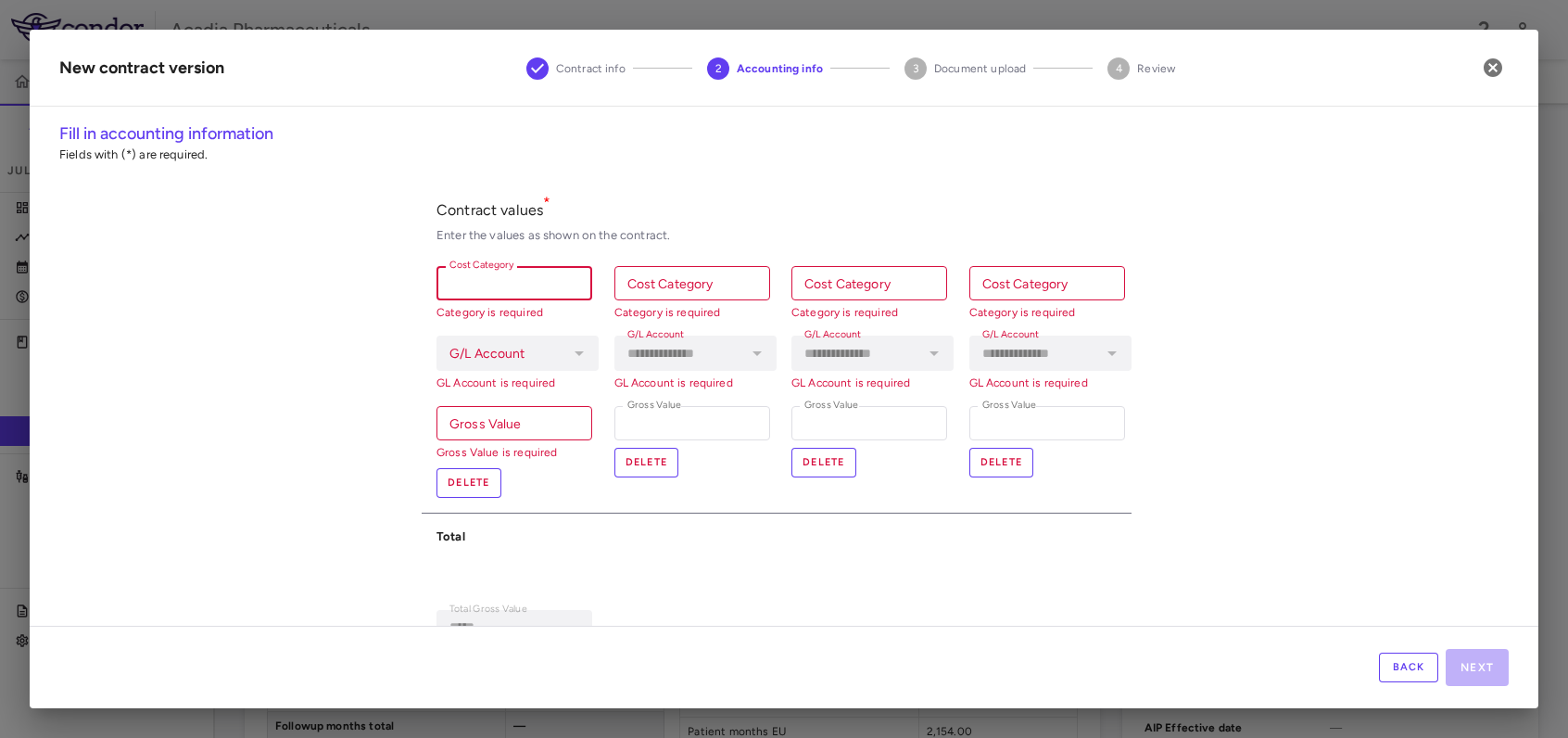 paste on "**********" 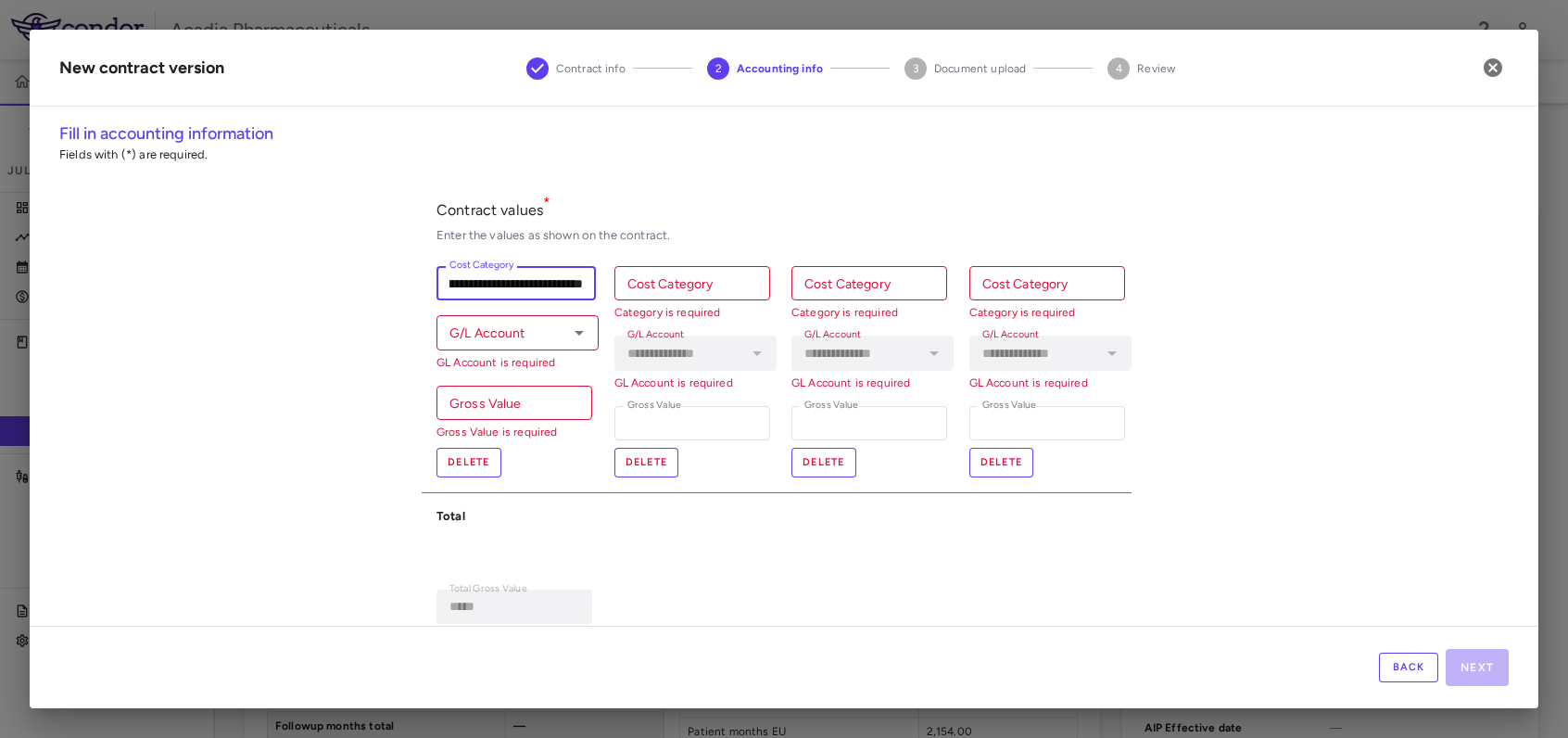 scroll, scrollTop: 0, scrollLeft: 178, axis: horizontal 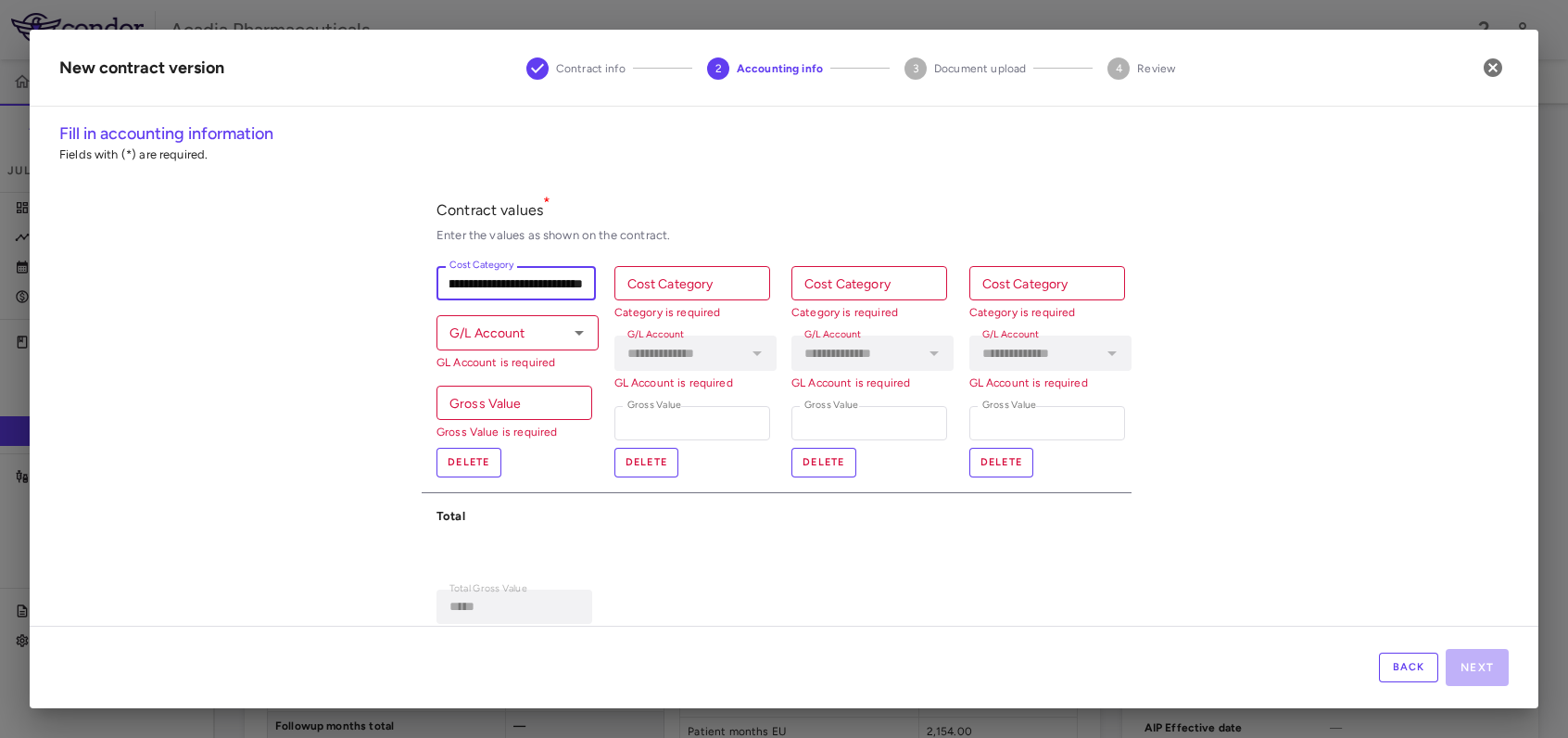 drag, startPoint x: 500, startPoint y: 281, endPoint x: 614, endPoint y: 281, distance: 114 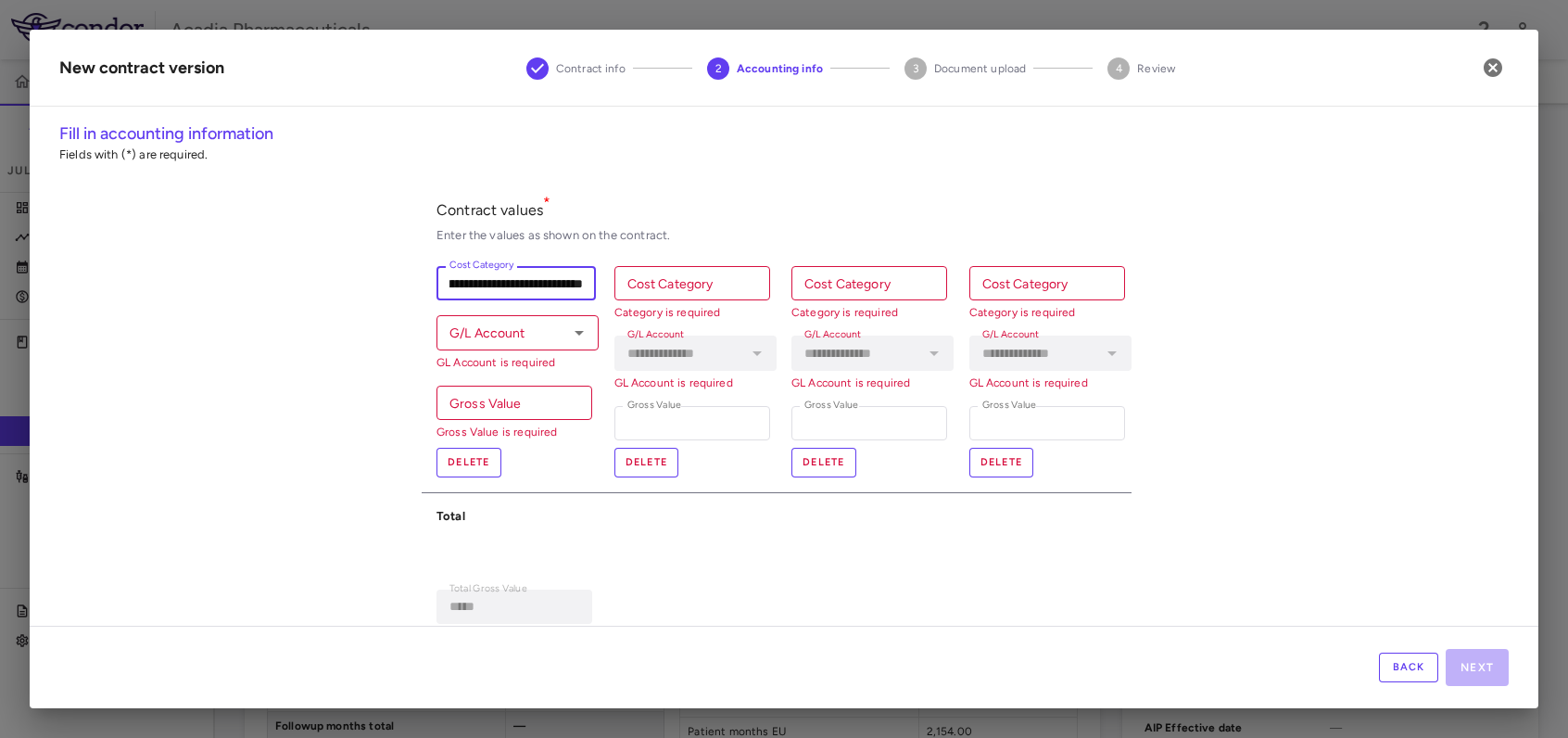 scroll, scrollTop: 0, scrollLeft: 179, axis: horizontal 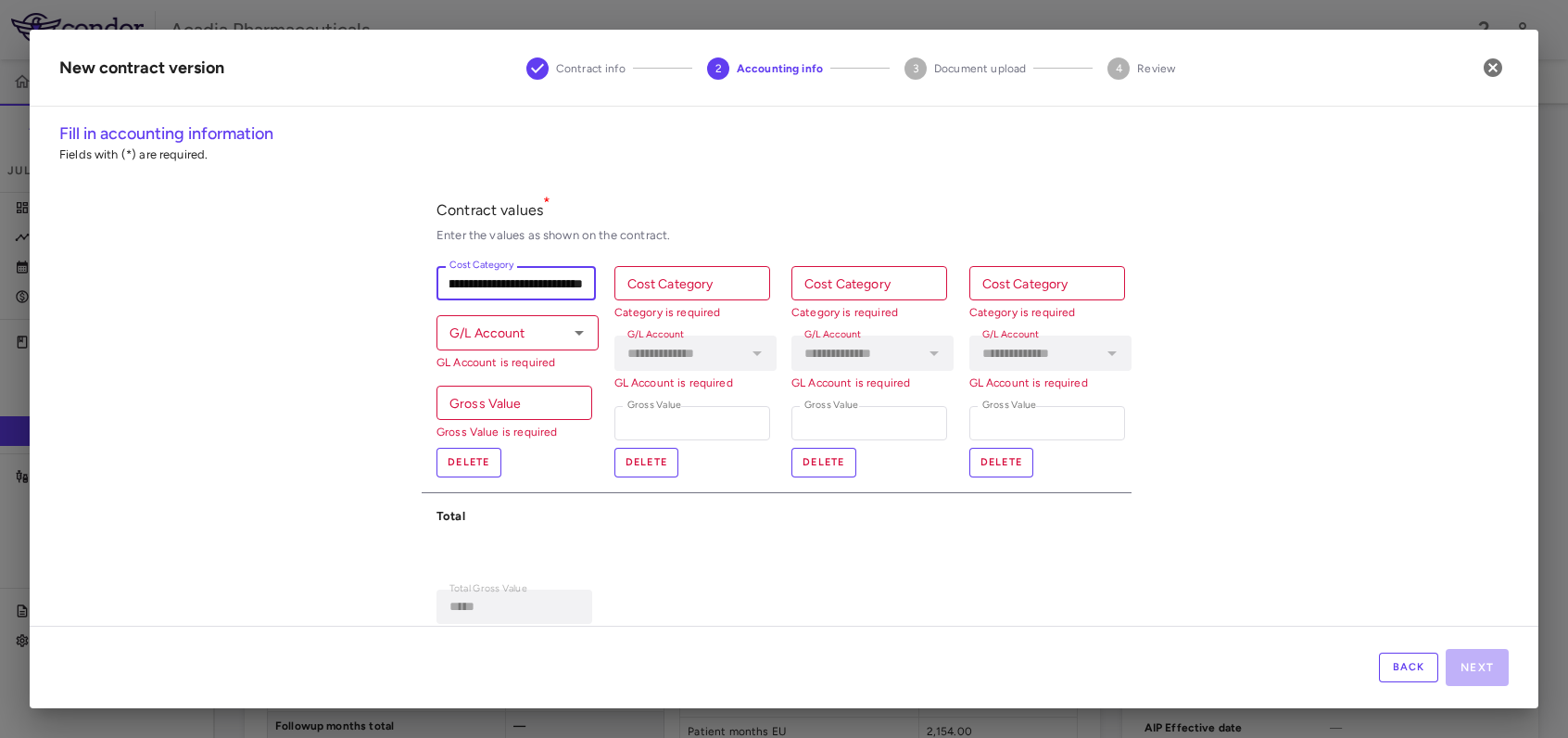 click on "**********" at bounding box center [516, 283] 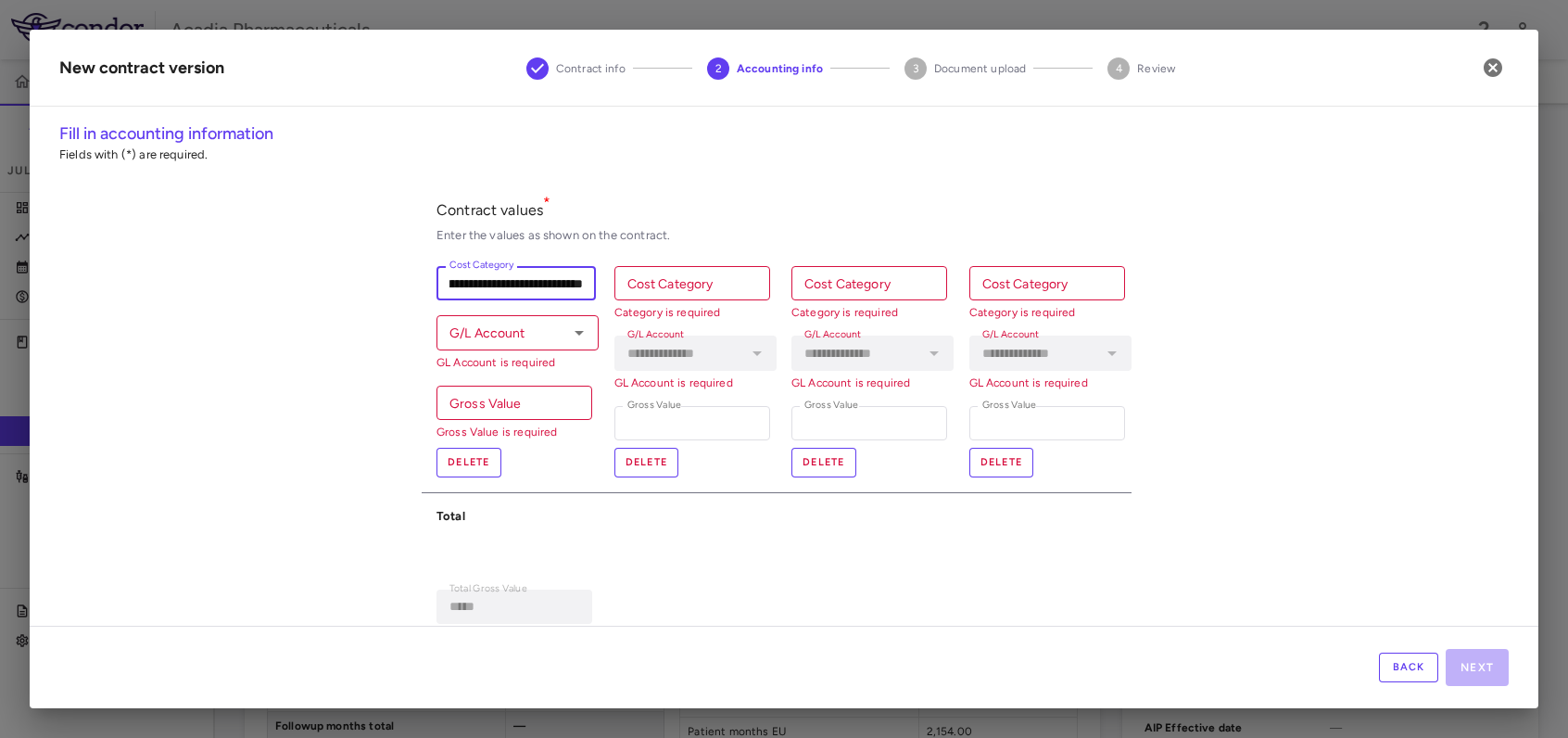scroll, scrollTop: 0, scrollLeft: 0, axis: both 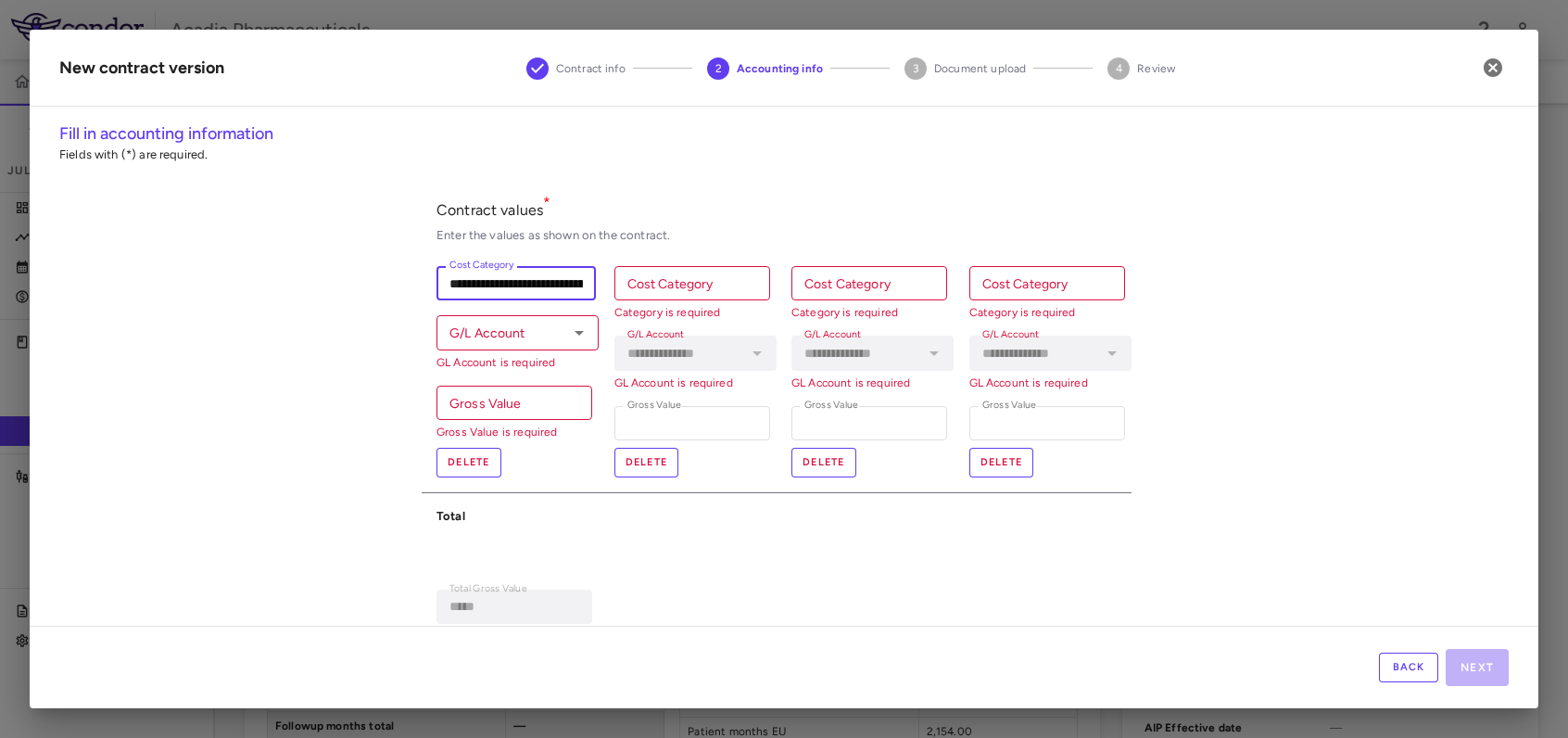 type on "**********" 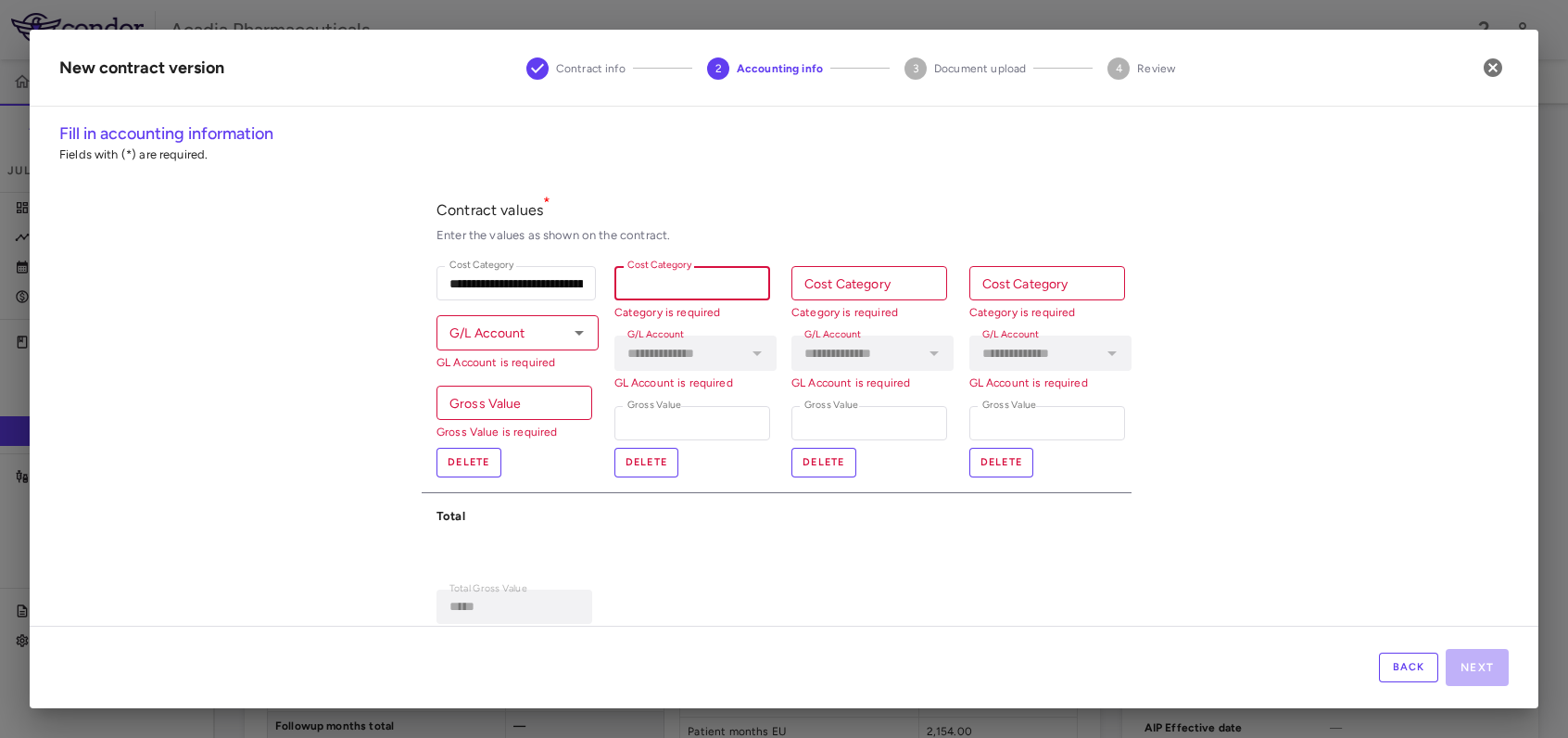 paste on "**********" 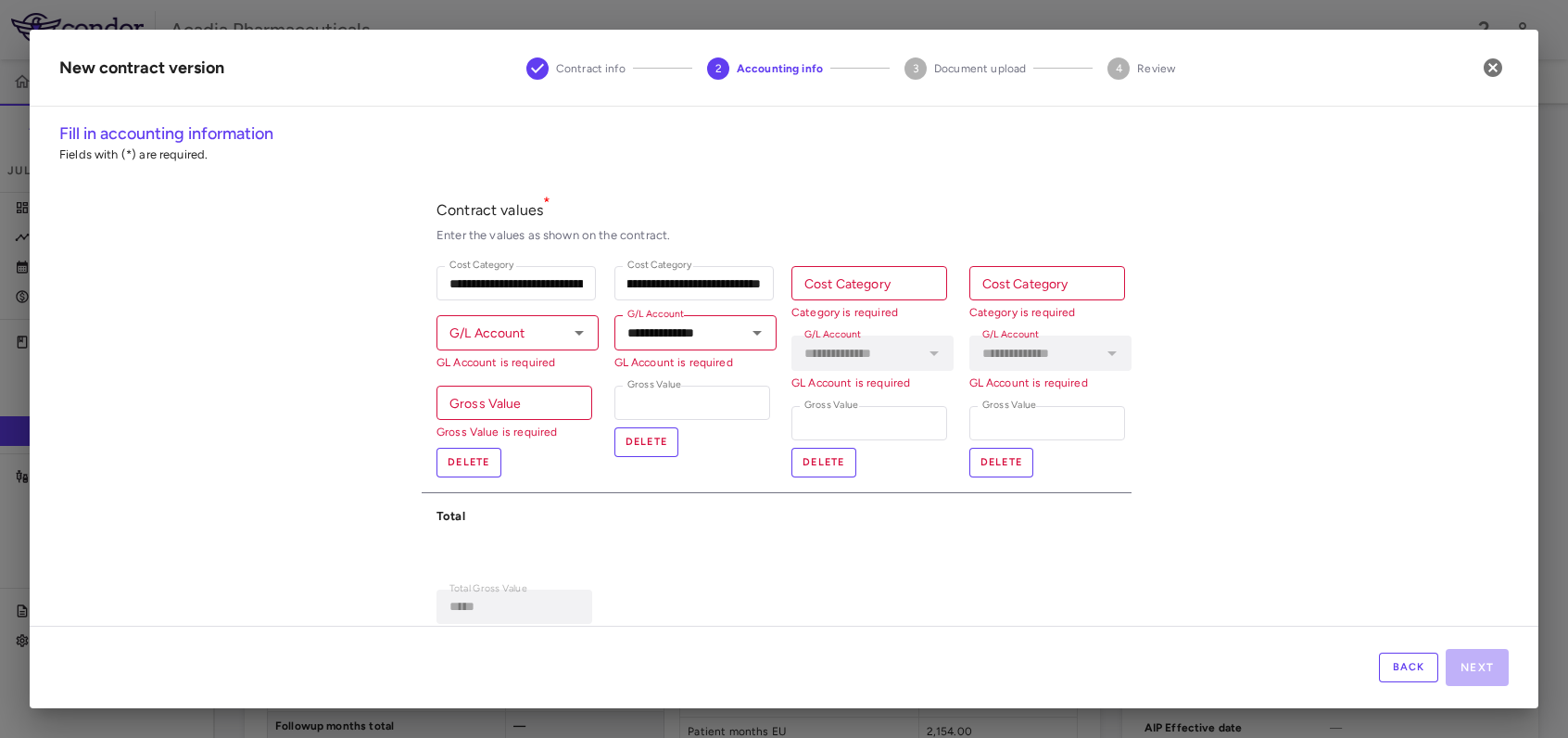 scroll, scrollTop: 0, scrollLeft: 0, axis: both 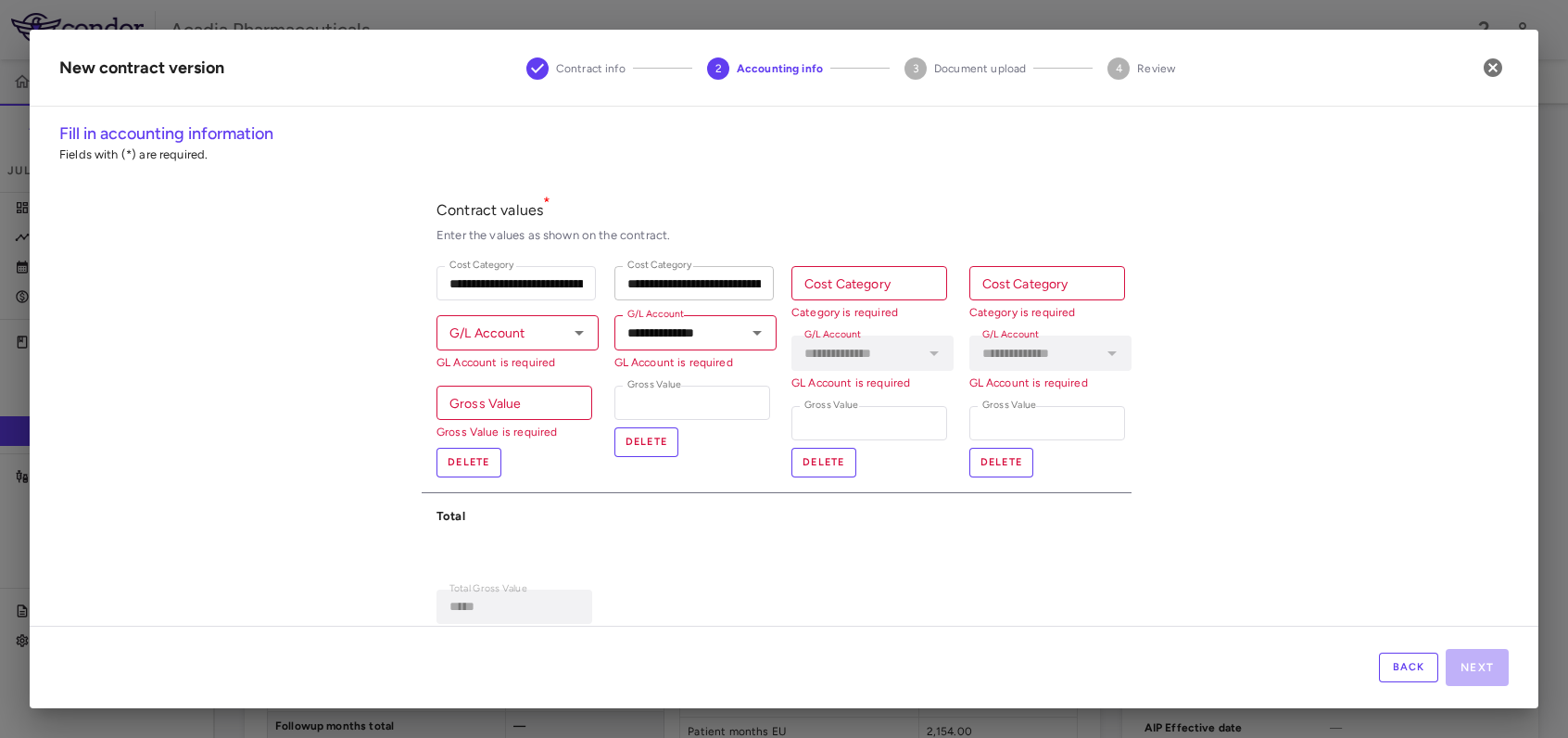 click on "**********" at bounding box center (694, 283) 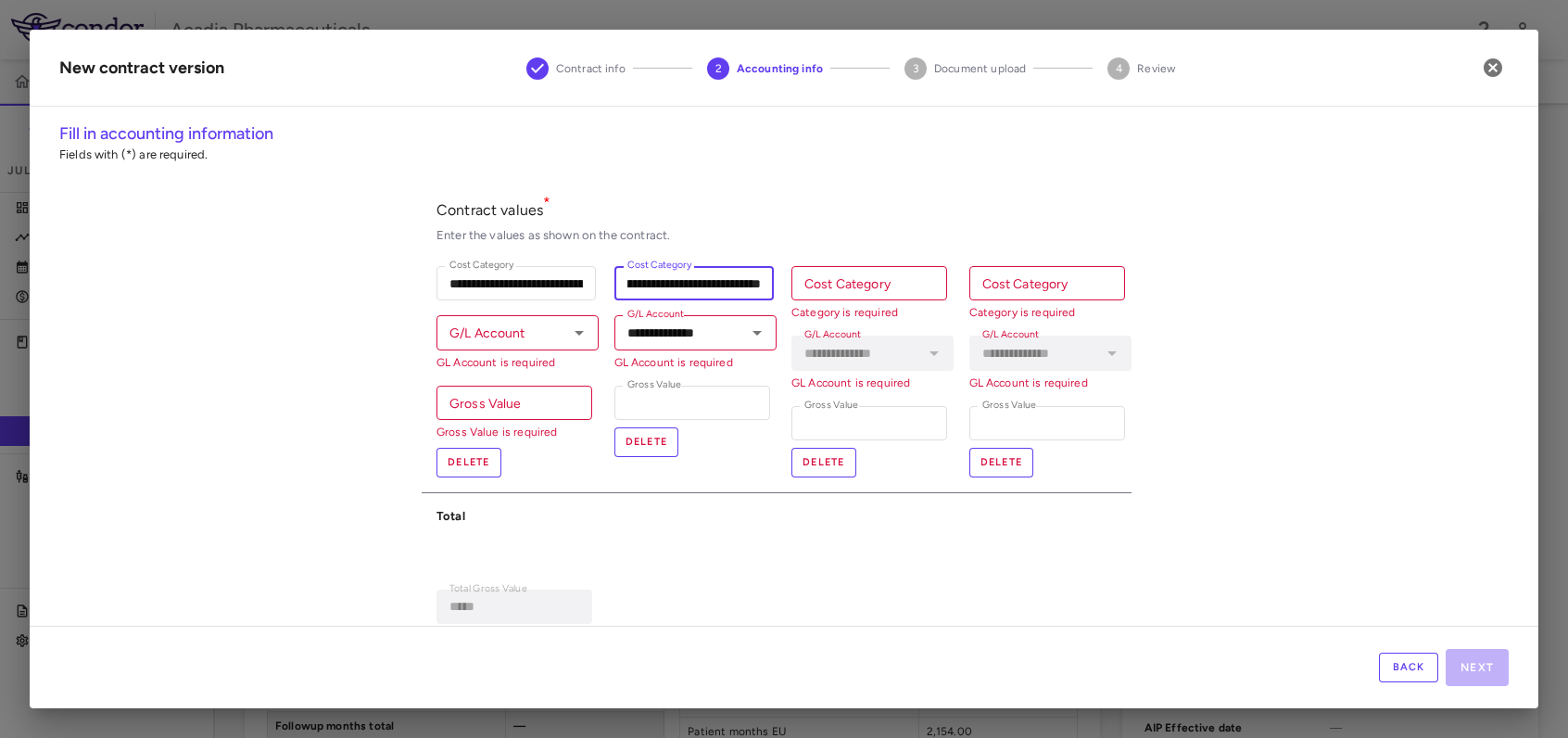 scroll, scrollTop: 0, scrollLeft: 0, axis: both 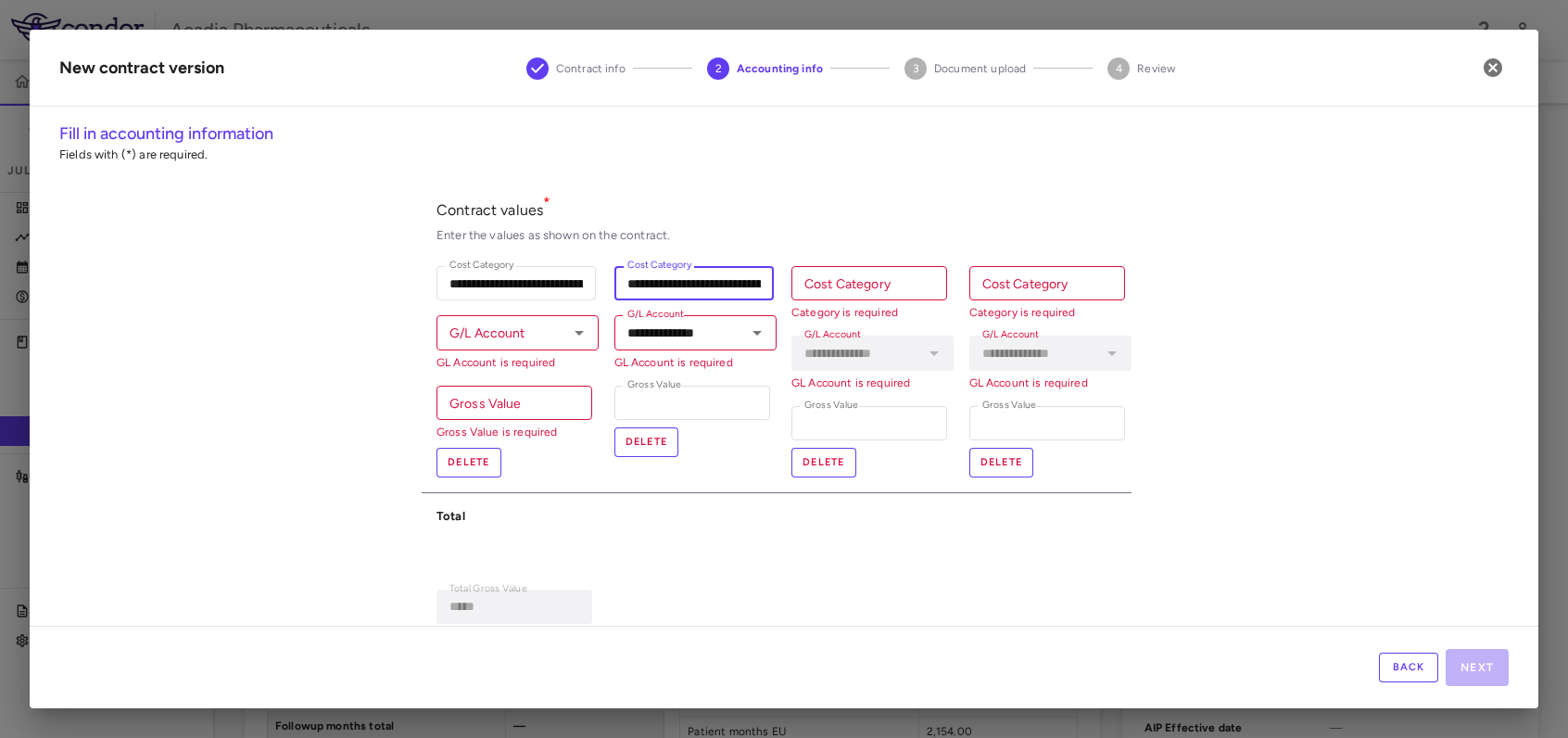 type on "**********" 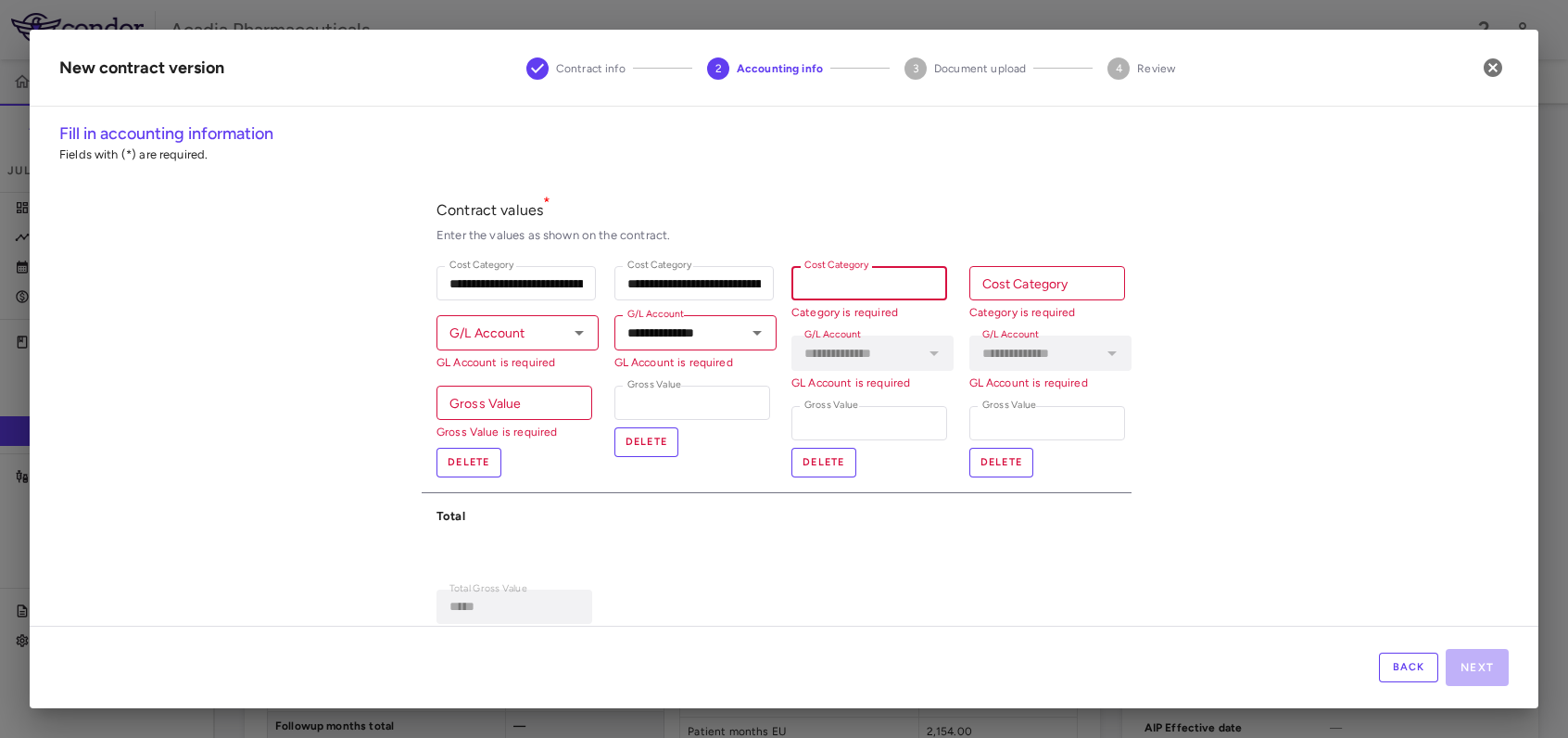 paste on "**********" 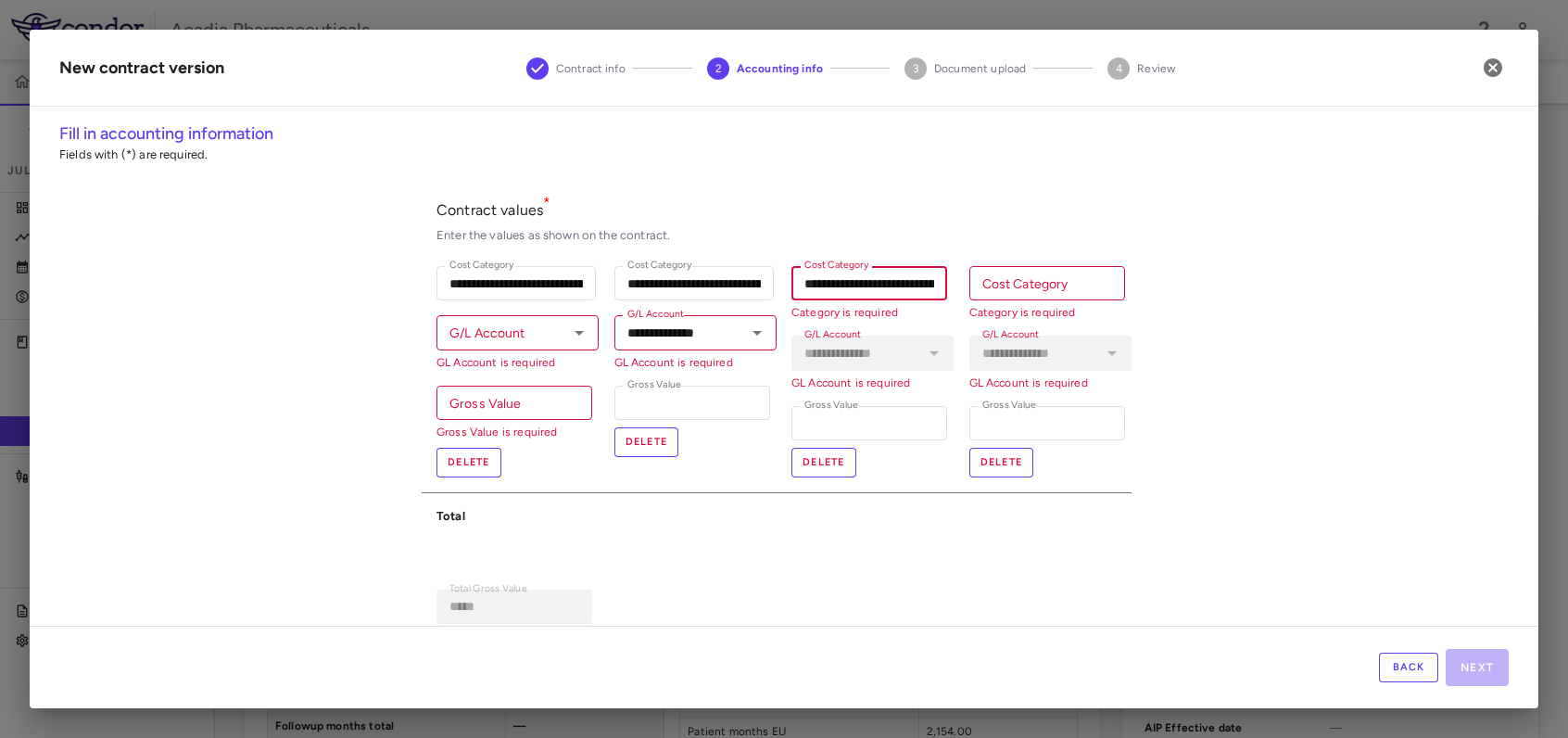 scroll, scrollTop: 0, scrollLeft: 171, axis: horizontal 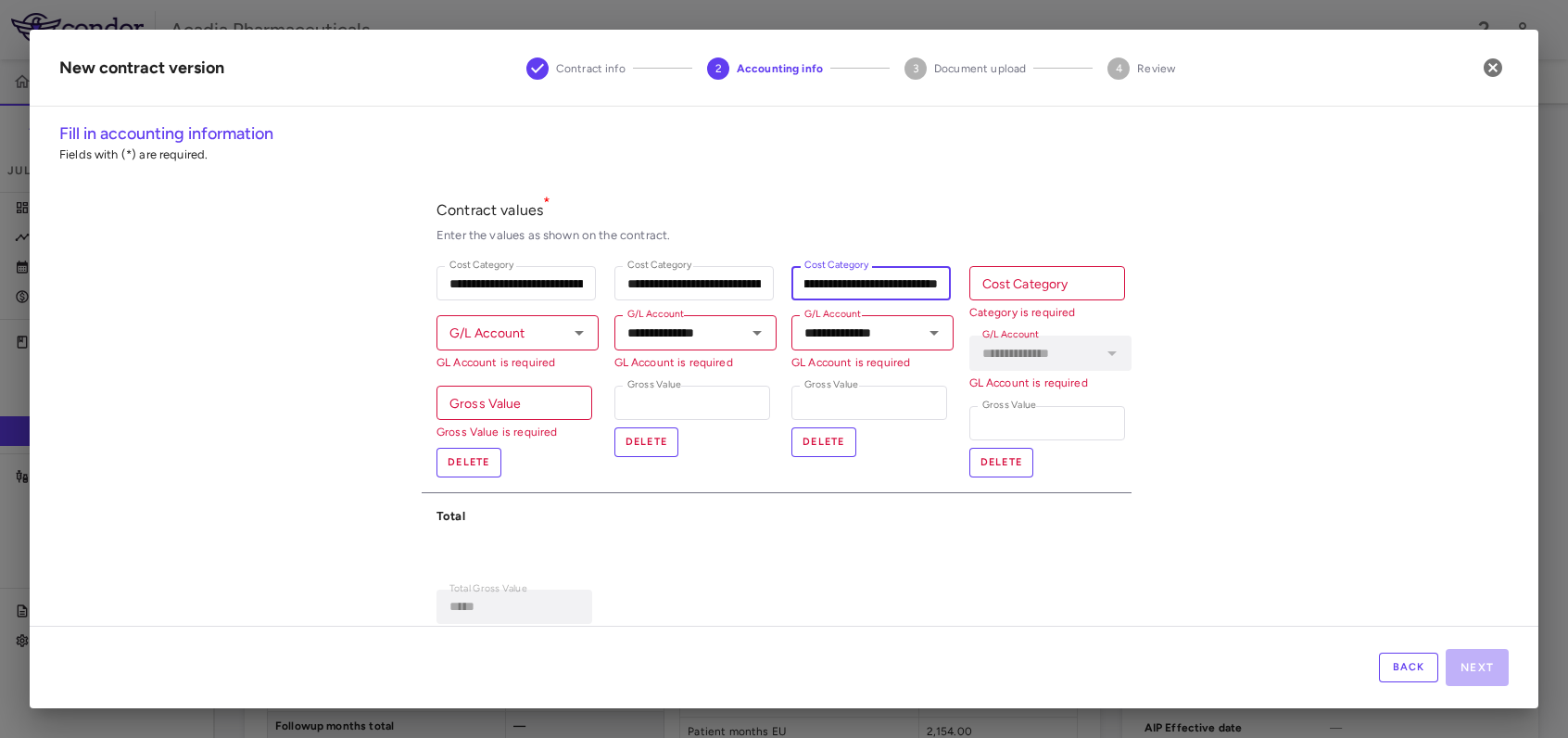drag, startPoint x: 908, startPoint y: 282, endPoint x: 856, endPoint y: 292, distance: 52.952809 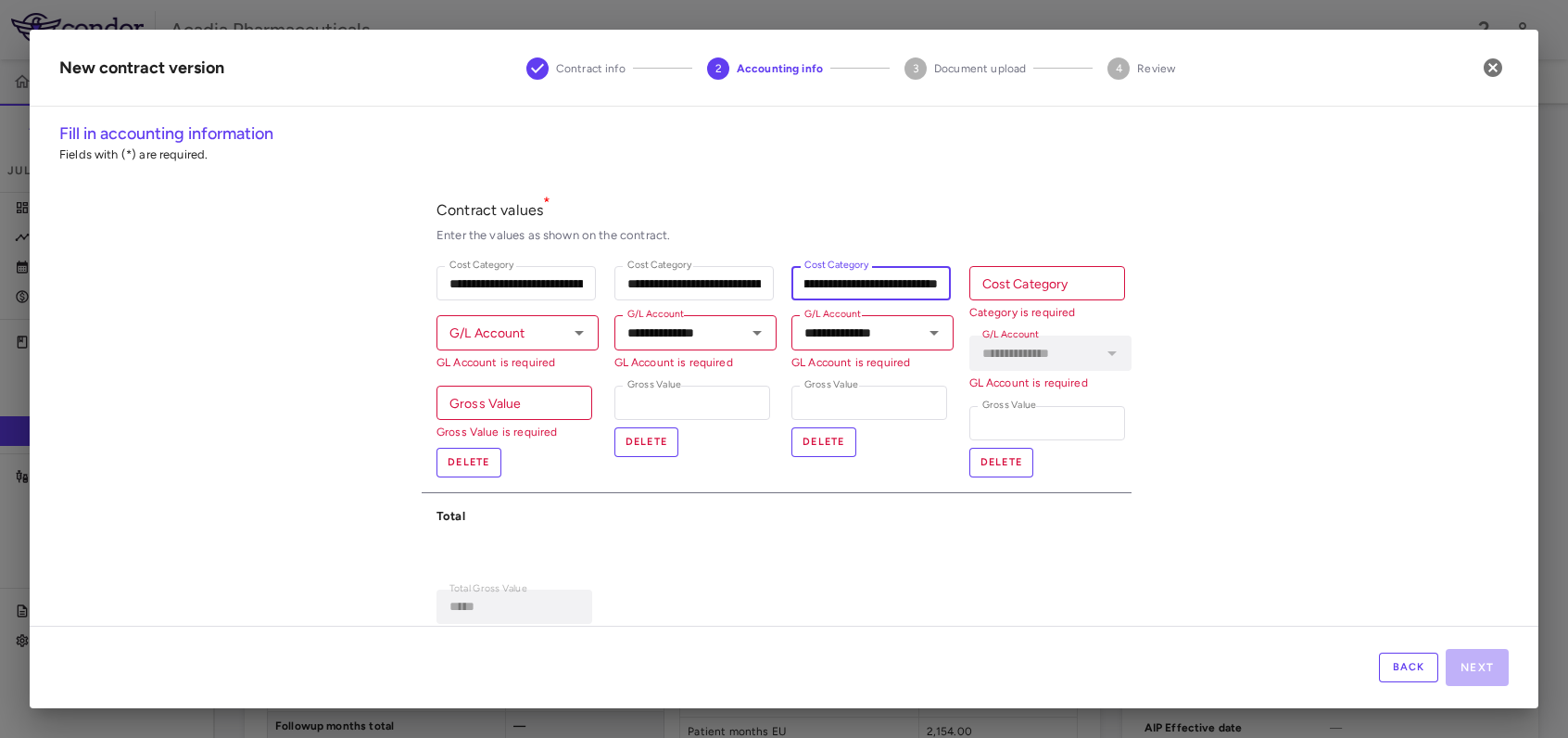 click on "**********" at bounding box center [871, 283] 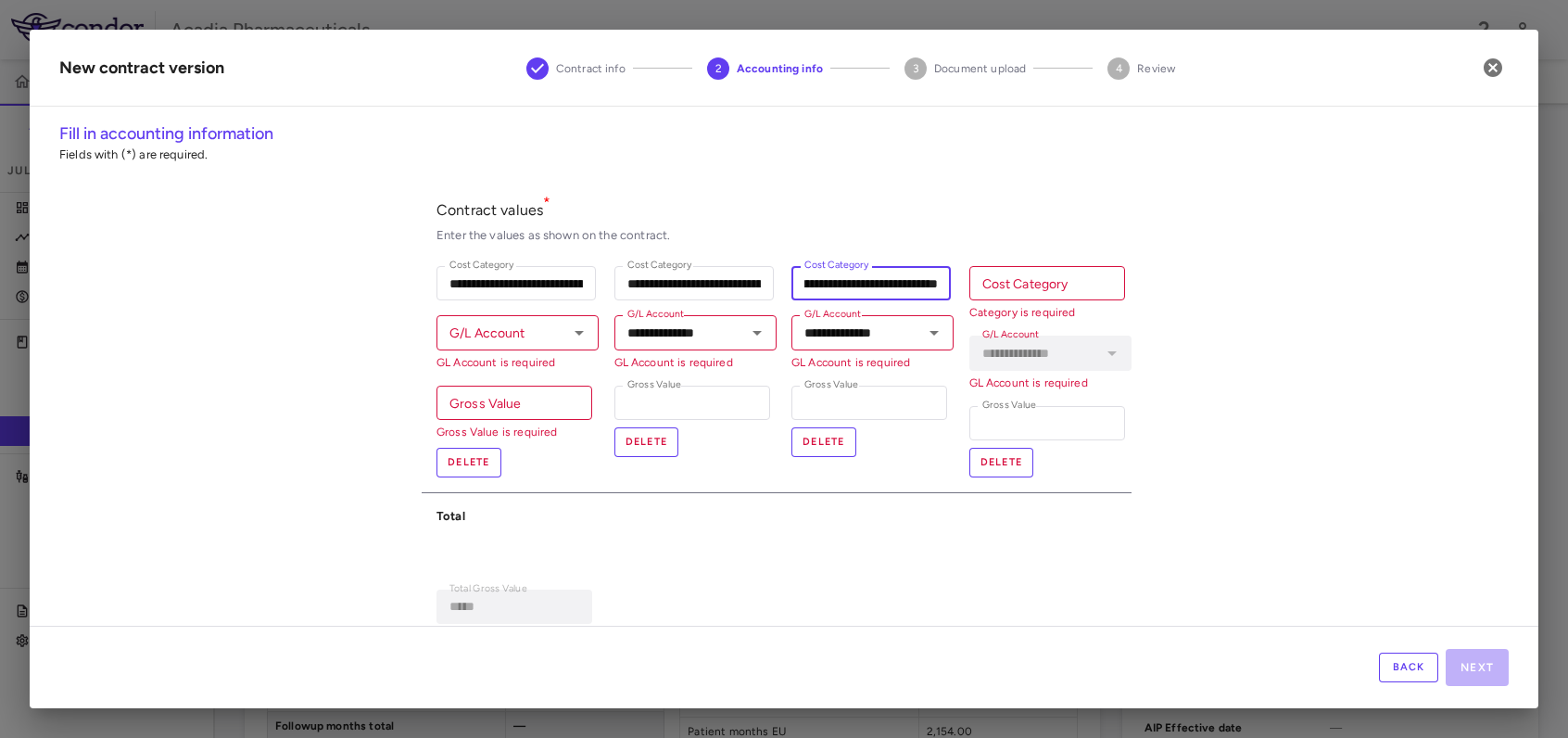 scroll, scrollTop: 0, scrollLeft: 0, axis: both 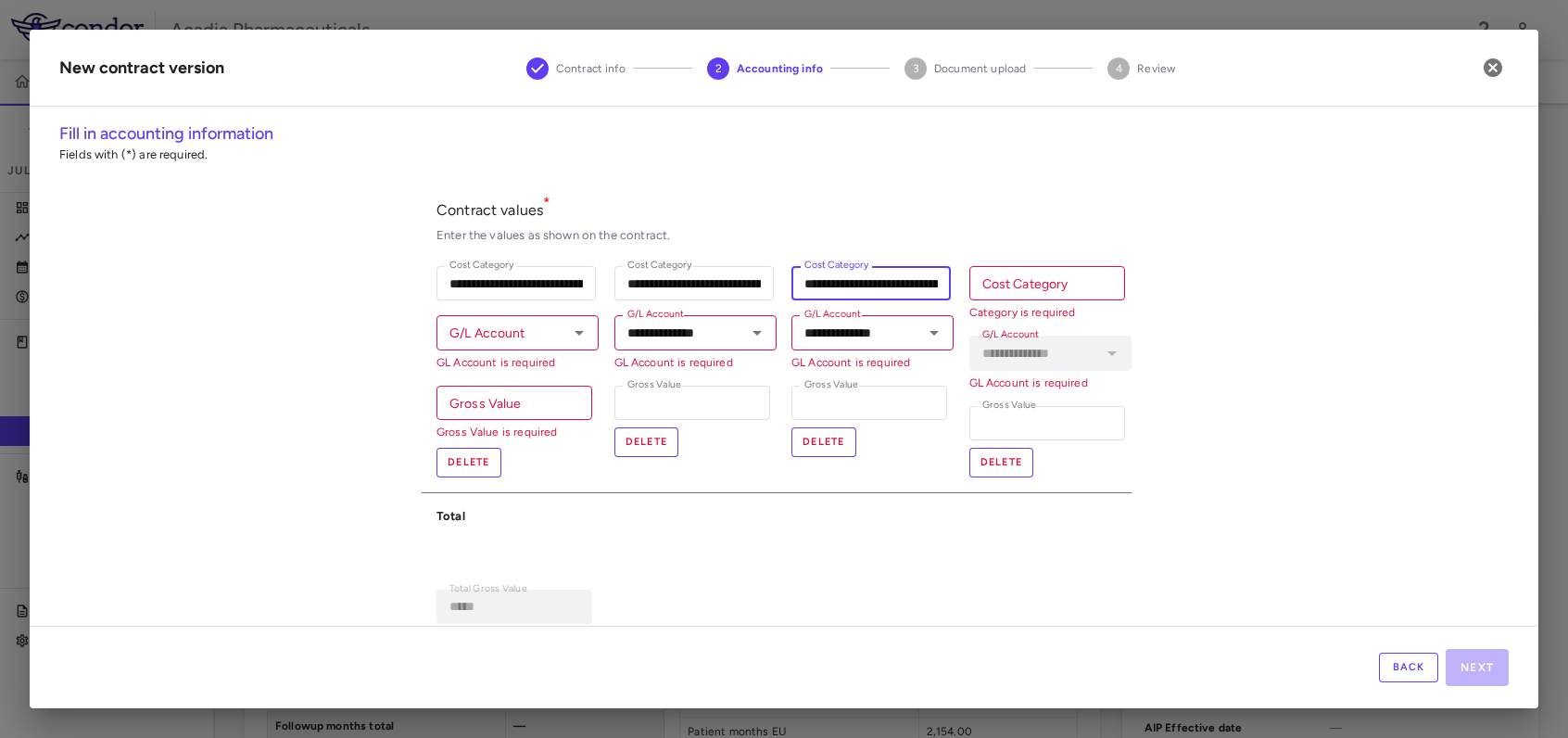 click on "**********" at bounding box center (871, 283) 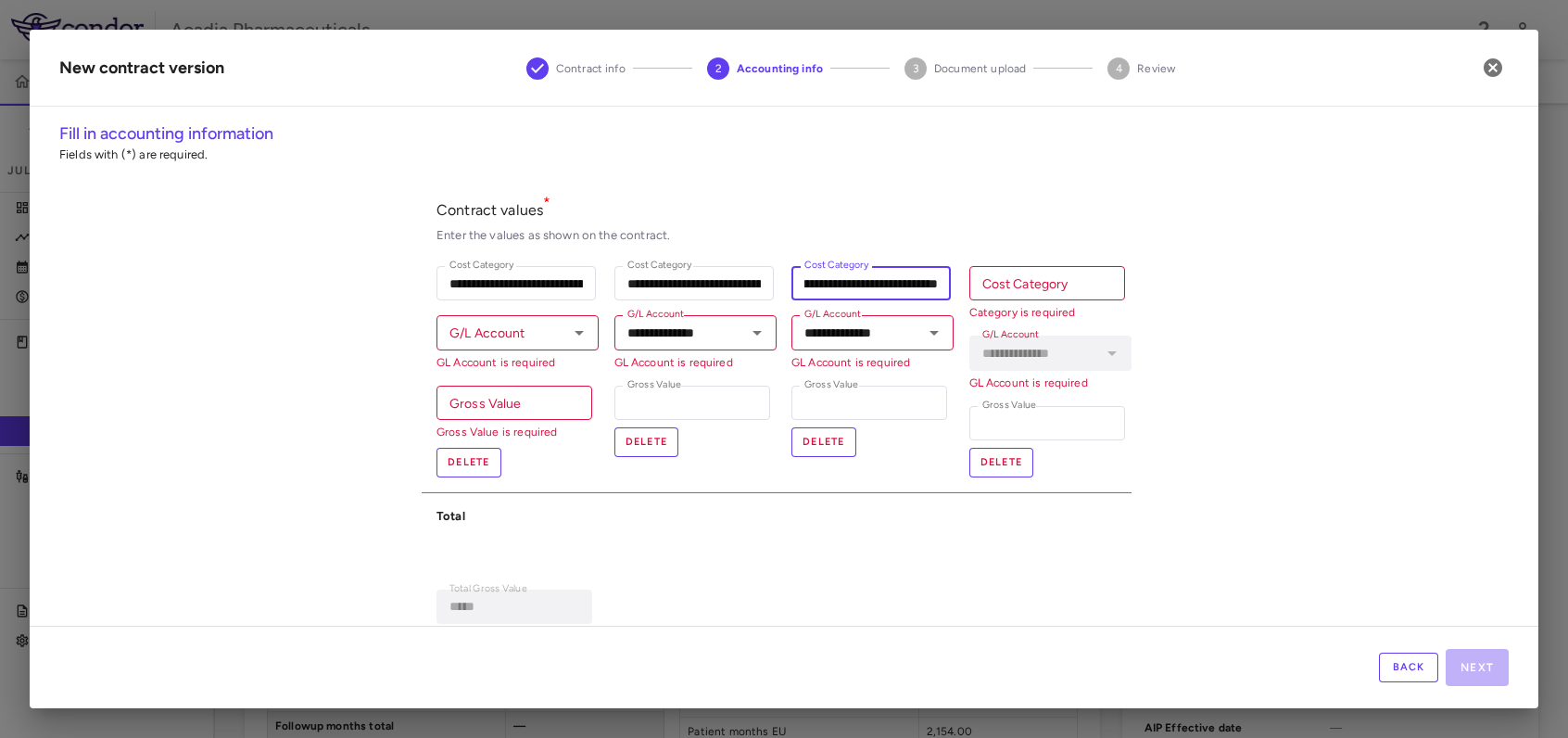 scroll, scrollTop: 0, scrollLeft: 167, axis: horizontal 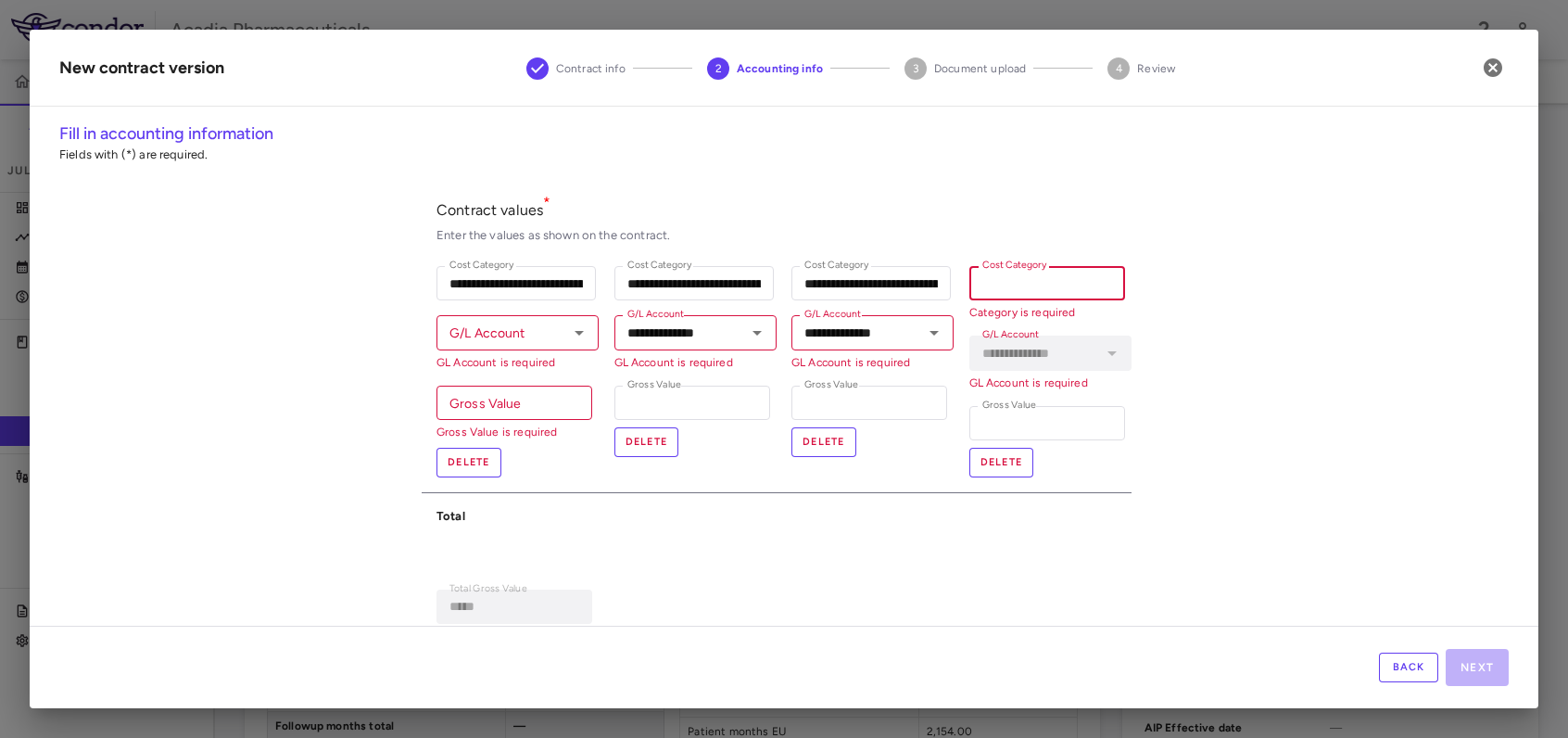 click on "Cost Category" at bounding box center (1047, 283) 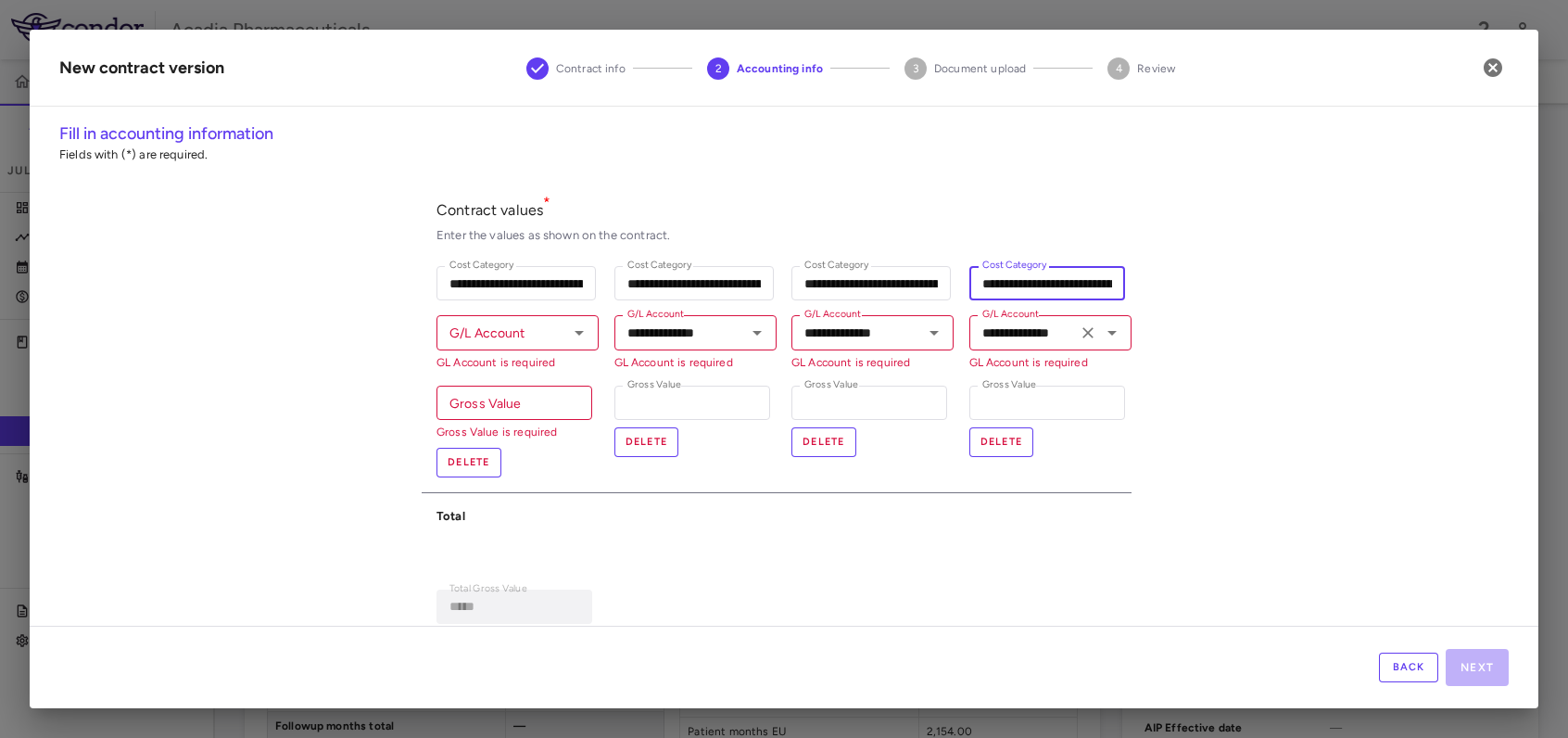 scroll, scrollTop: 0, scrollLeft: 319, axis: horizontal 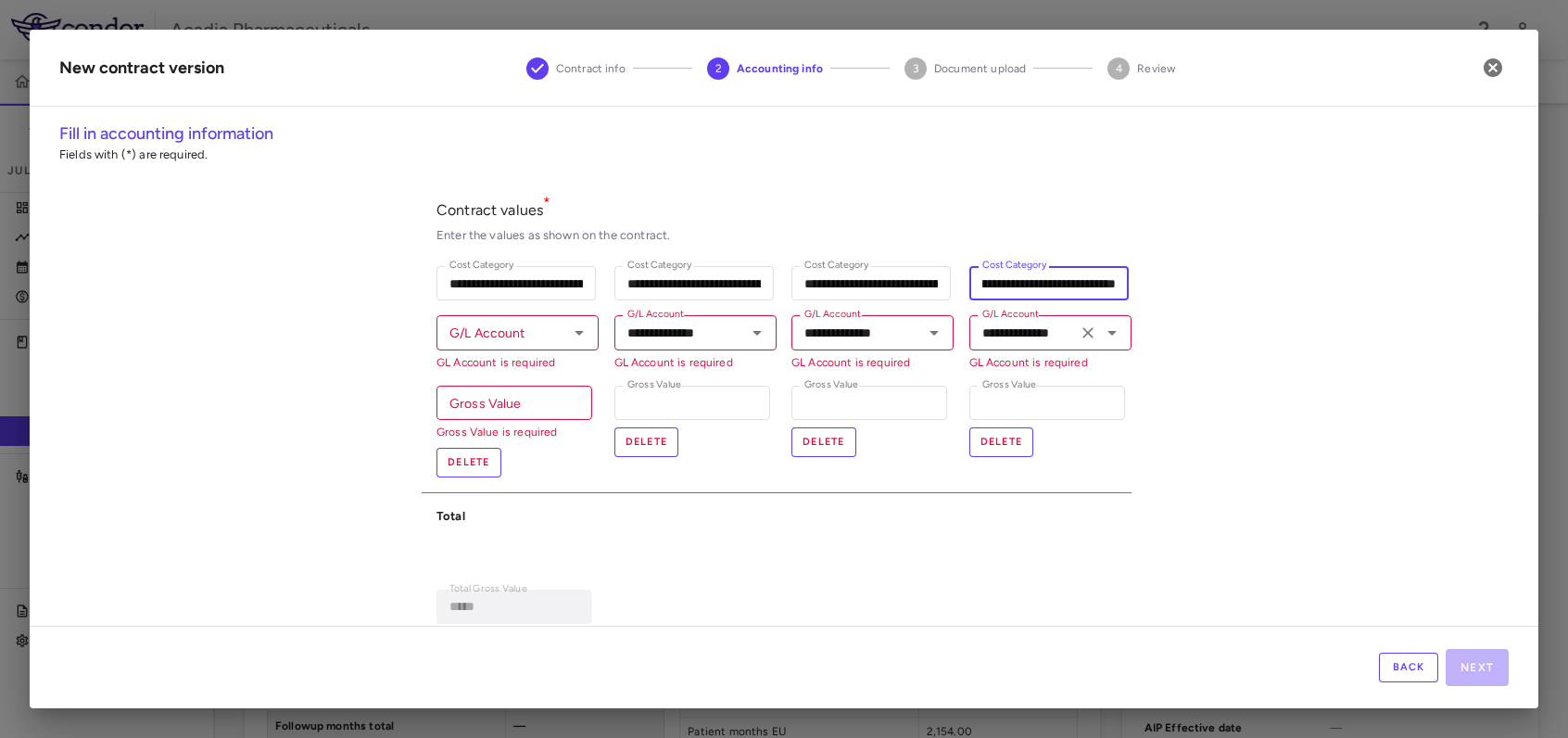 type on "**********" 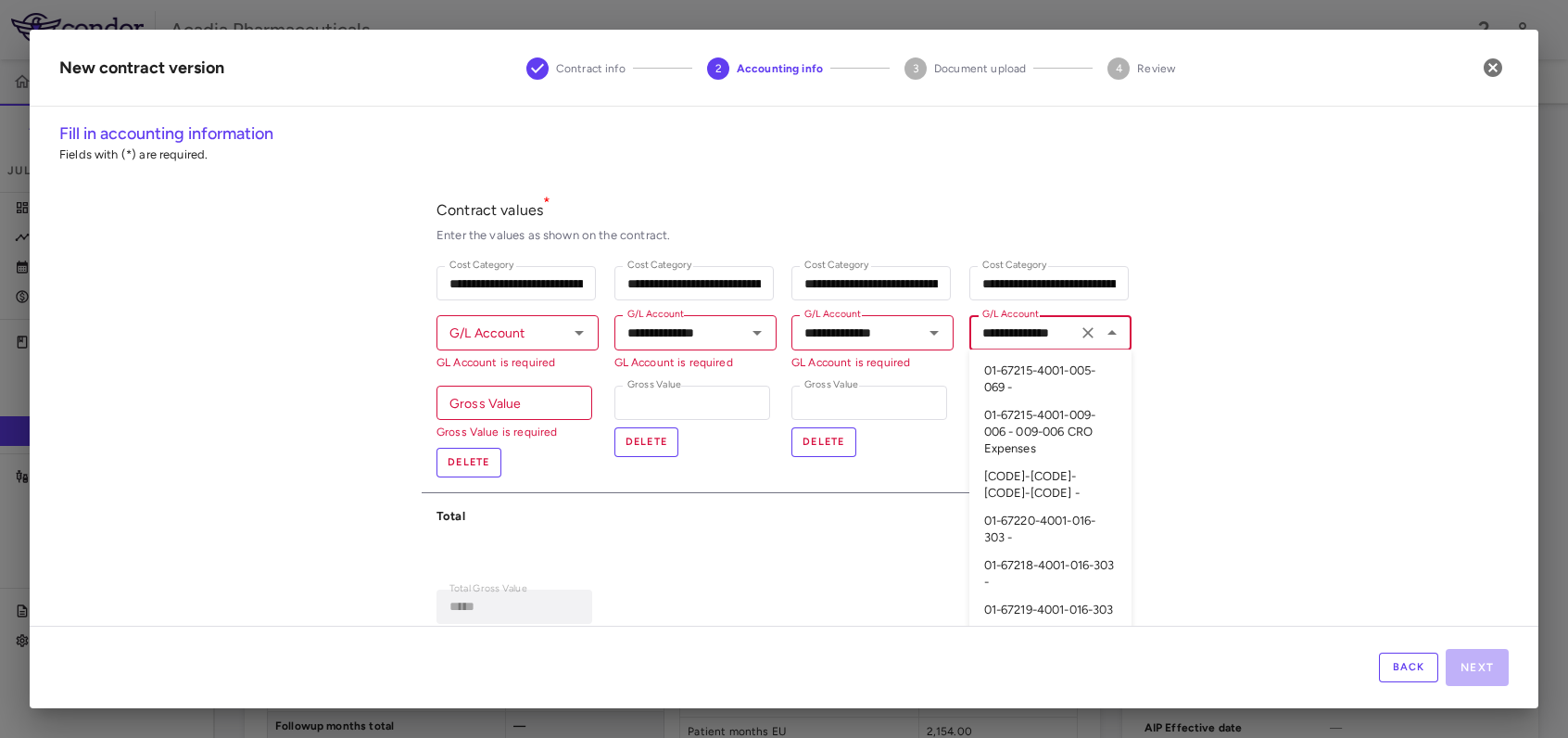 click on "**********" at bounding box center (1023, 332) 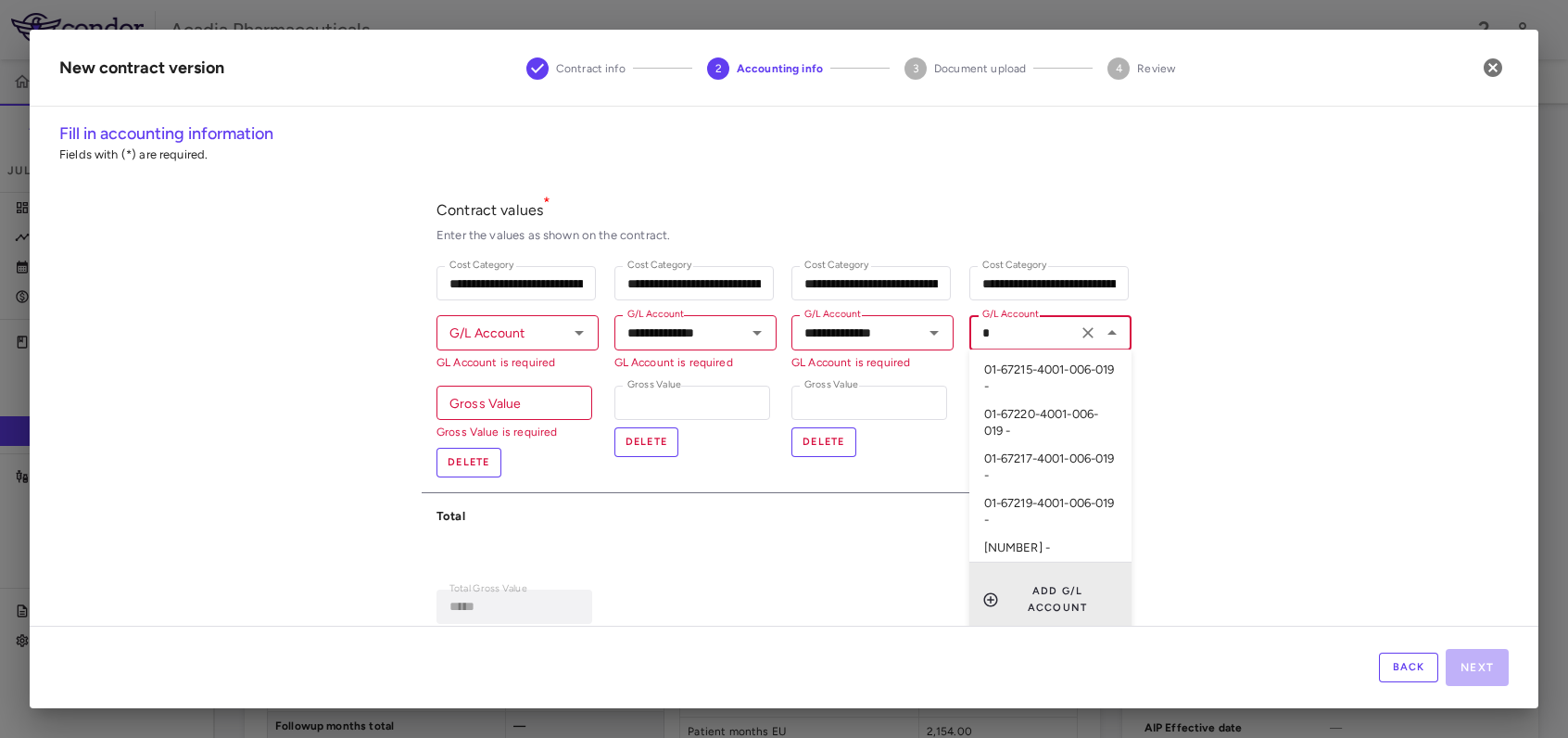 scroll, scrollTop: 0, scrollLeft: 0, axis: both 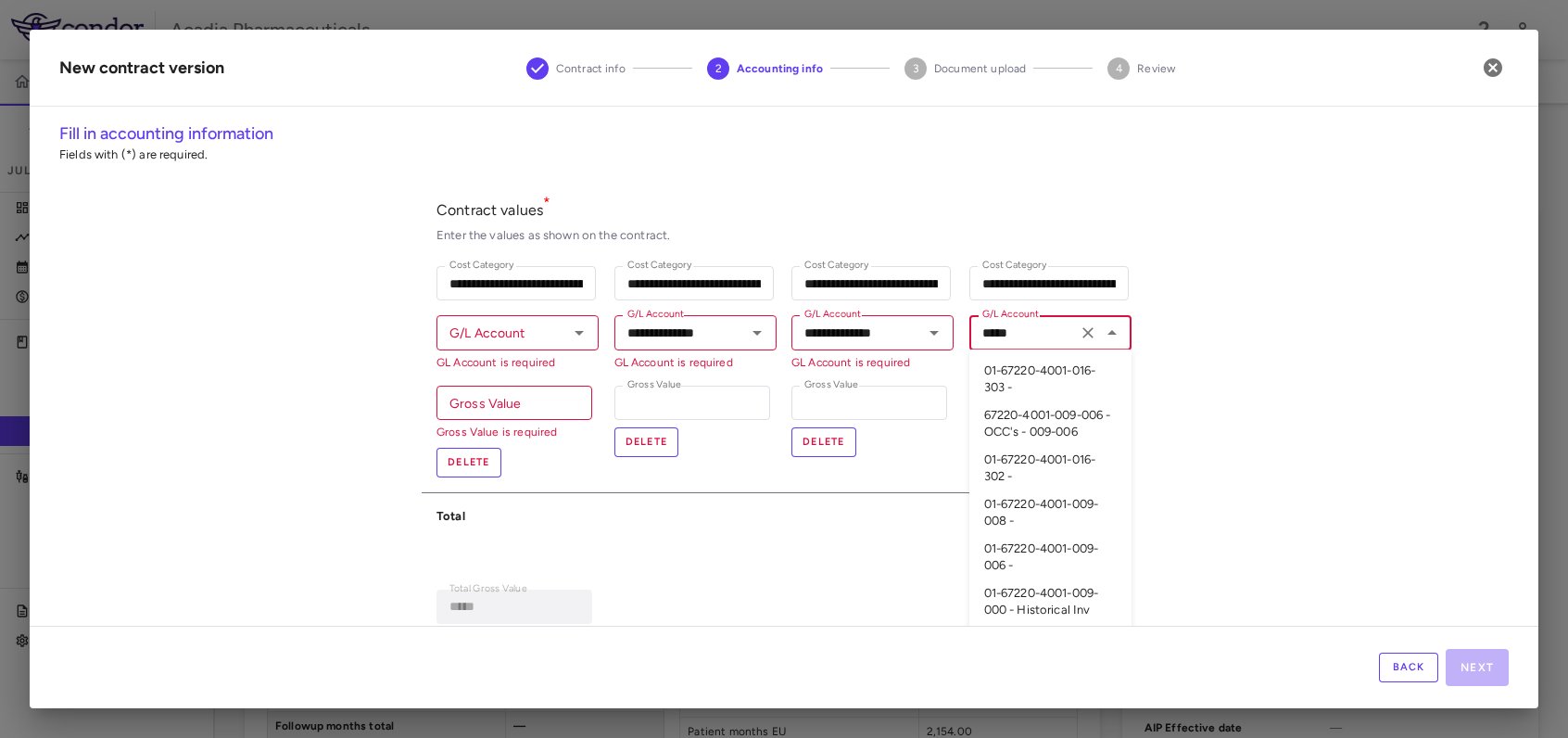 click on "01-67220-4001-016-303 -" at bounding box center (1050, 379) 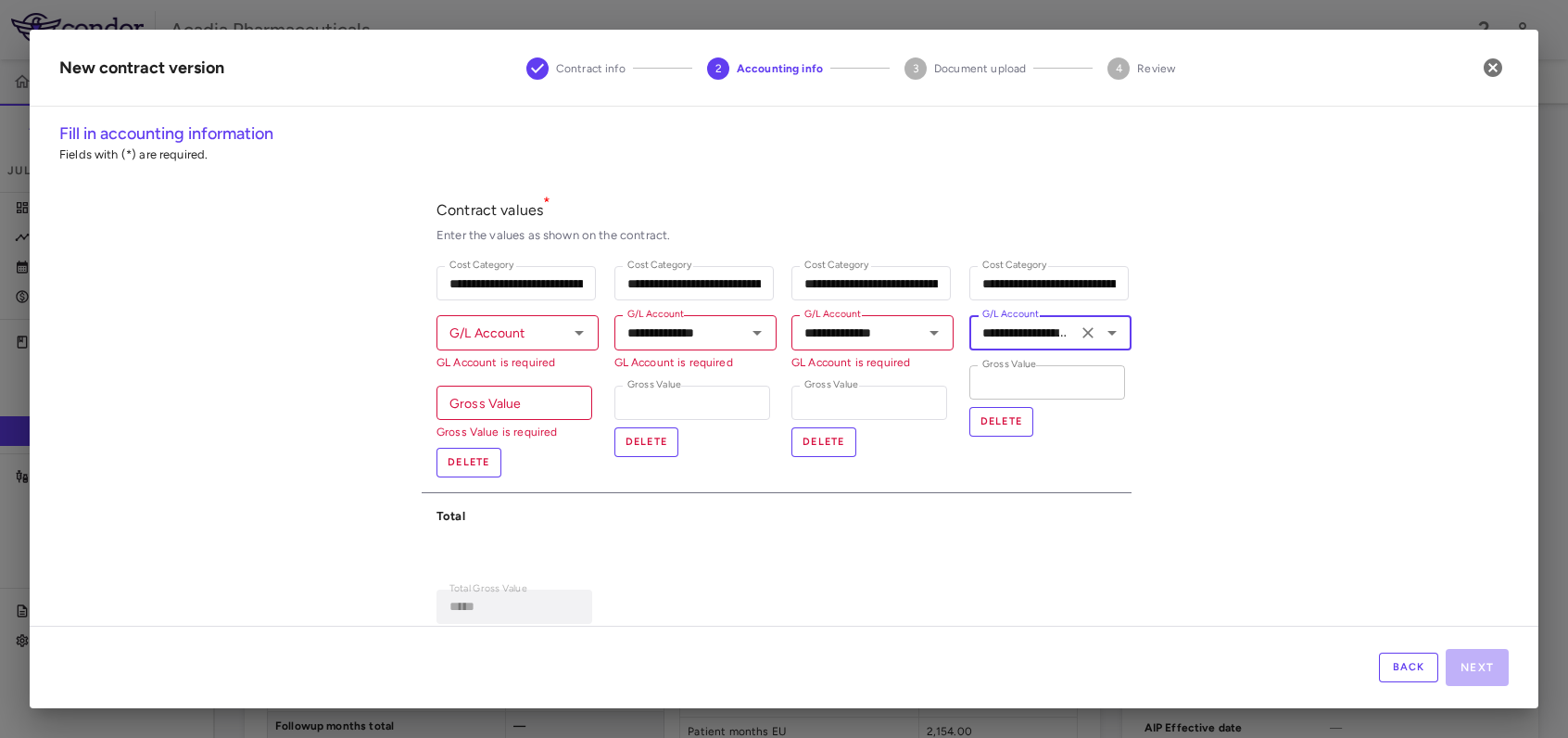 type on "**********" 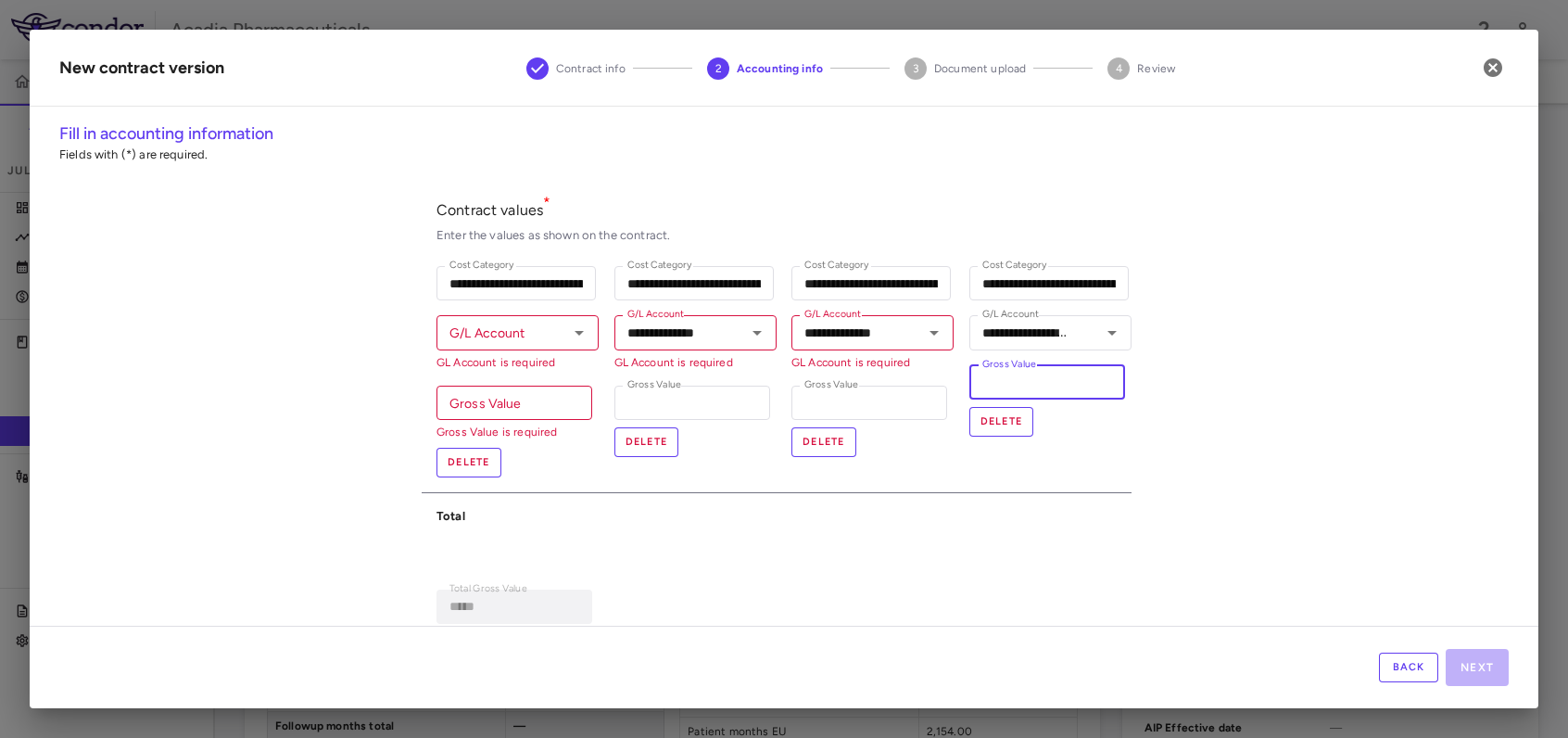 click on "*" at bounding box center (1047, 382) 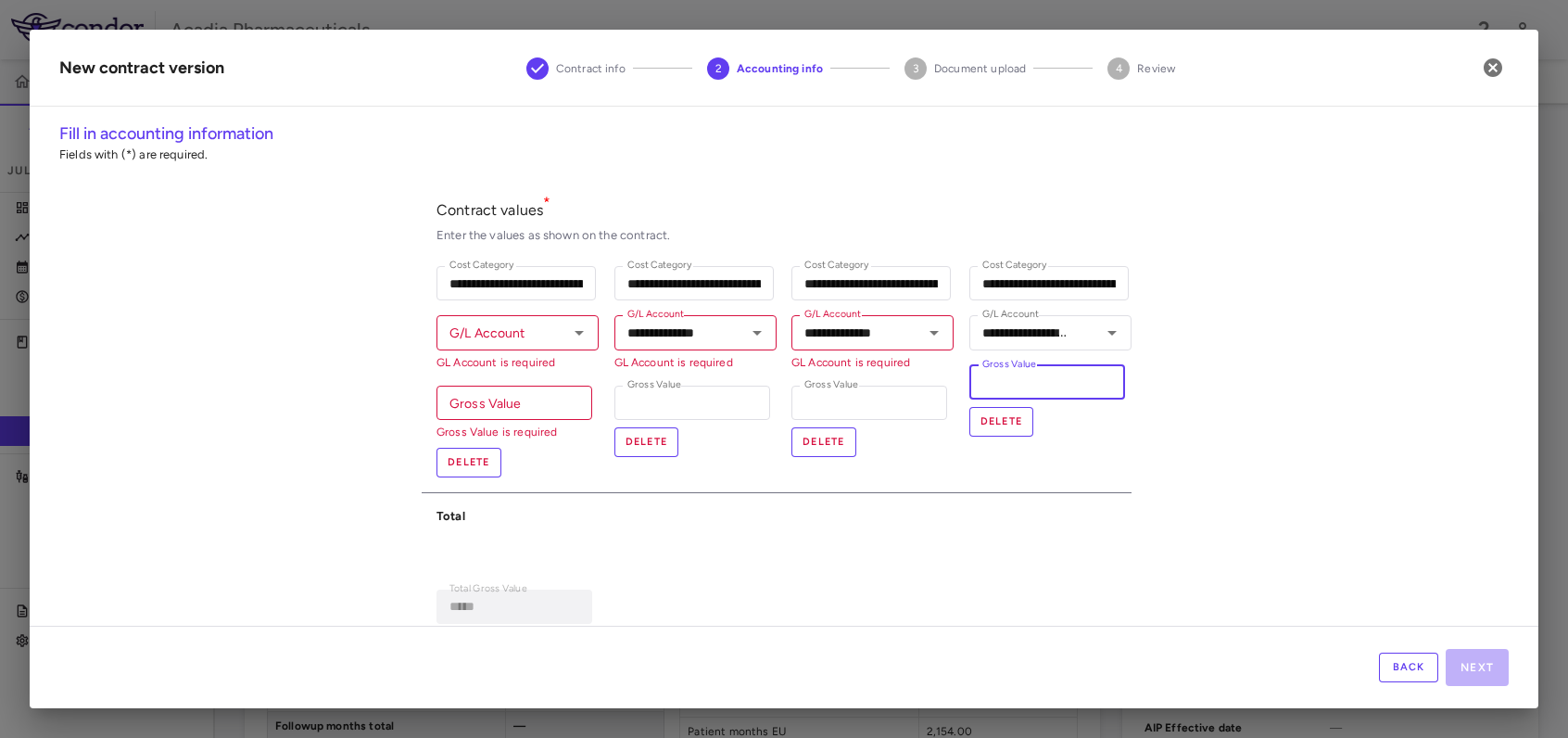 type on "******" 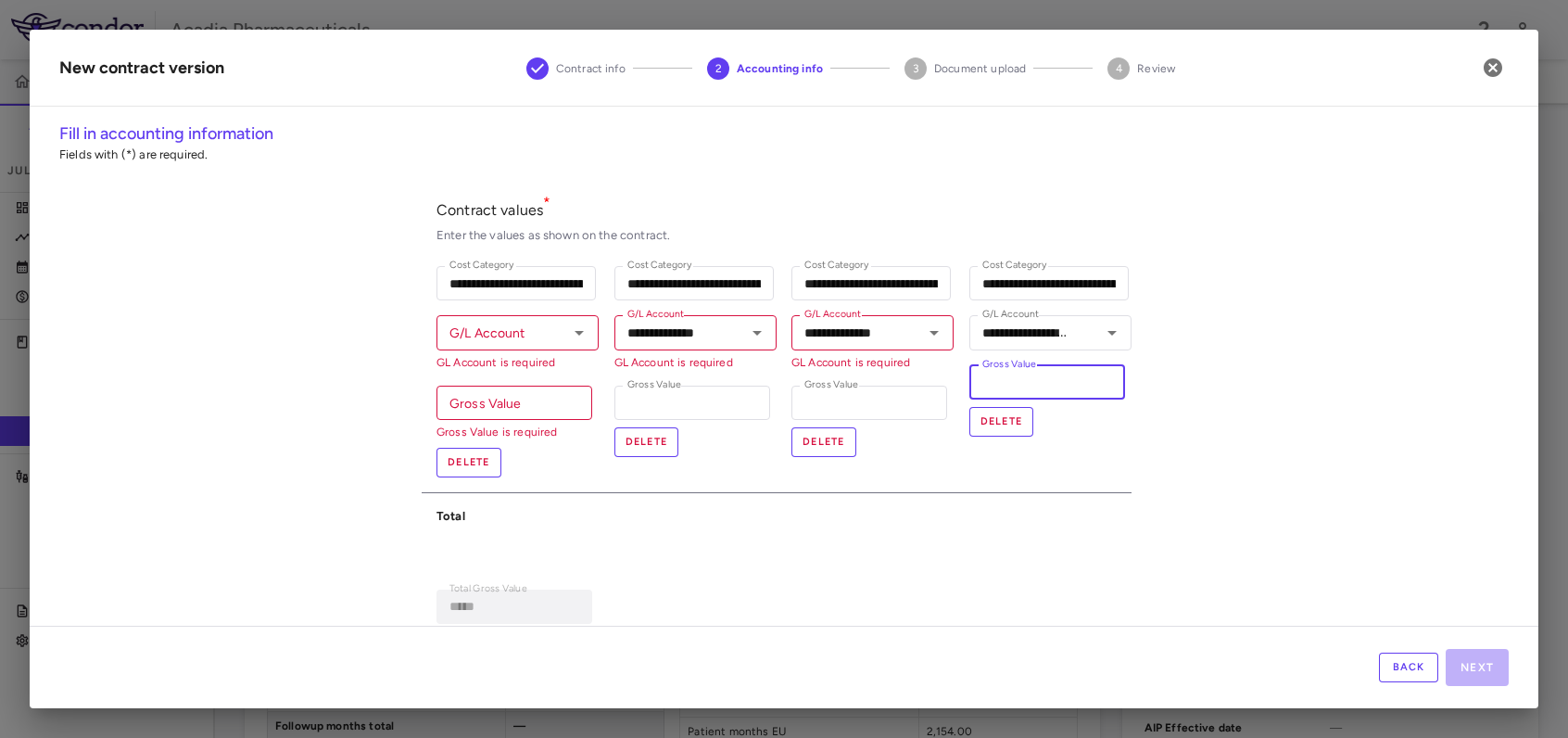 type on "**" 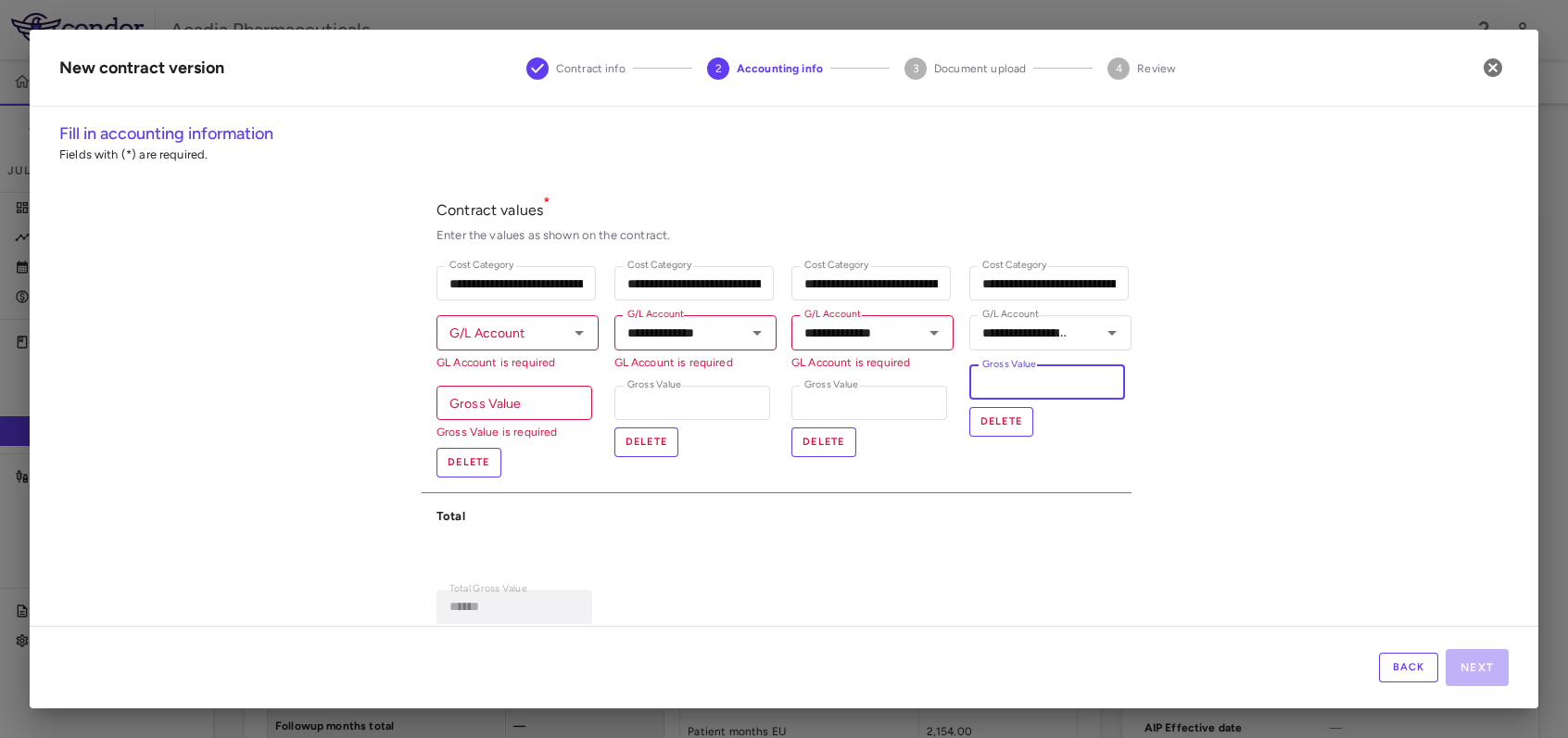 type on "*******" 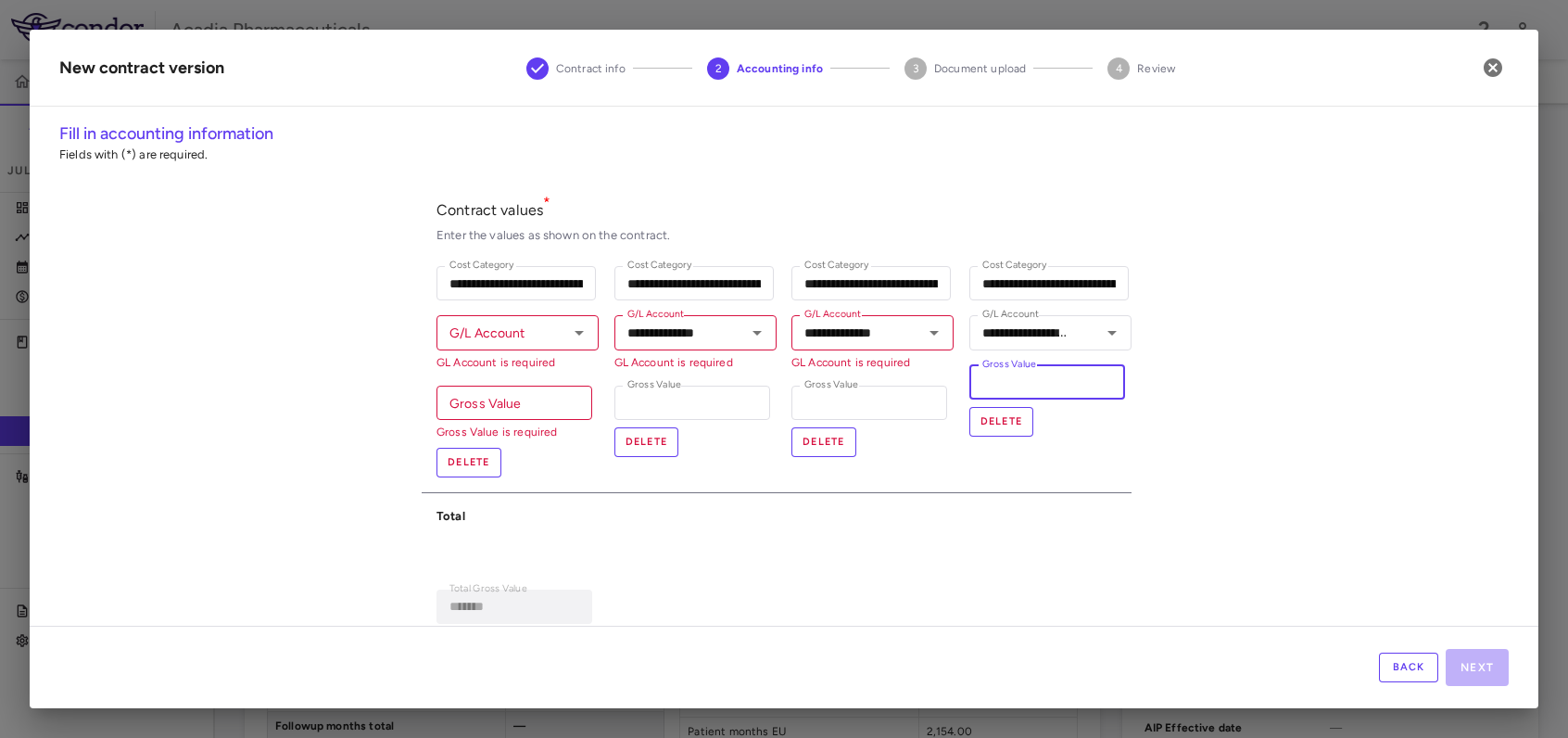 type on "*********" 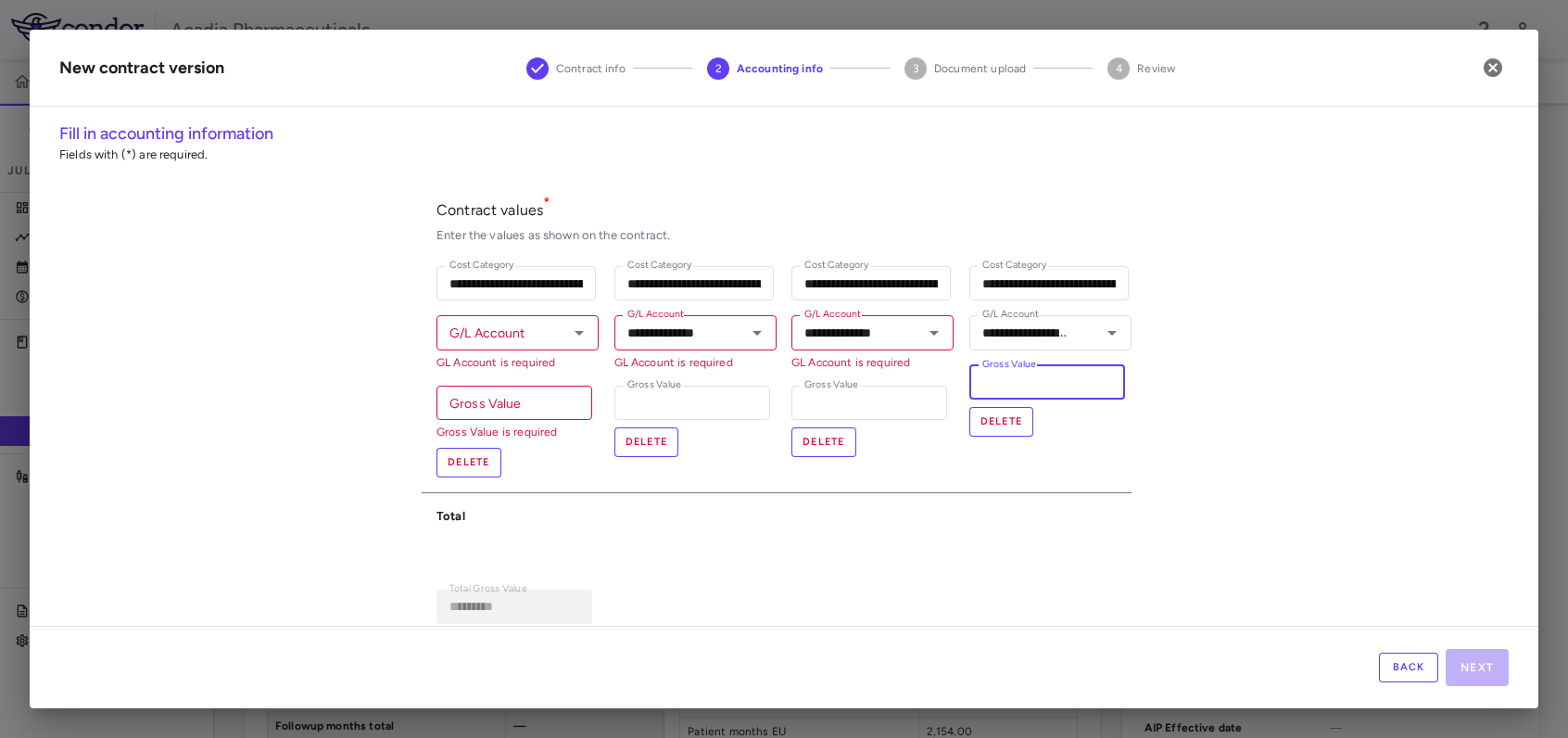 type on "**********" 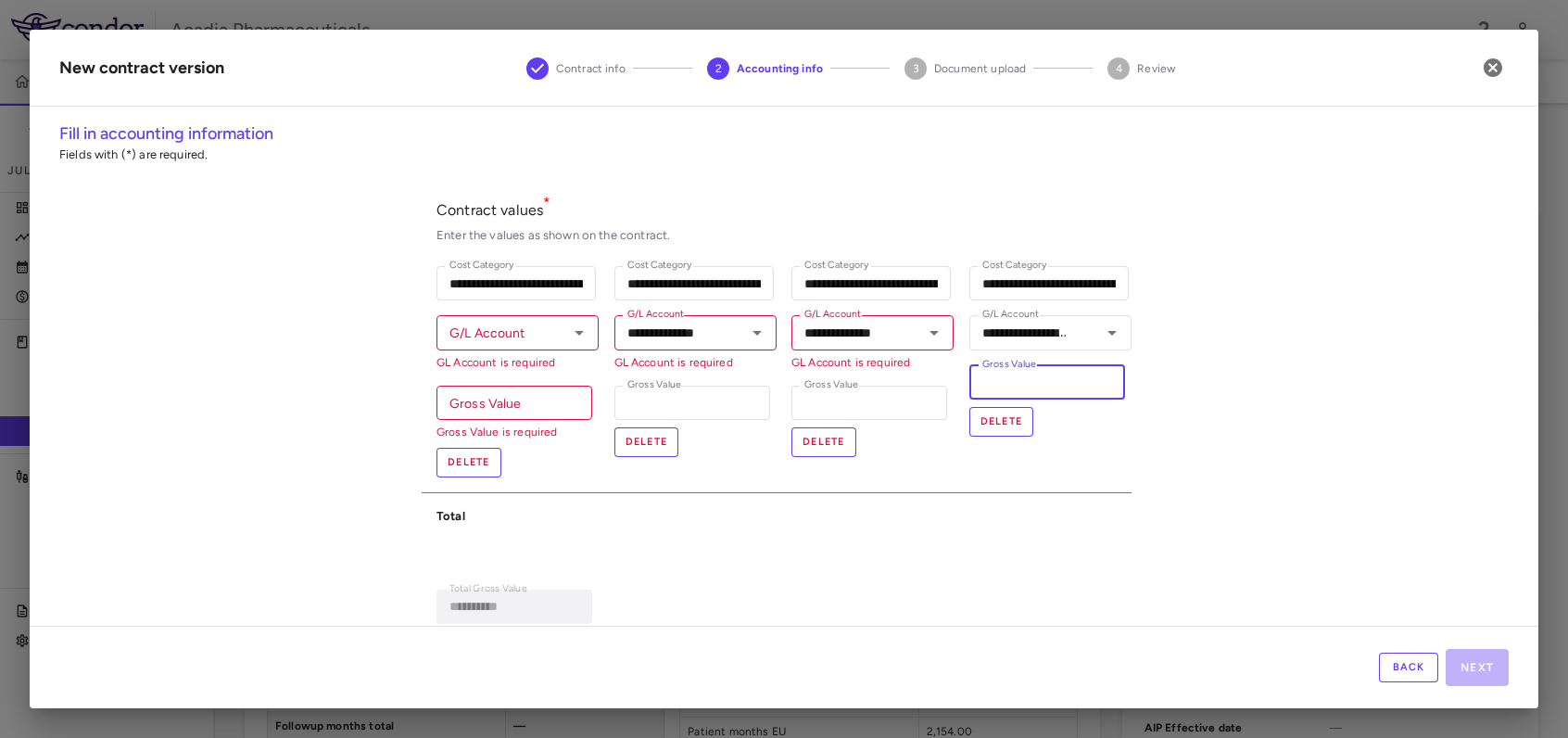 type on "*********" 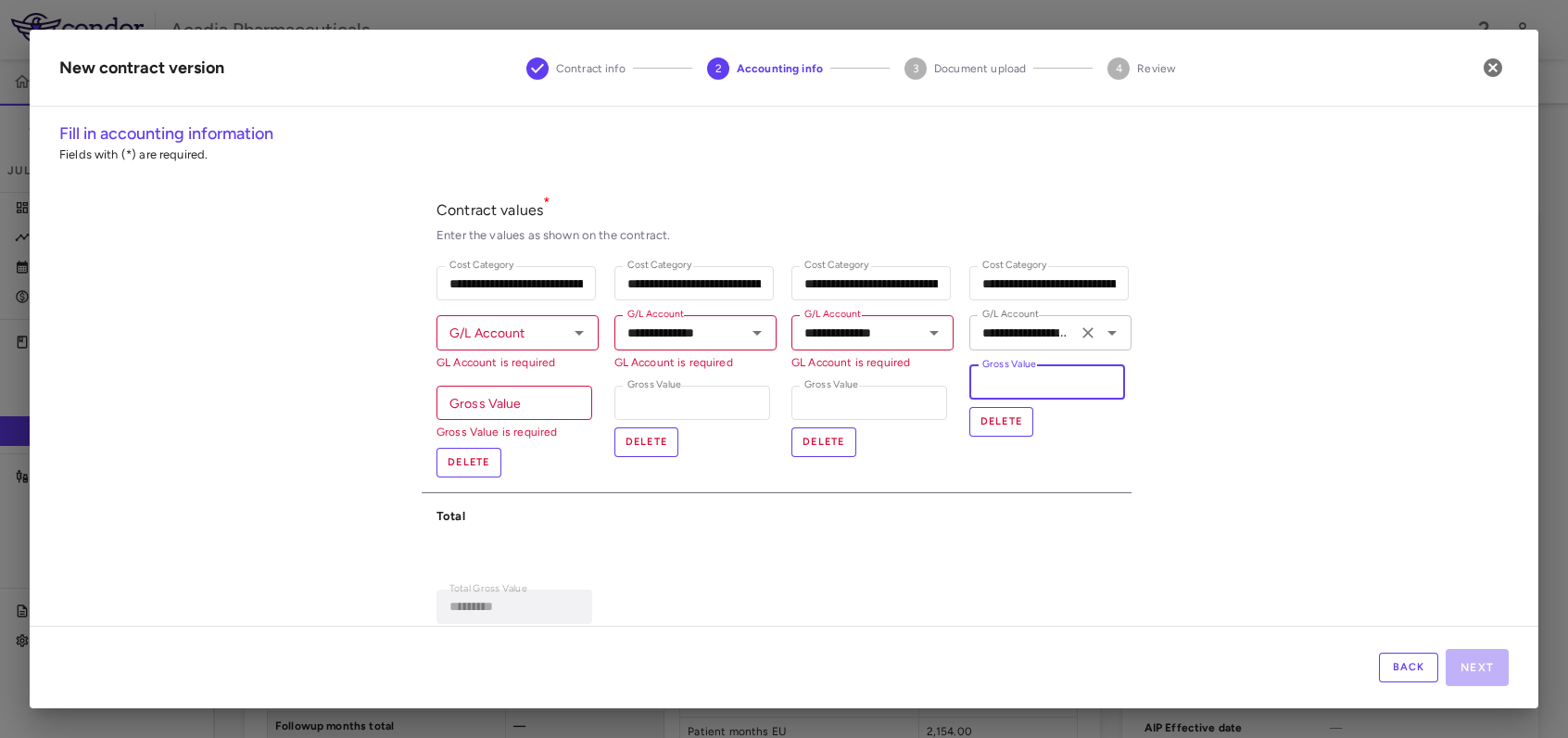 click on "**********" at bounding box center (1050, 332) 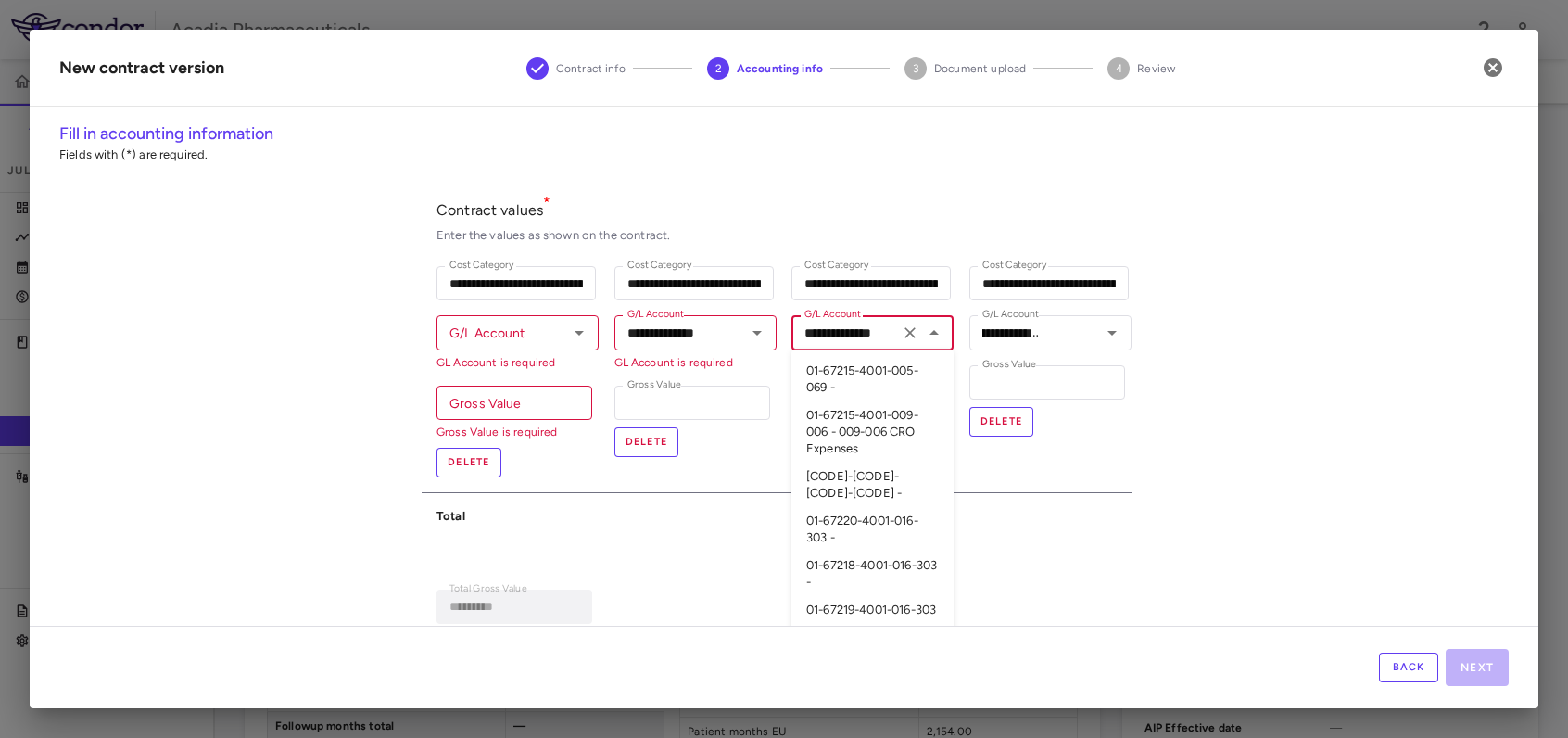 click on "**********" at bounding box center (845, 332) 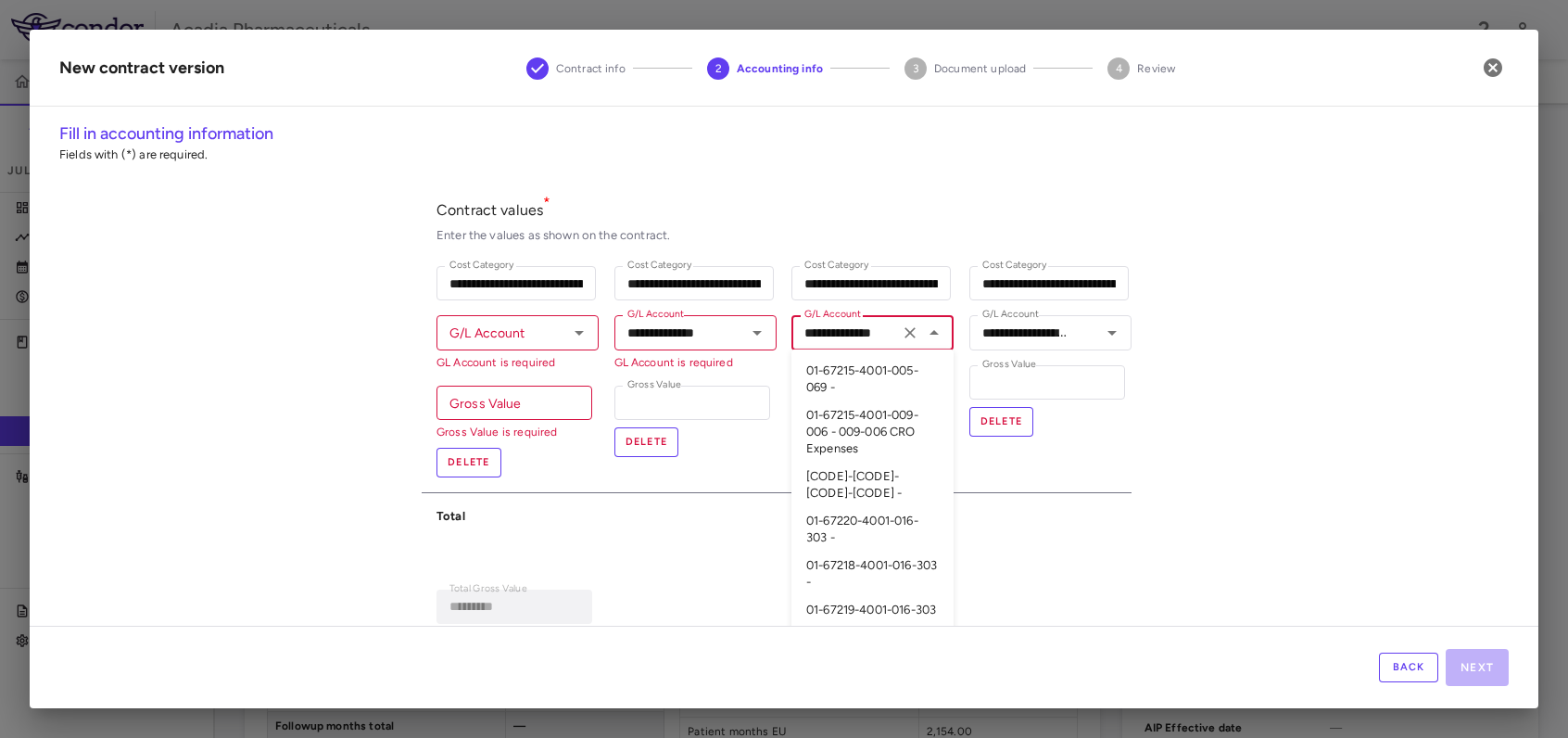 scroll, scrollTop: 1439, scrollLeft: 0, axis: vertical 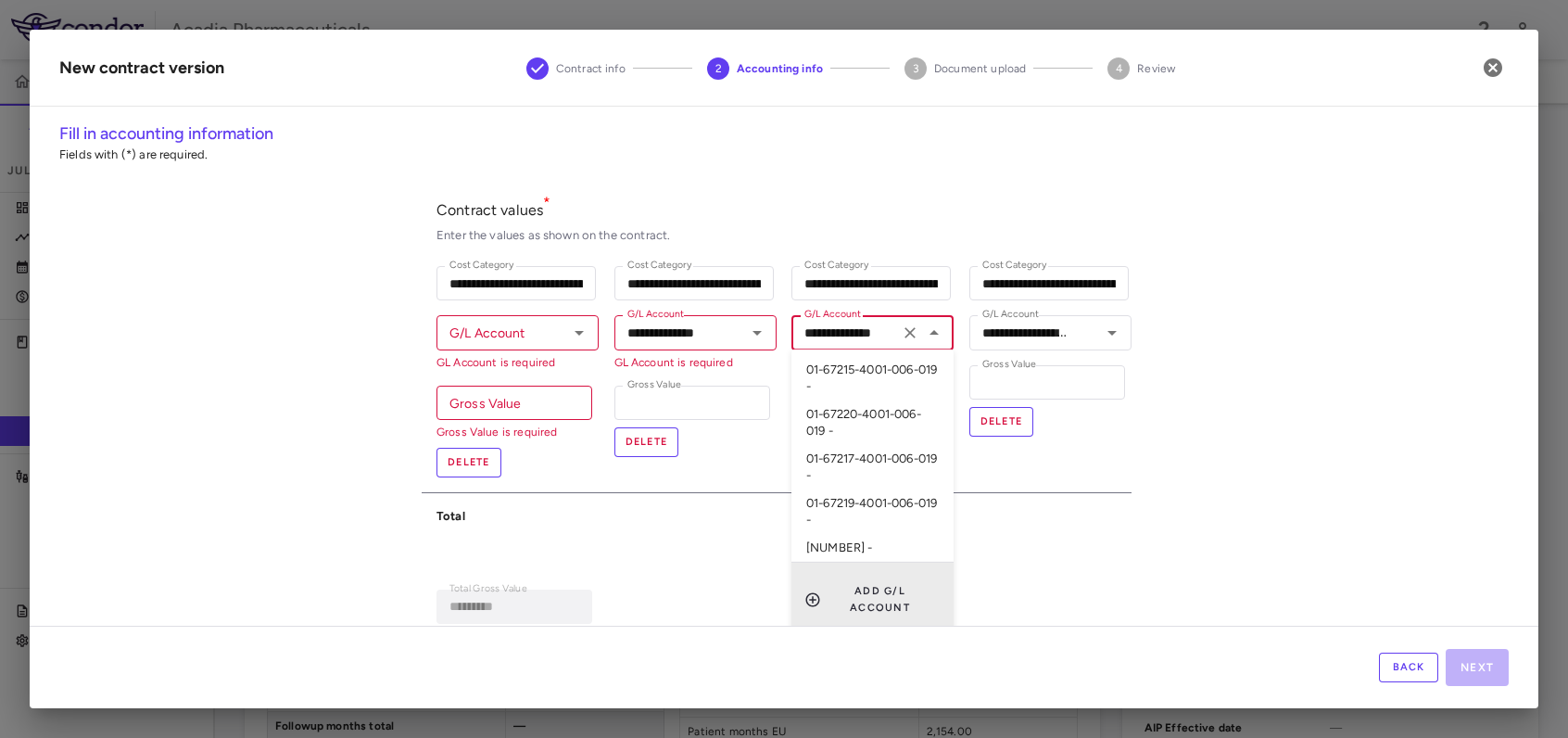 paste on "*********" 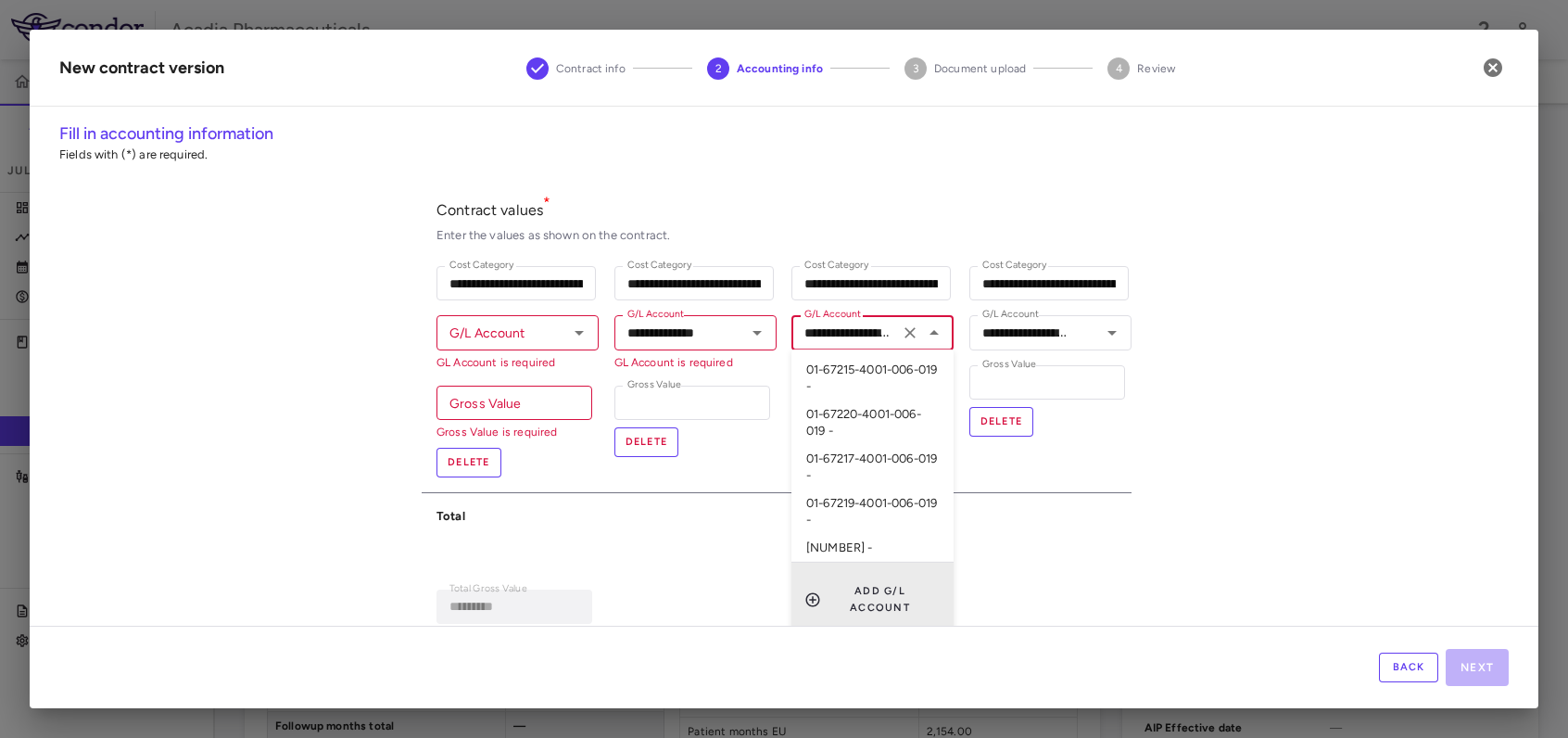 scroll, scrollTop: 0, scrollLeft: 75, axis: horizontal 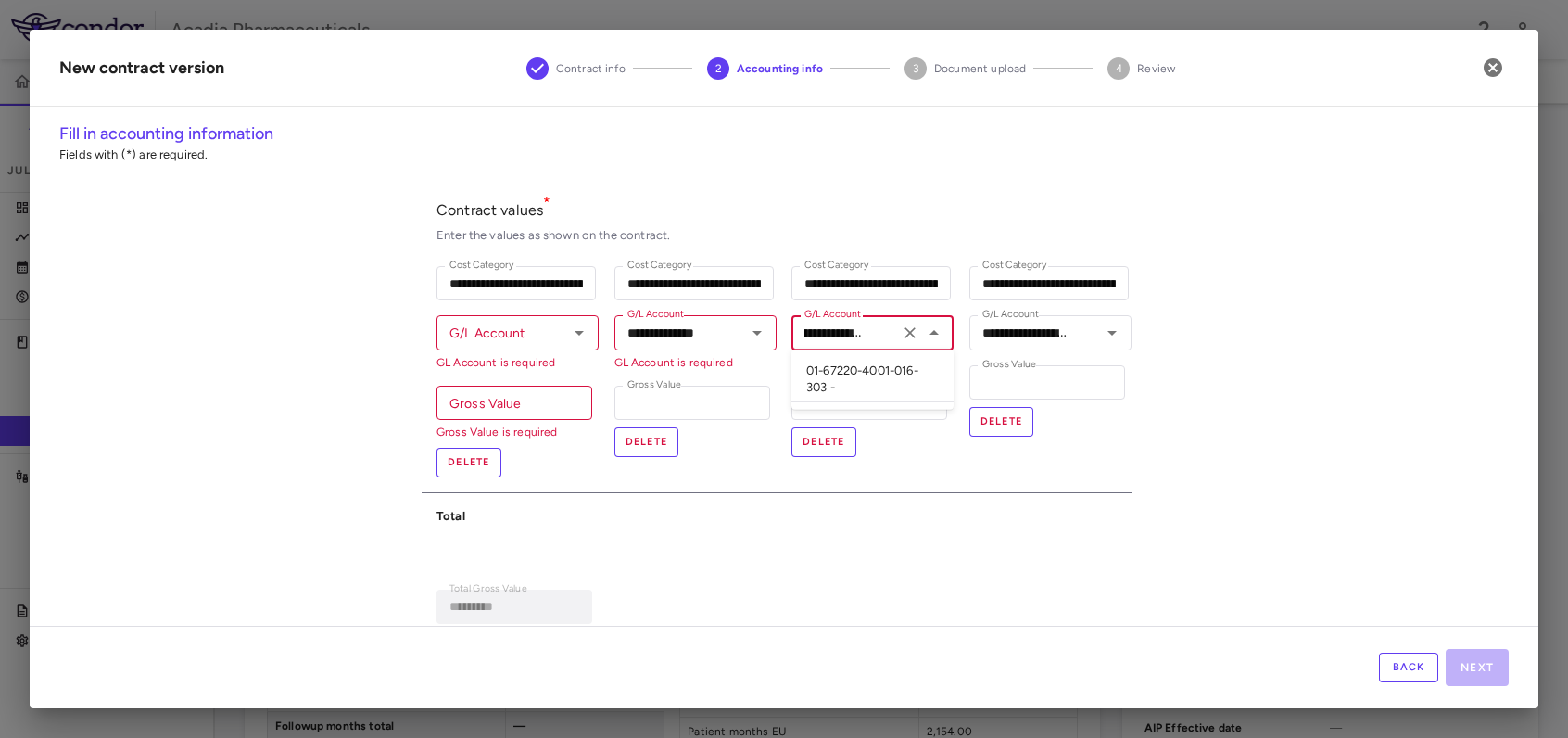 click on "01-67220-4001-016-303 -" at bounding box center [872, 379] 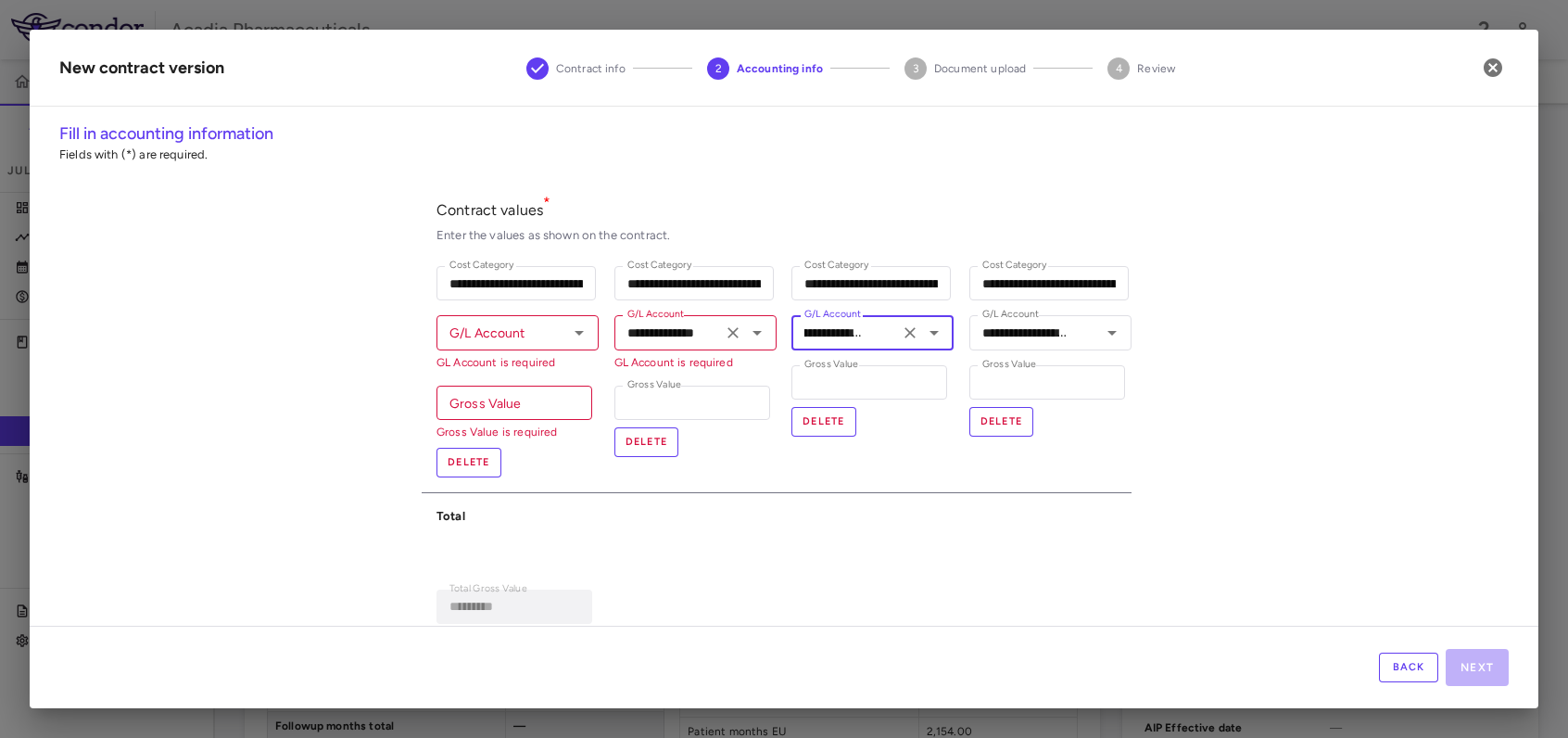 type on "**********" 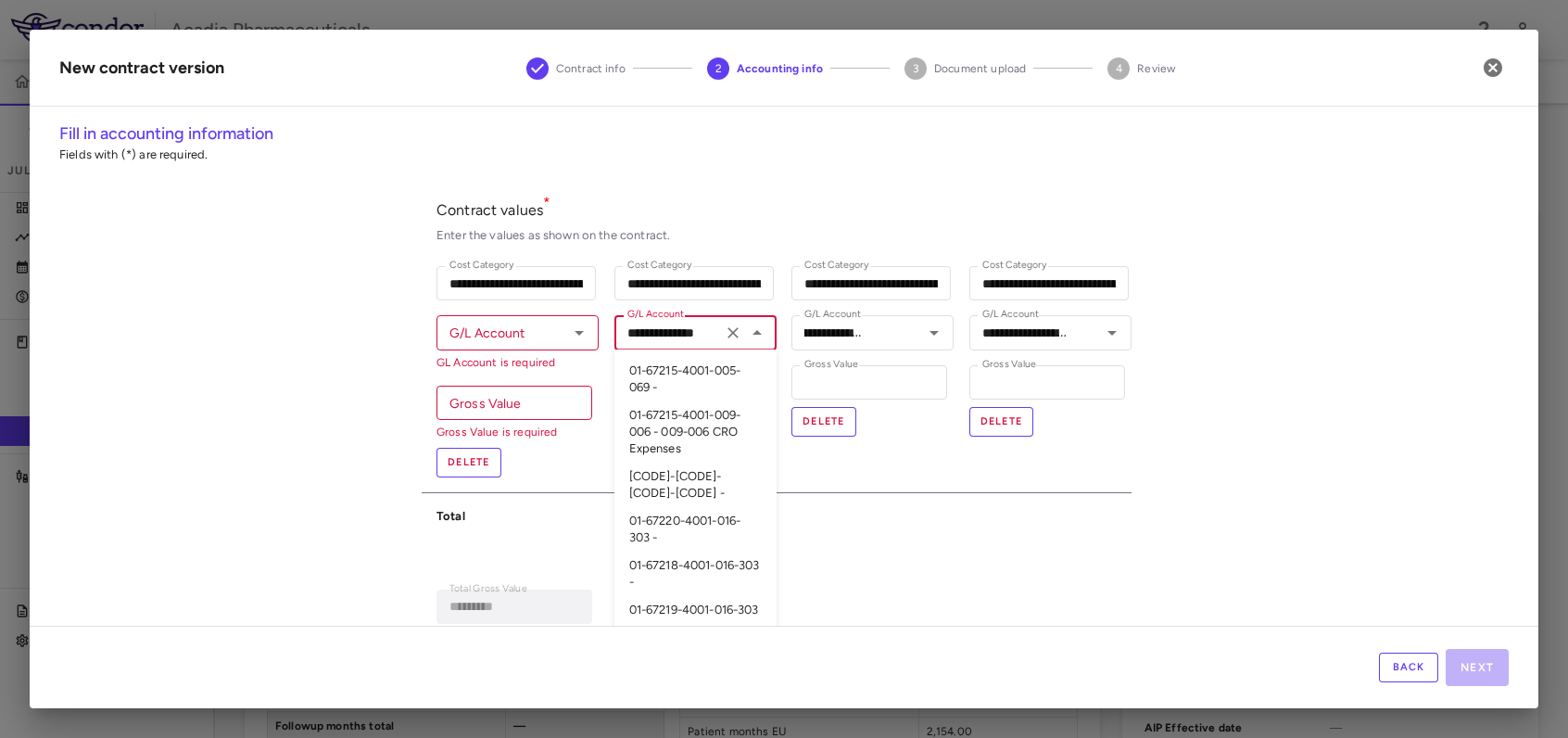 scroll, scrollTop: 0, scrollLeft: 0, axis: both 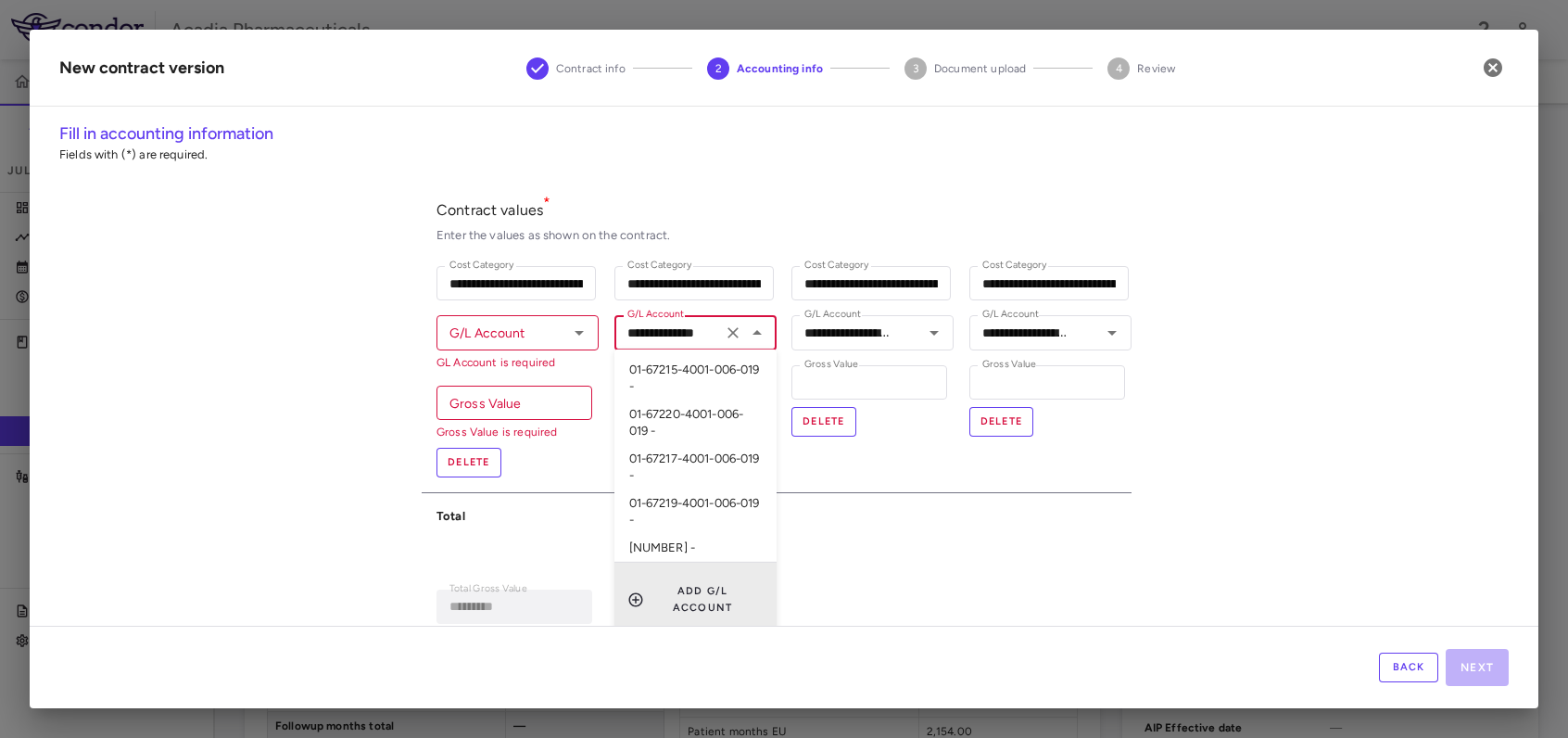 paste on "*********" 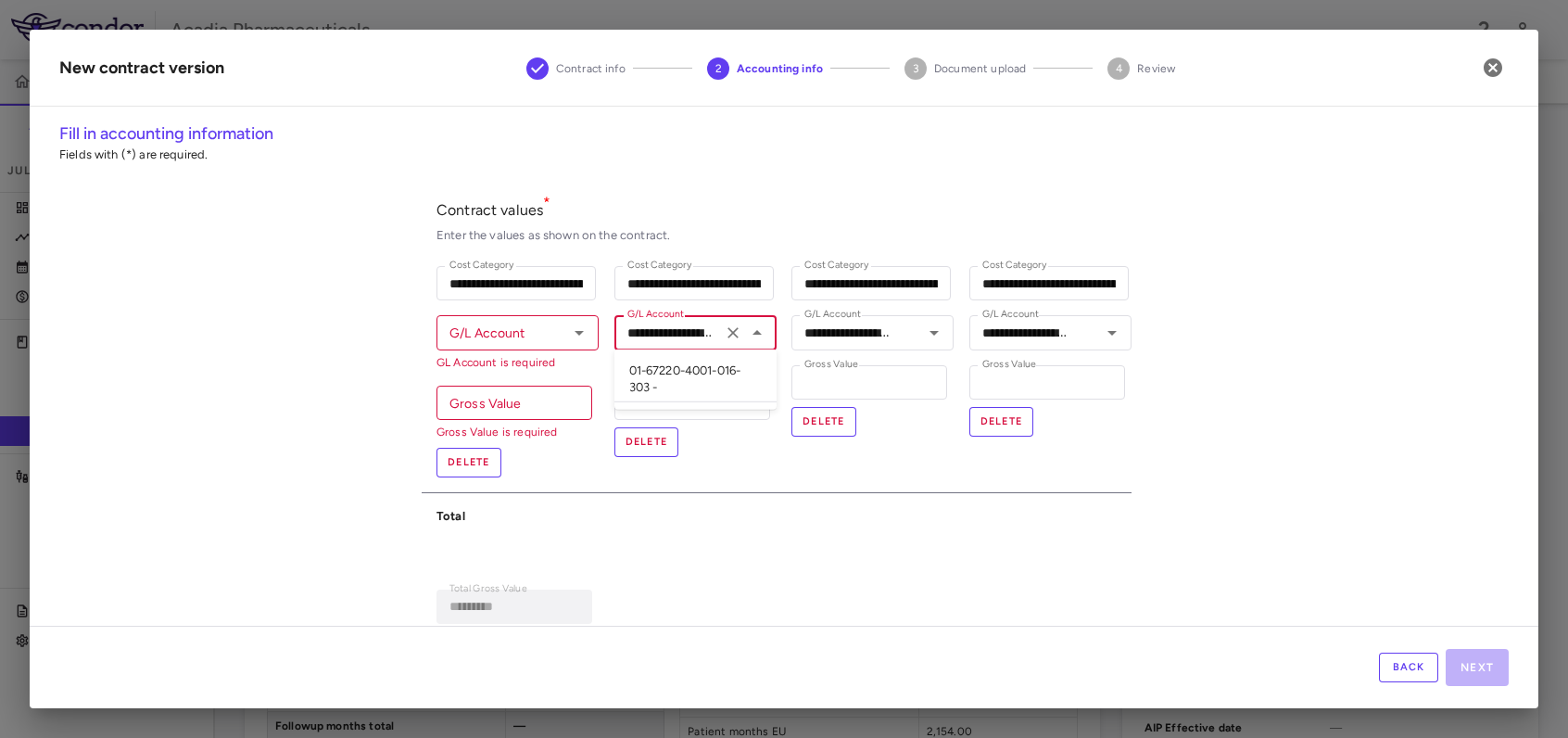 scroll, scrollTop: 0, scrollLeft: 75, axis: horizontal 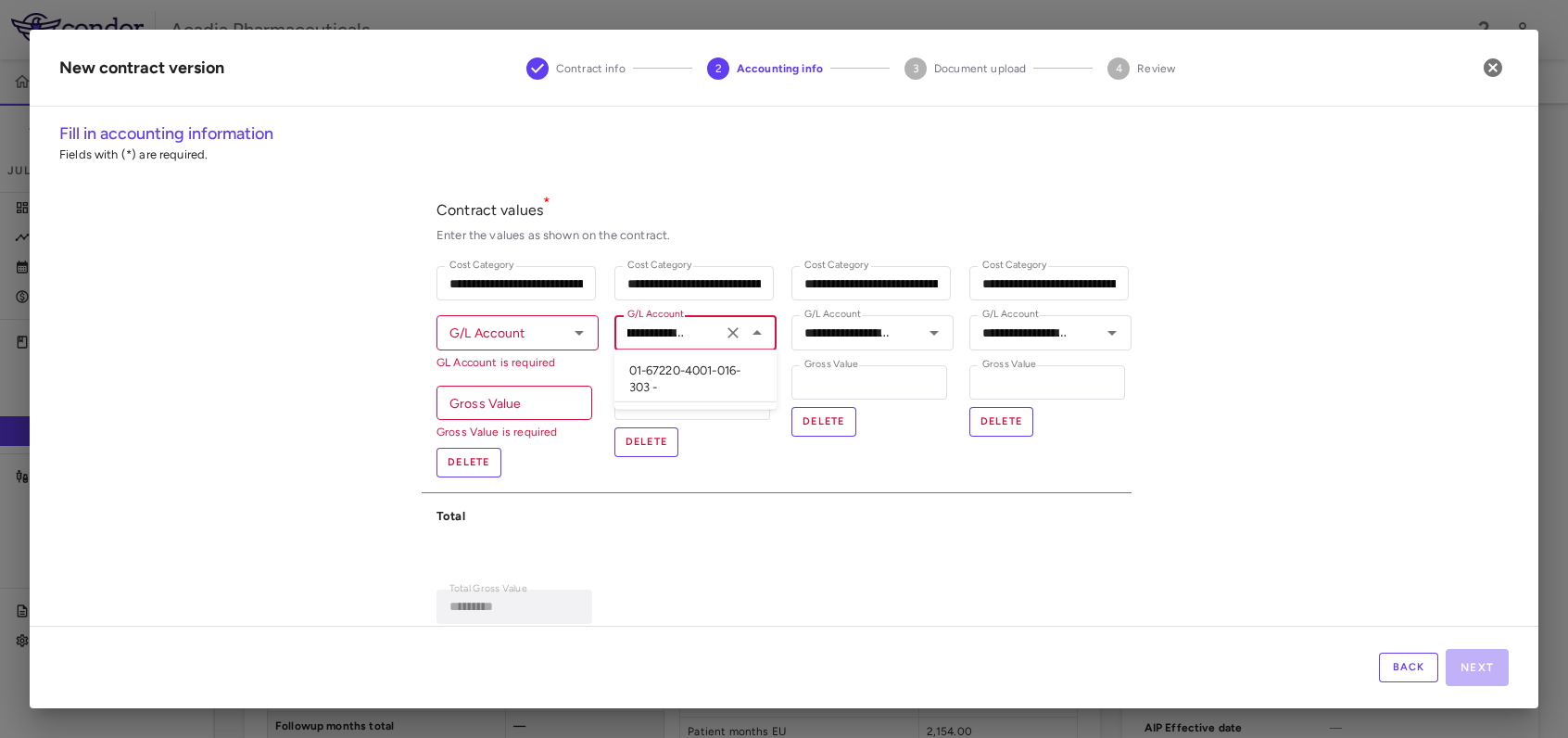 click on "01-67220-4001-016-303 -" at bounding box center [695, 379] 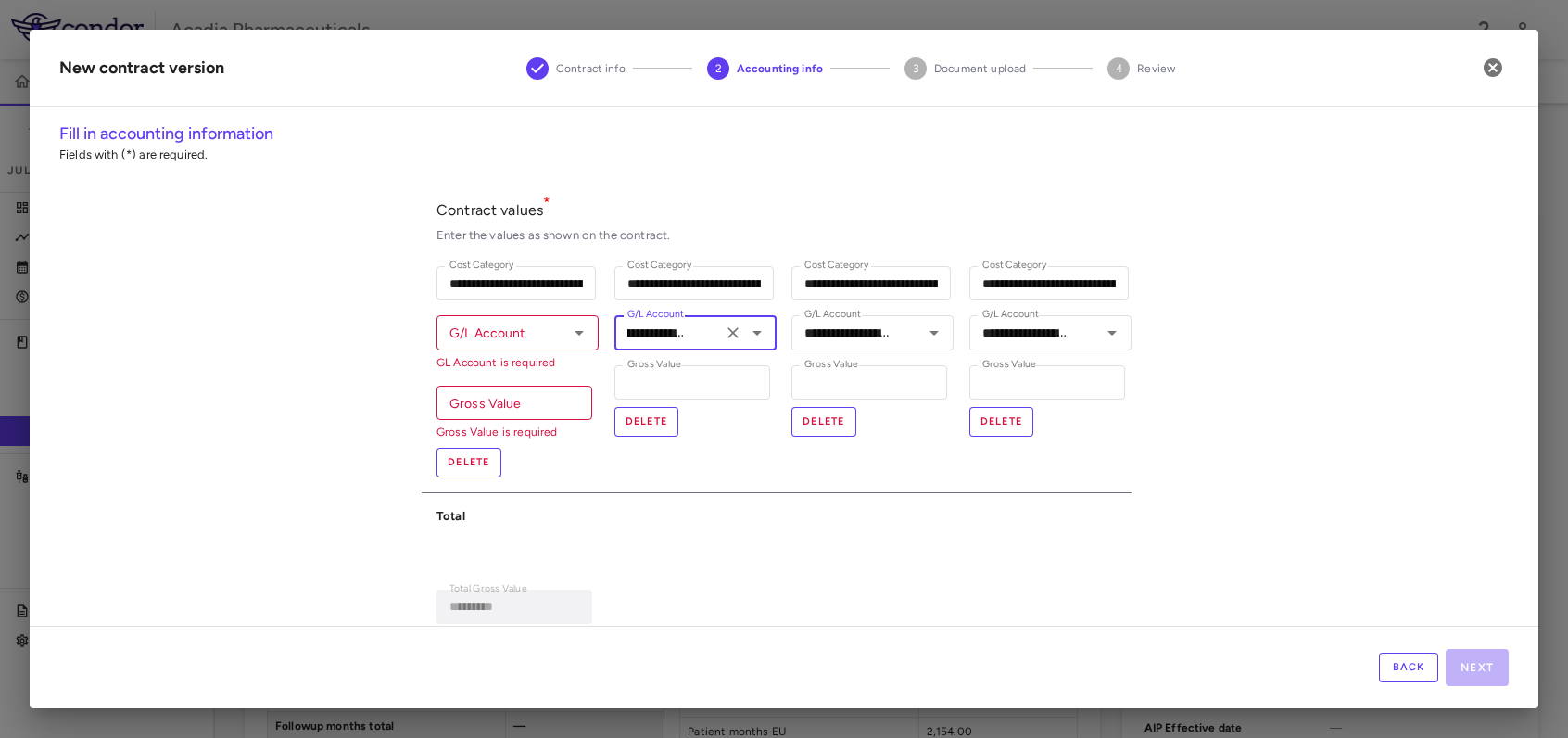 type on "**********" 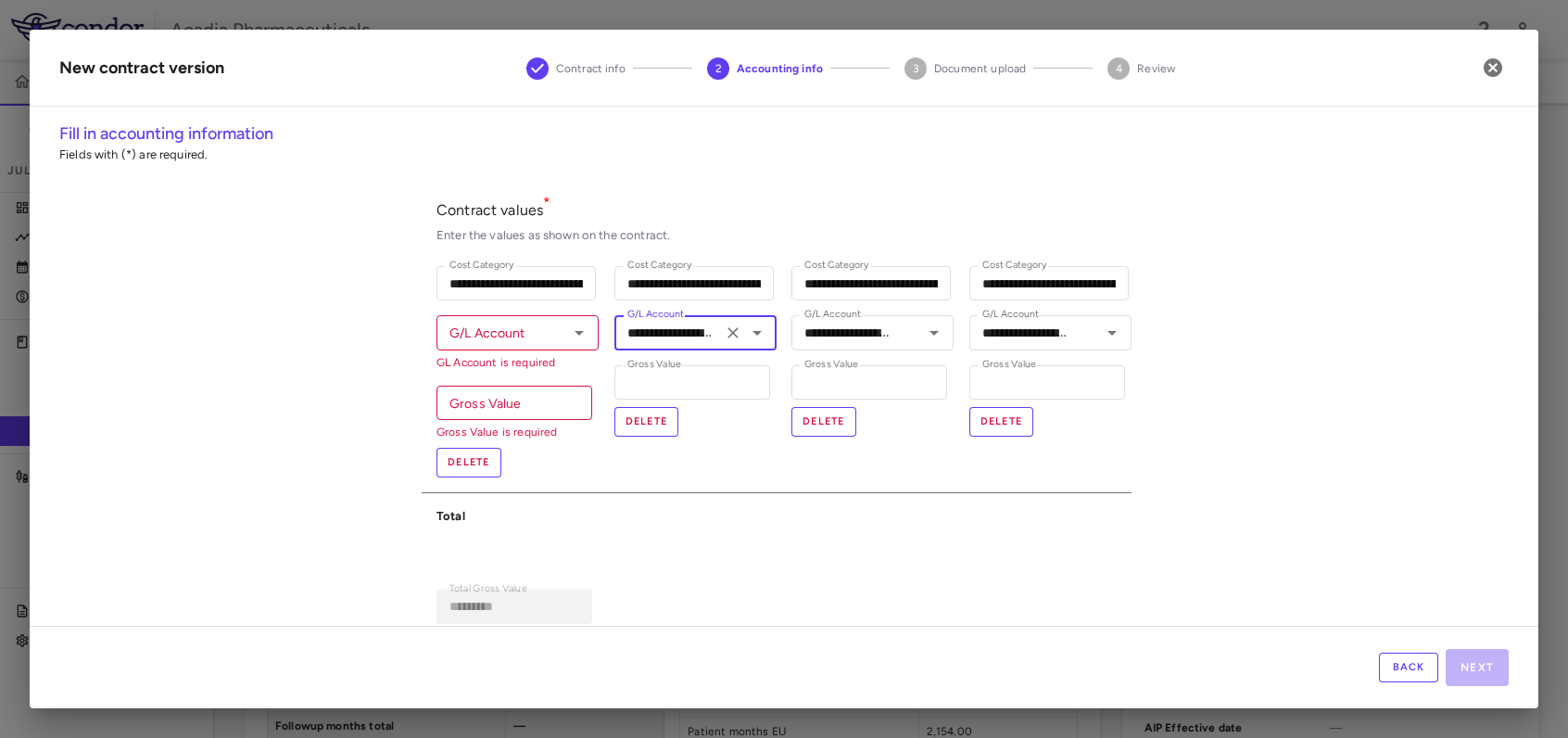 paste on "**********" 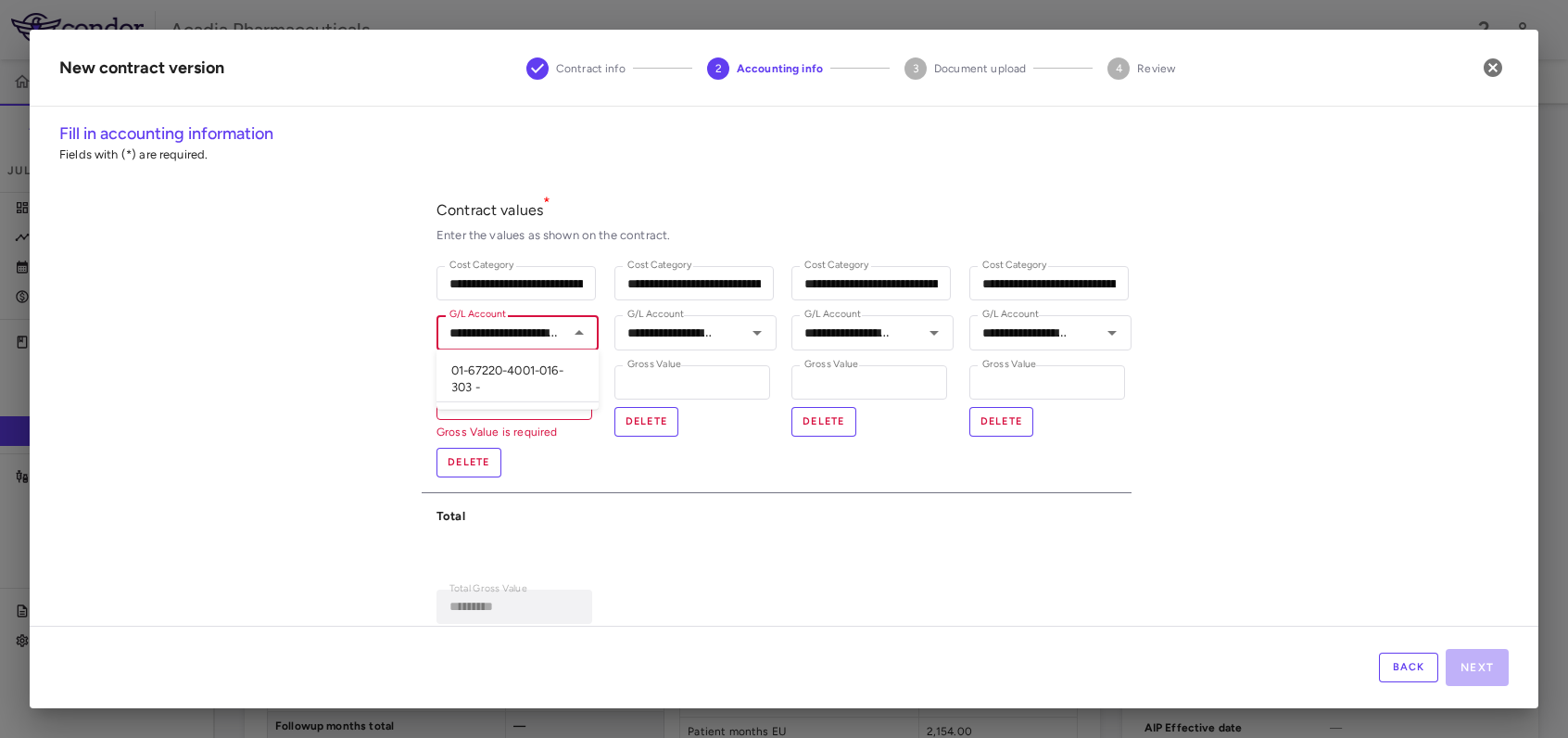 scroll, scrollTop: 0, scrollLeft: 51, axis: horizontal 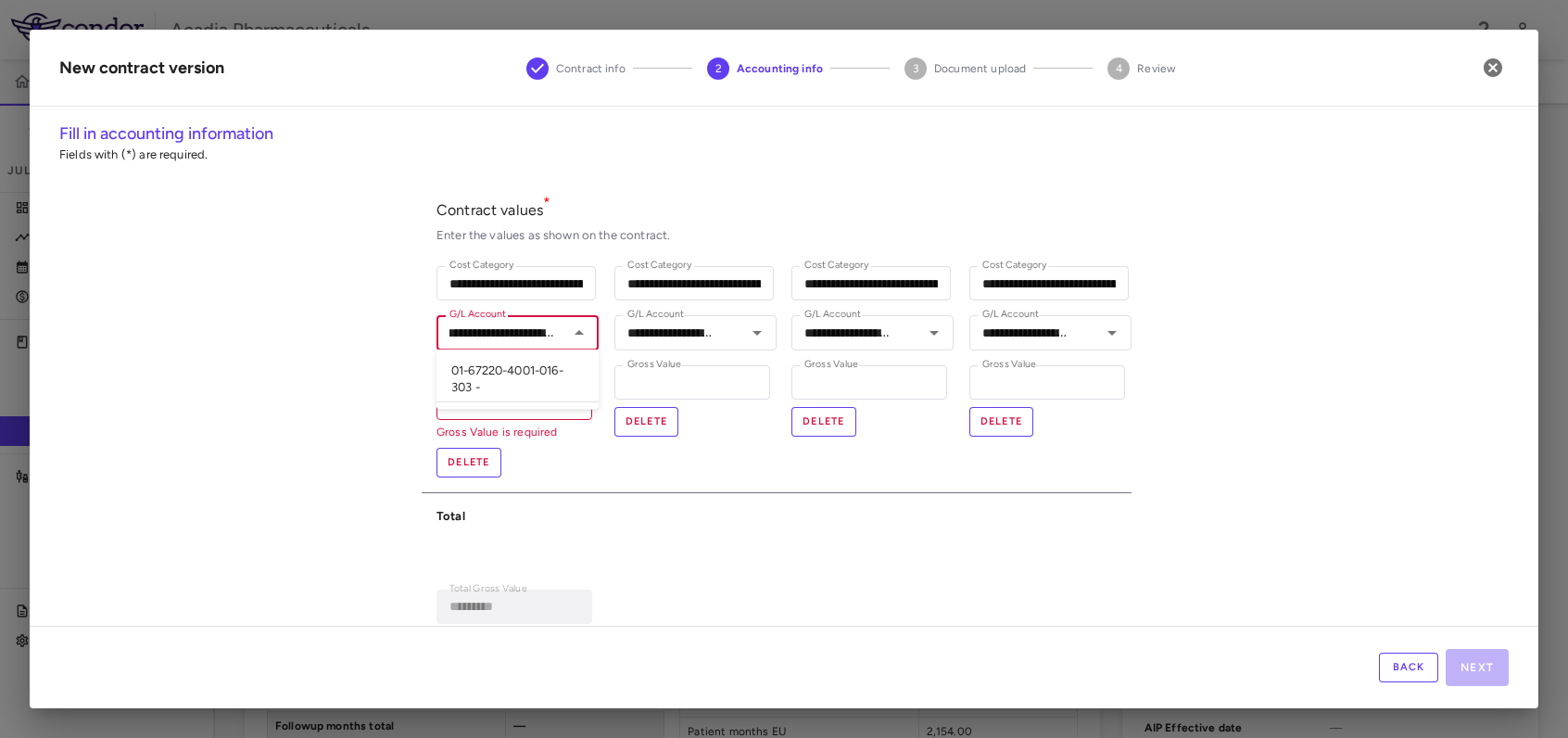 click on "01-67220-4001-016-303 -" at bounding box center (517, 379) 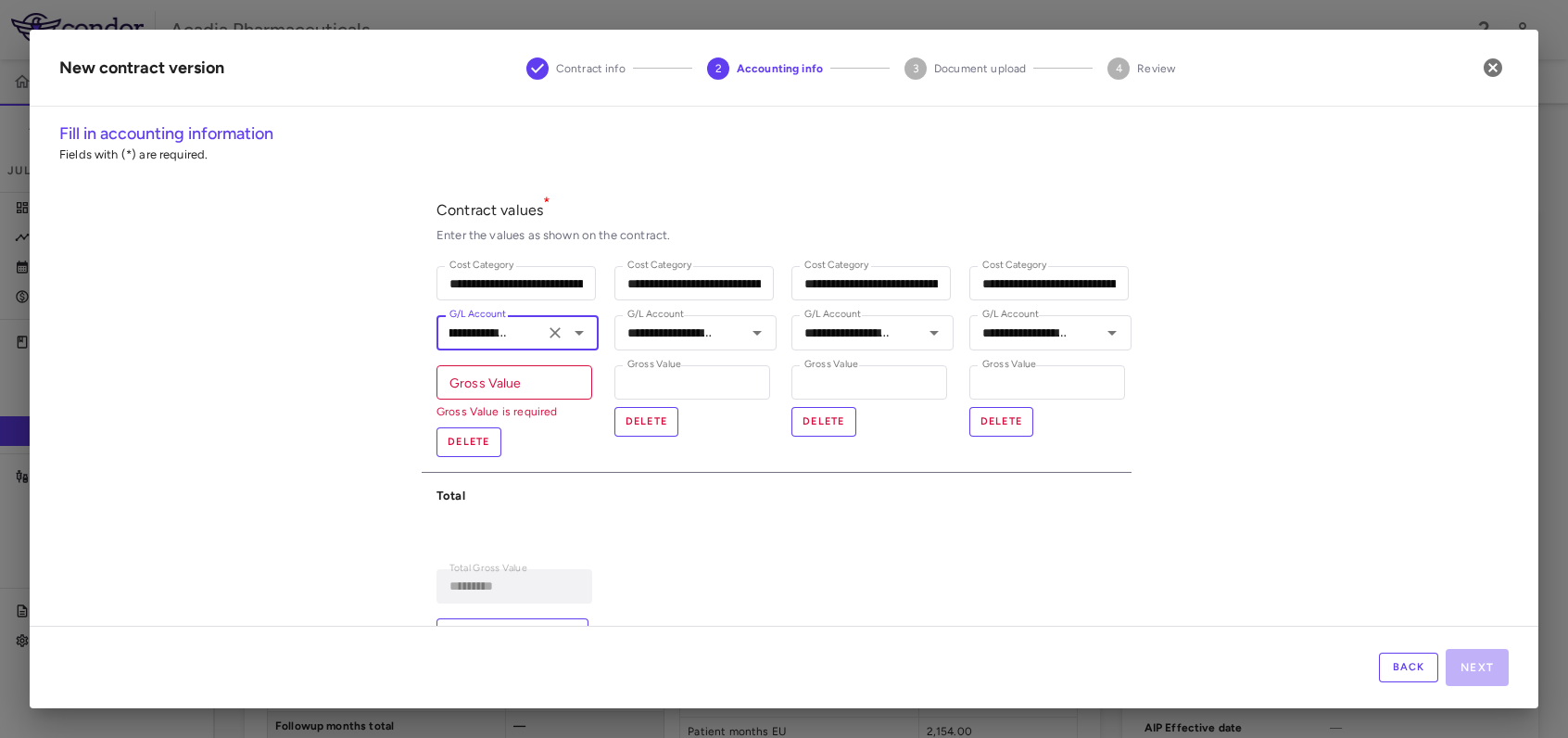 type on "**********" 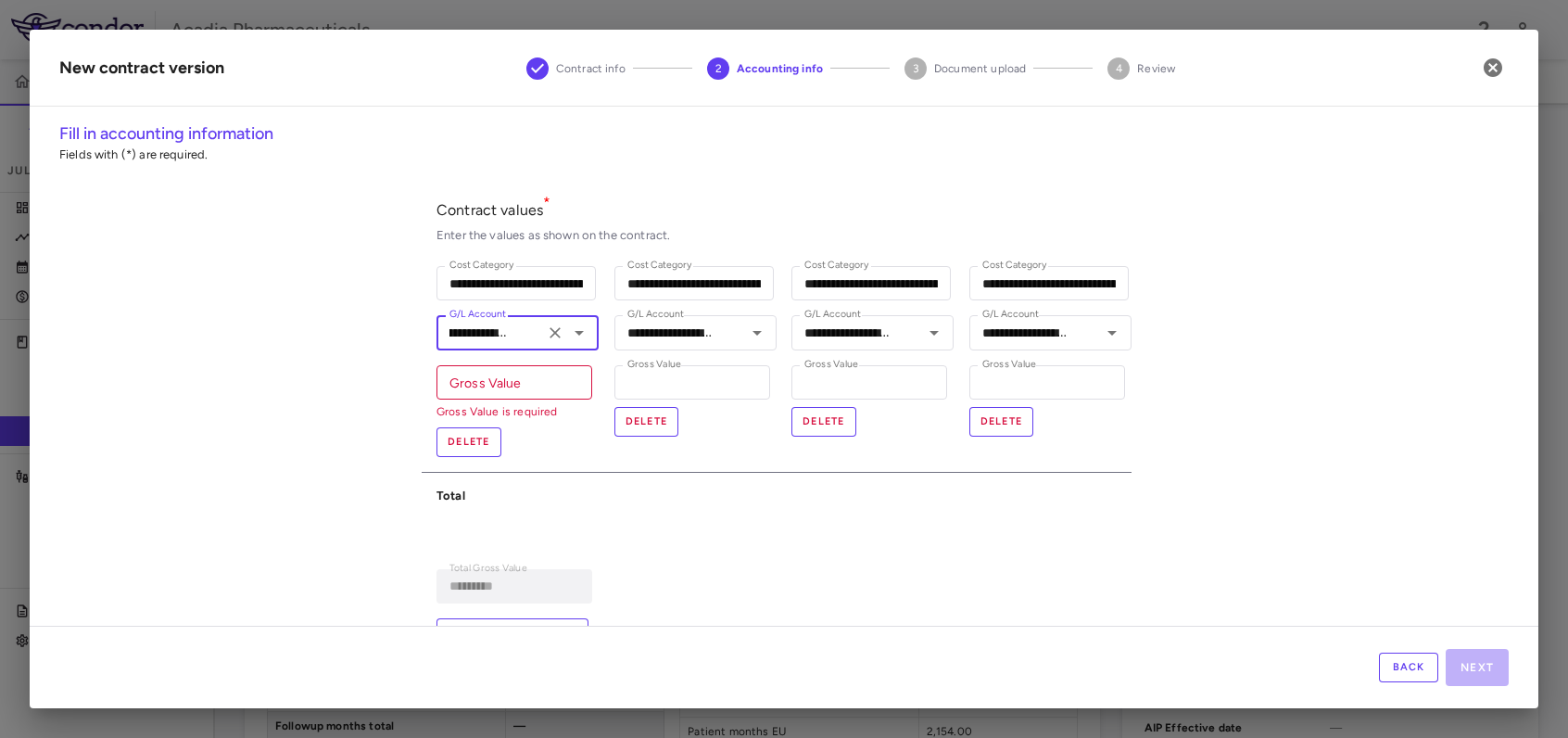 scroll, scrollTop: 0, scrollLeft: 0, axis: both 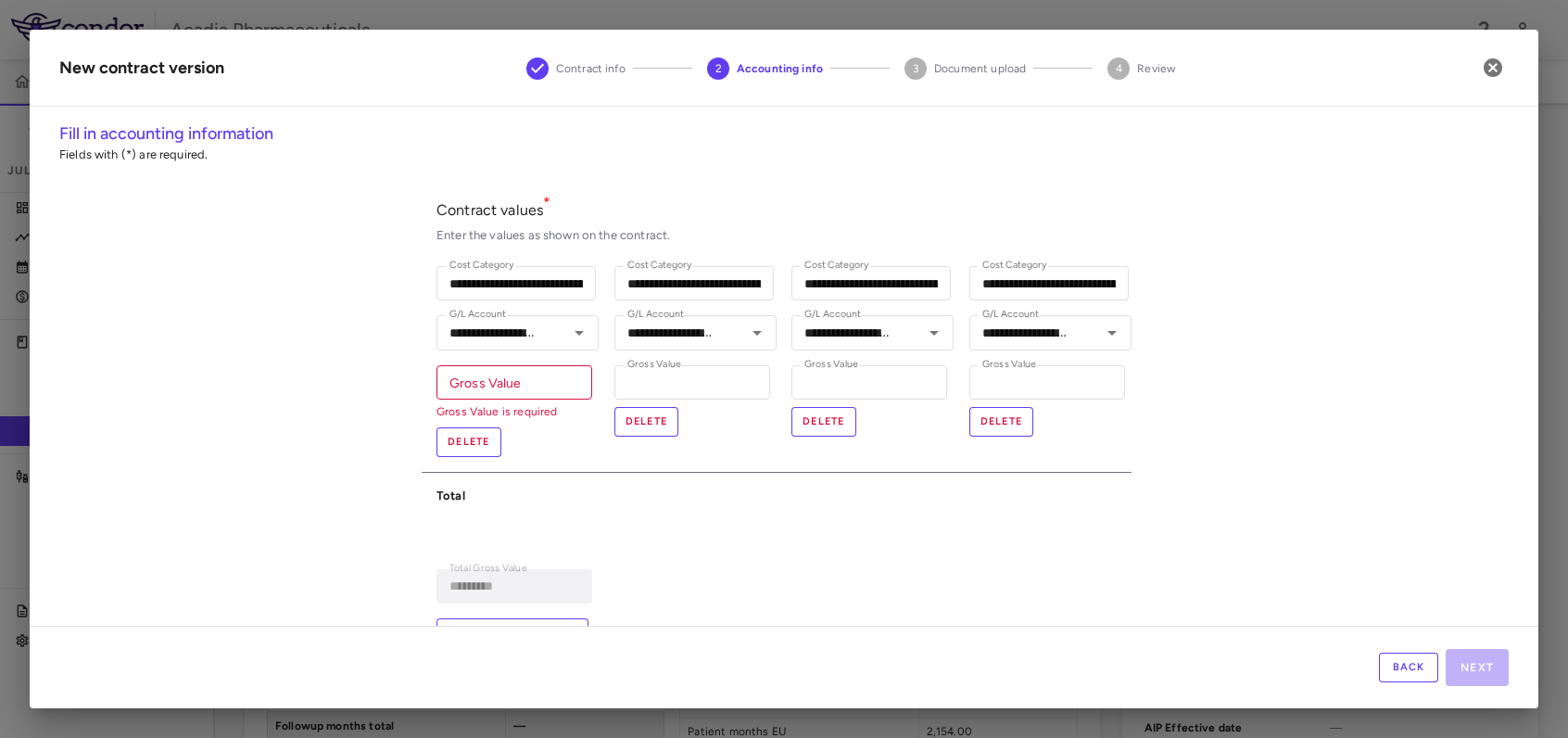 click on "Gross Value" at bounding box center (514, 382) 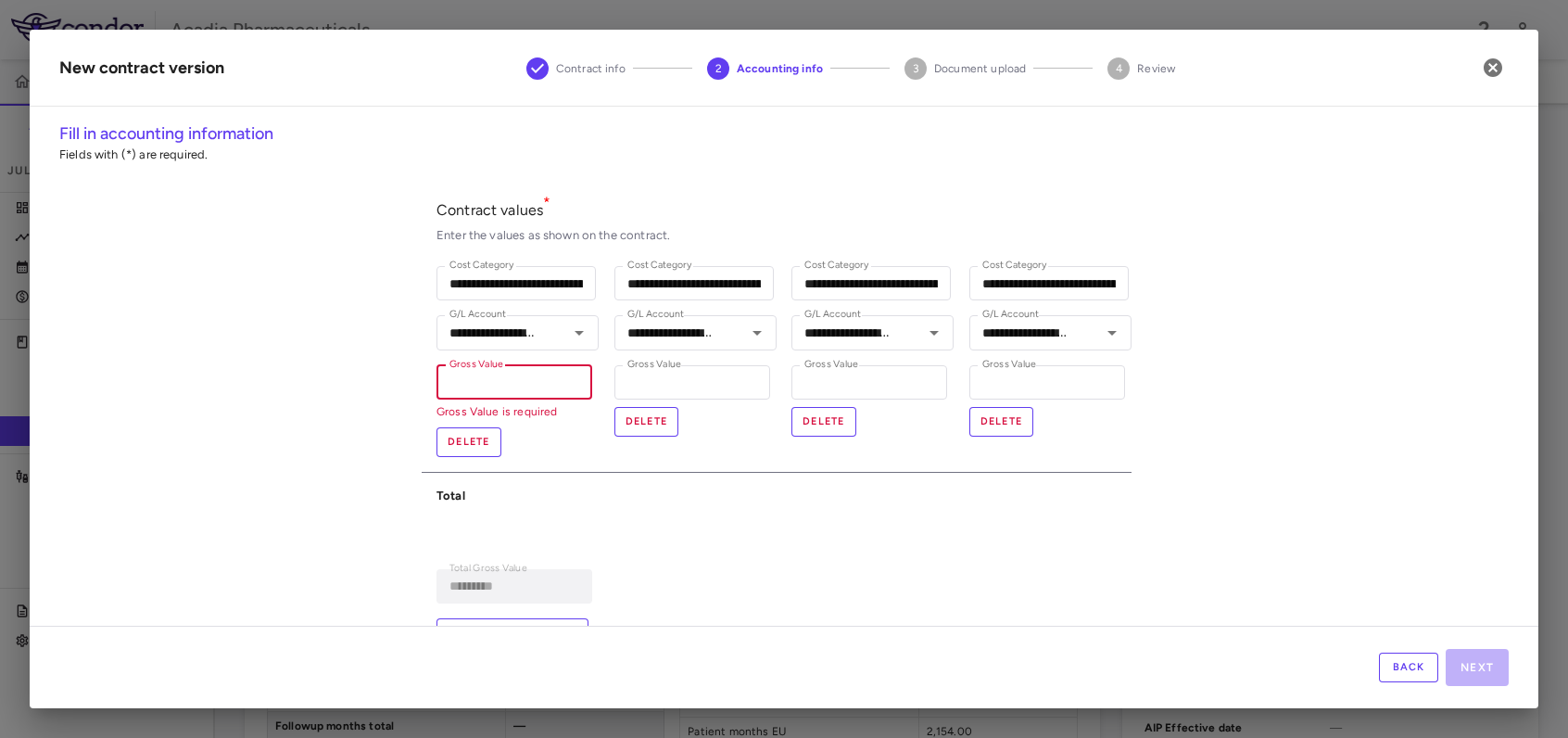 type on "*" 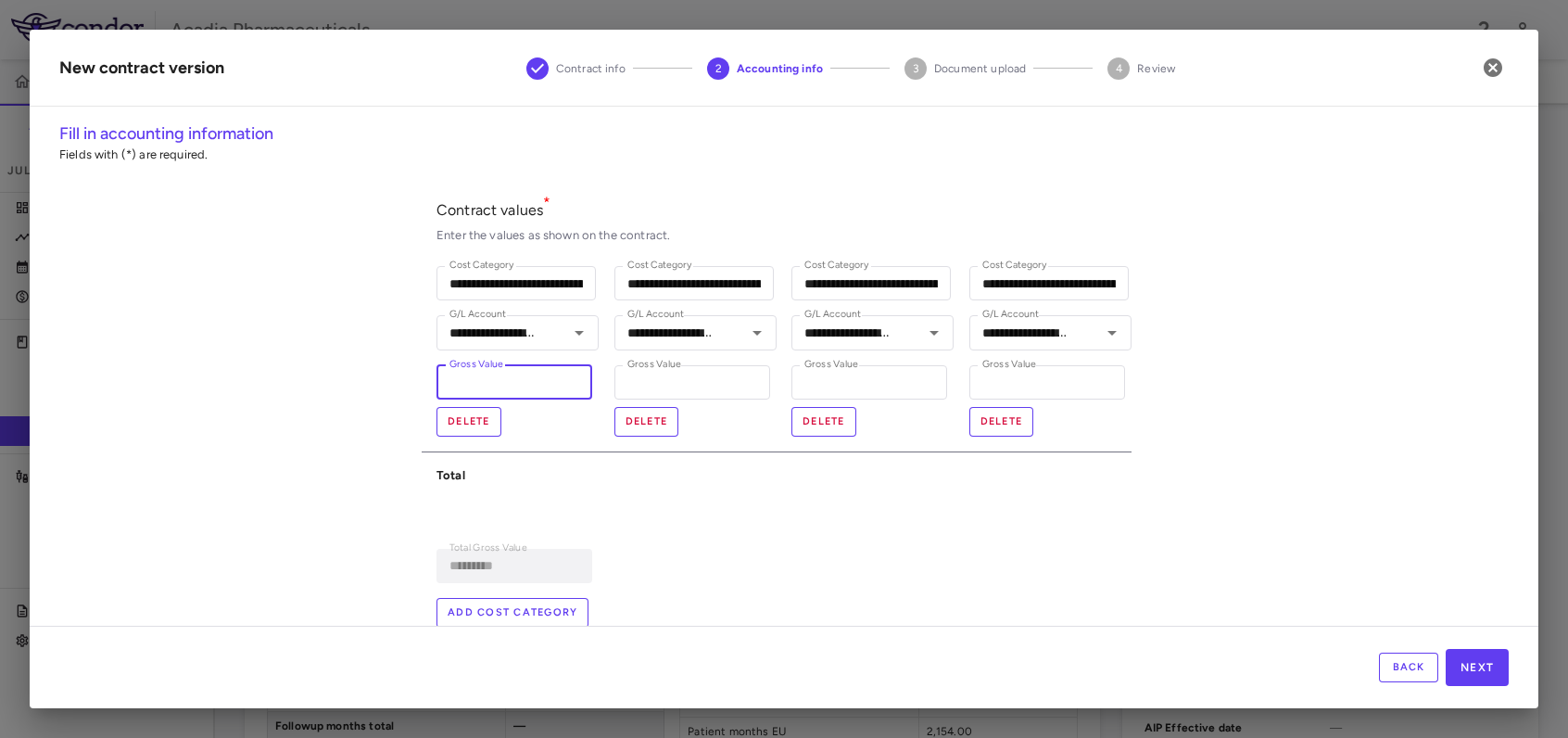 type on "***" 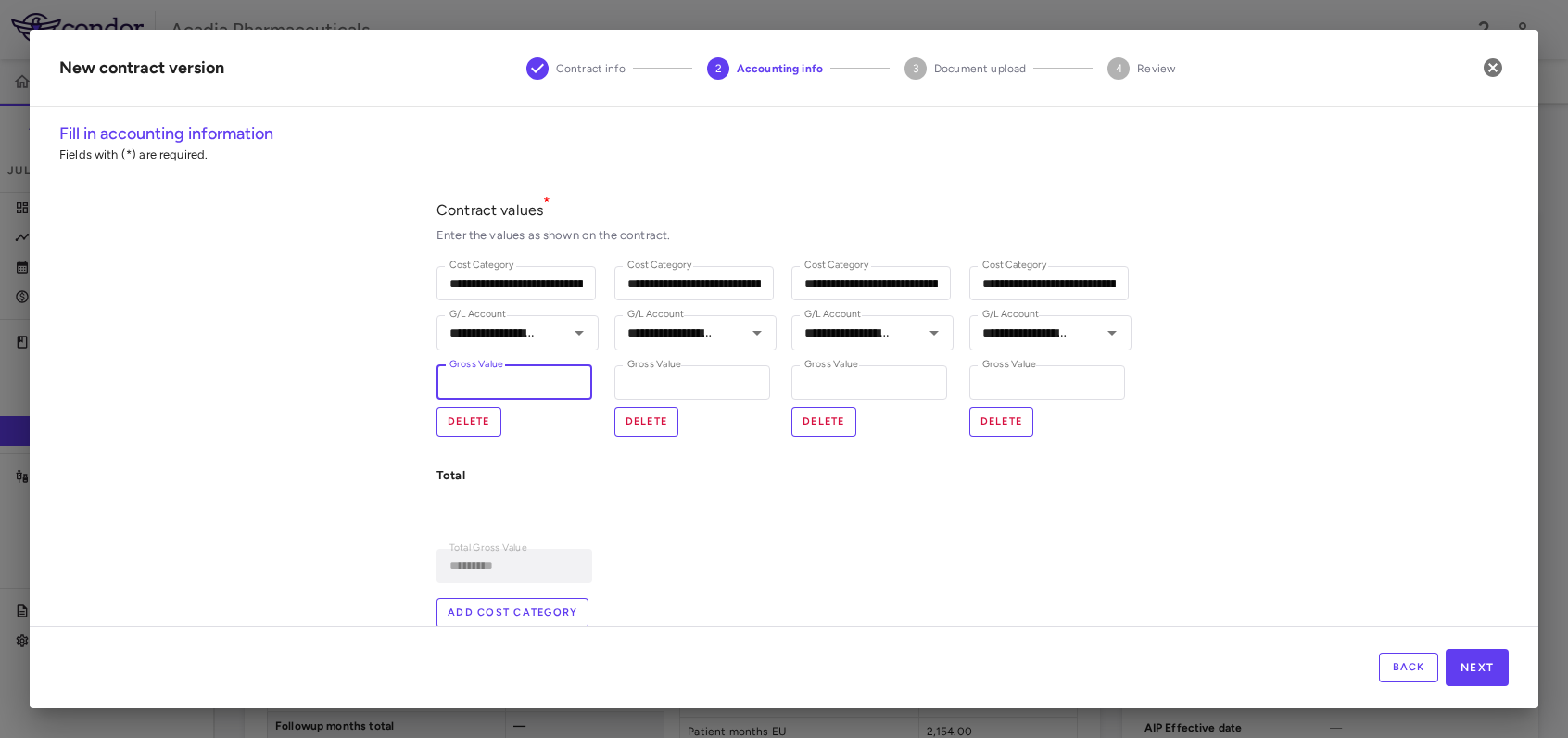 type on "*********" 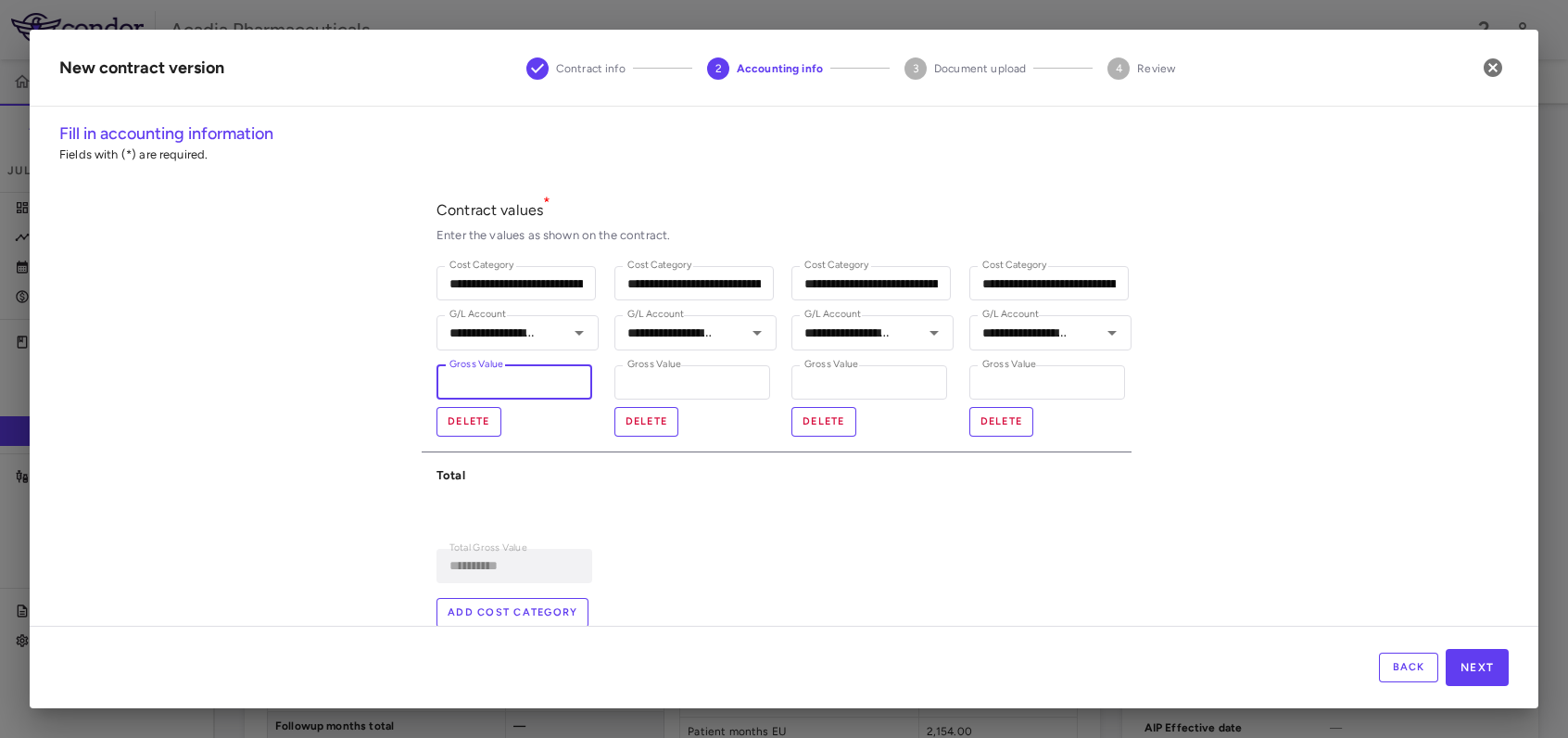 type on "******" 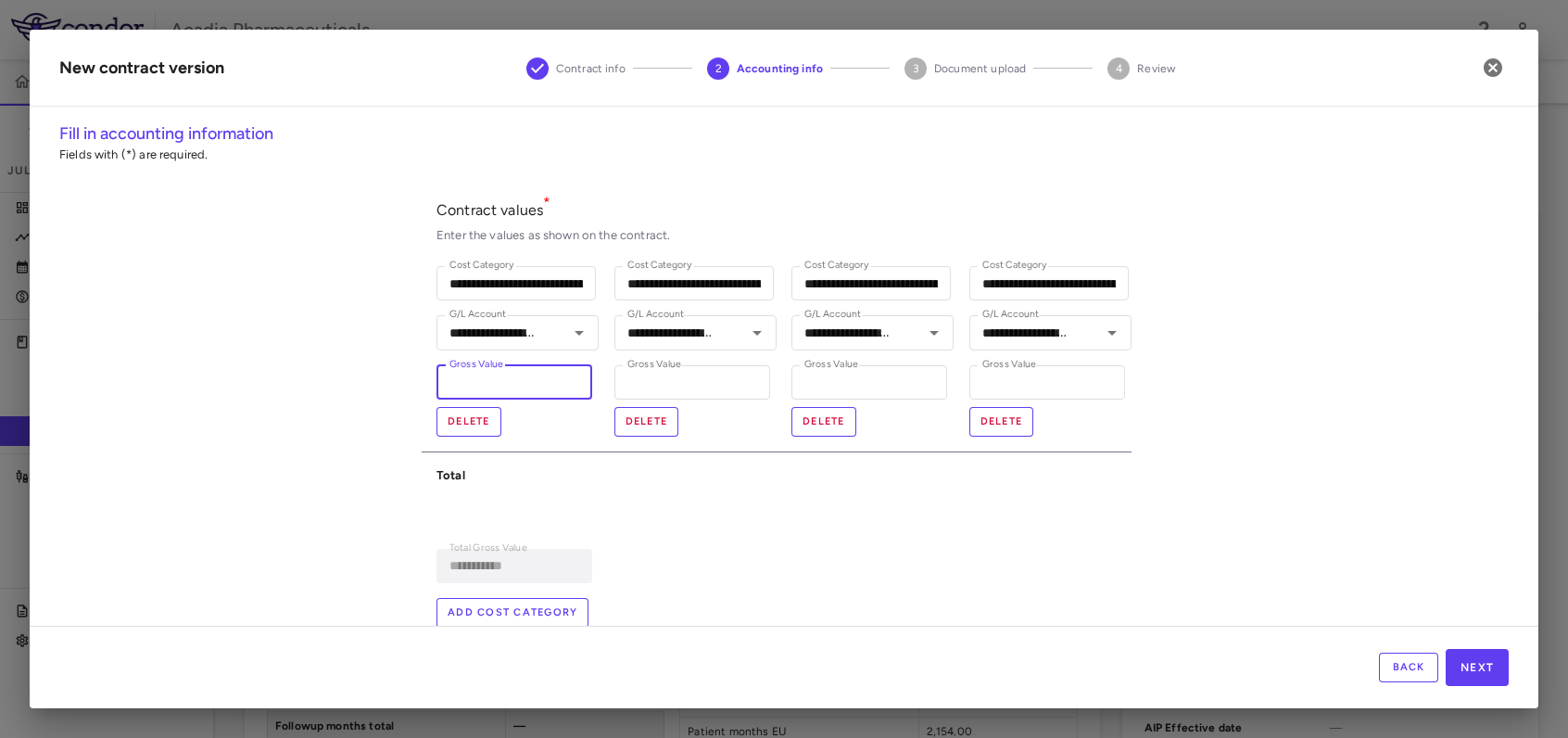 type on "********" 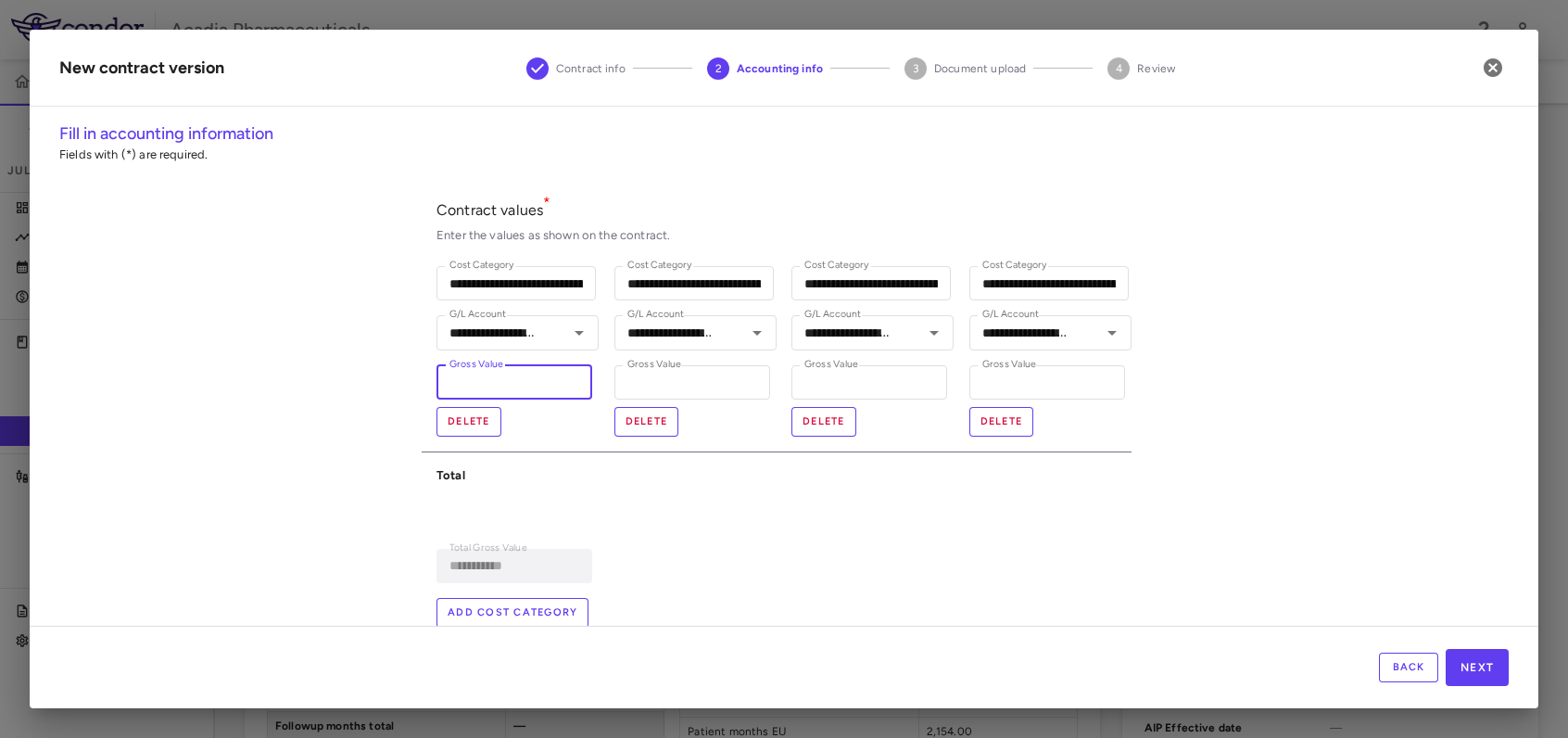 type on "*********" 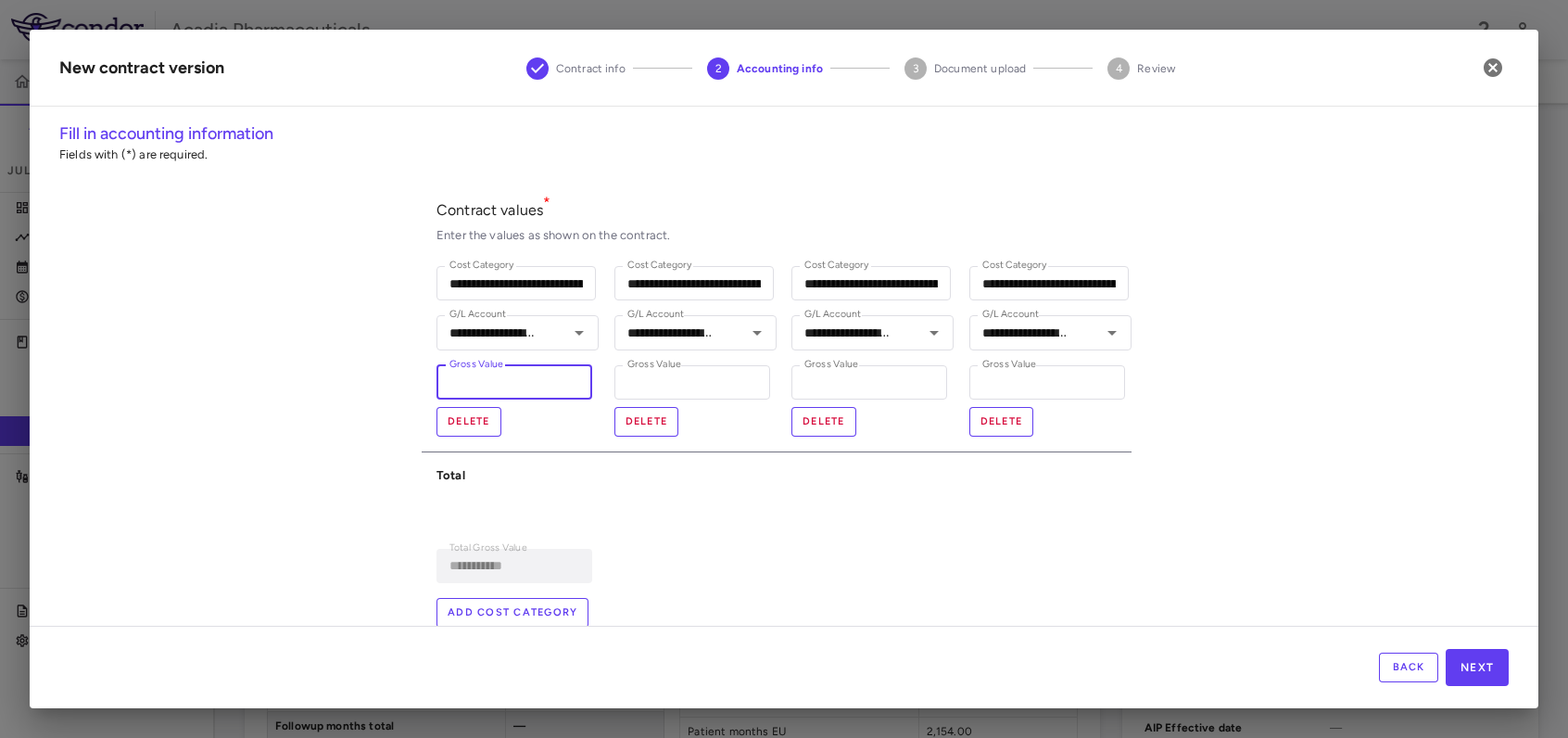 type on "**********" 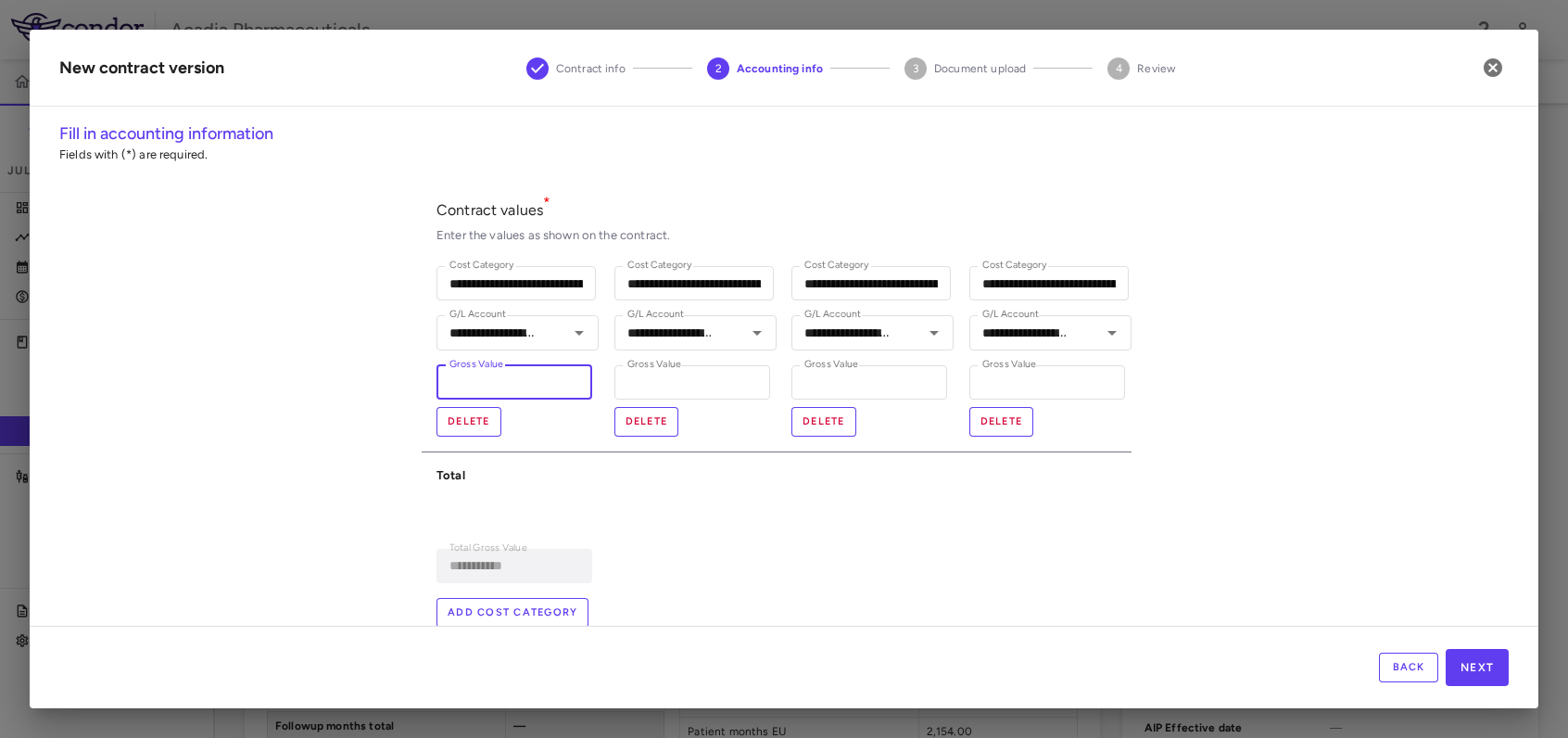 type on "*********" 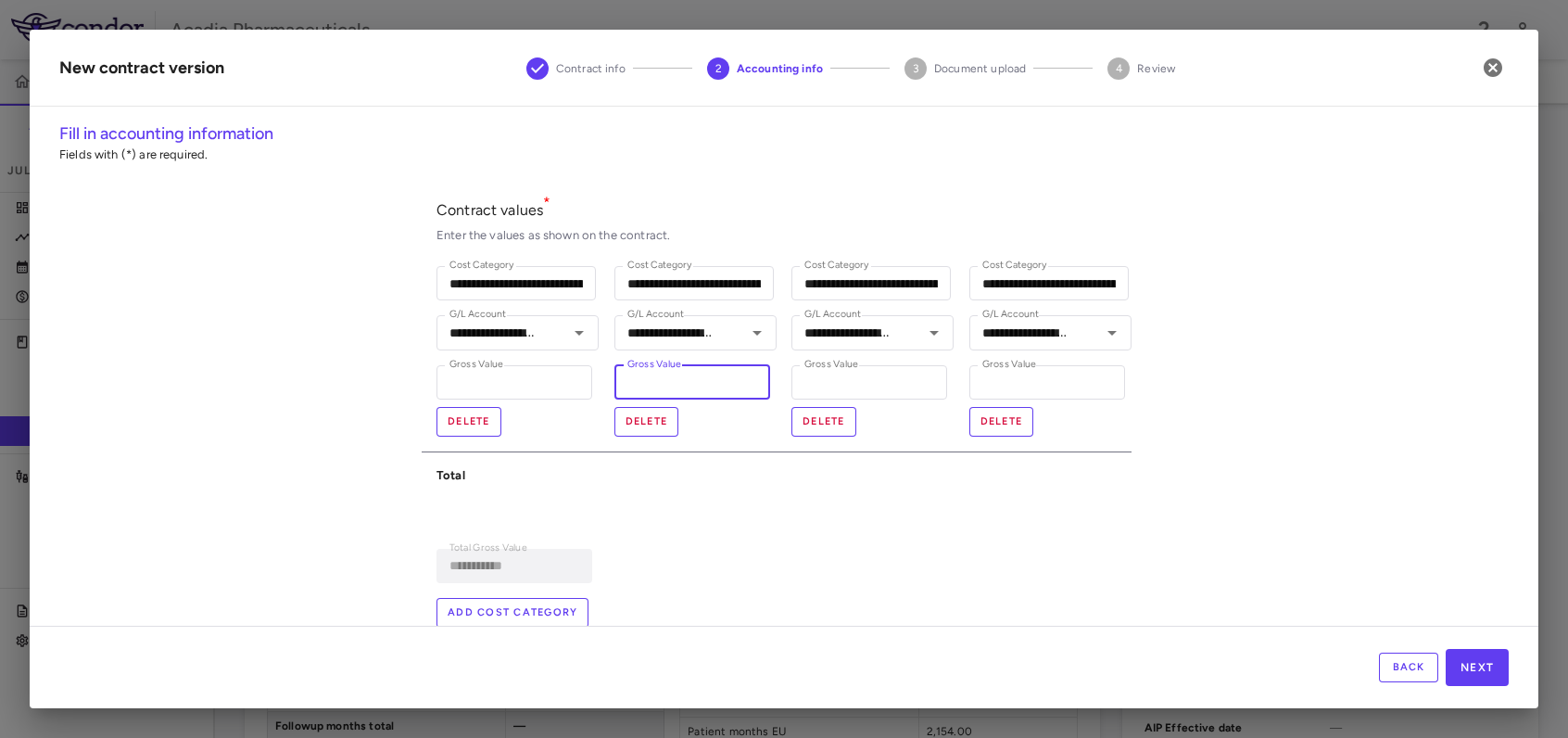 click on "*" at bounding box center (692, 382) 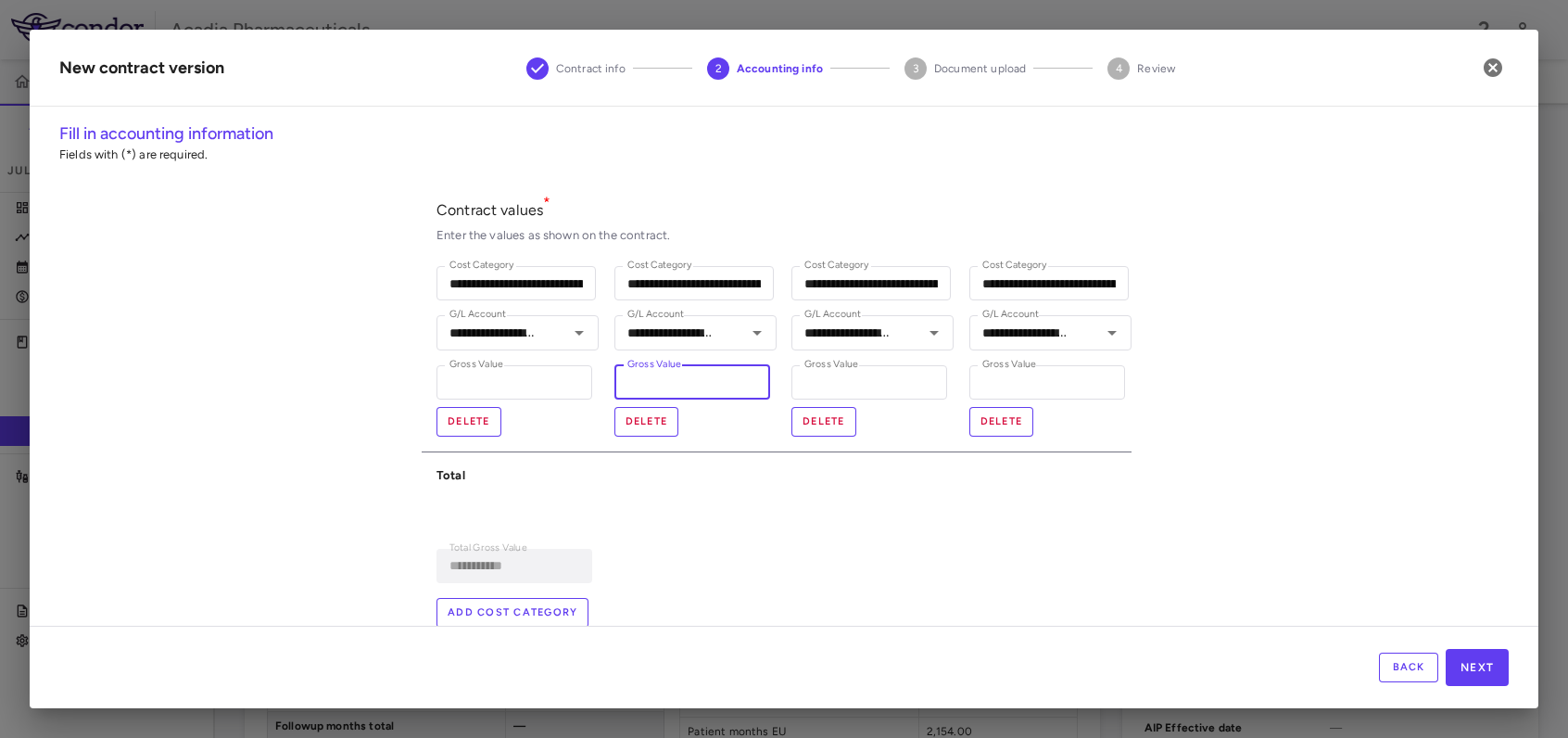 type on "**********" 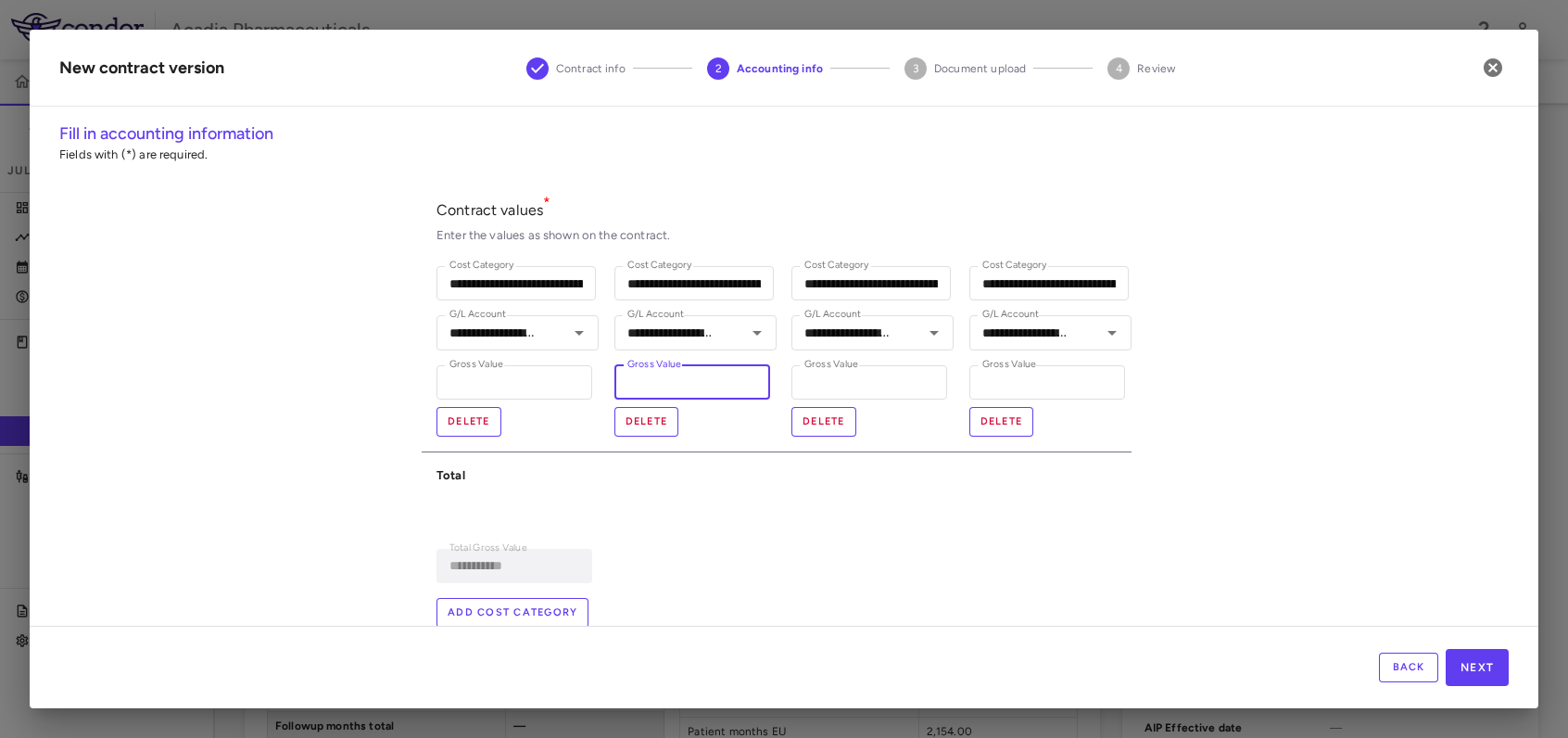 type on "*" 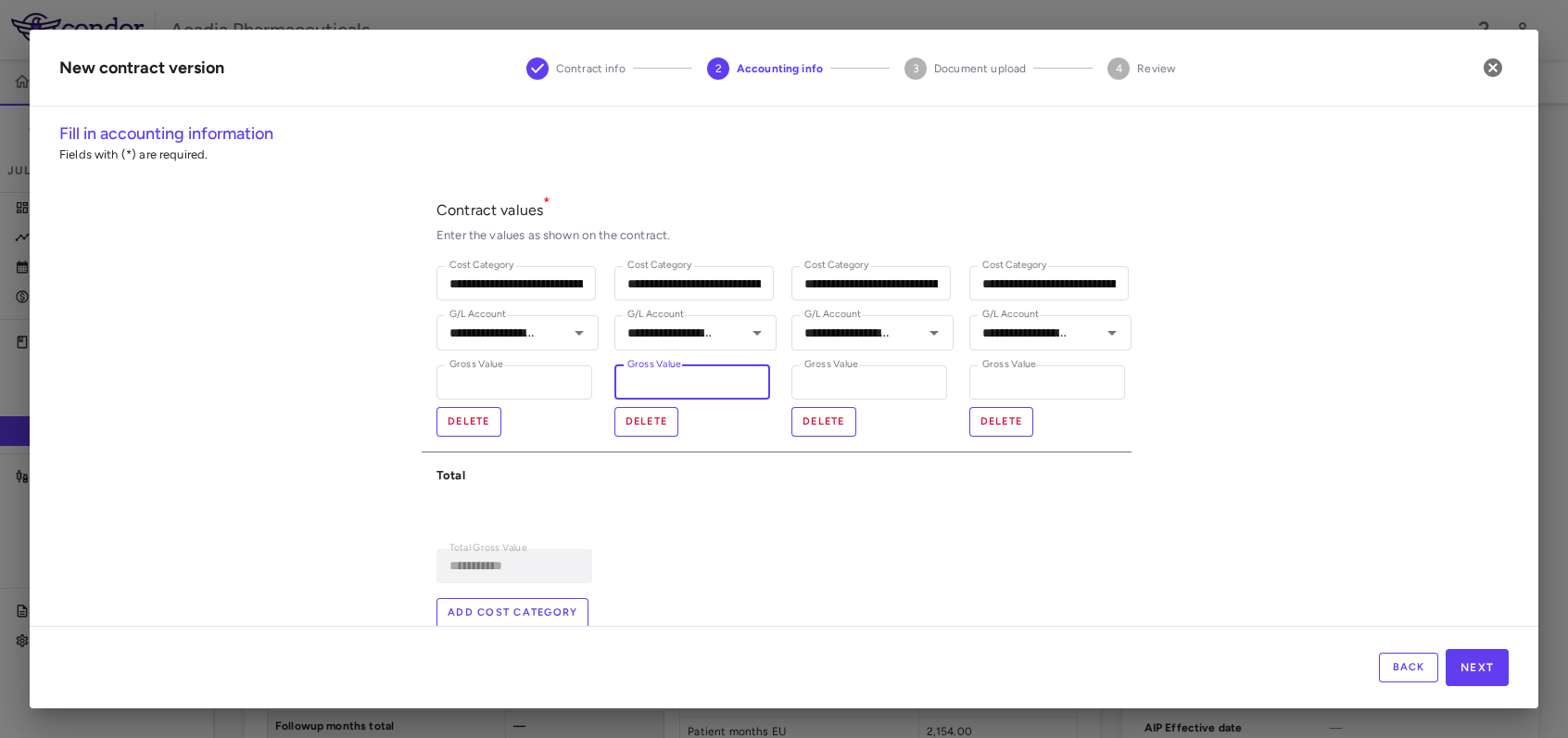type on "**********" 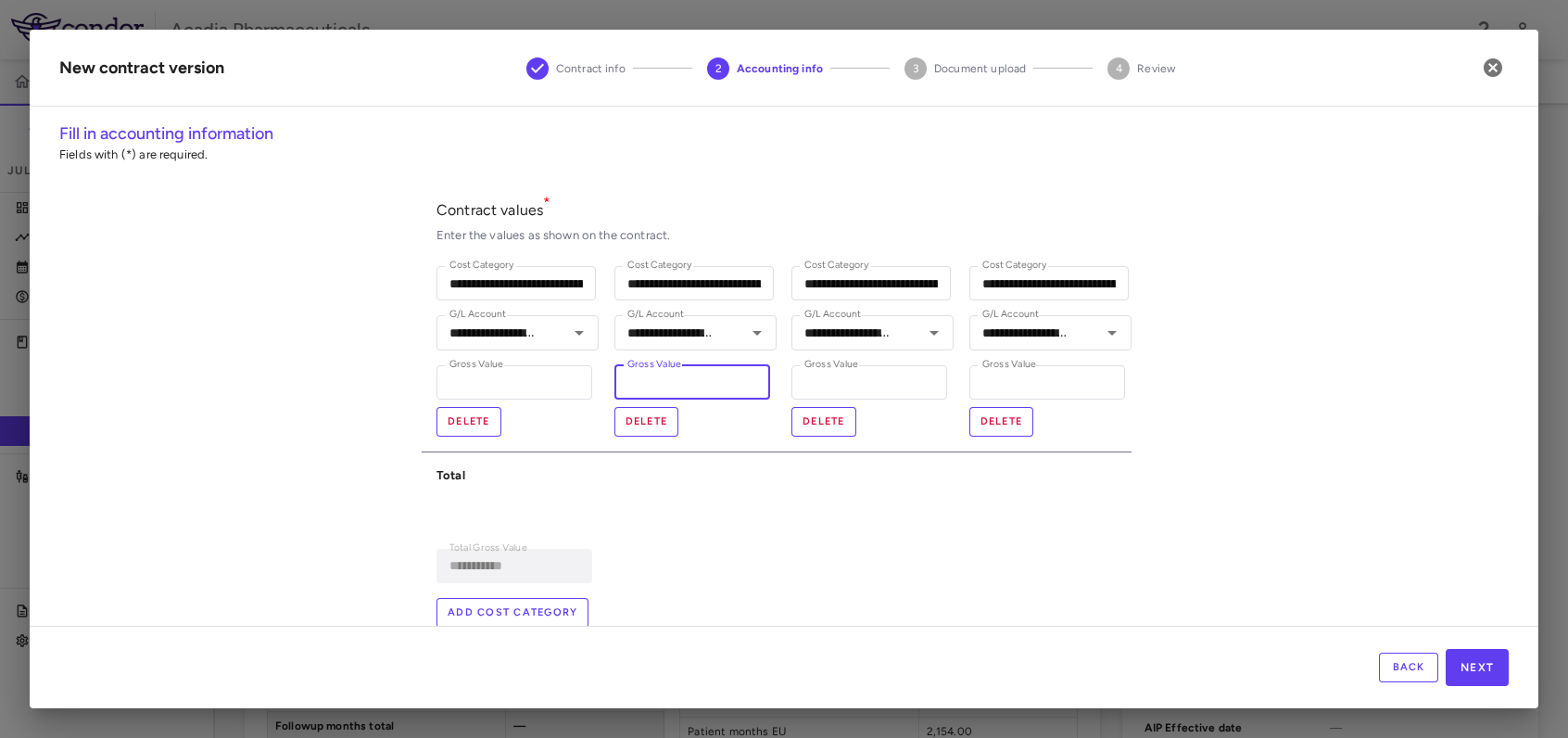 type on "**" 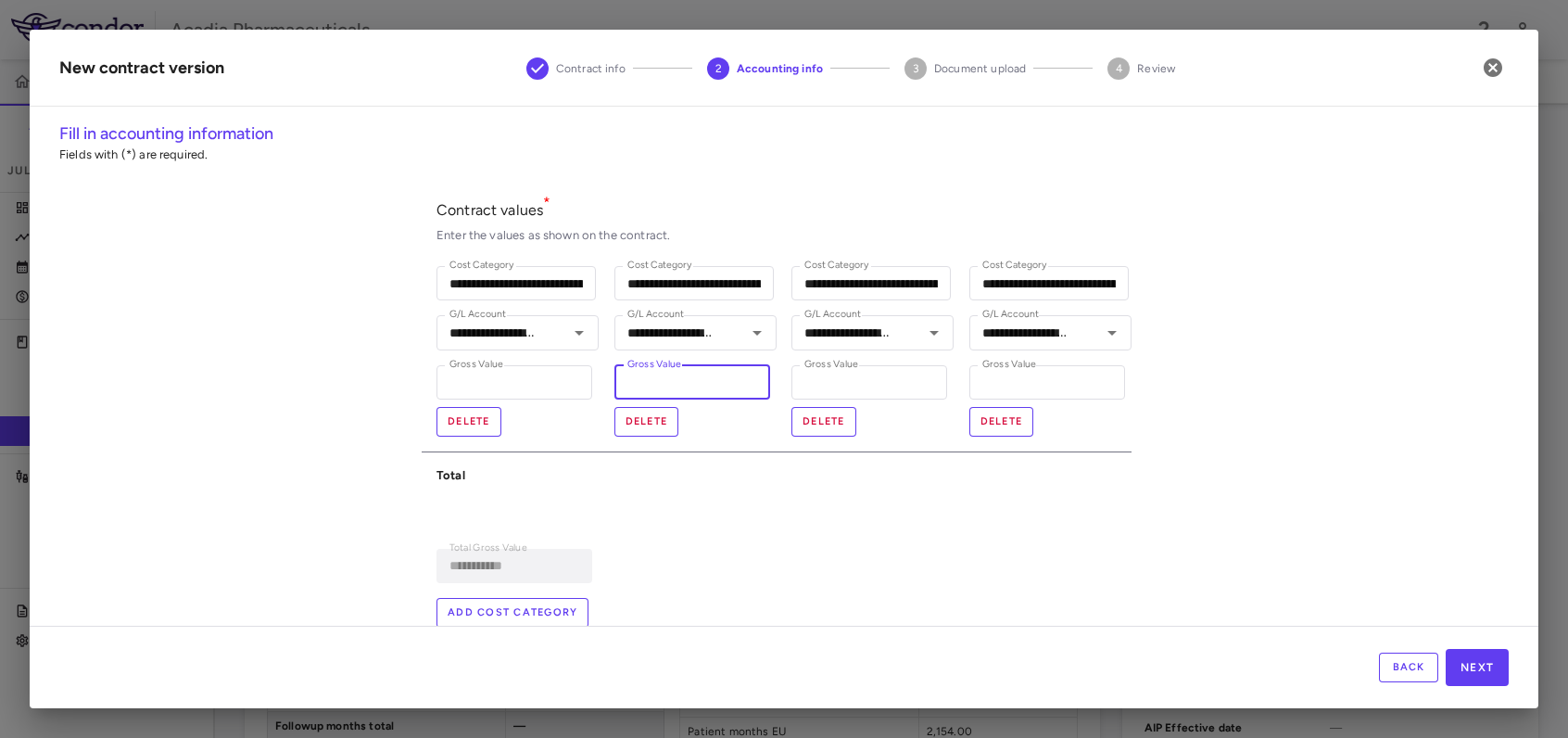 type on "**********" 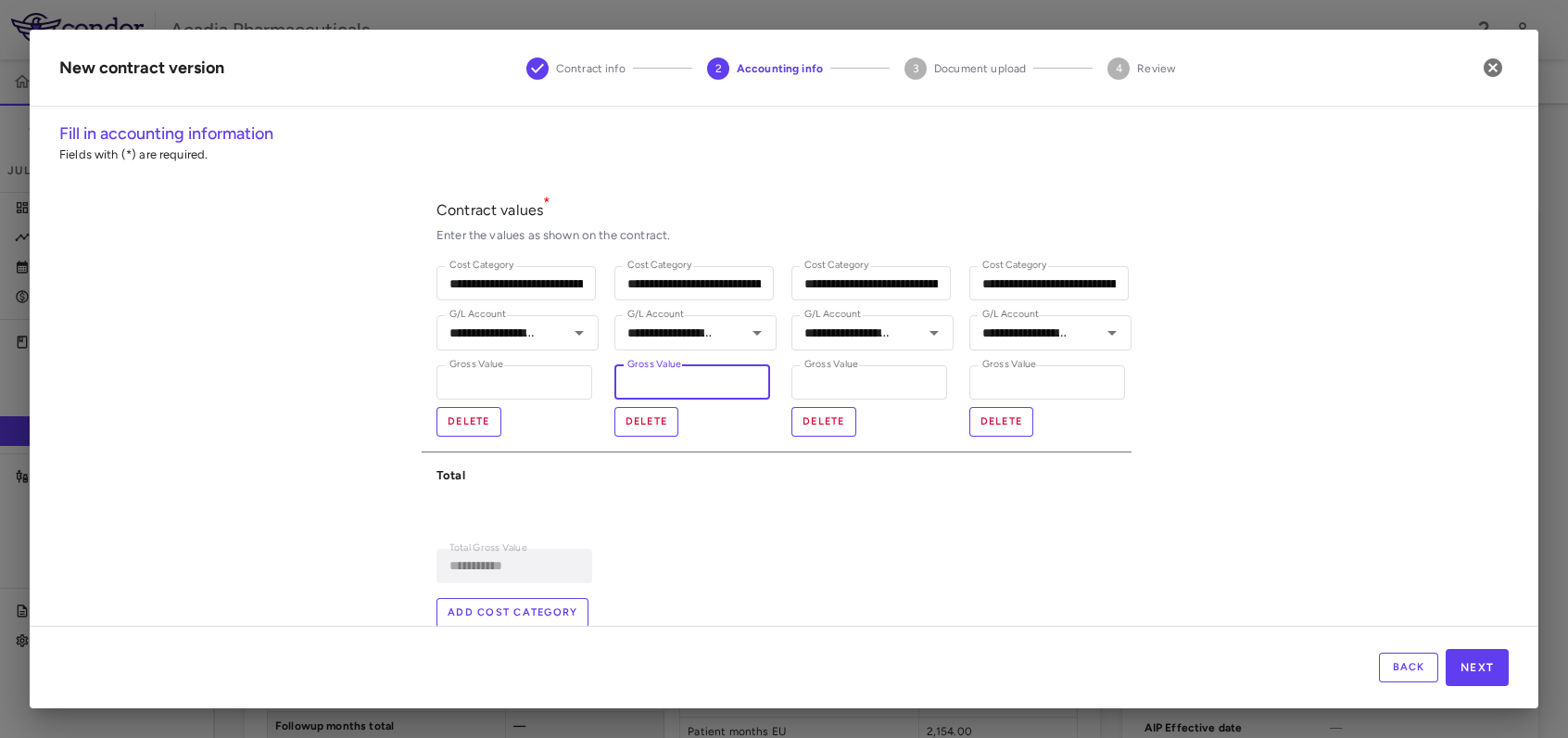 type on "****" 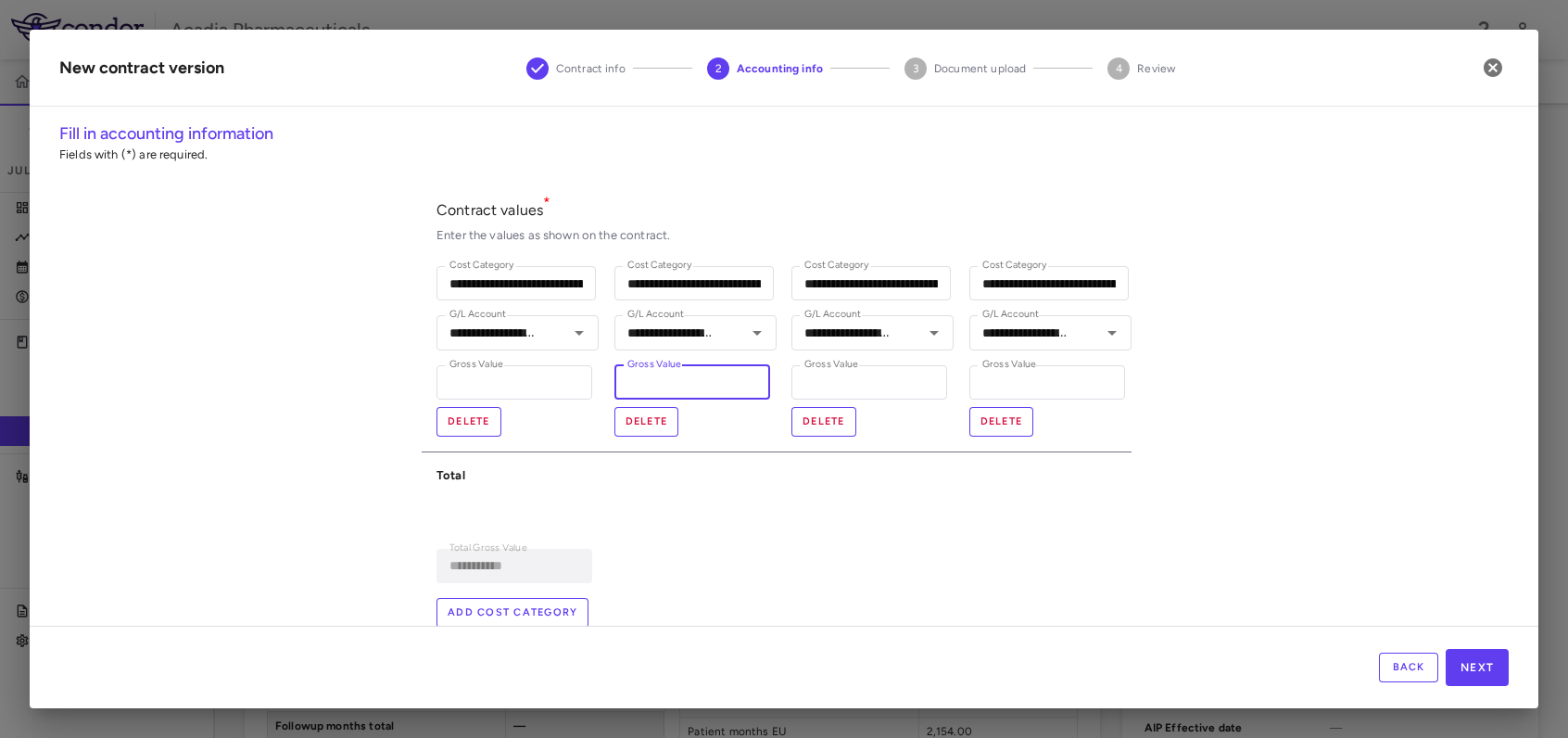 type on "**********" 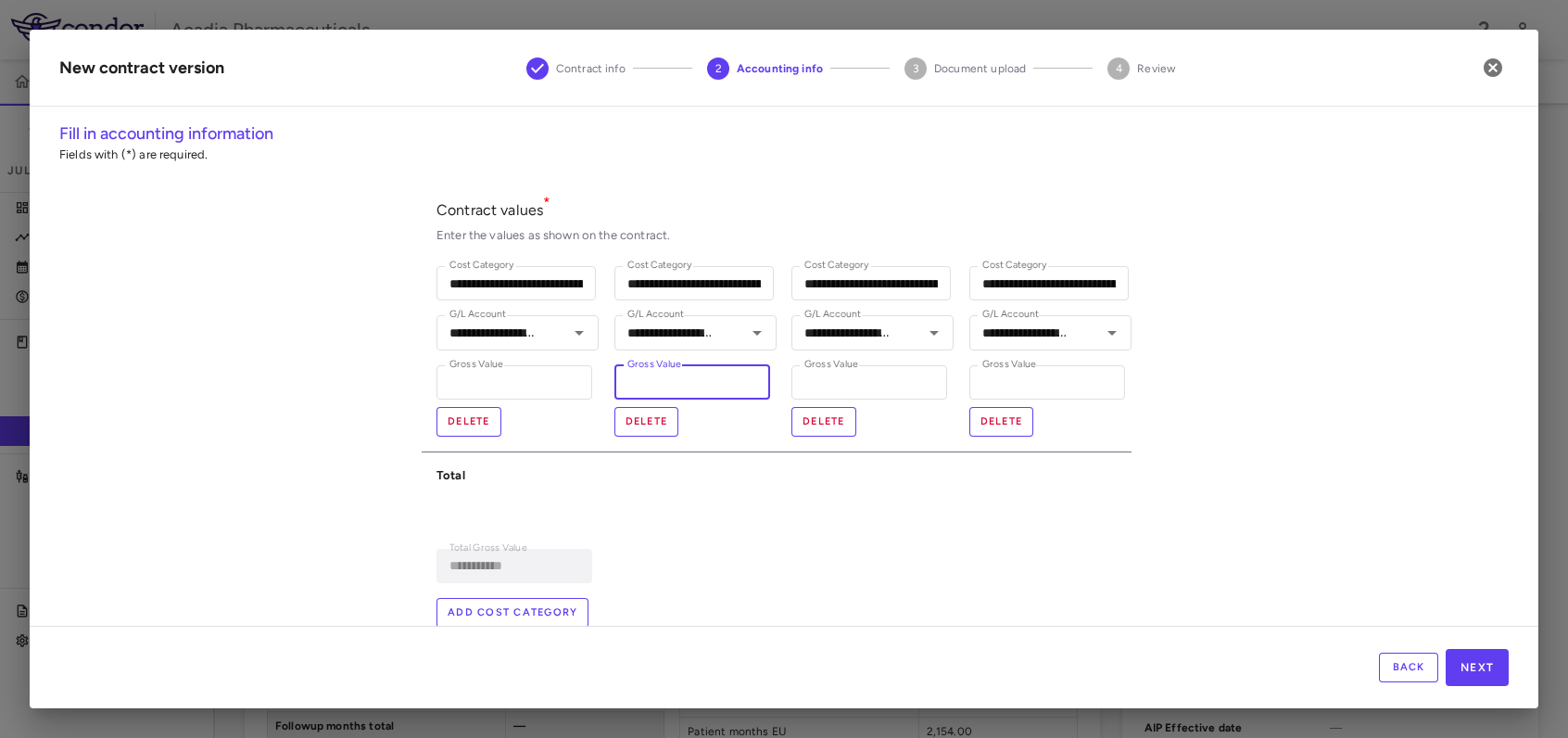 type on "********" 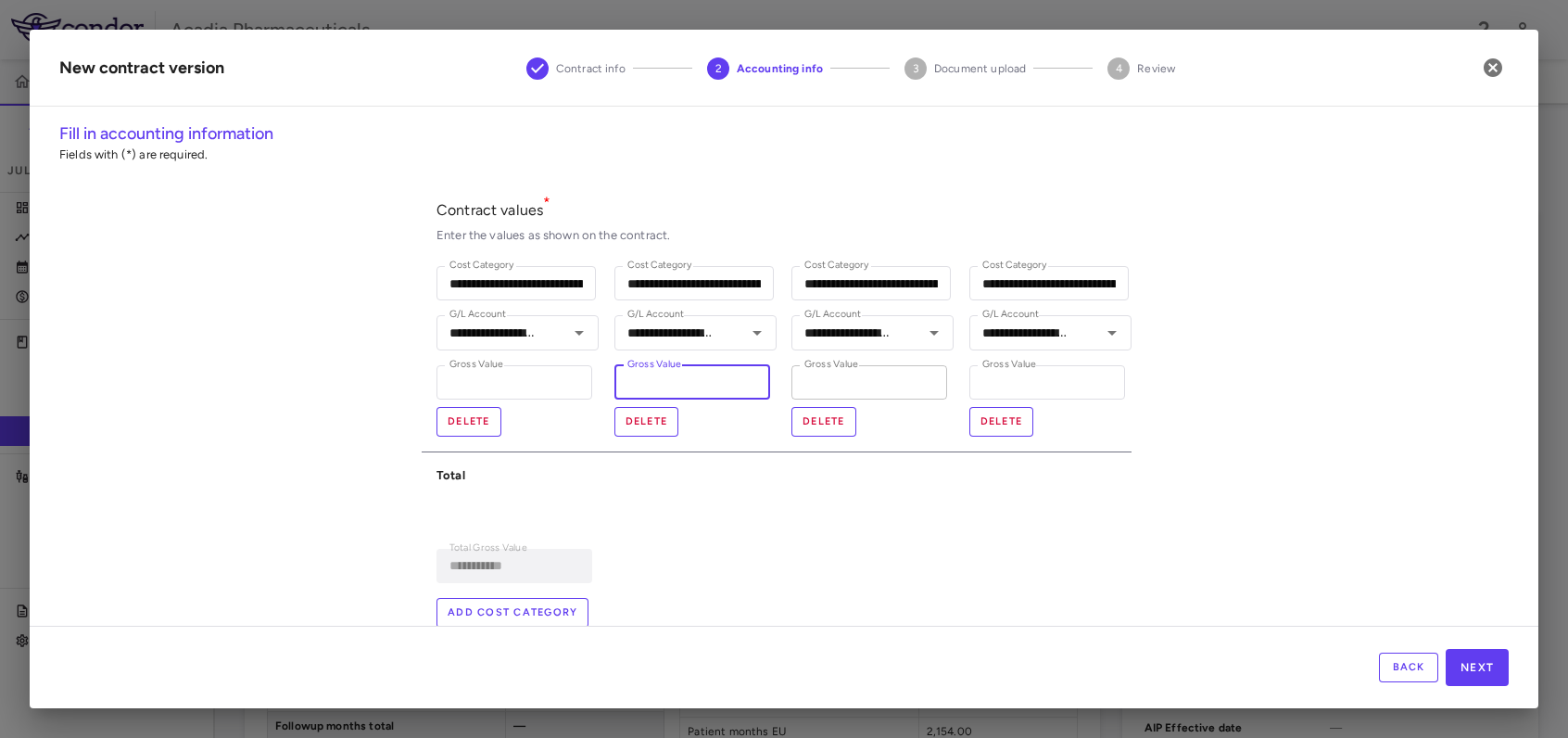 type on "*********" 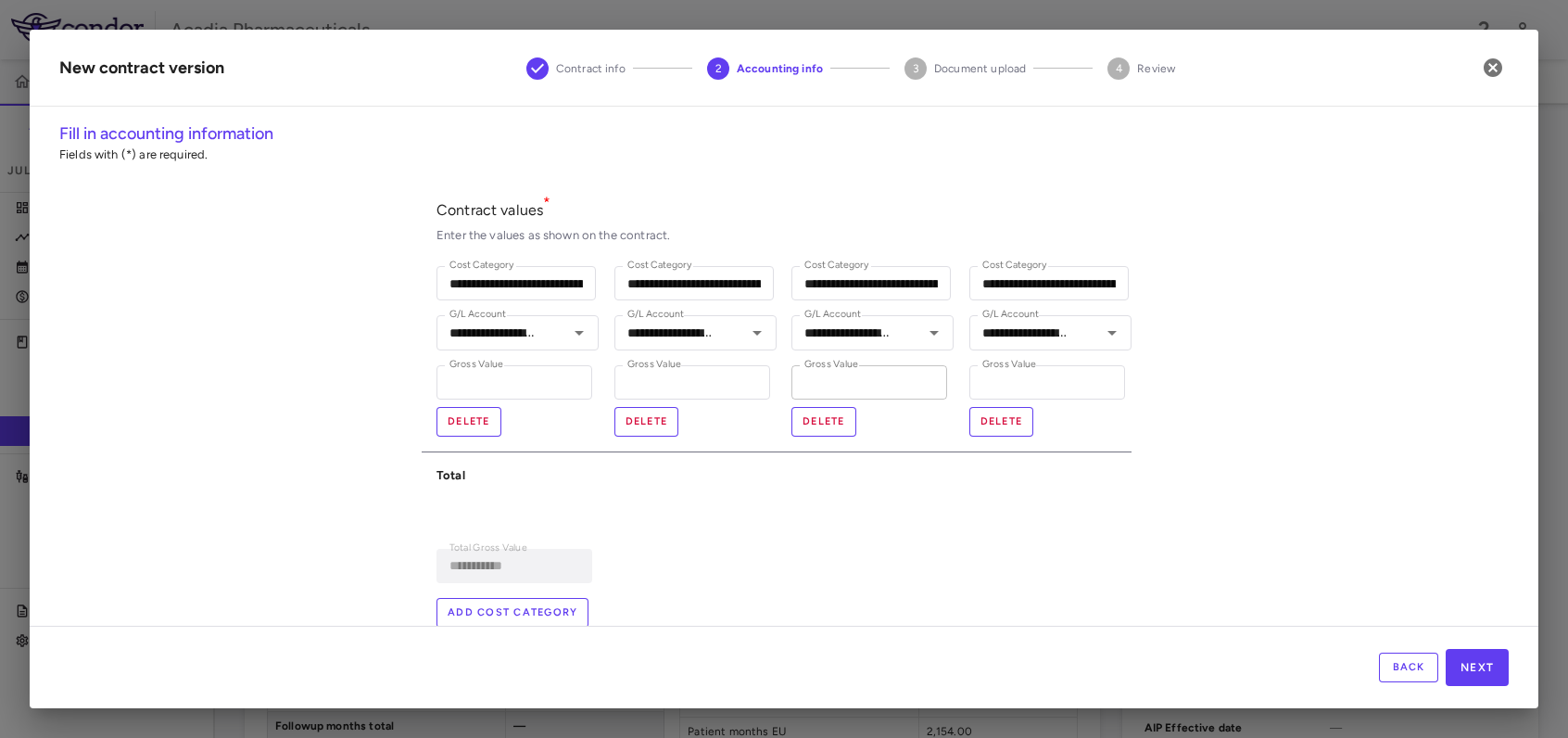 click on "*" at bounding box center (869, 382) 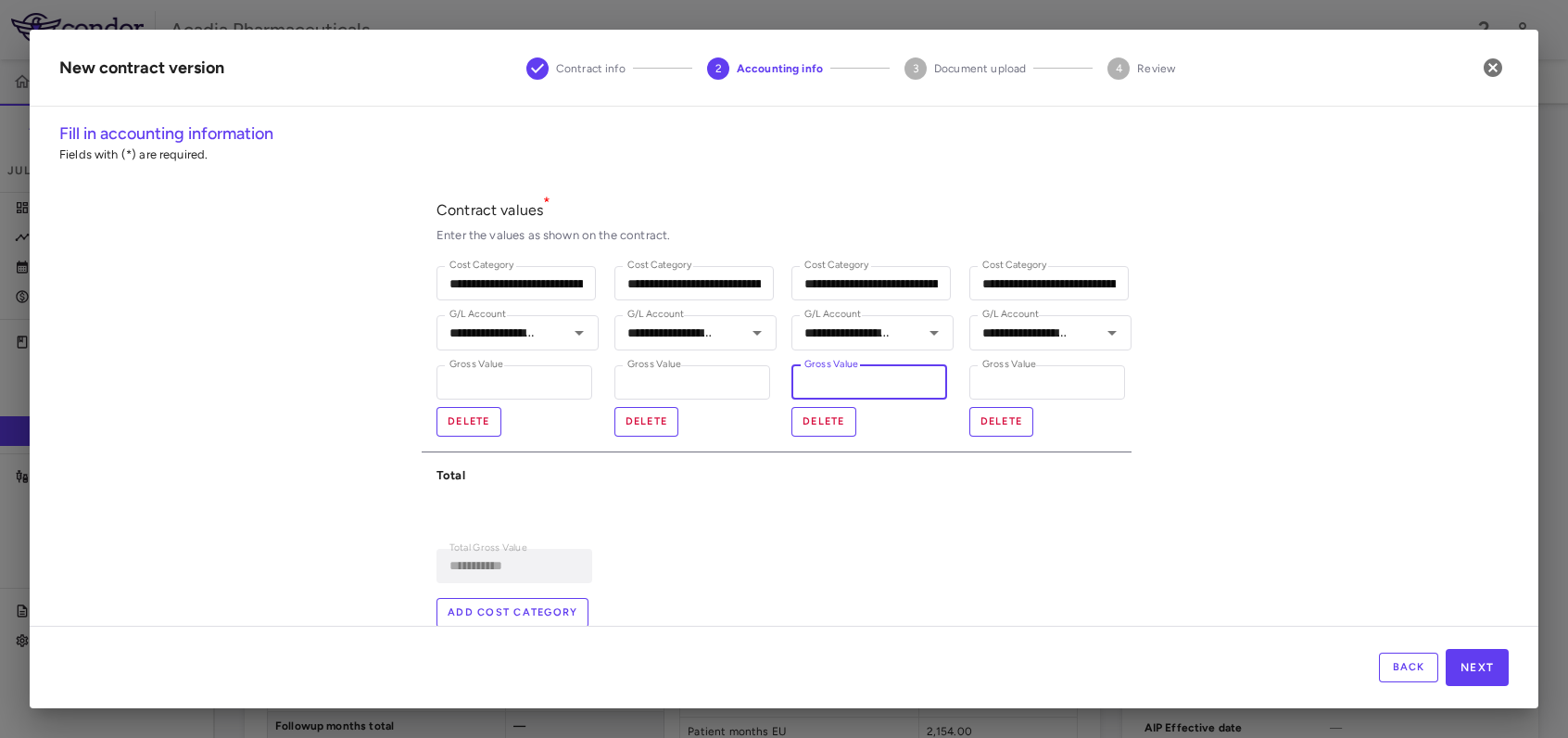 click on "*" at bounding box center [869, 382] 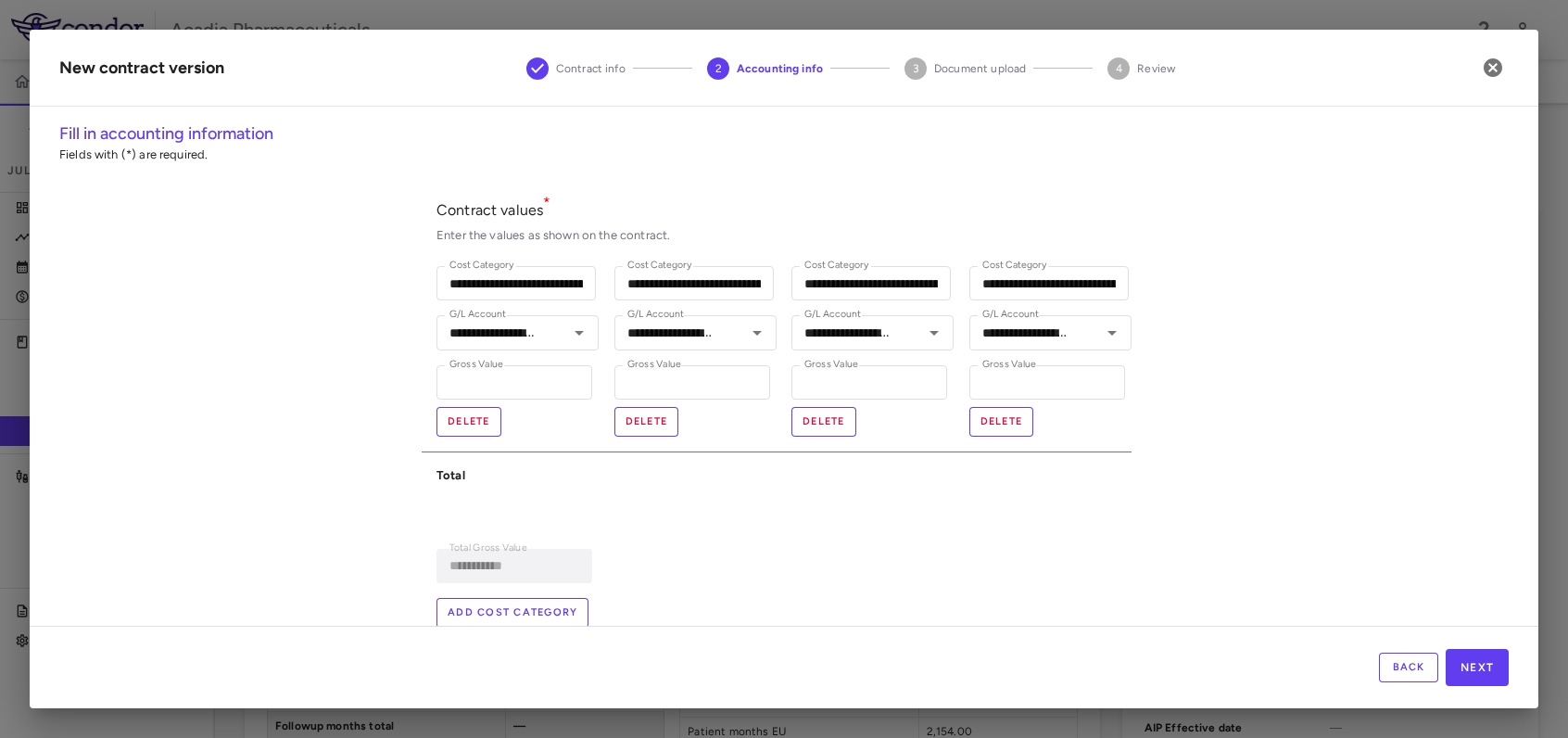 scroll, scrollTop: 309, scrollLeft: 0, axis: vertical 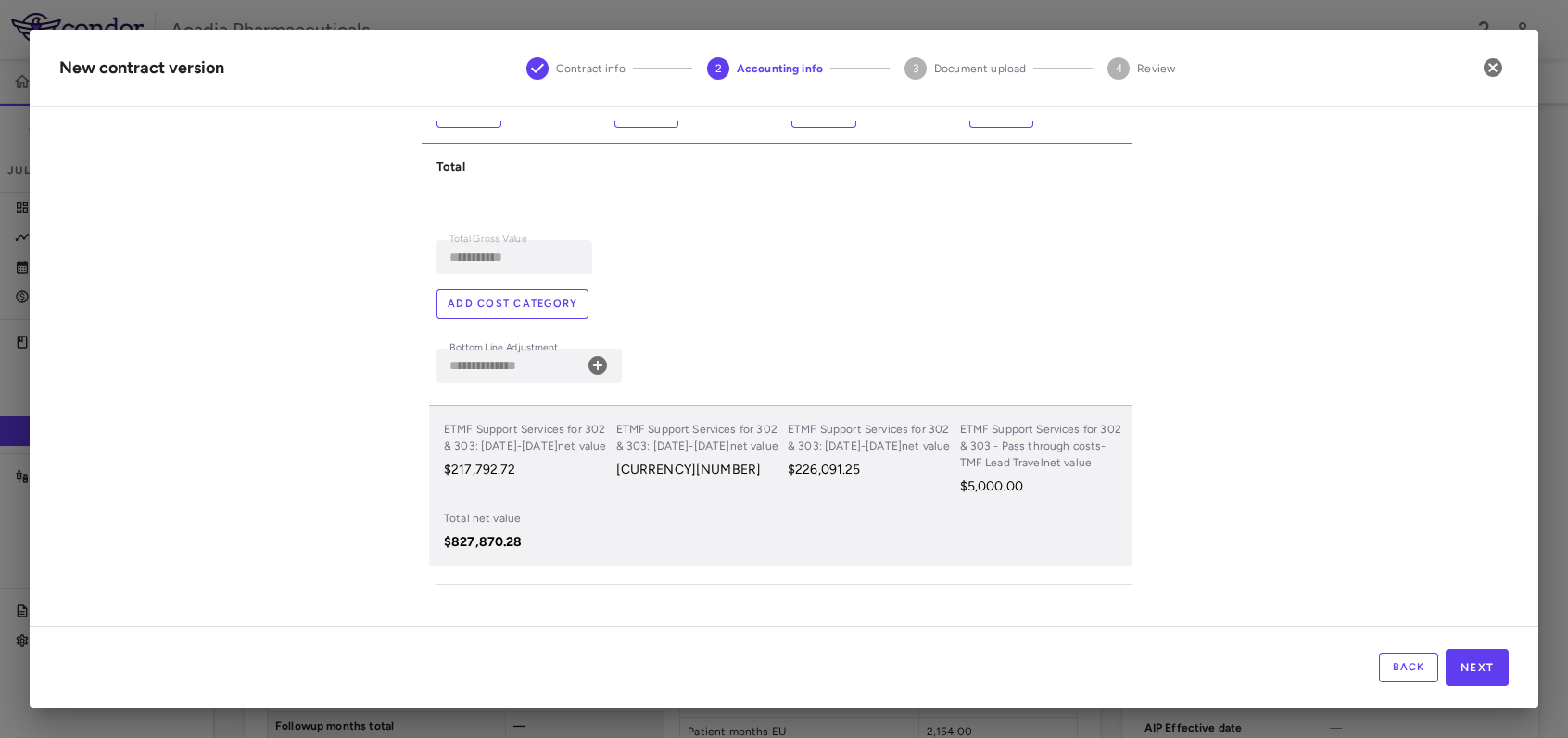 click on "**********" at bounding box center (784, 229) 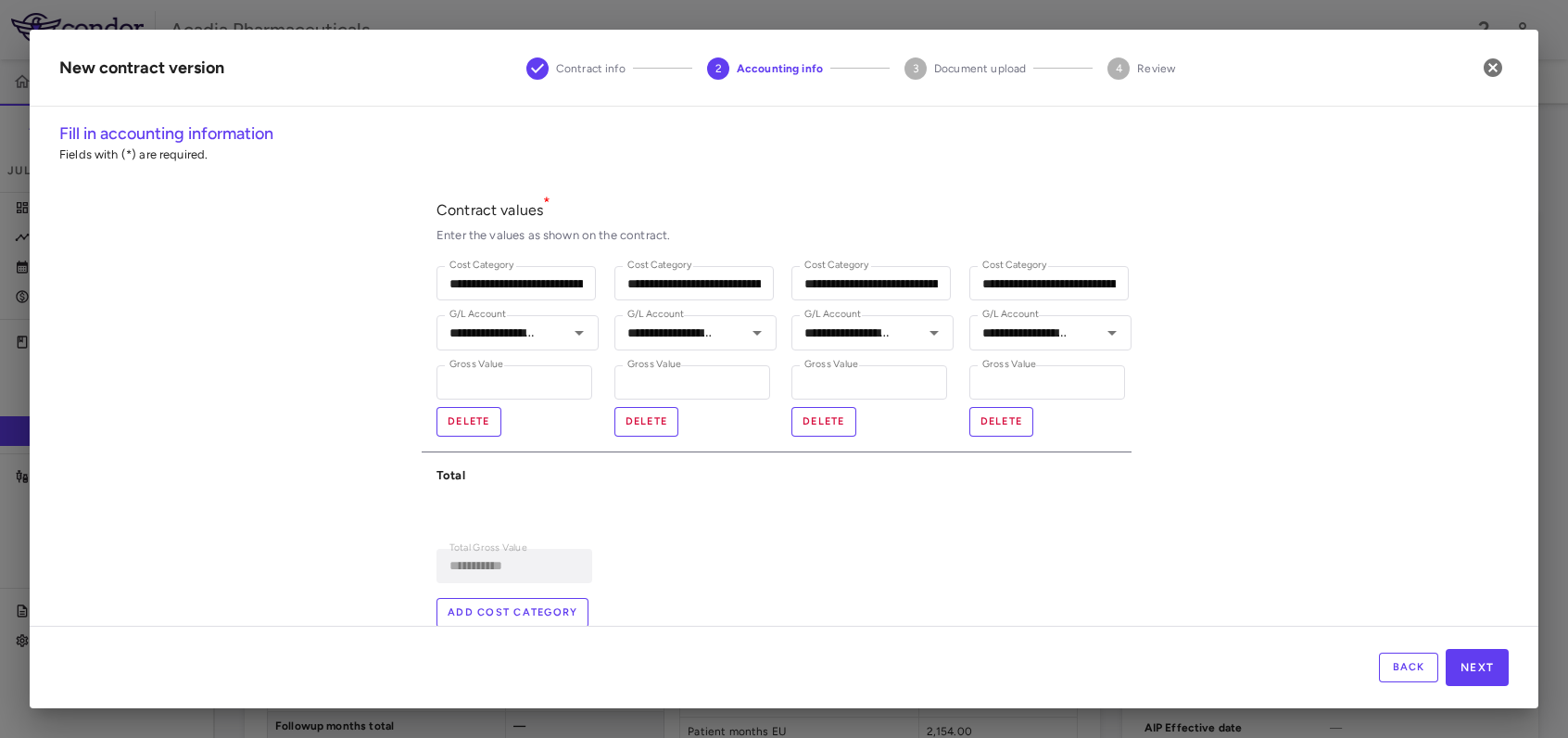 click on "**********" at bounding box center (784, 374) 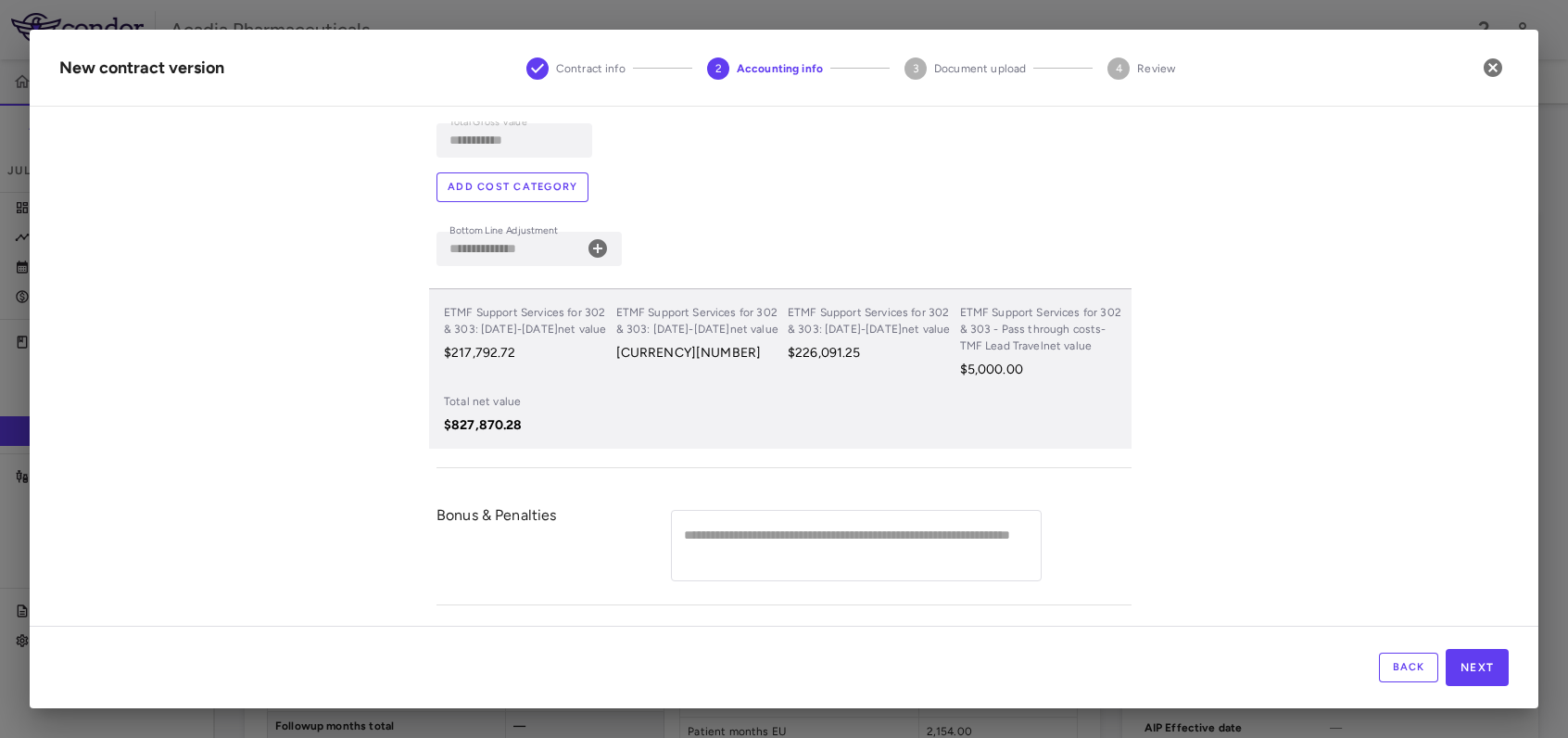 scroll, scrollTop: 444, scrollLeft: 0, axis: vertical 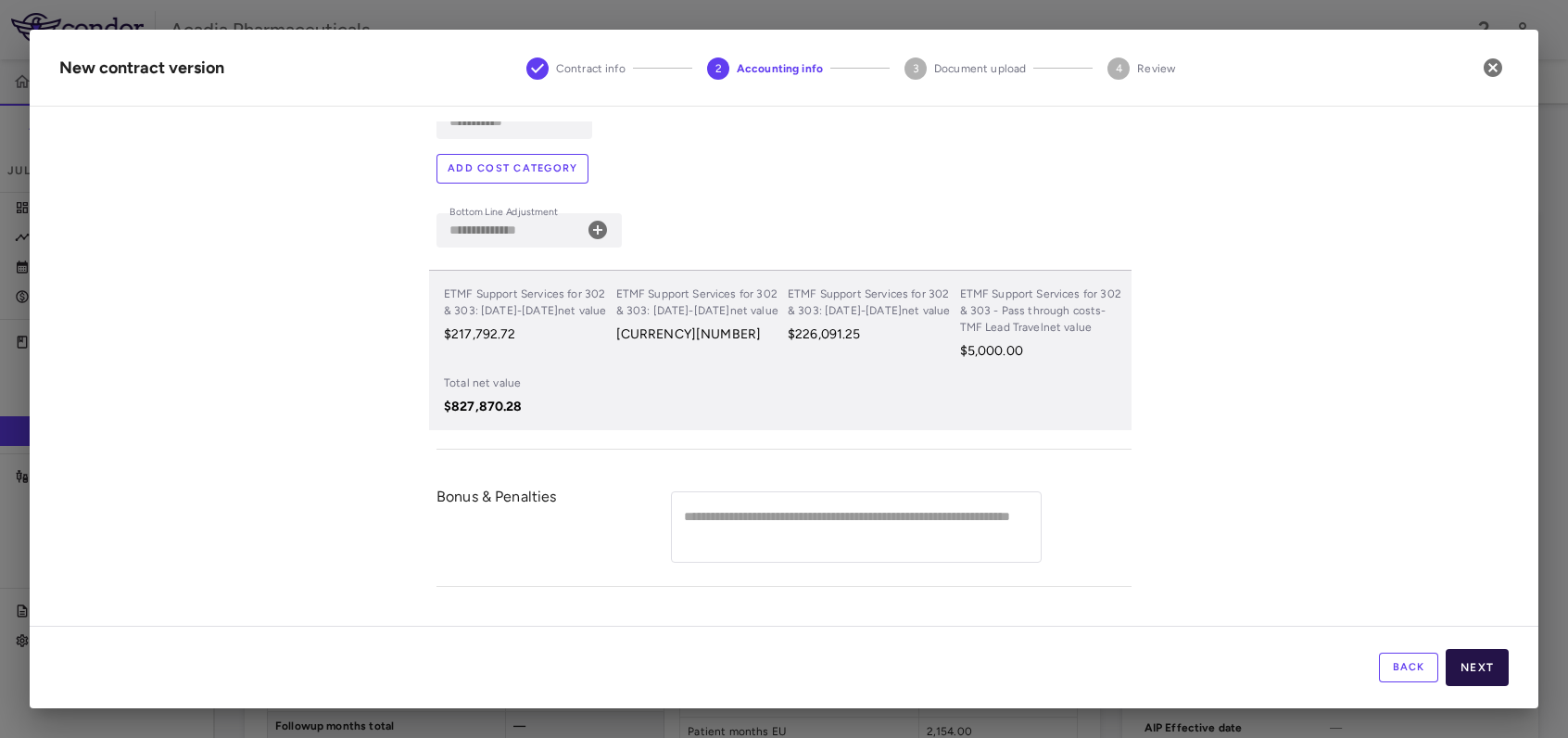 click on "Next" at bounding box center [1477, 668] 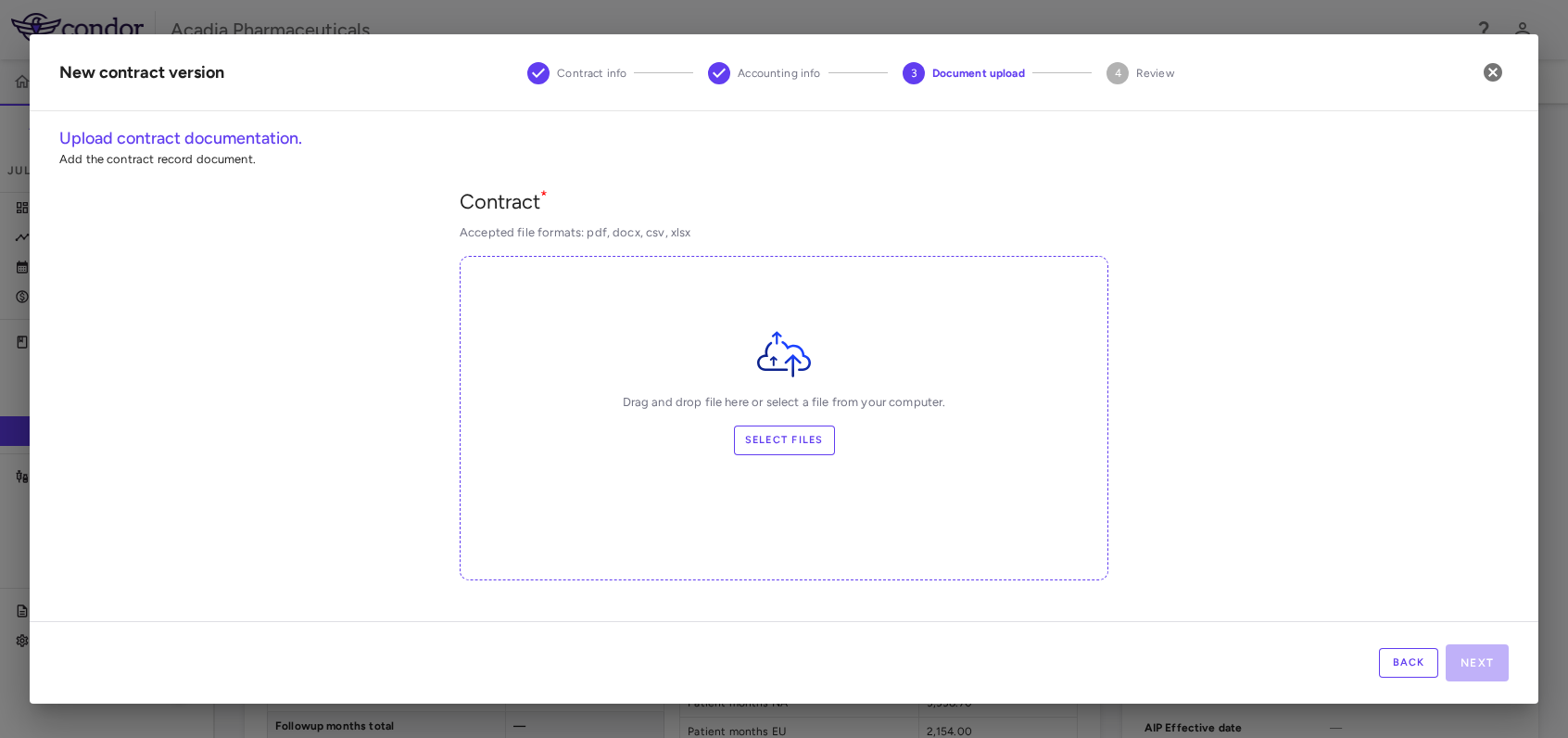 click on "Select files" at bounding box center [784, 440] 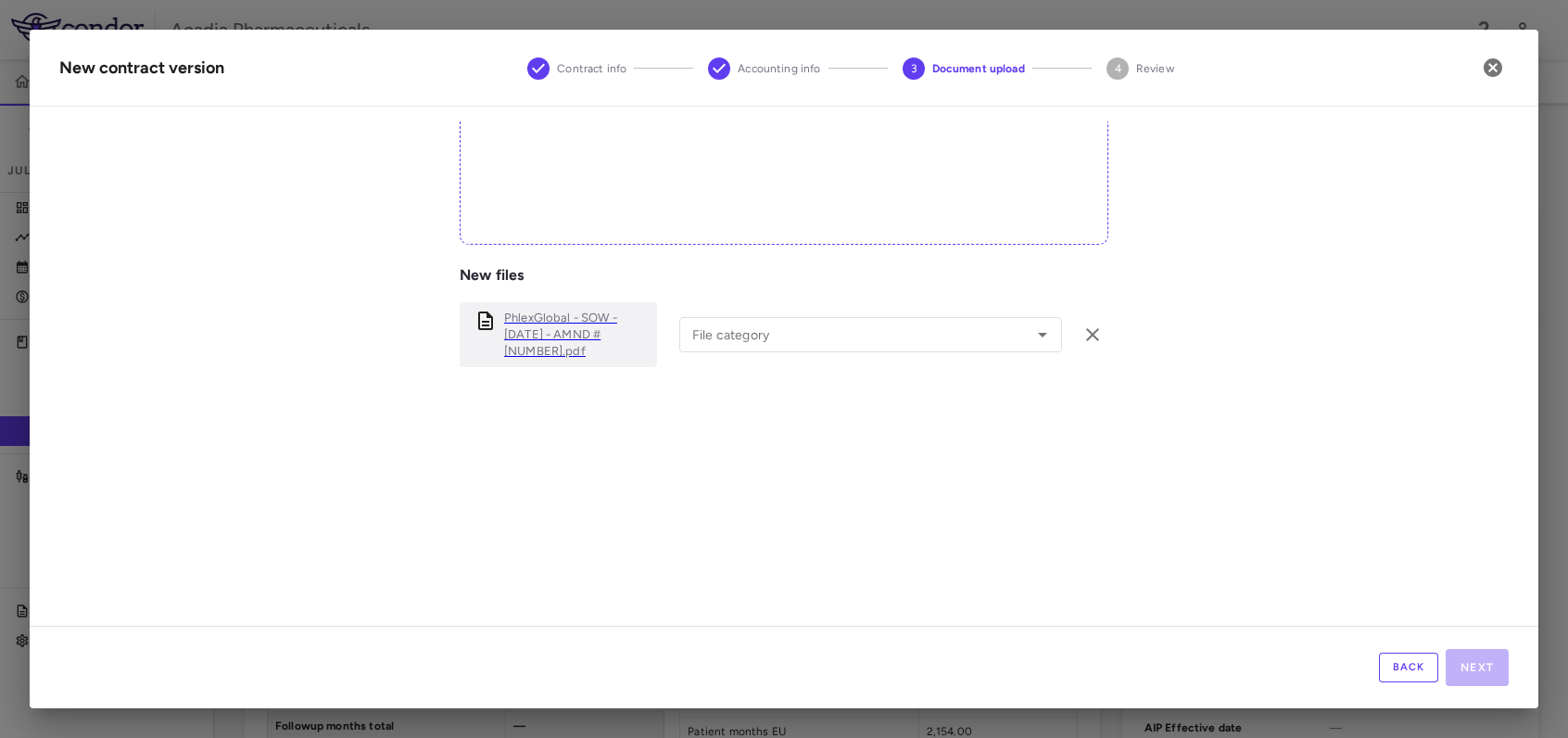scroll, scrollTop: 359, scrollLeft: 0, axis: vertical 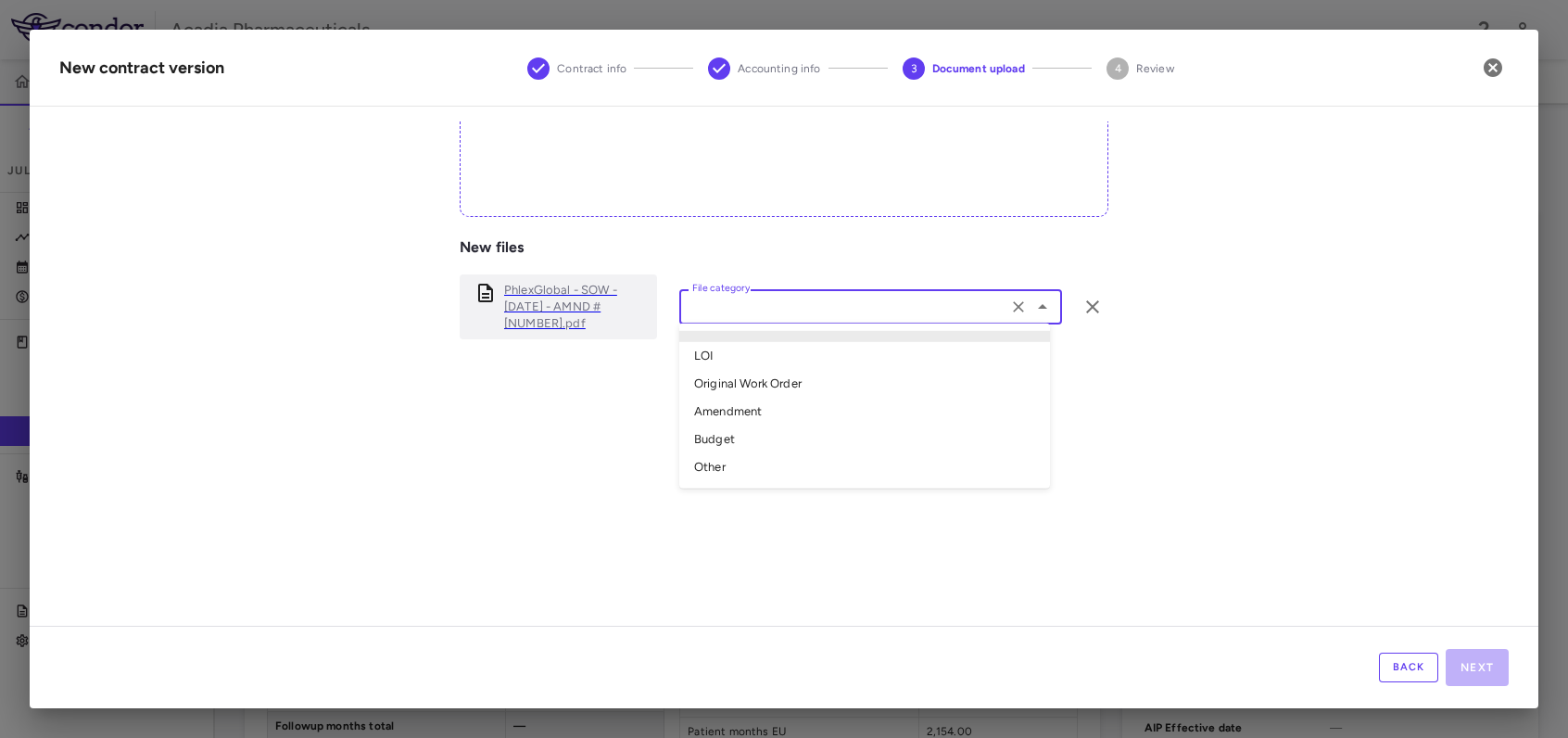 click on "File category" at bounding box center [843, 306] 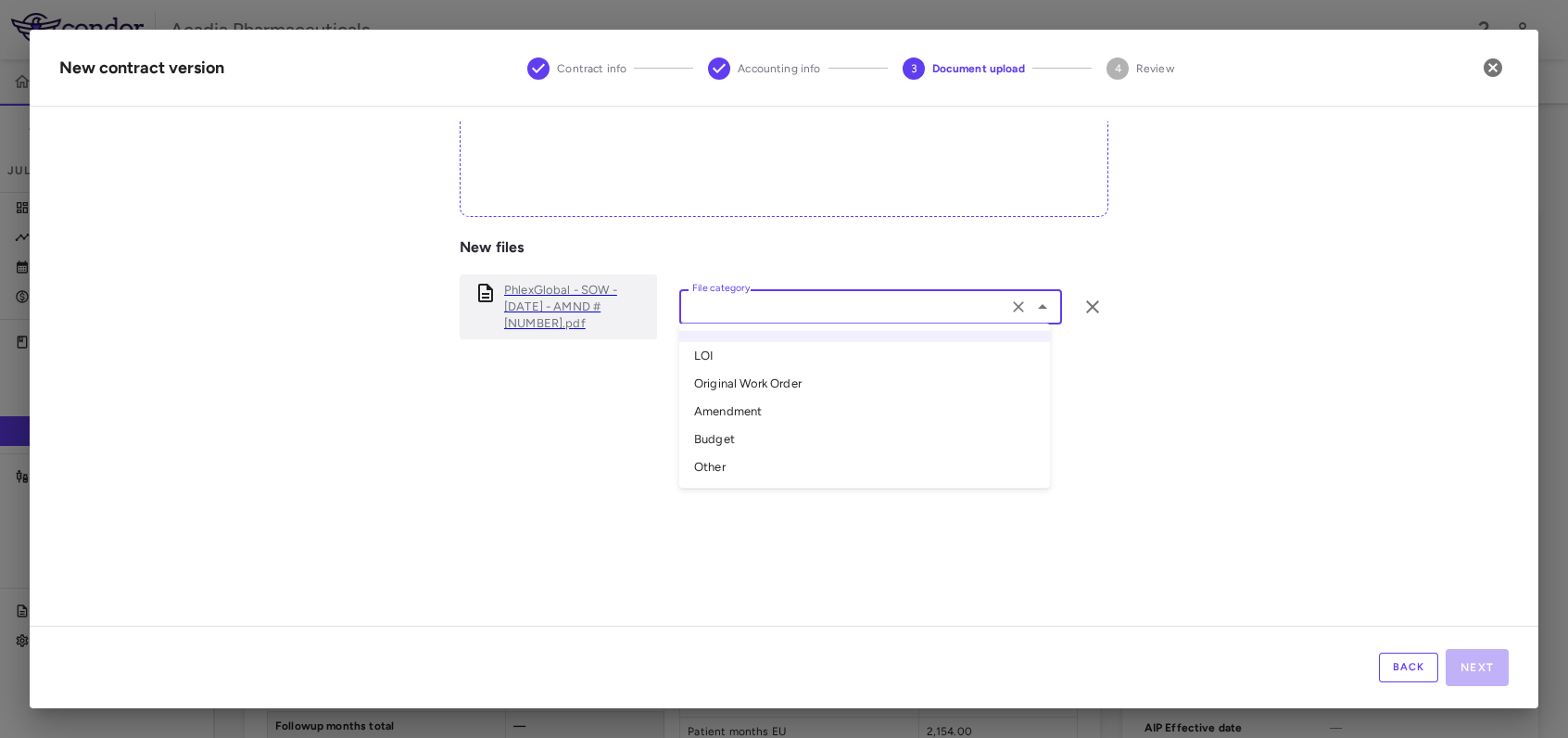 click on "Amendment" at bounding box center [865, 412] 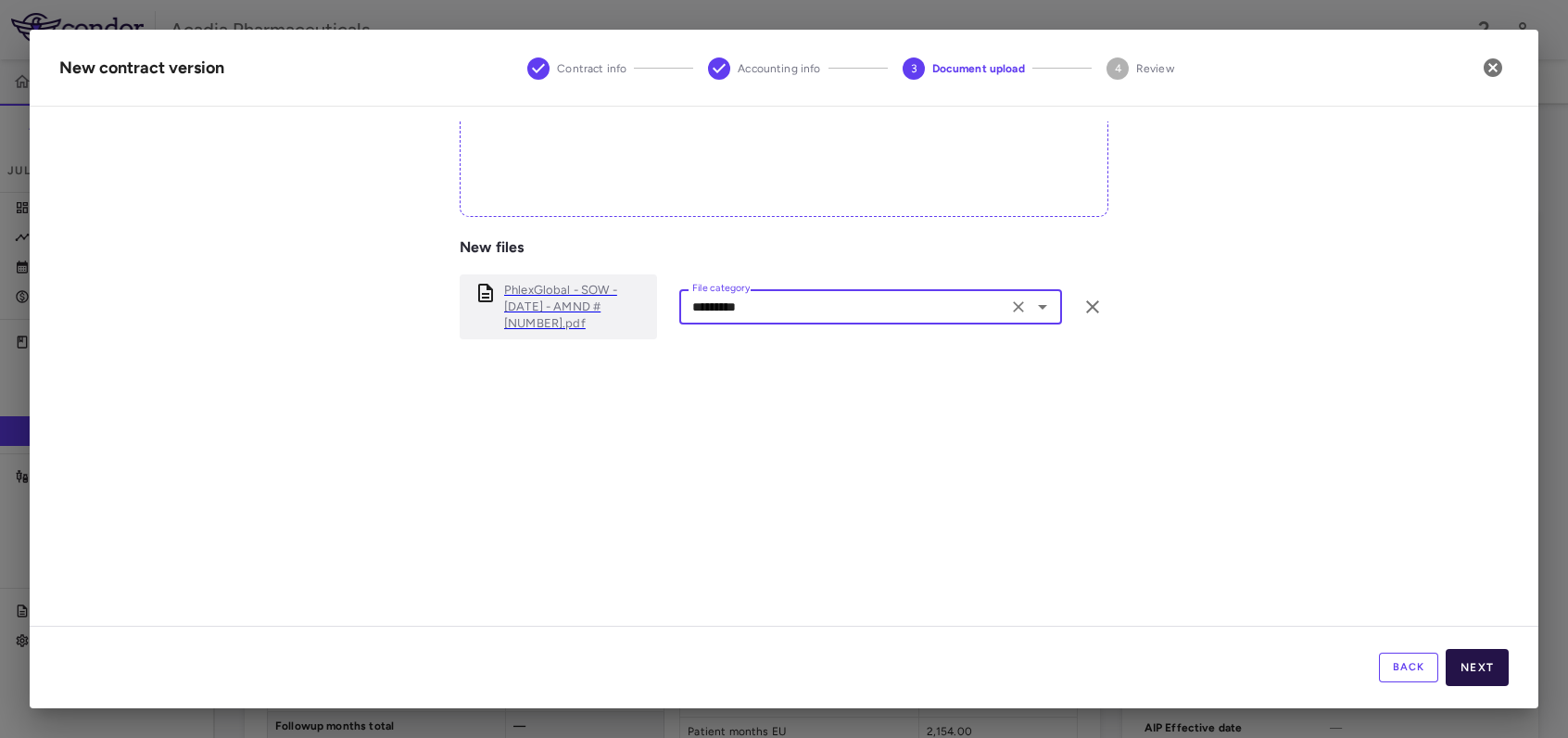 click on "Next" at bounding box center (1477, 668) 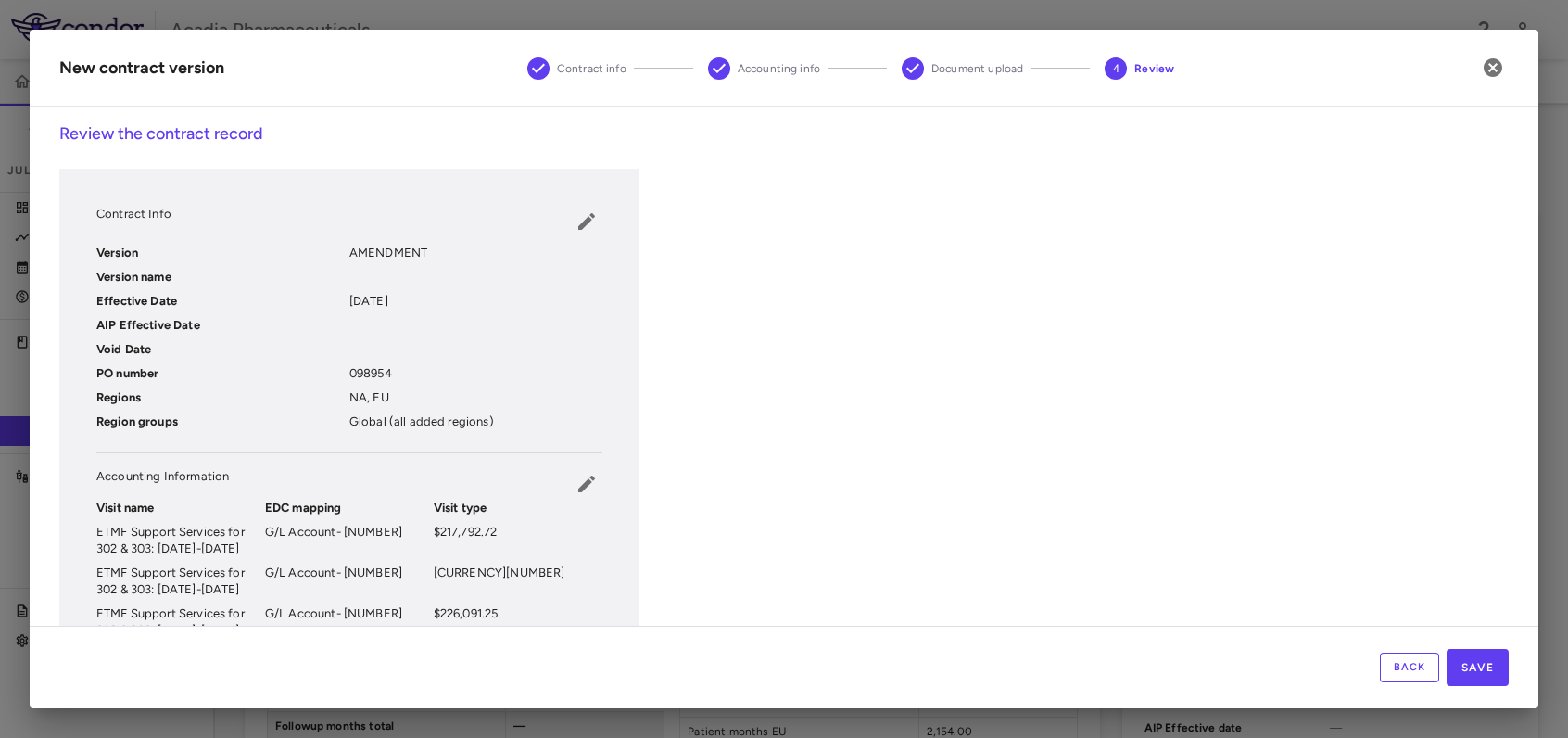scroll, scrollTop: 334, scrollLeft: 0, axis: vertical 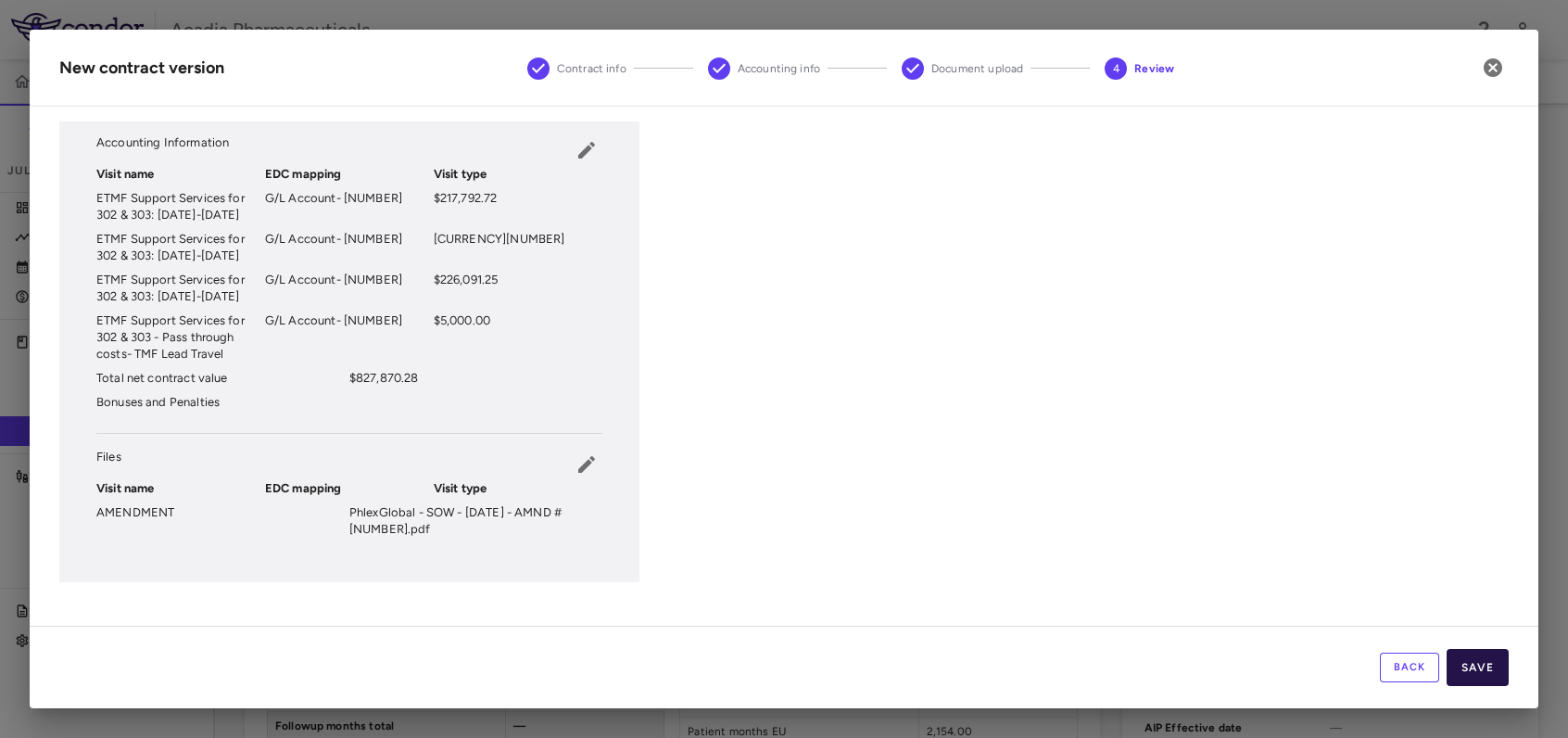 click on "Save" at bounding box center (1477, 668) 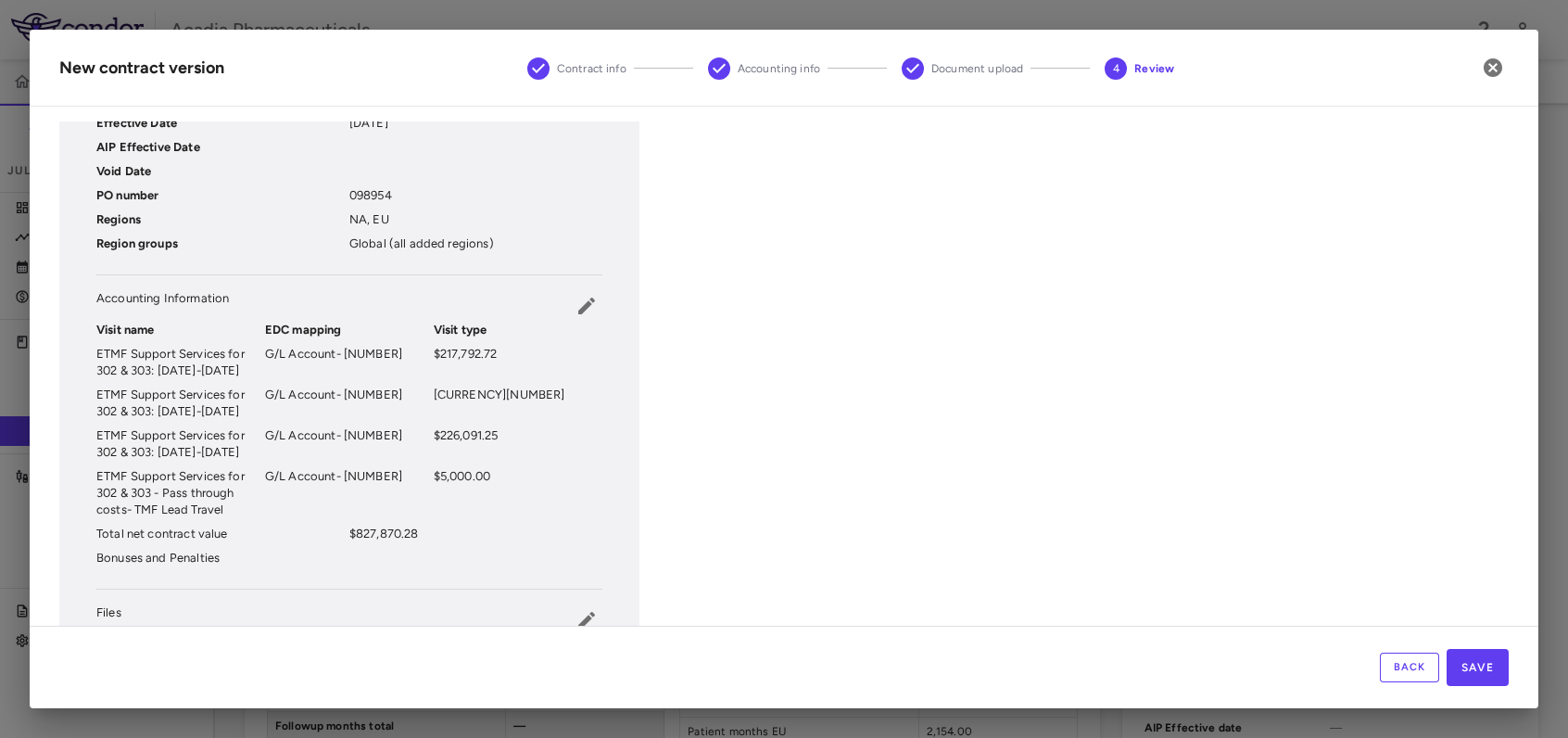 scroll, scrollTop: 334, scrollLeft: 0, axis: vertical 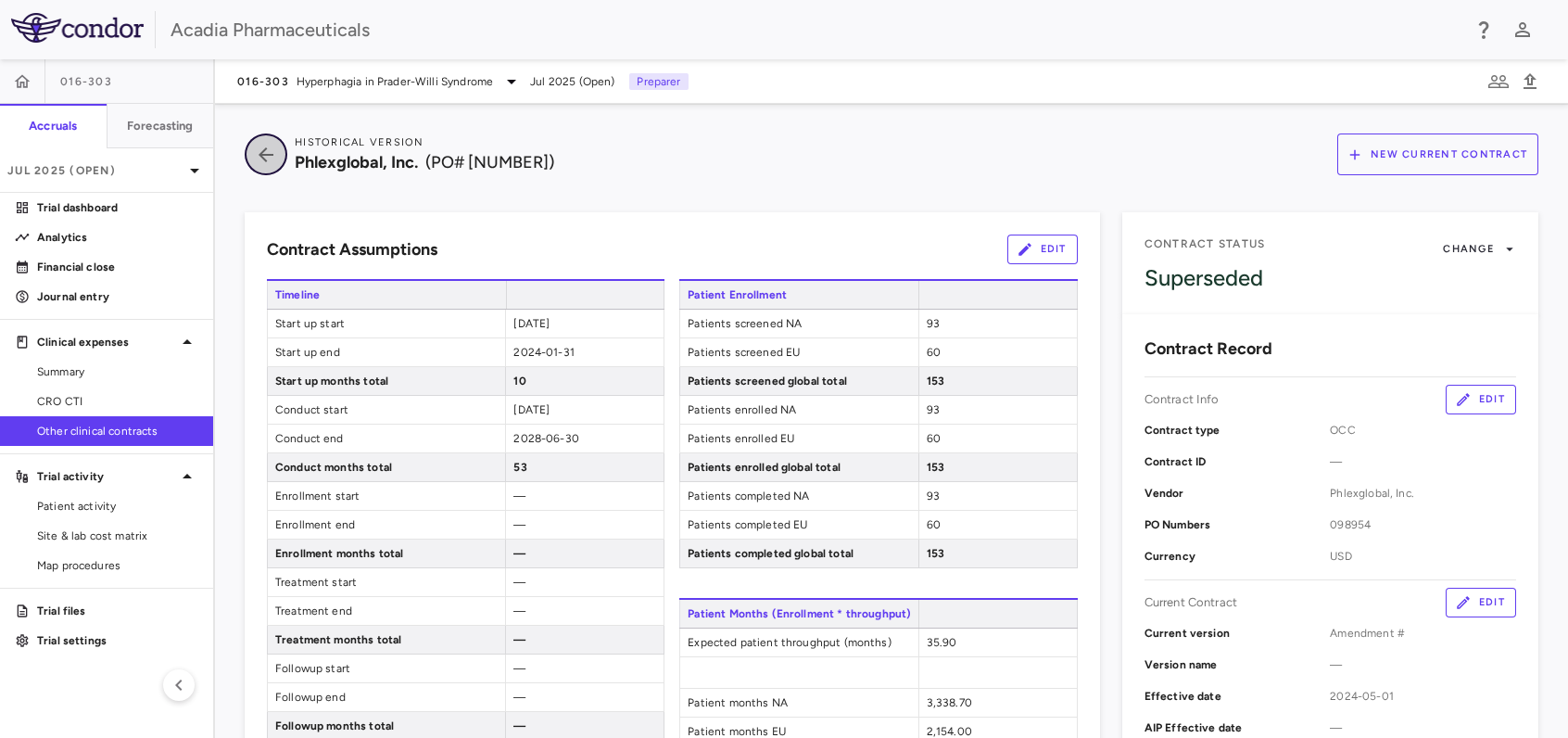 click 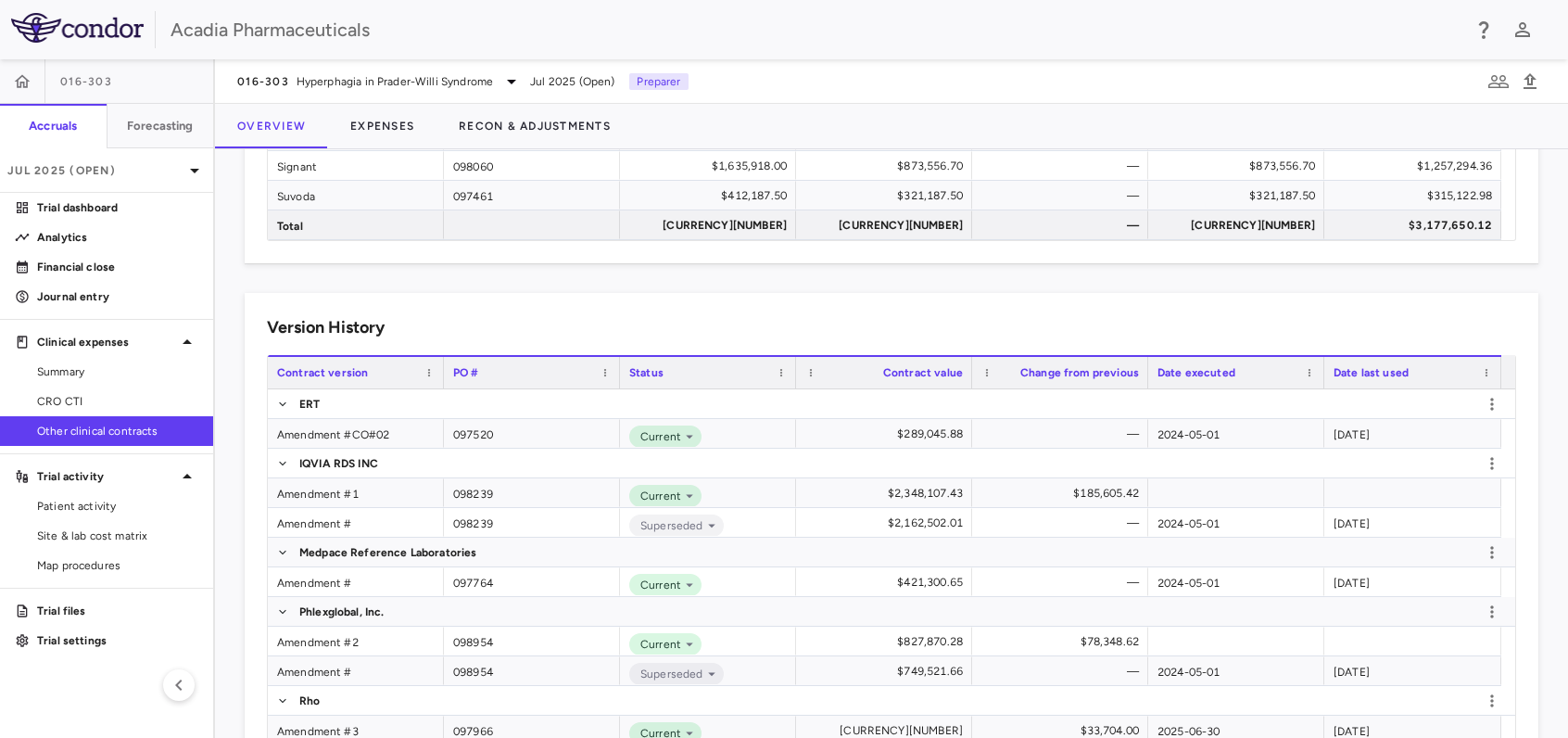scroll, scrollTop: 464, scrollLeft: 0, axis: vertical 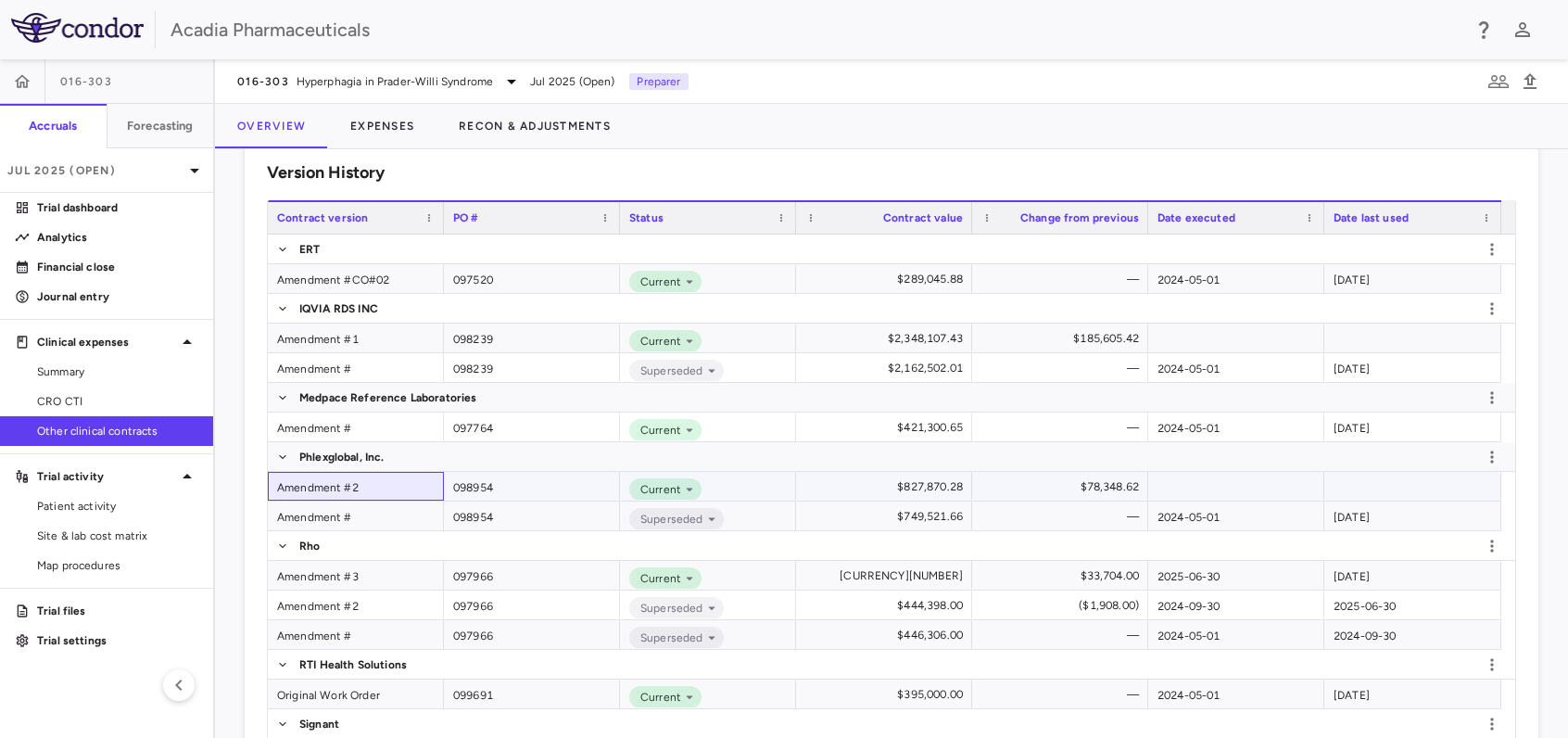 click on "Amendment #2" at bounding box center (356, 486) 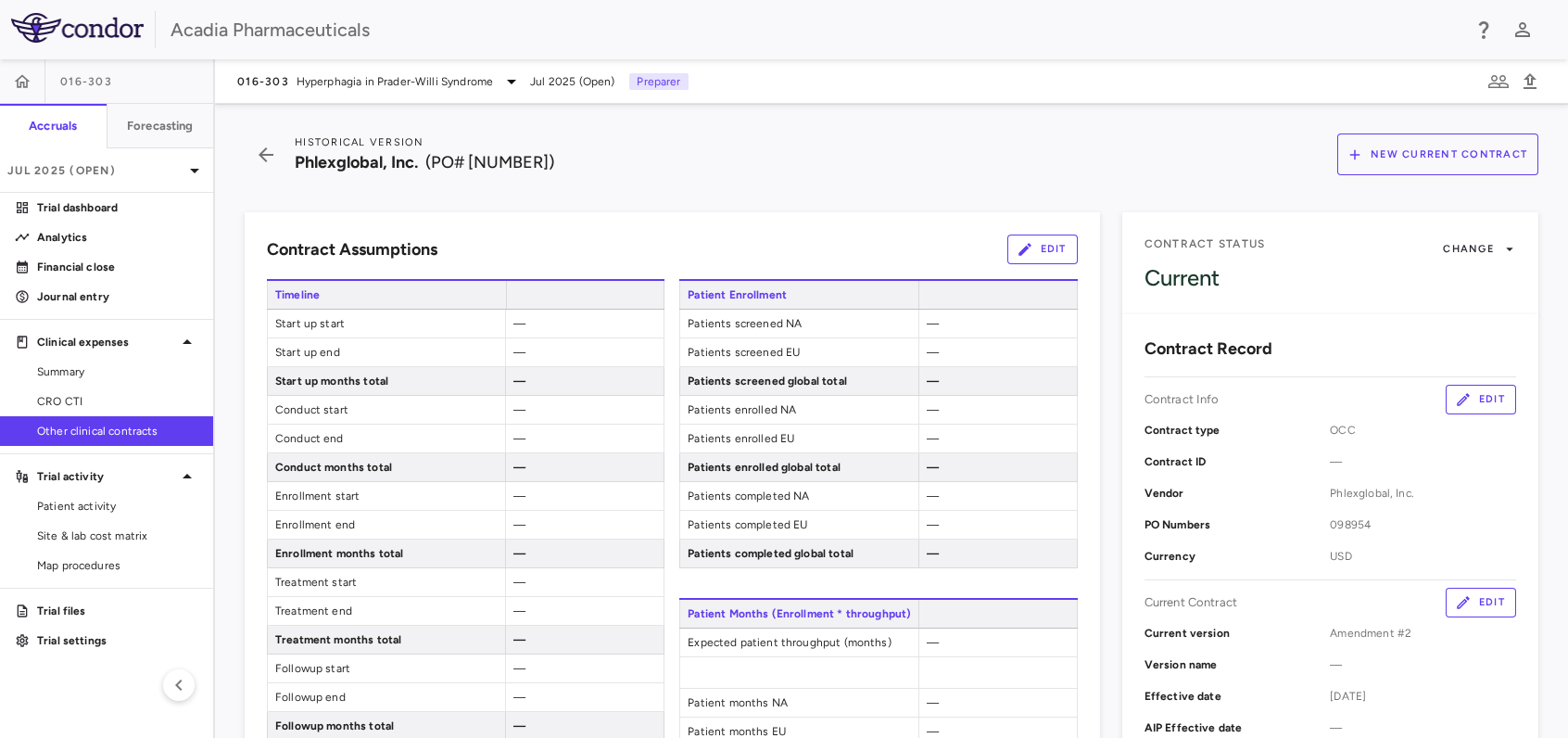click on "Edit" at bounding box center (1043, 249) 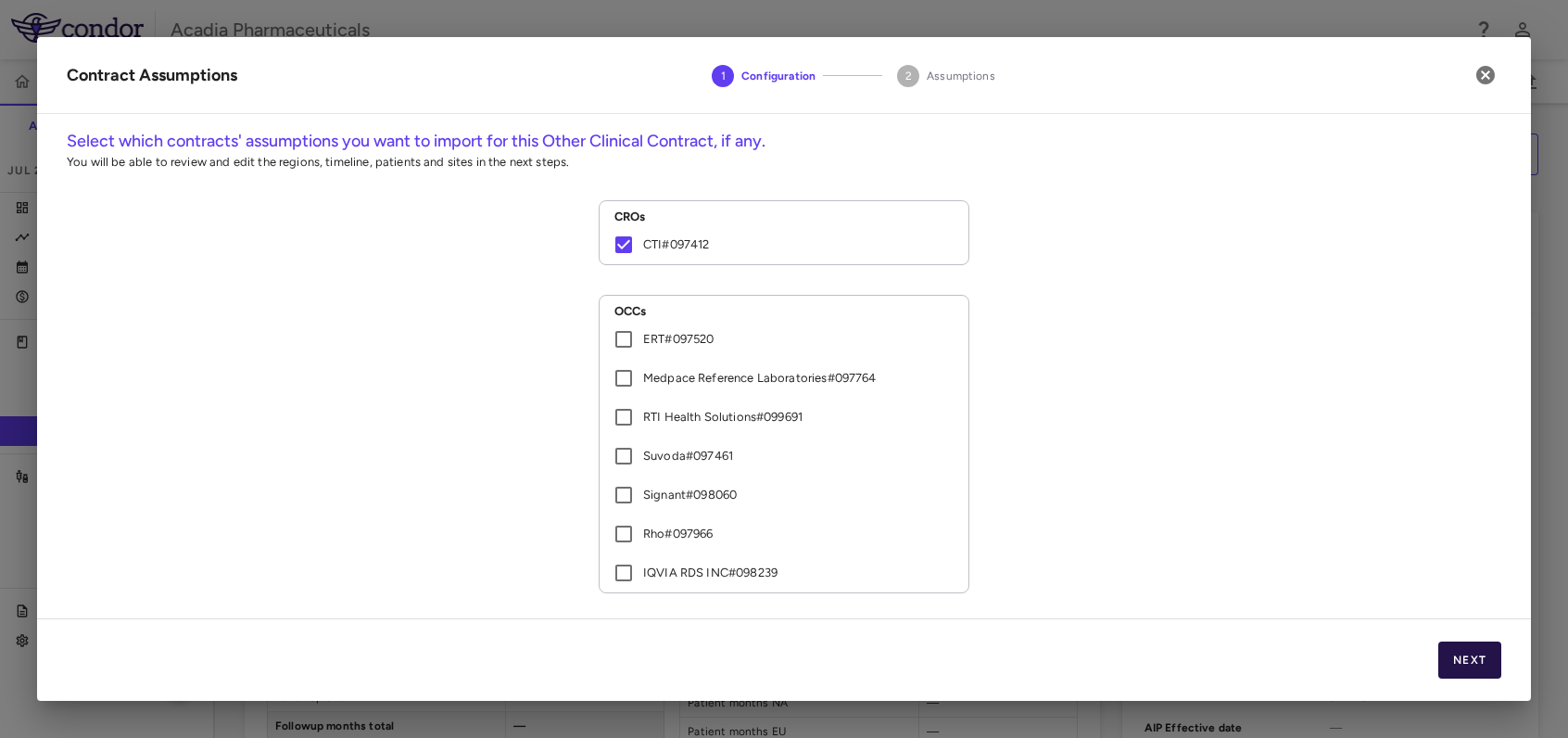 click on "Next" at bounding box center [1470, 660] 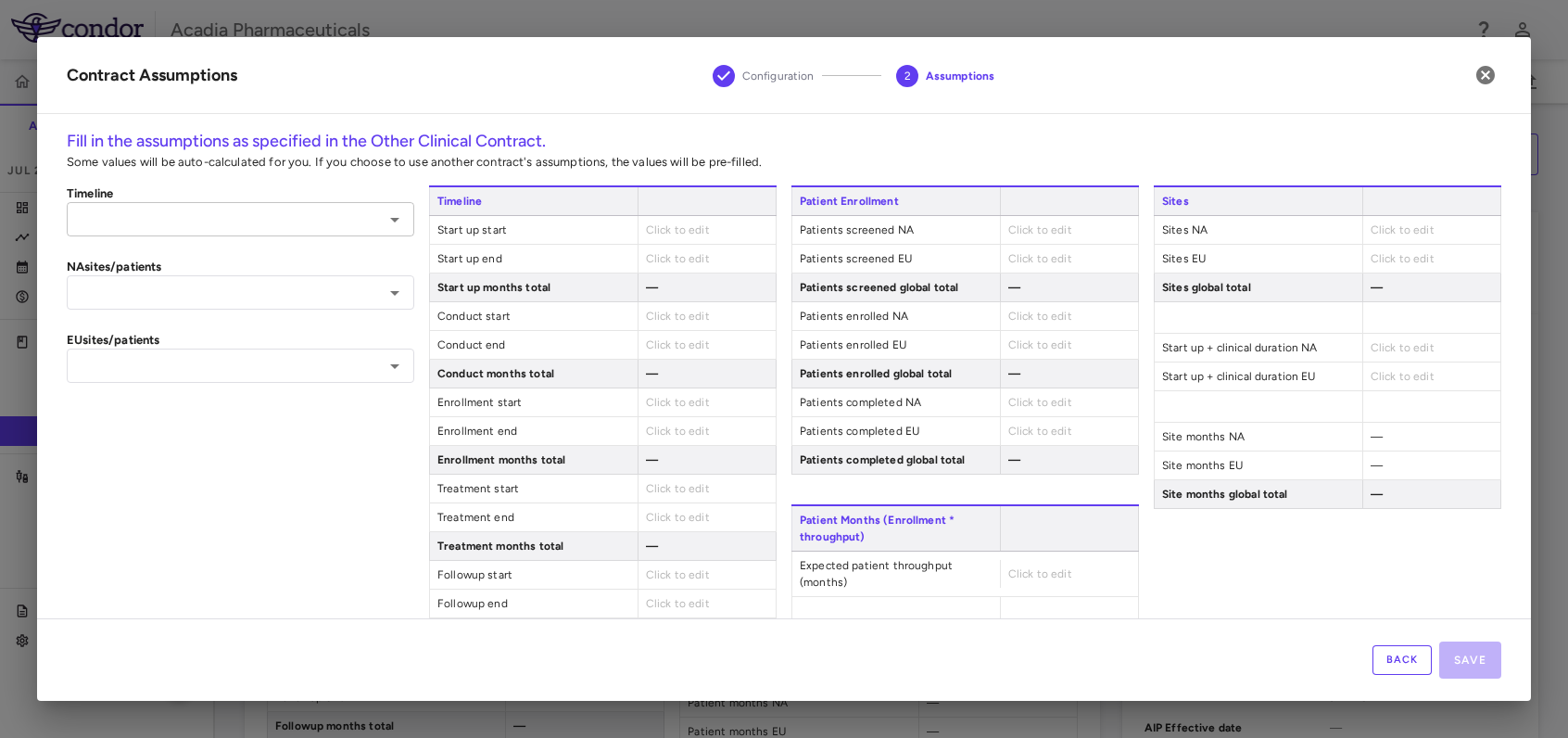 click at bounding box center (225, 219) 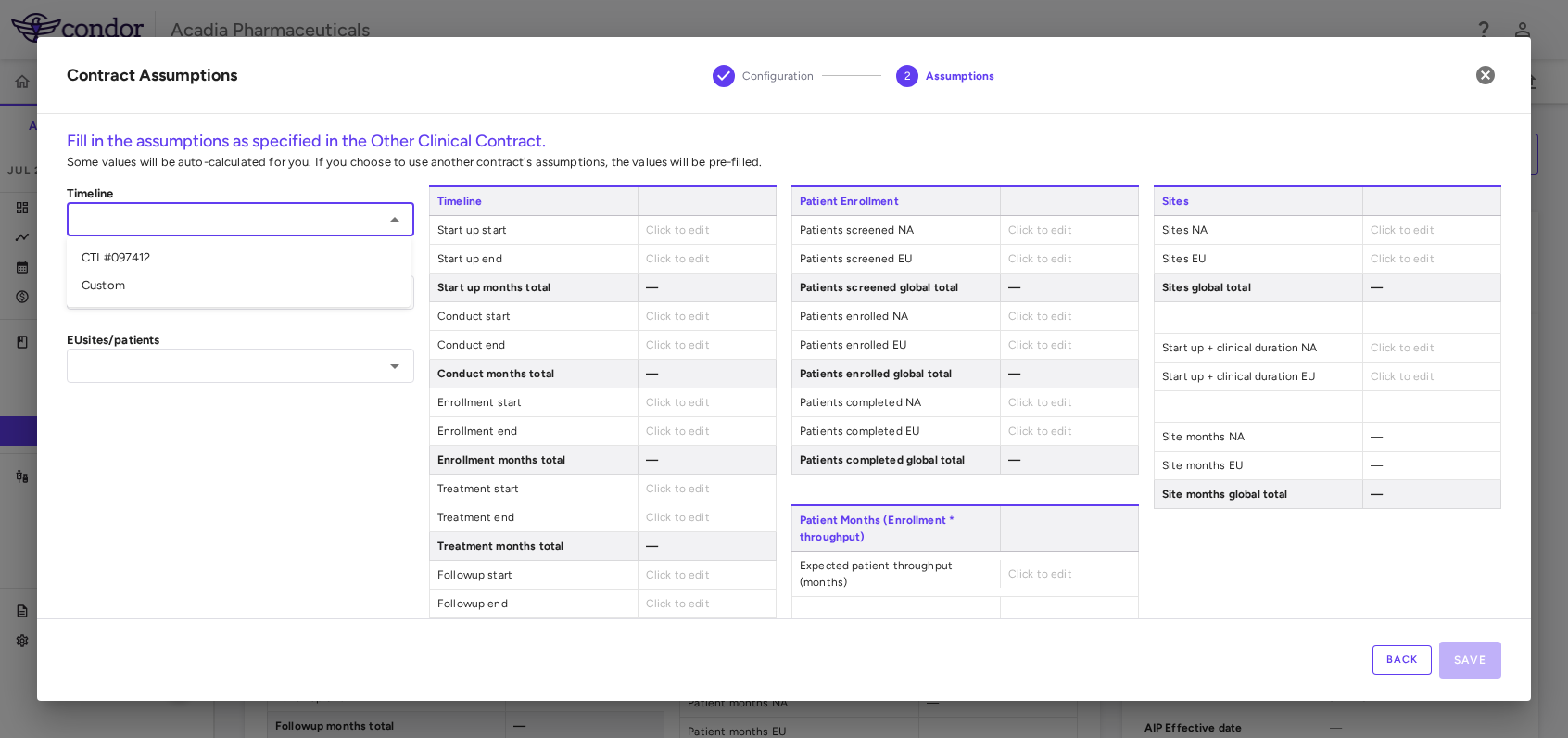 click on "CTI #097412" at bounding box center (238, 258) 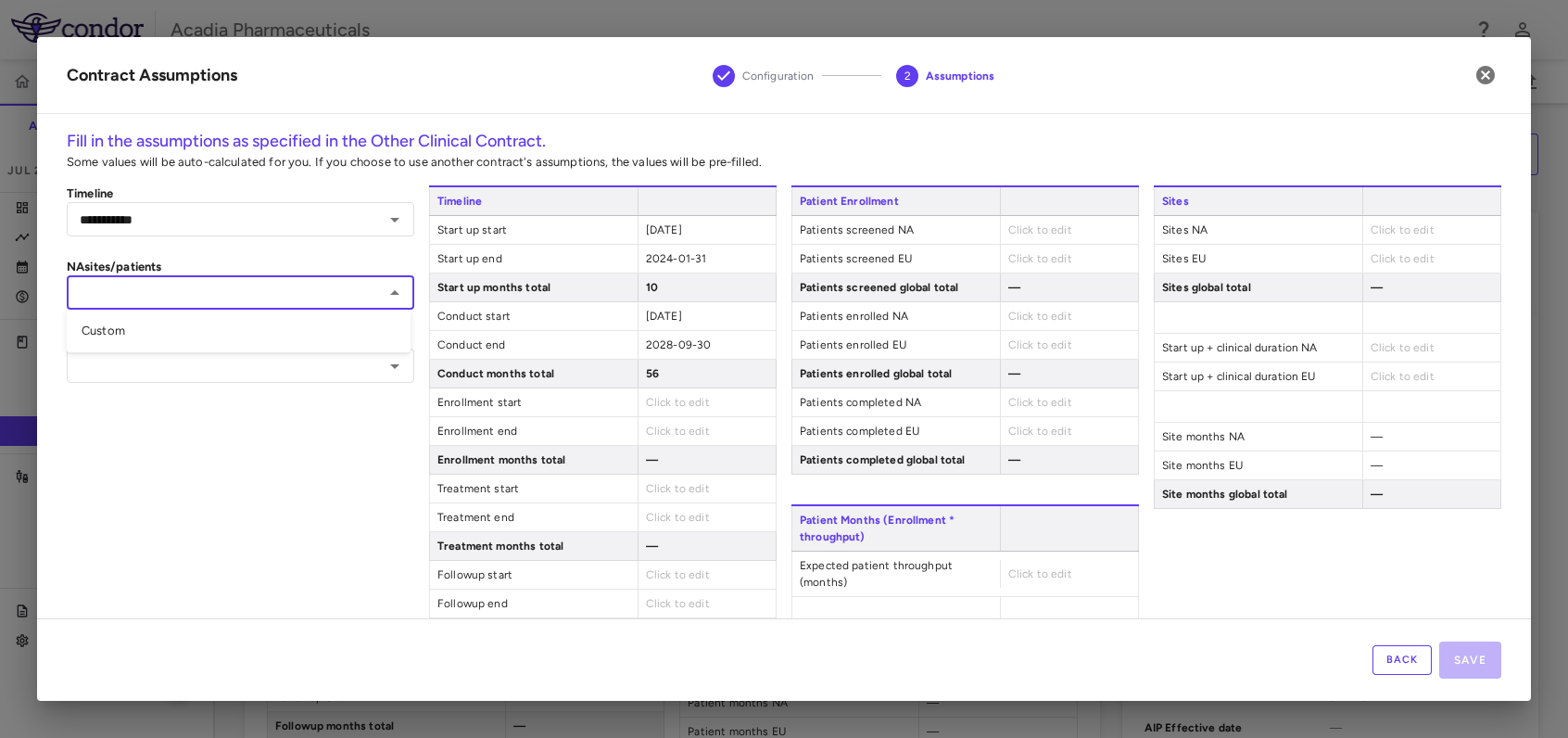 click at bounding box center (225, 292) 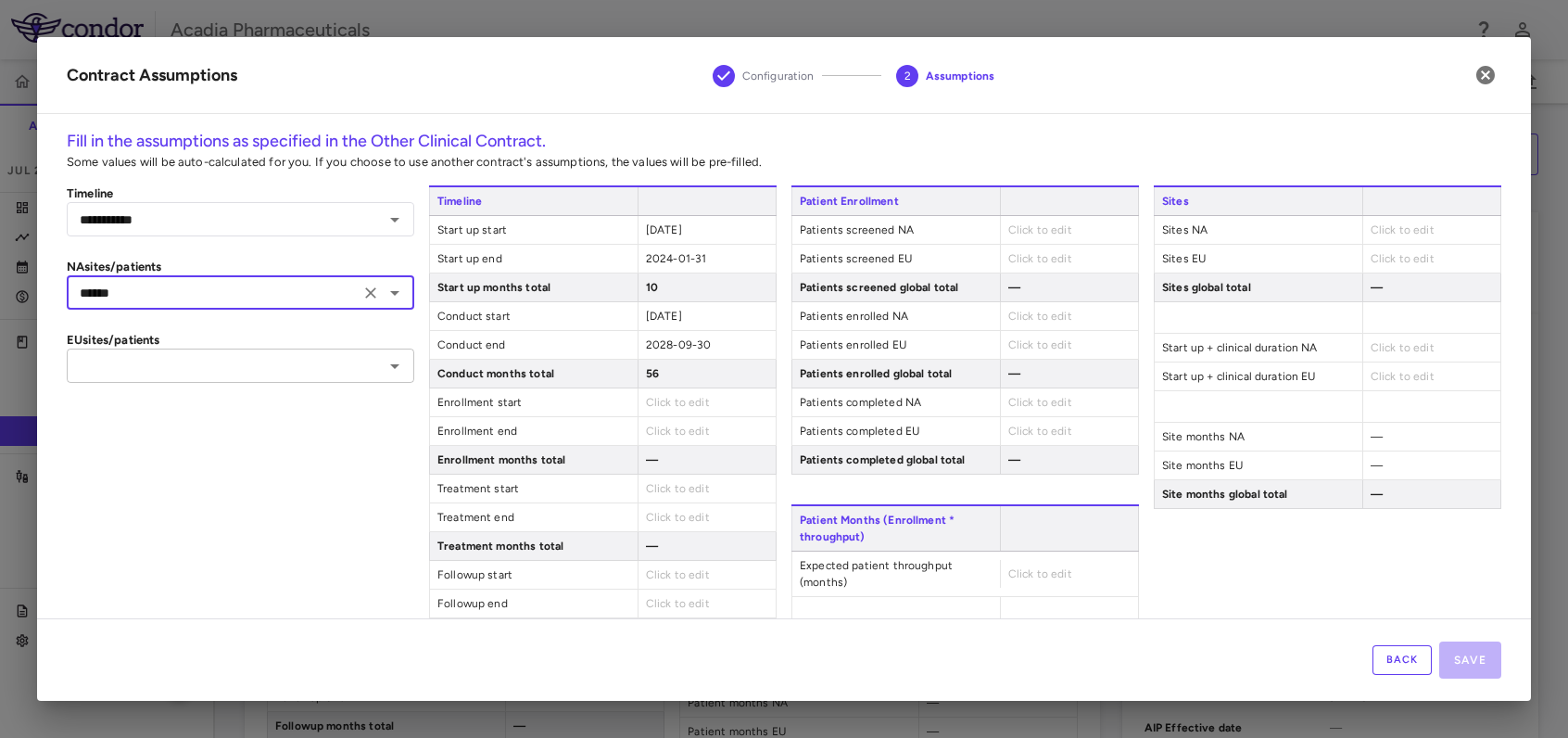click at bounding box center [225, 365] 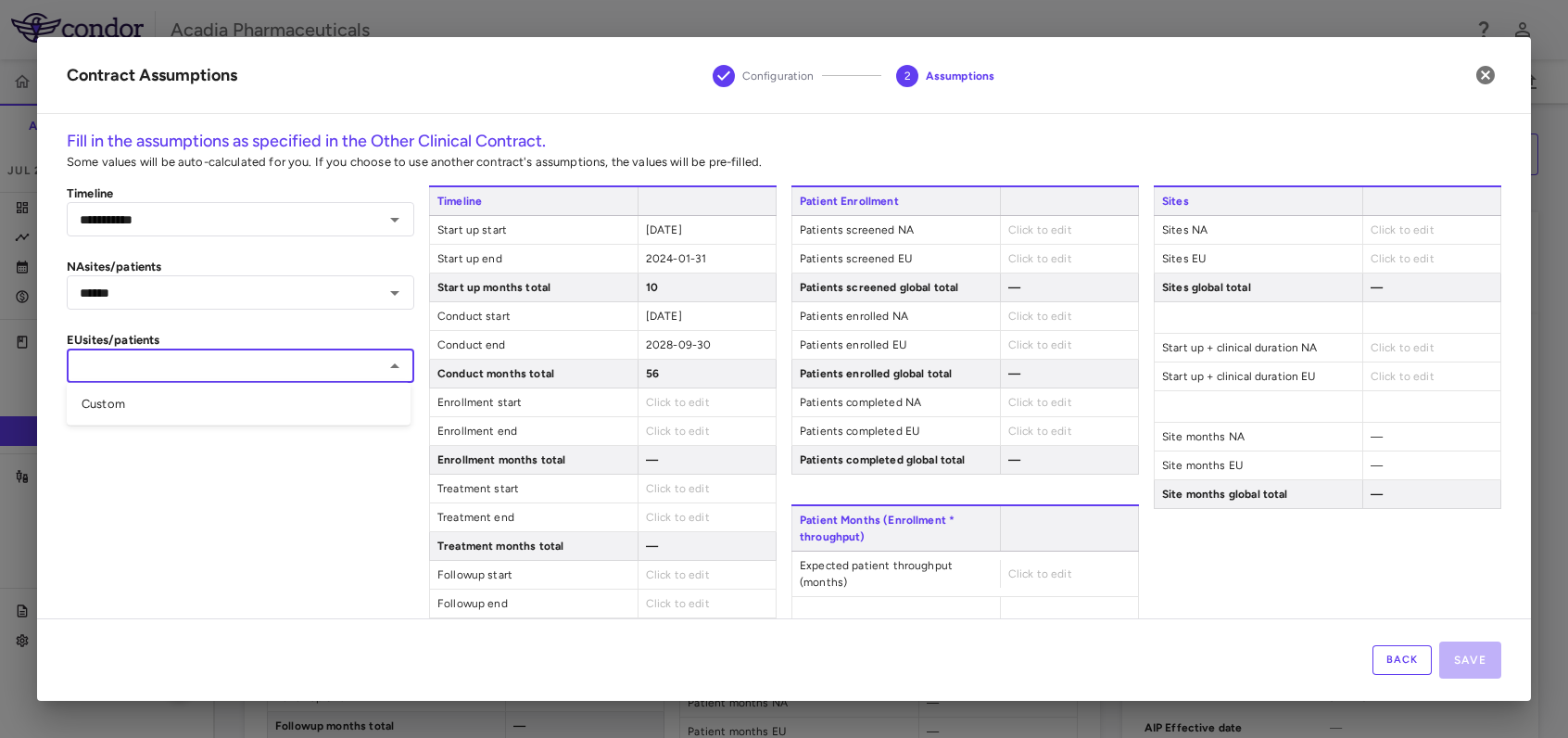 click on "Custom" at bounding box center [238, 404] 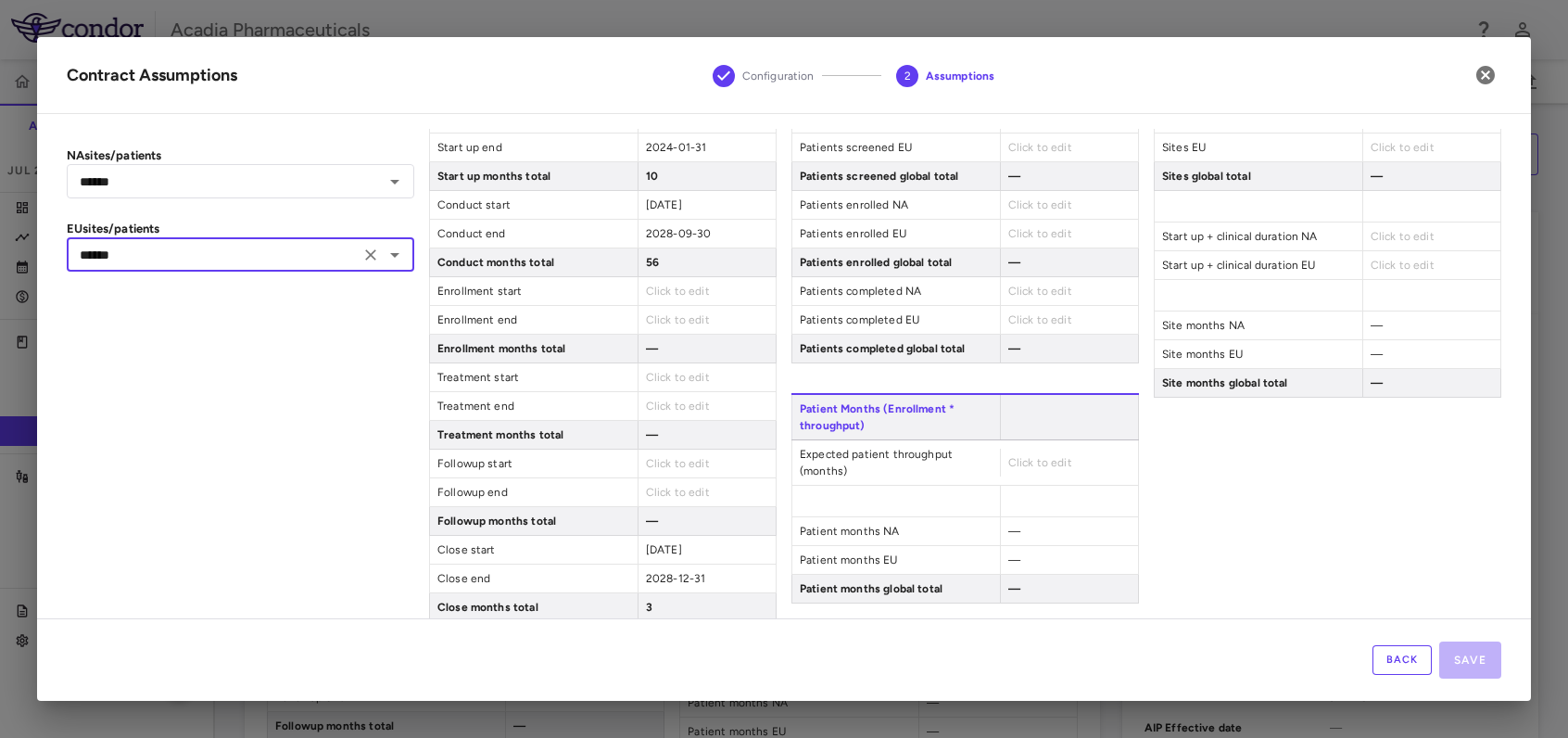 scroll, scrollTop: 0, scrollLeft: 0, axis: both 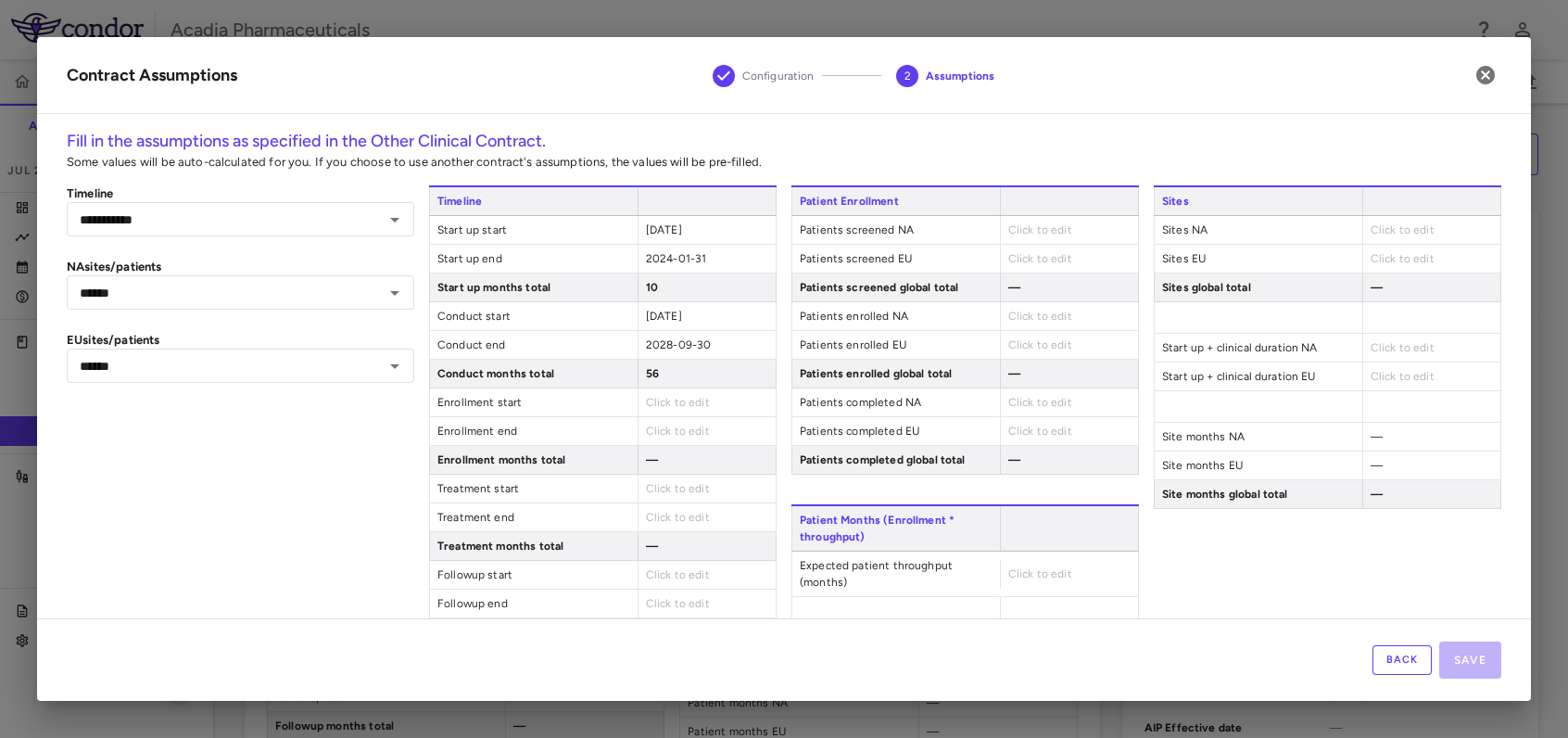 click on "Click to edit" at bounding box center (1040, 230) 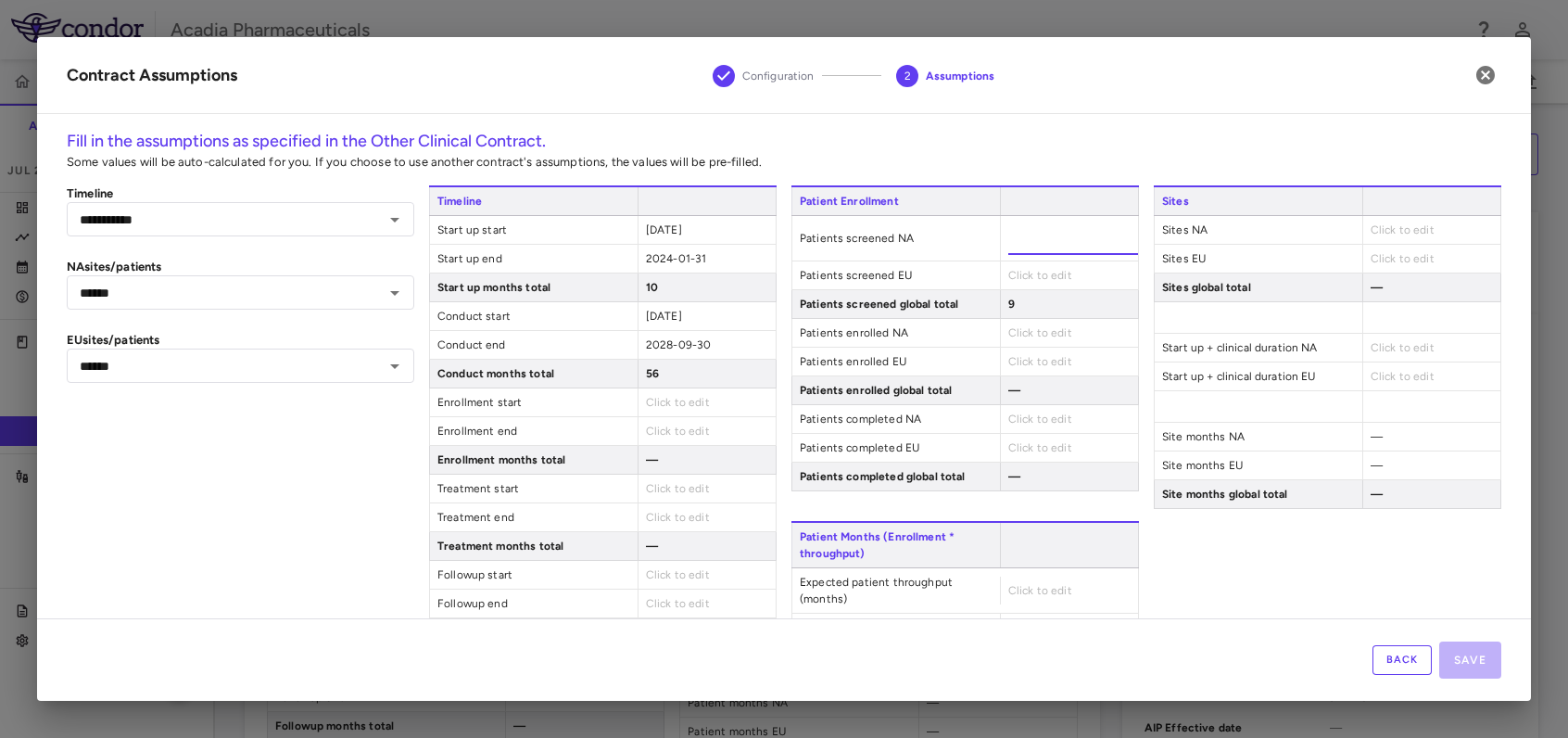 type on "**" 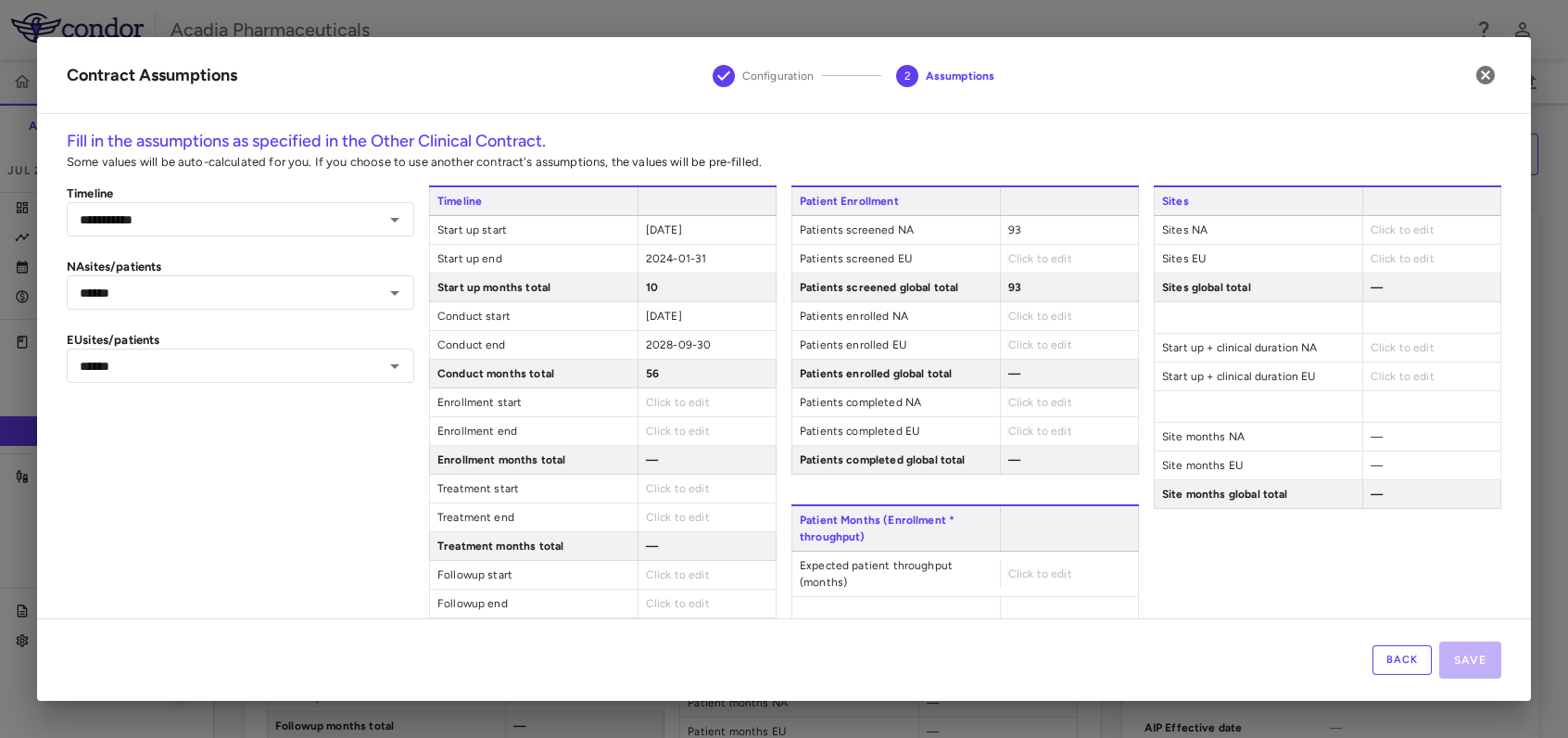 click on "Patient Enrollment Patients screened NA 93 Patients screened EU Click to edit Patients screened global total 93 Patients enrolled NA Click to edit Patients enrolled EU Click to edit Patients enrolled global total — Patients completed NA Click to edit Patients completed EU Click to edit Patients completed global total —" at bounding box center [965, 330] 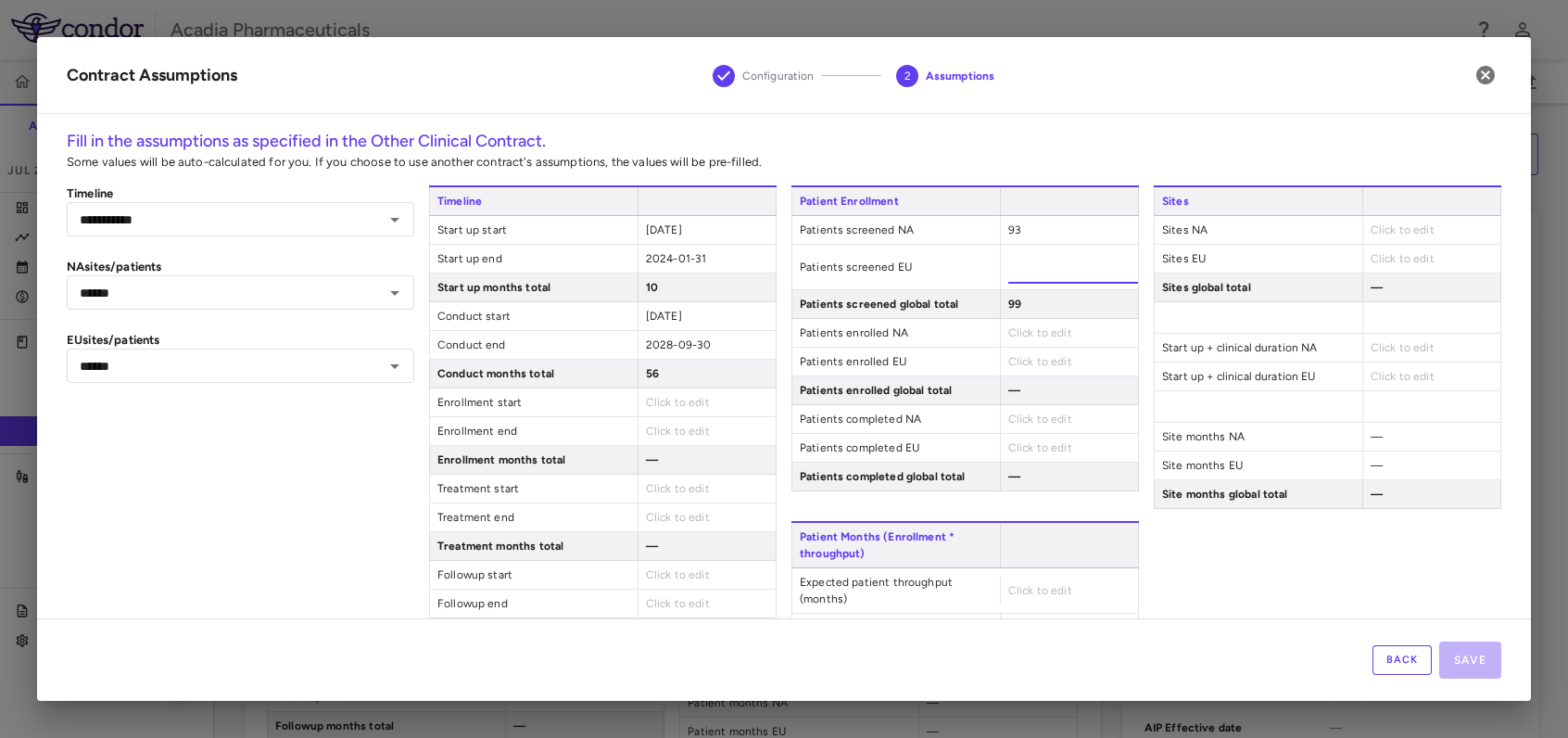 type on "**" 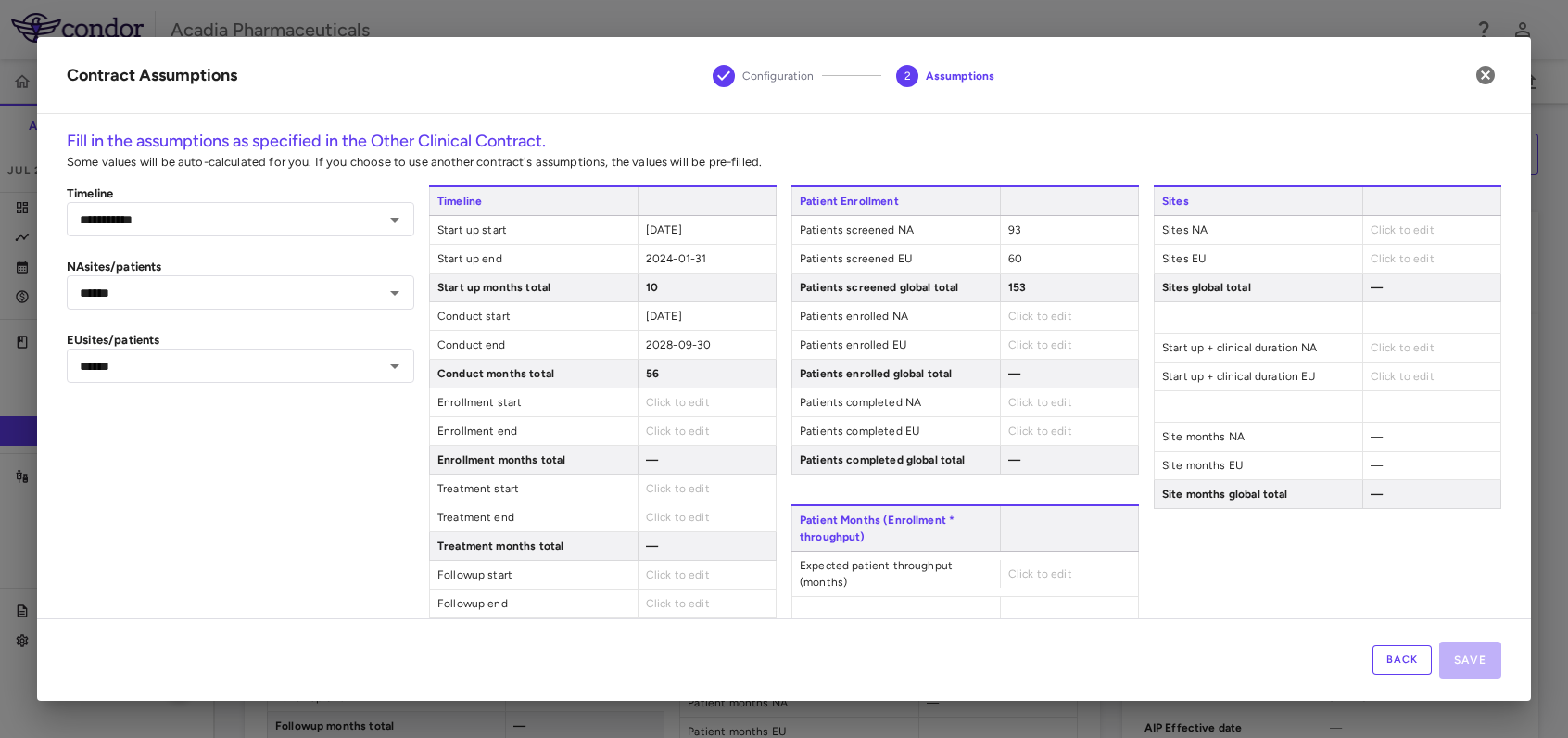 click on "Click to edit" at bounding box center (1040, 316) 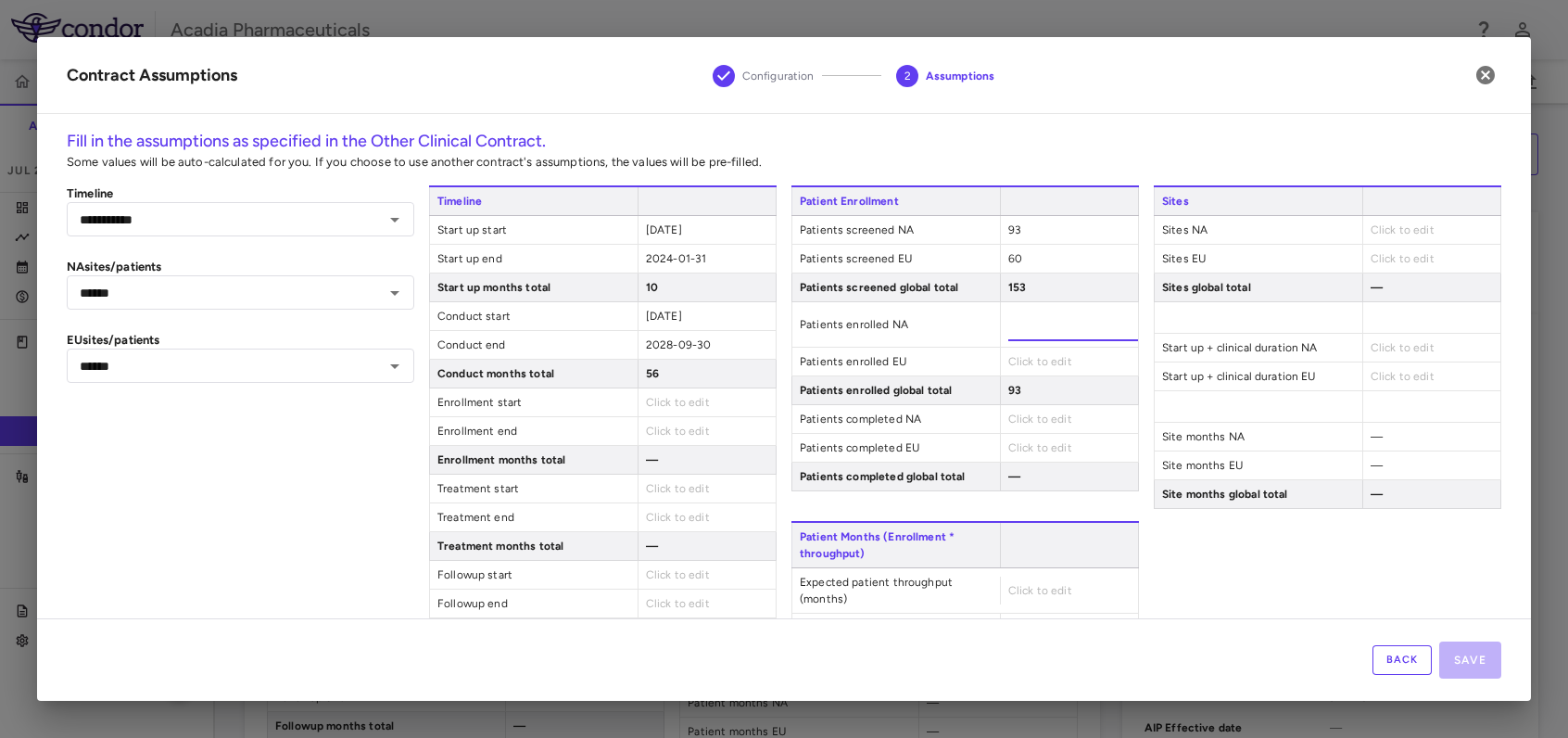 type on "**" 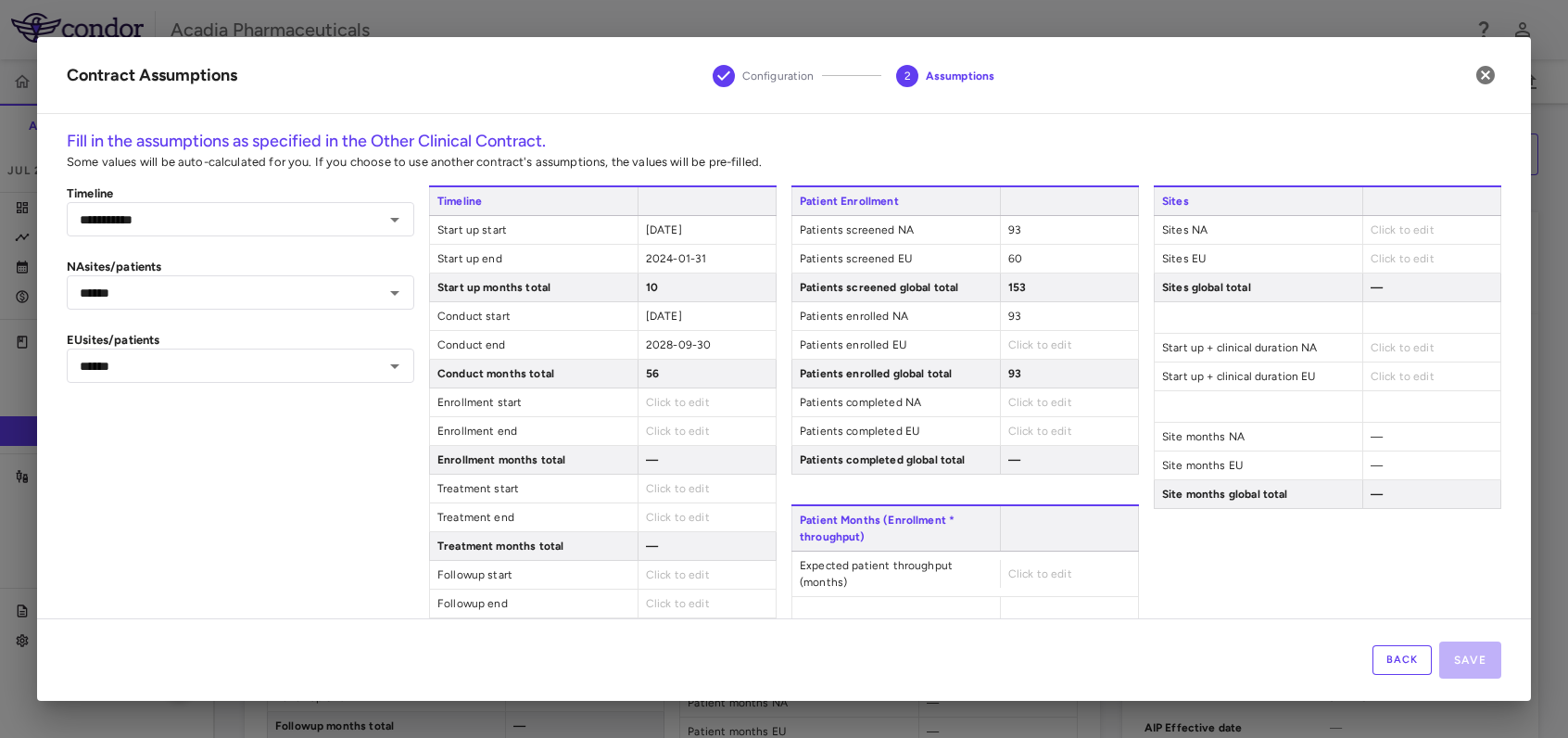 click on "Click to edit" at bounding box center (1040, 345) 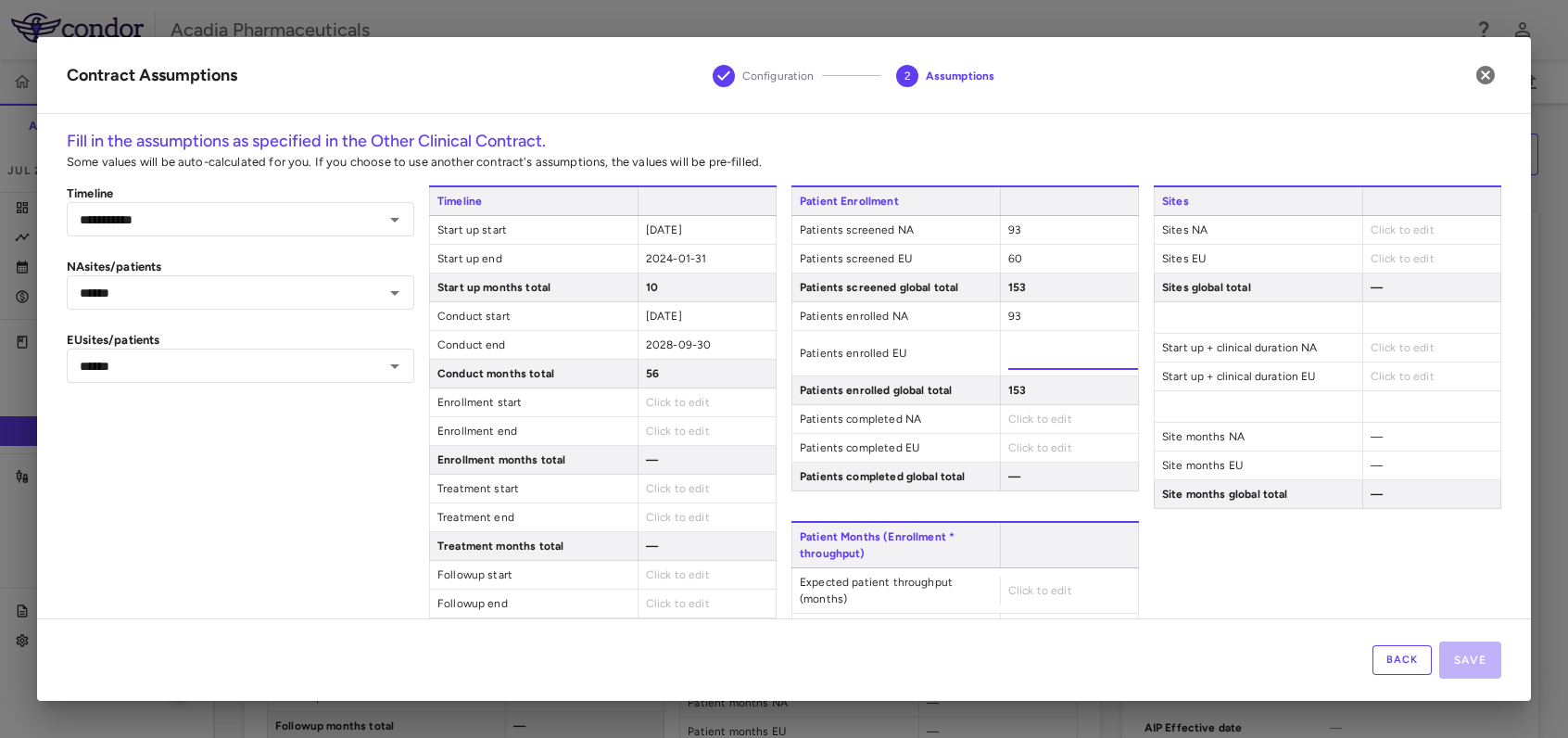 type on "**" 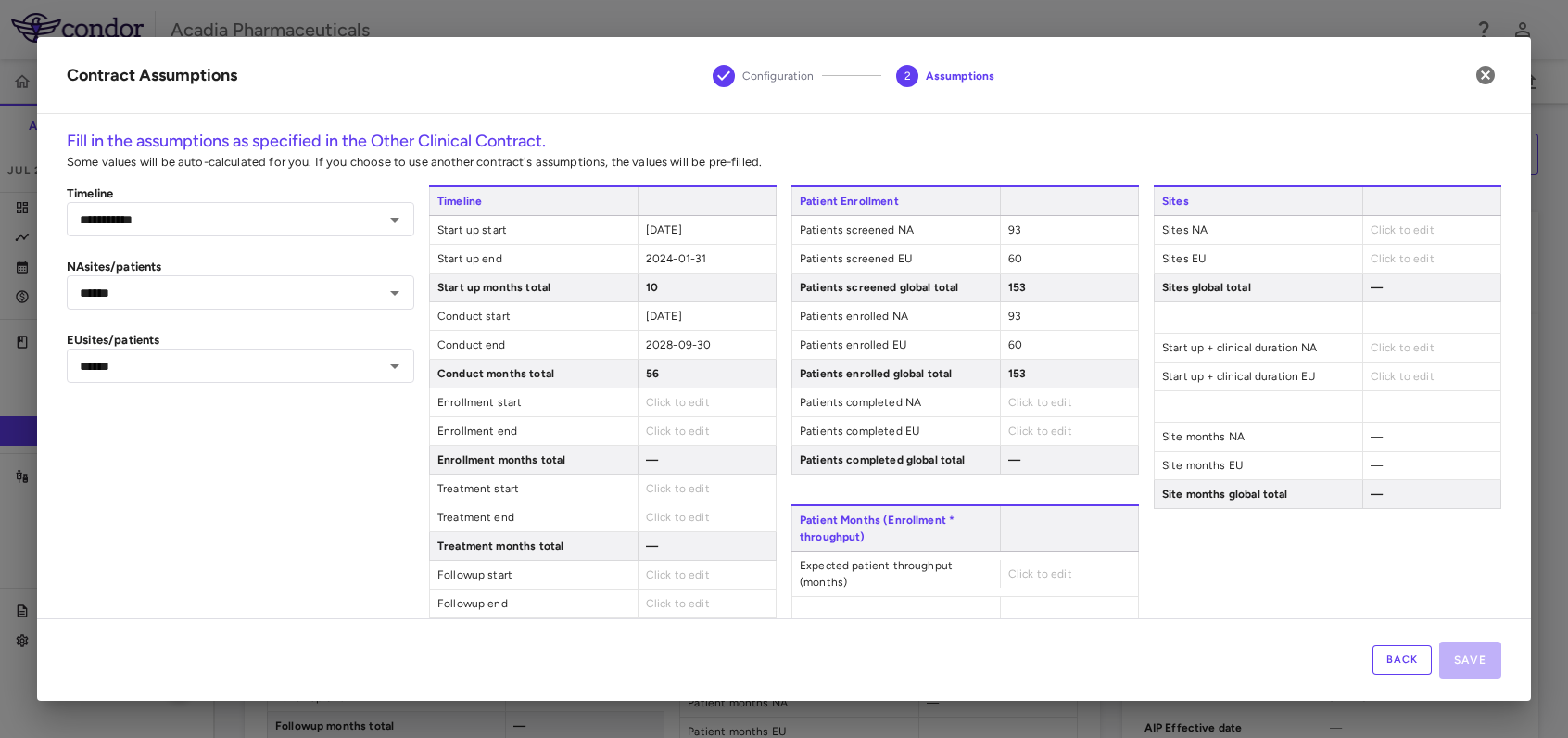 click on "Click to edit" at bounding box center (1040, 402) 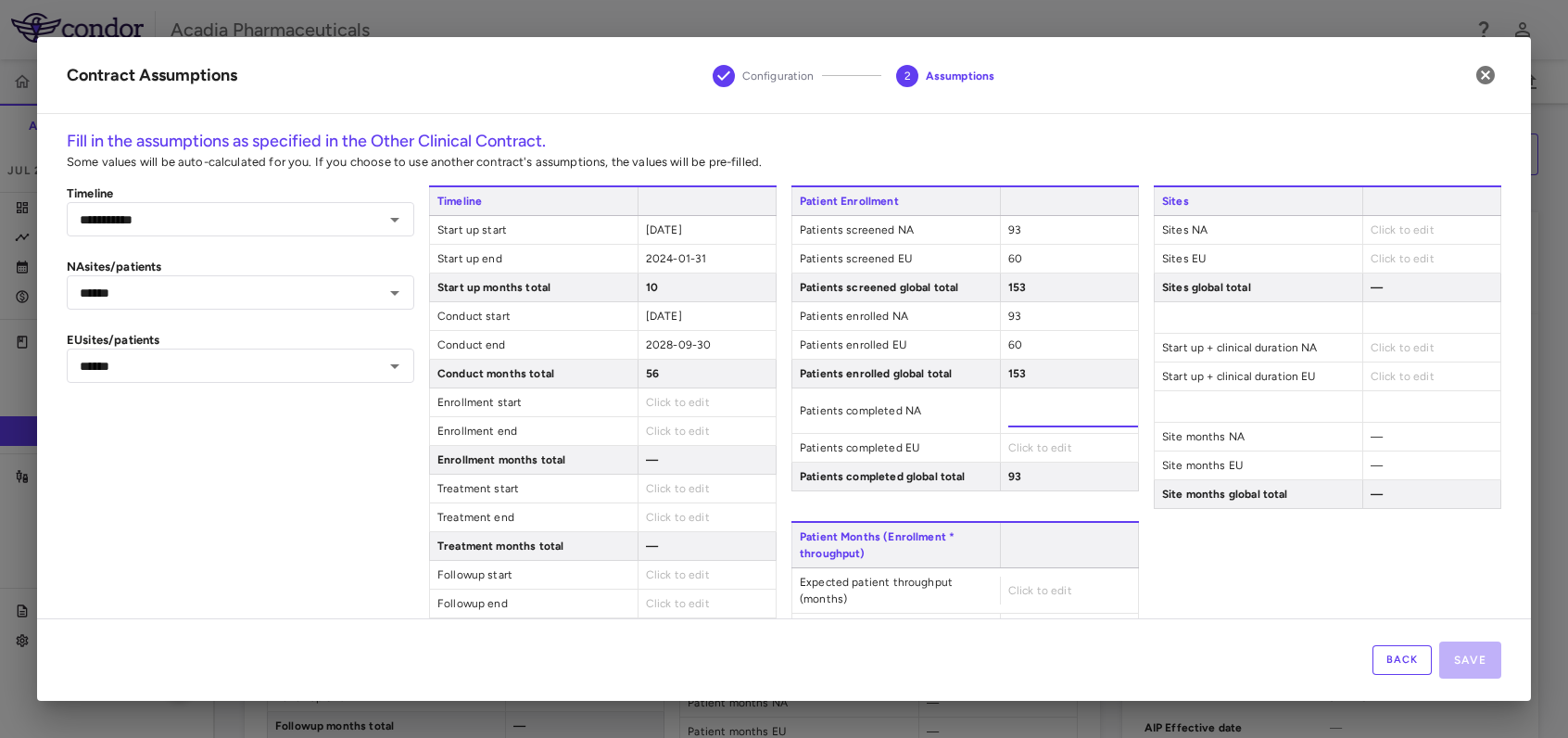 type on "**" 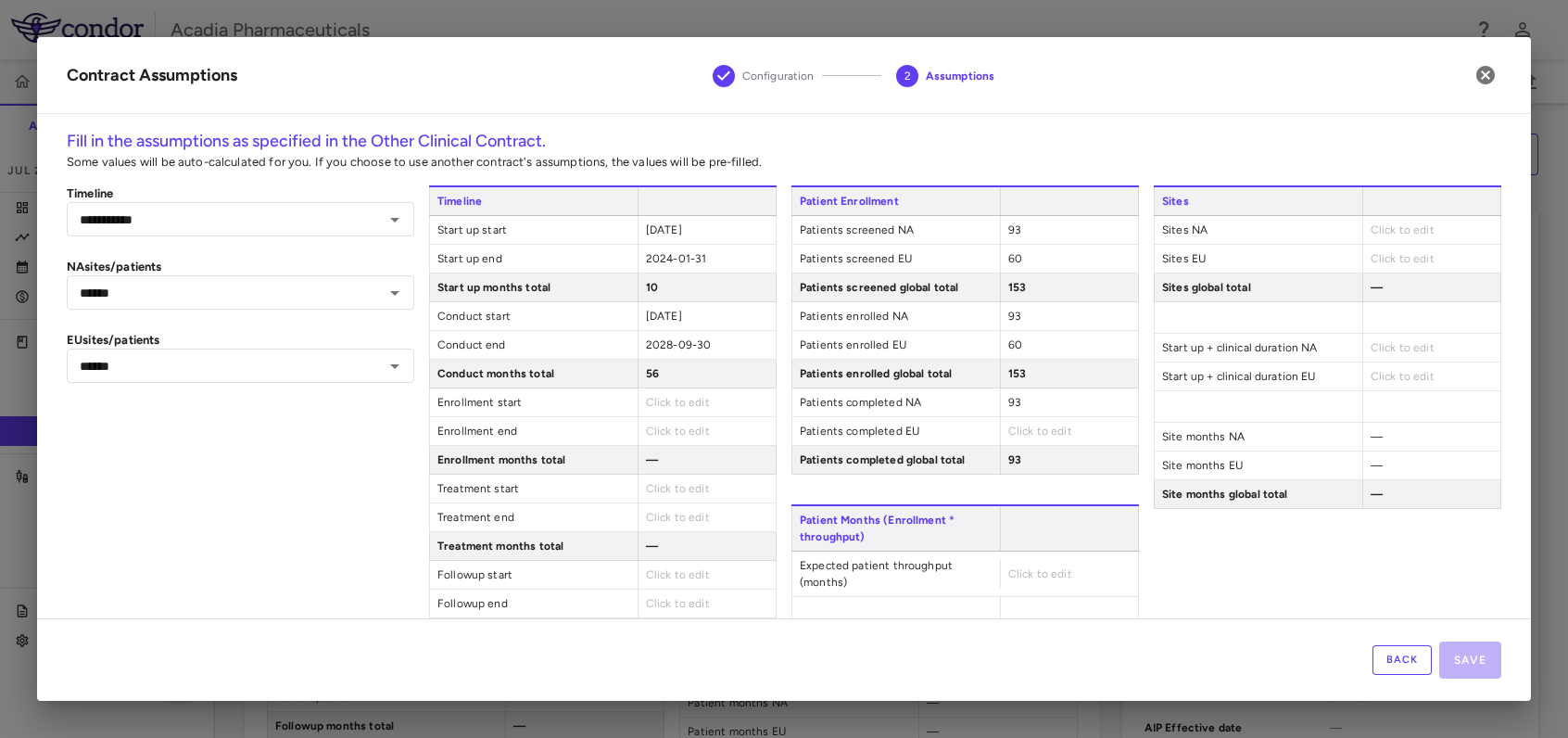 click on "Click to edit" at bounding box center (1040, 431) 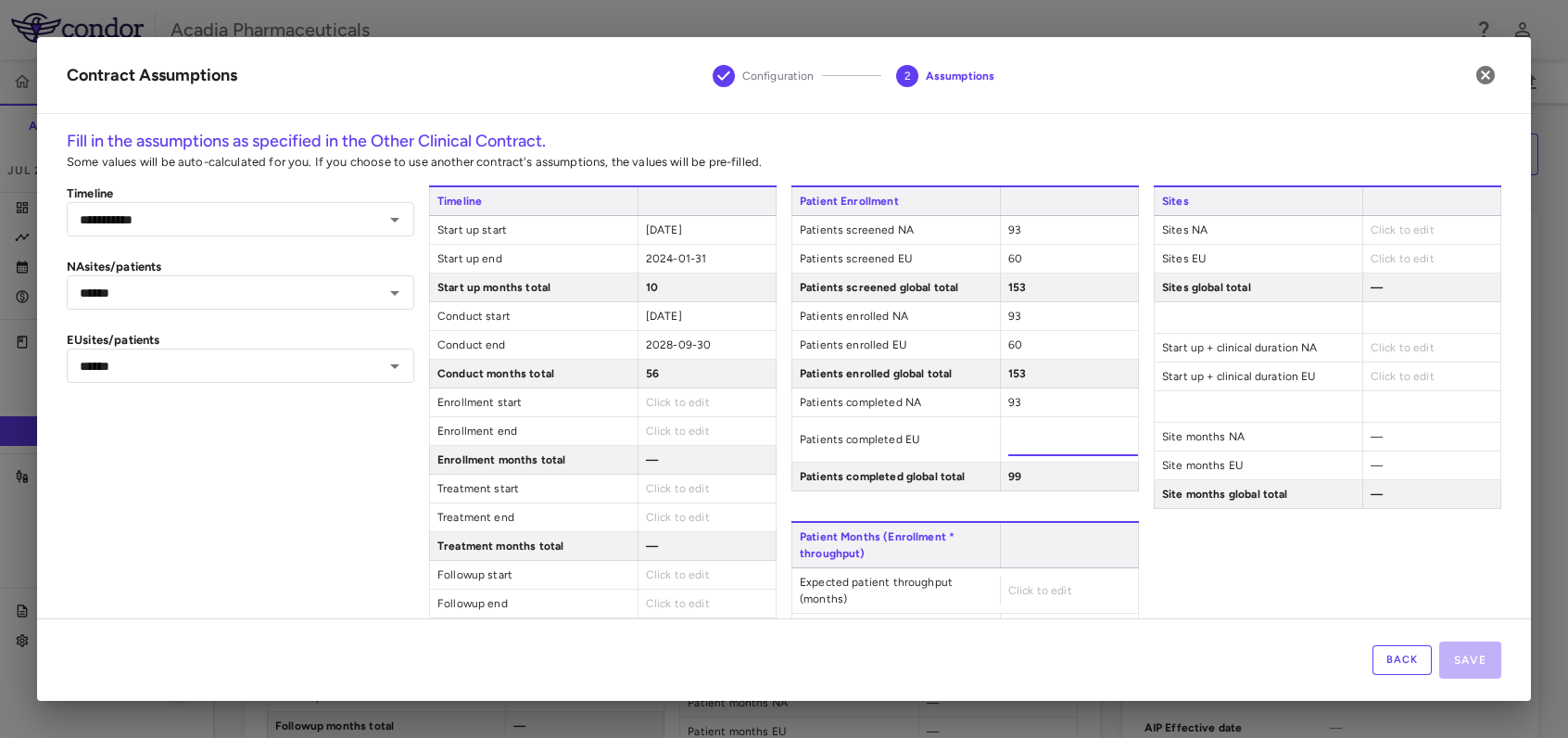 type on "**" 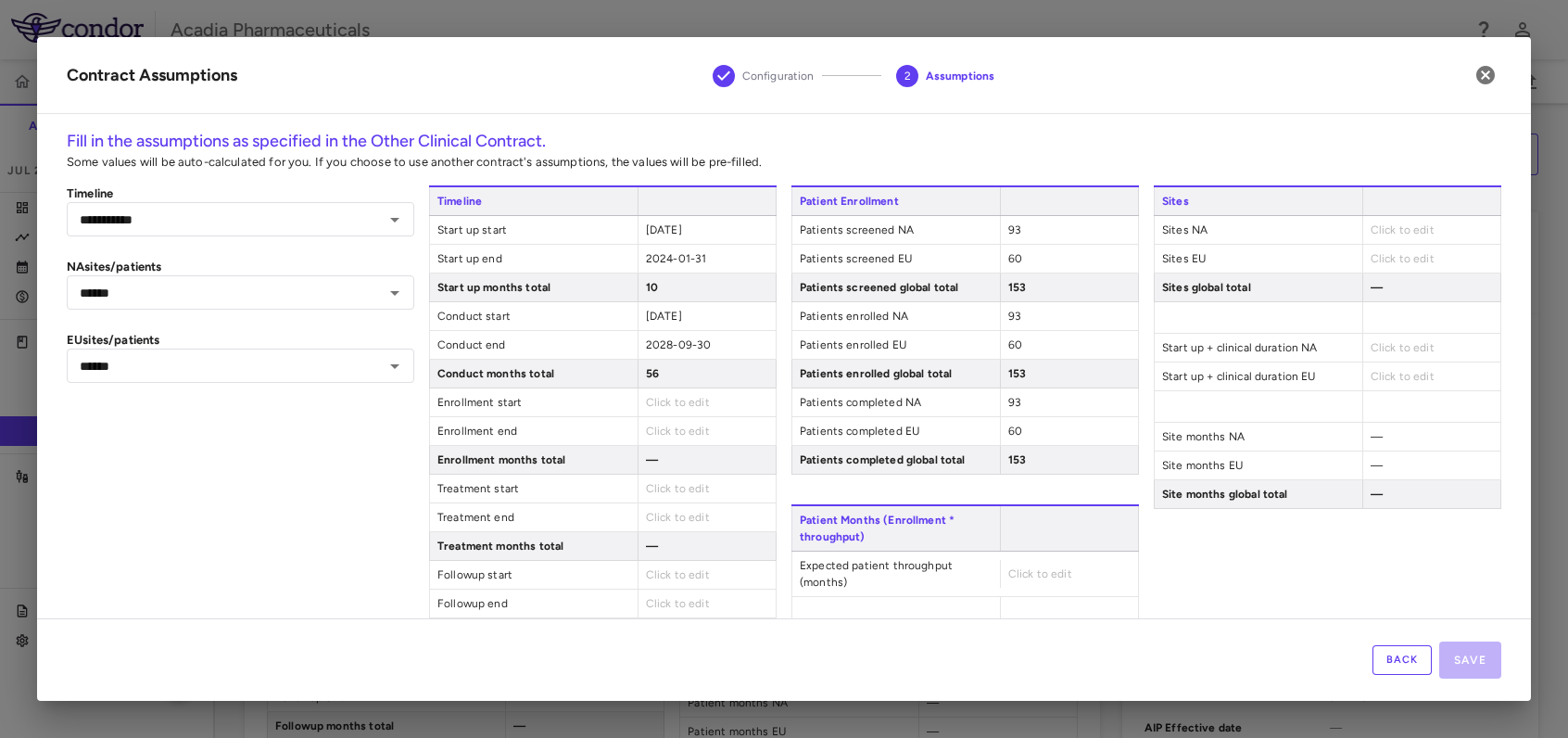 click on "Click to edit" at bounding box center (1040, 574) 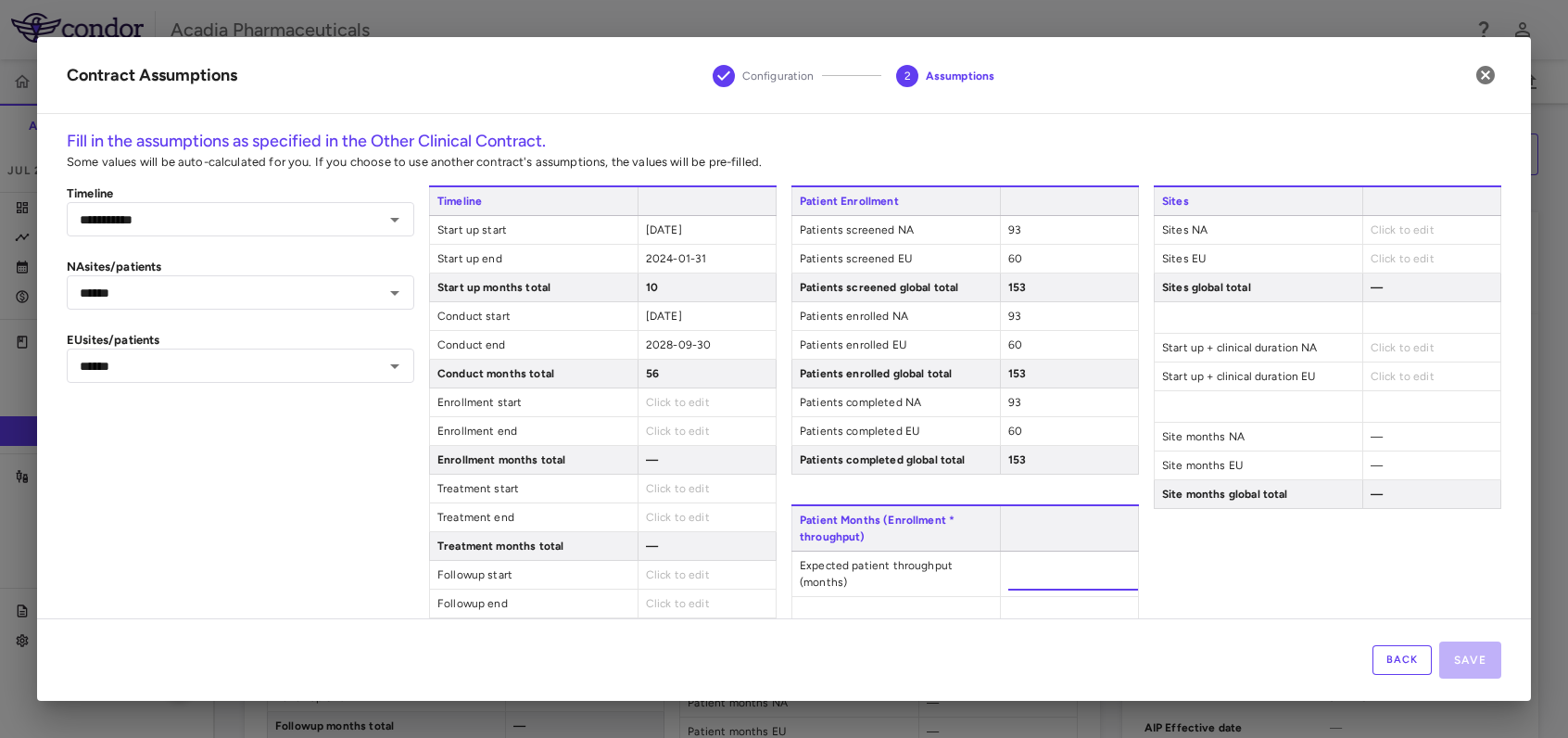 type on "*****" 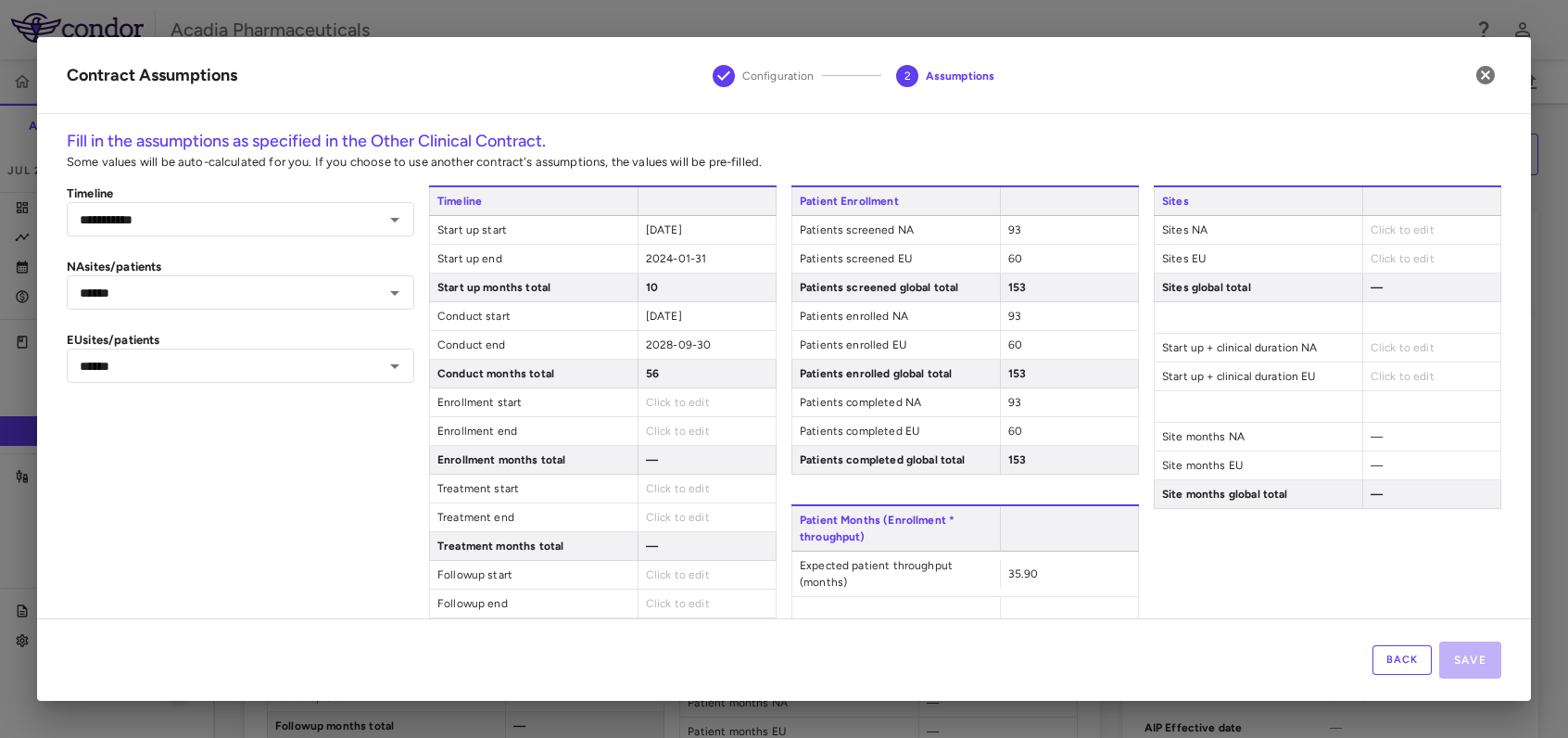 scroll, scrollTop: 0, scrollLeft: 0, axis: both 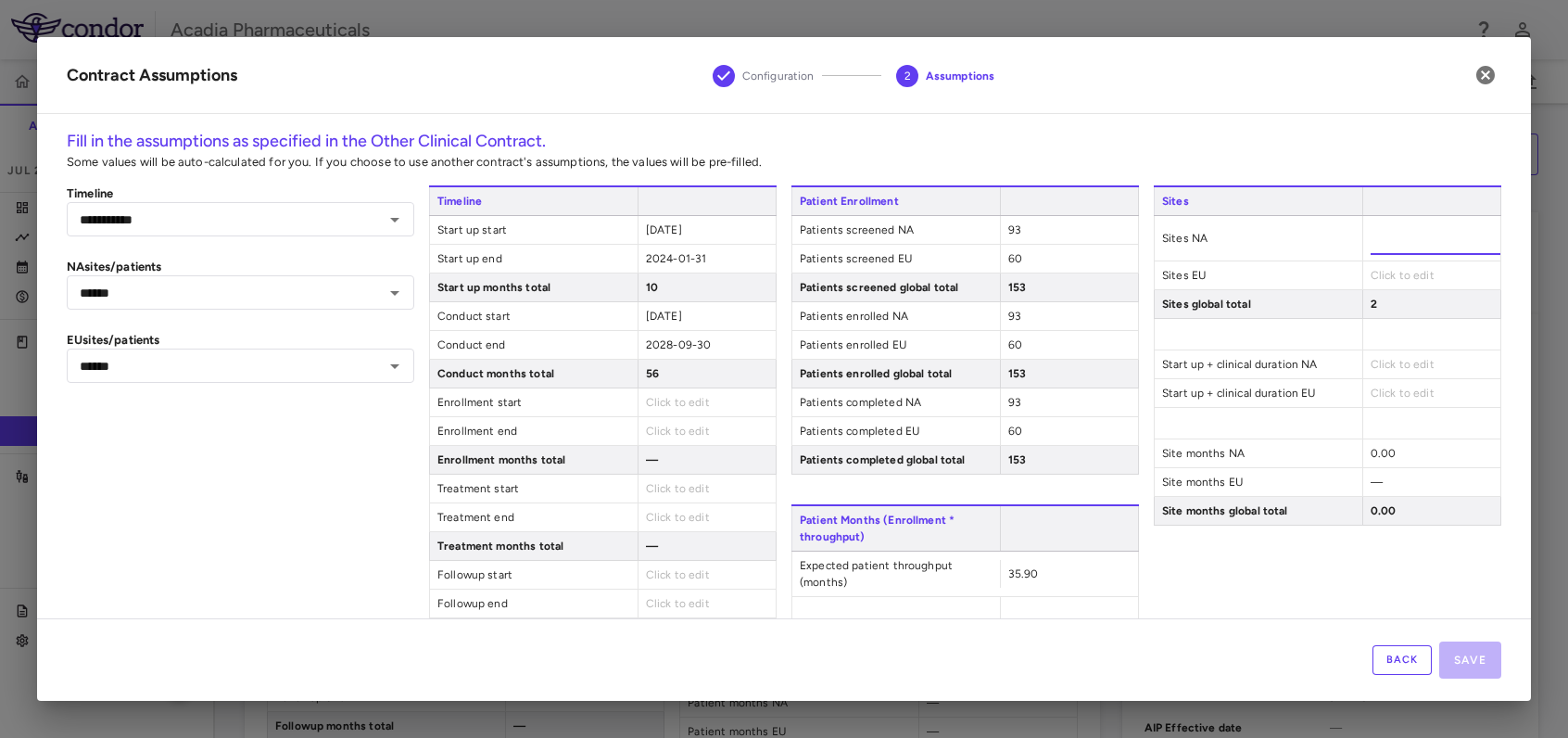 type on "**" 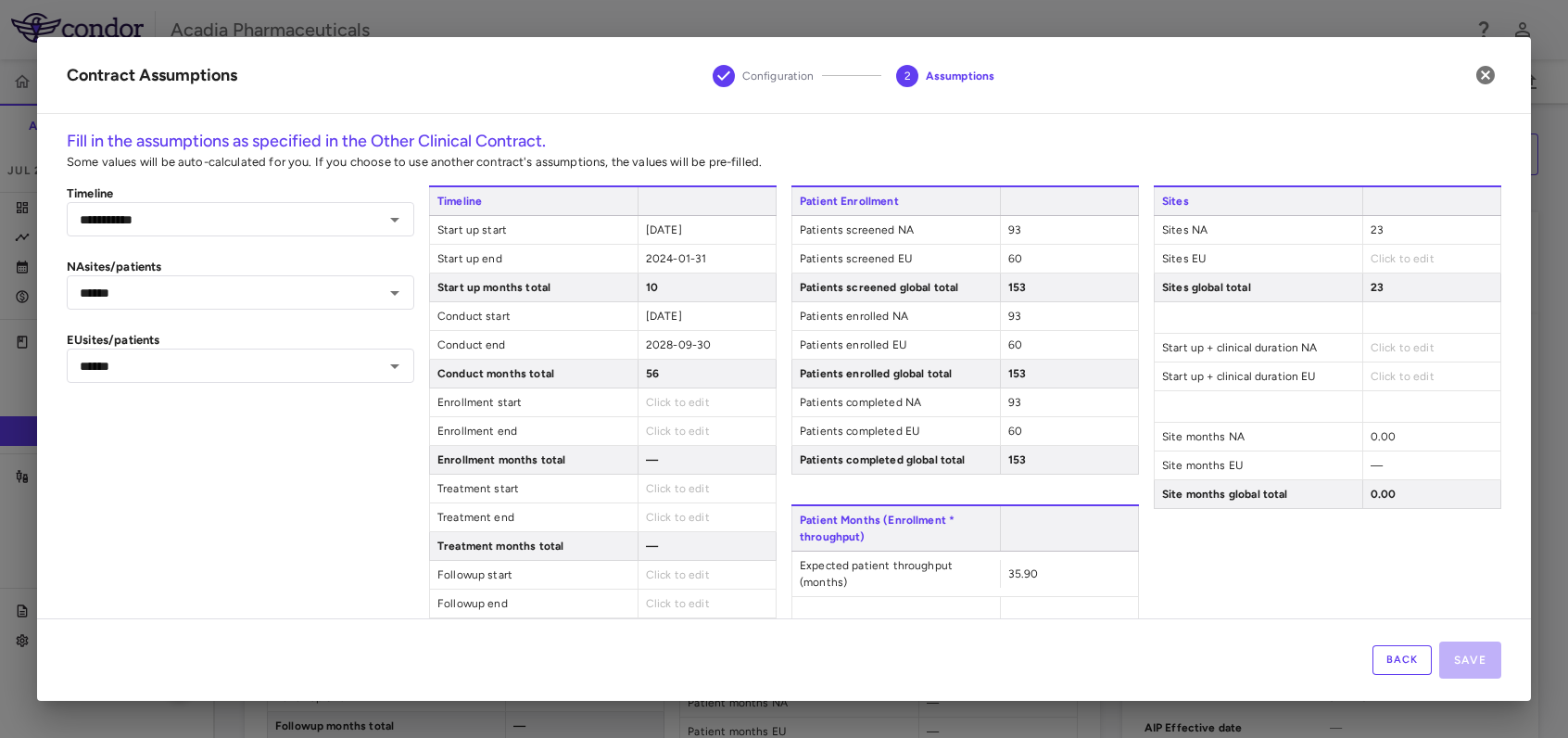 click on "Click to edit" at bounding box center [1402, 259] 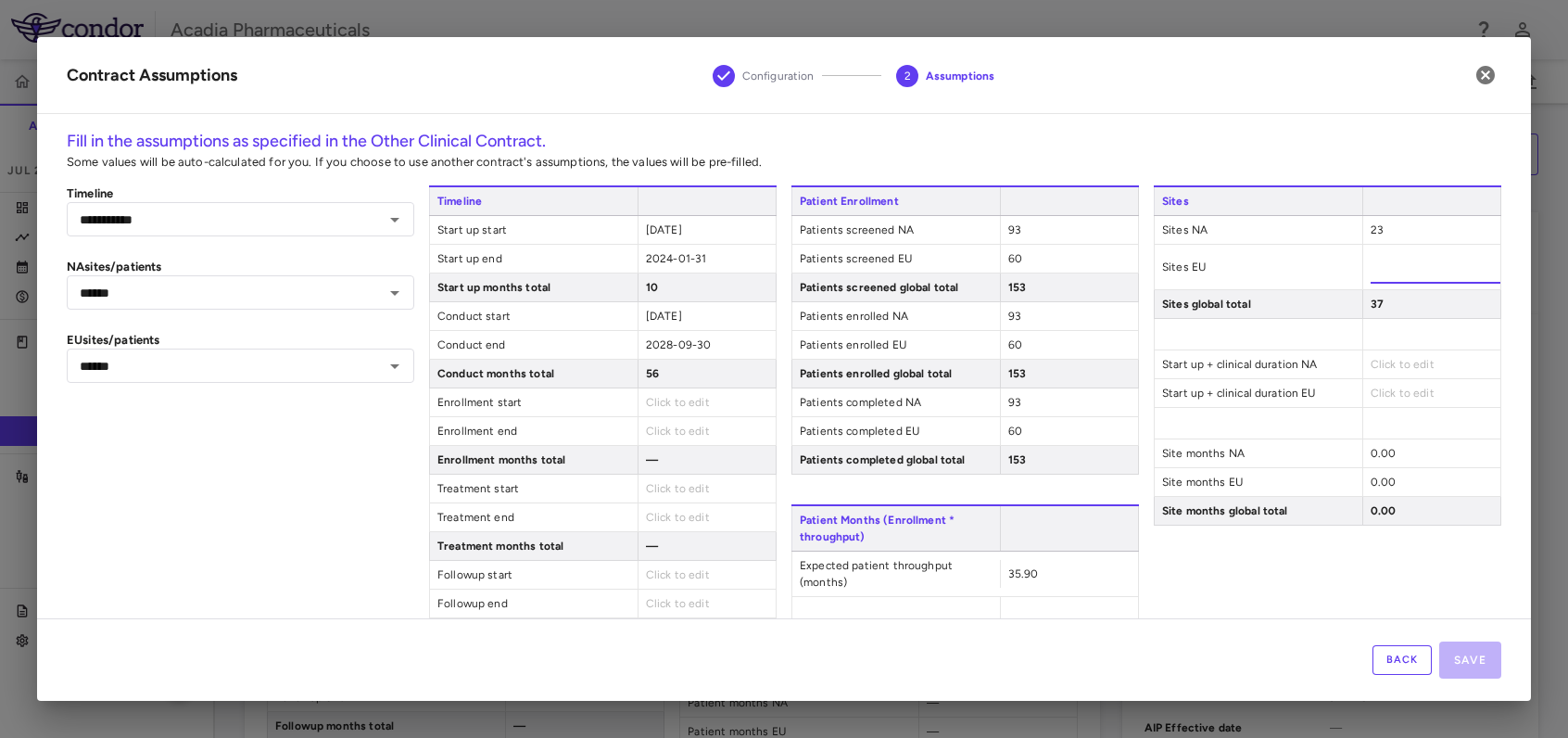 type on "**" 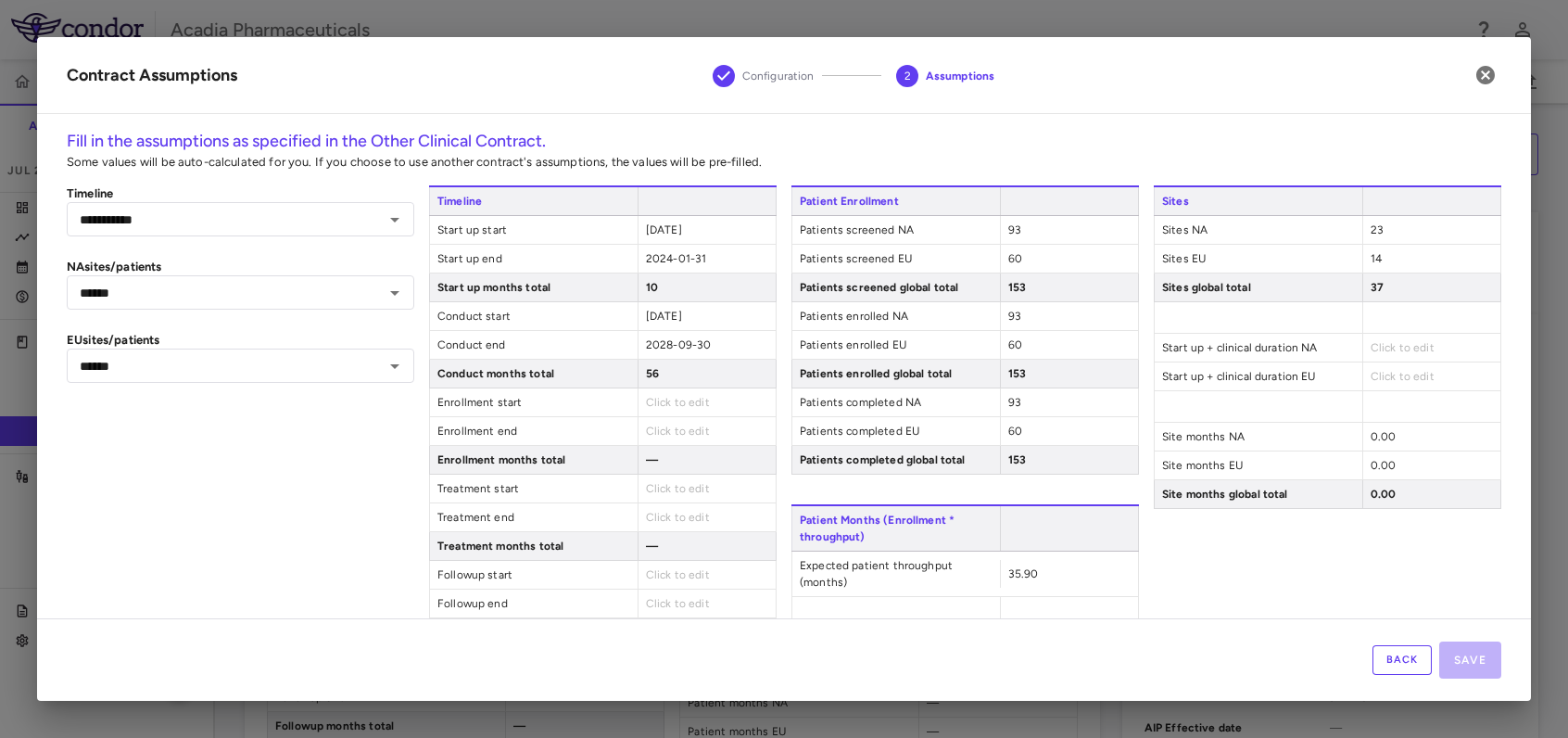 click on "Click to edit" at bounding box center [1431, 348] 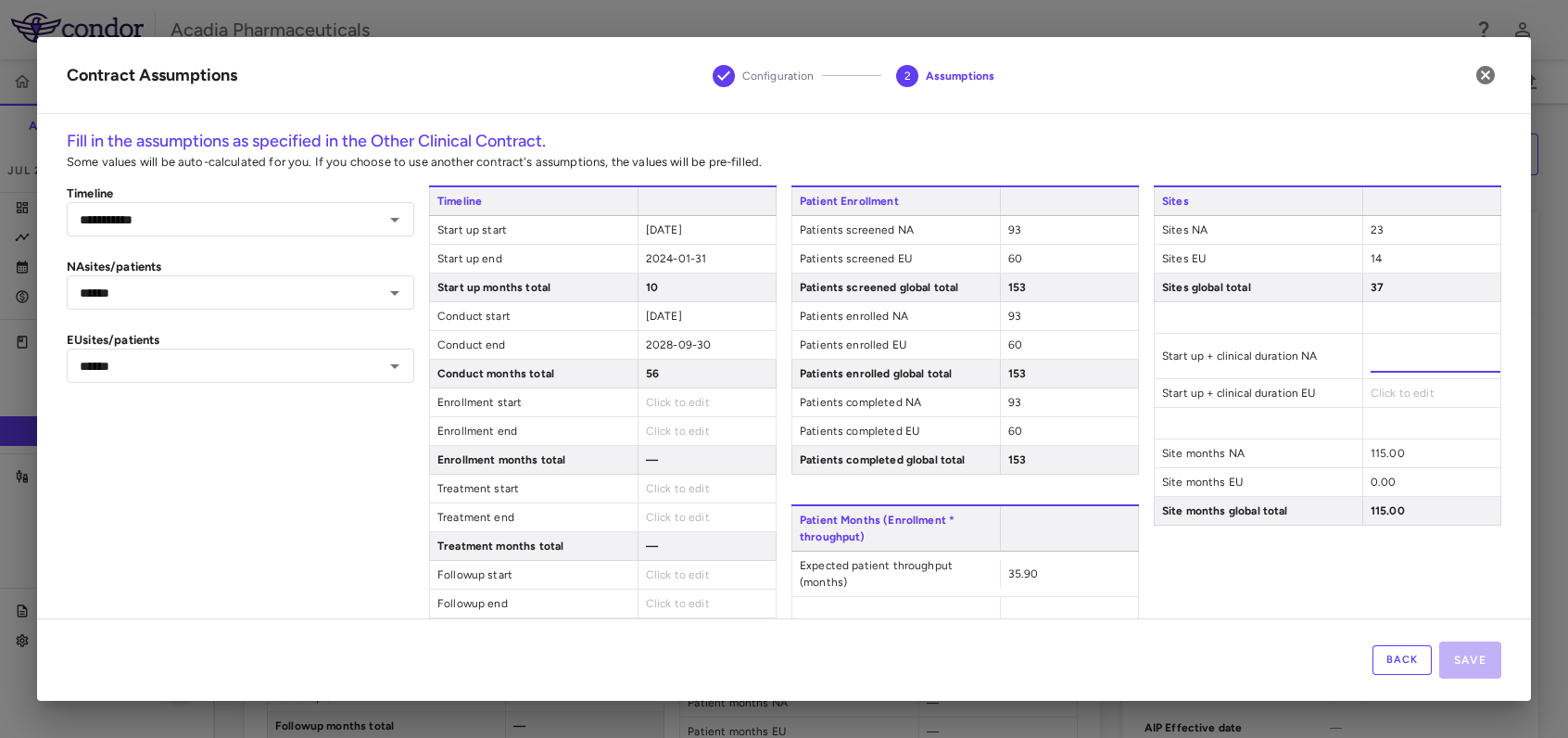 type on "**" 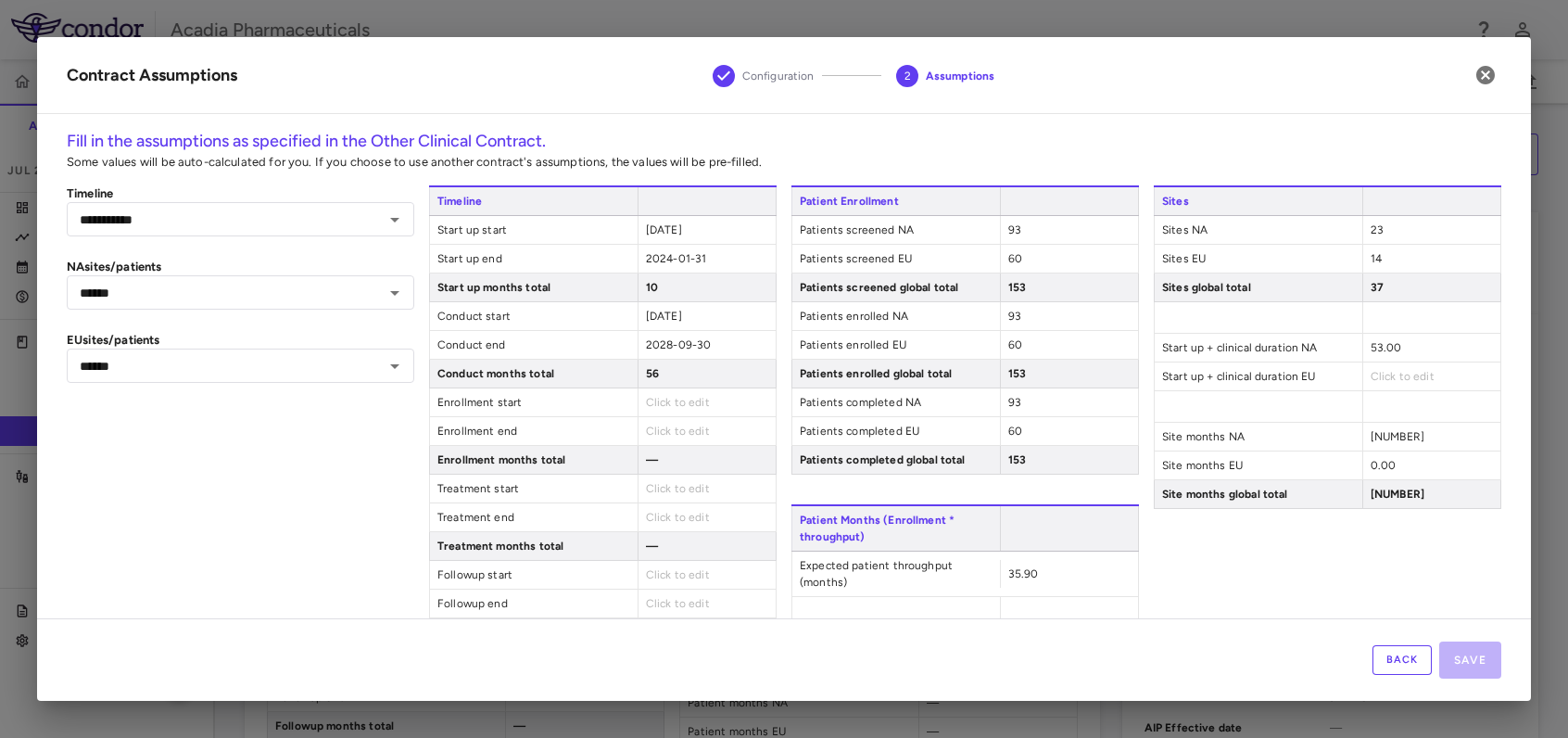 click on "Click to edit" at bounding box center [1402, 376] 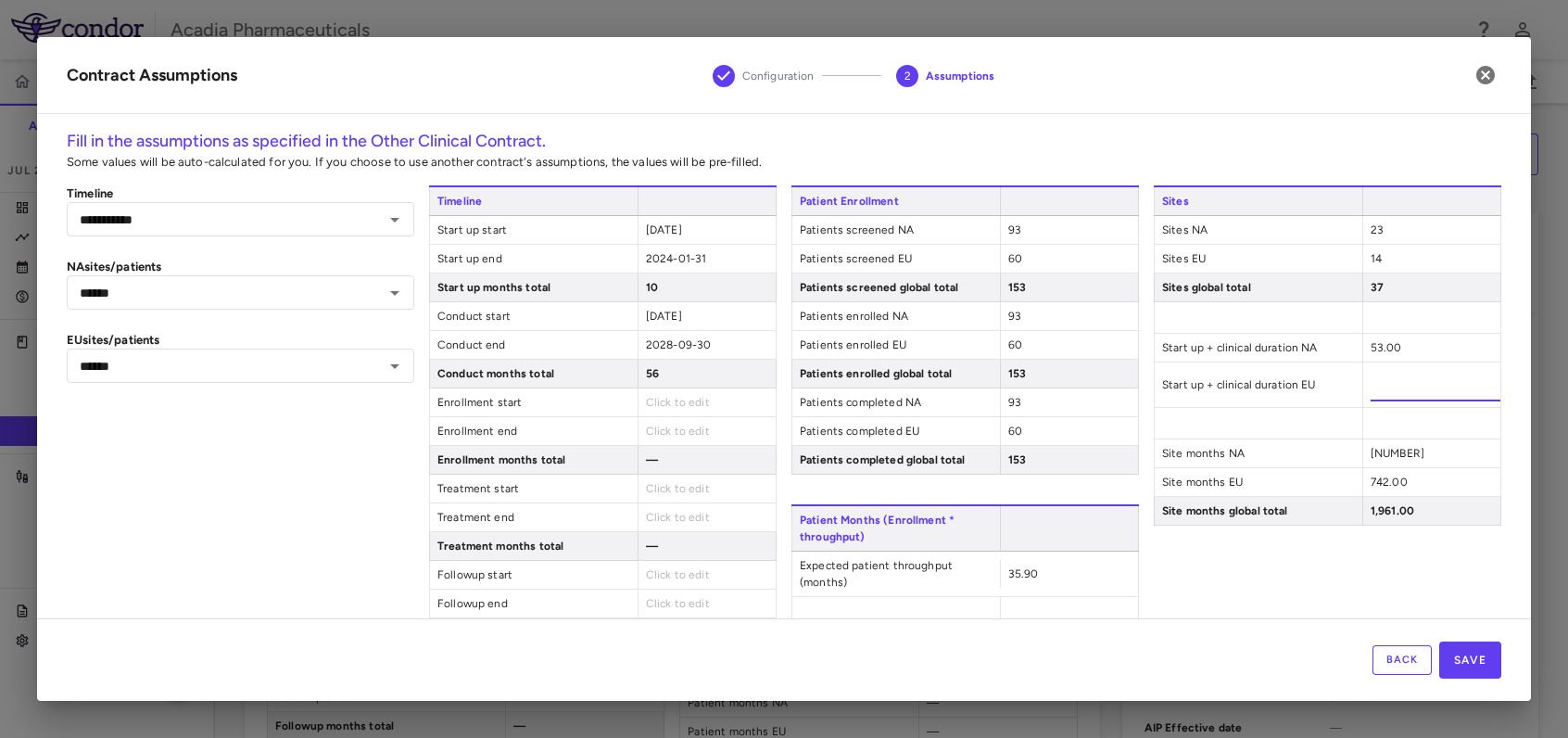 type on "**" 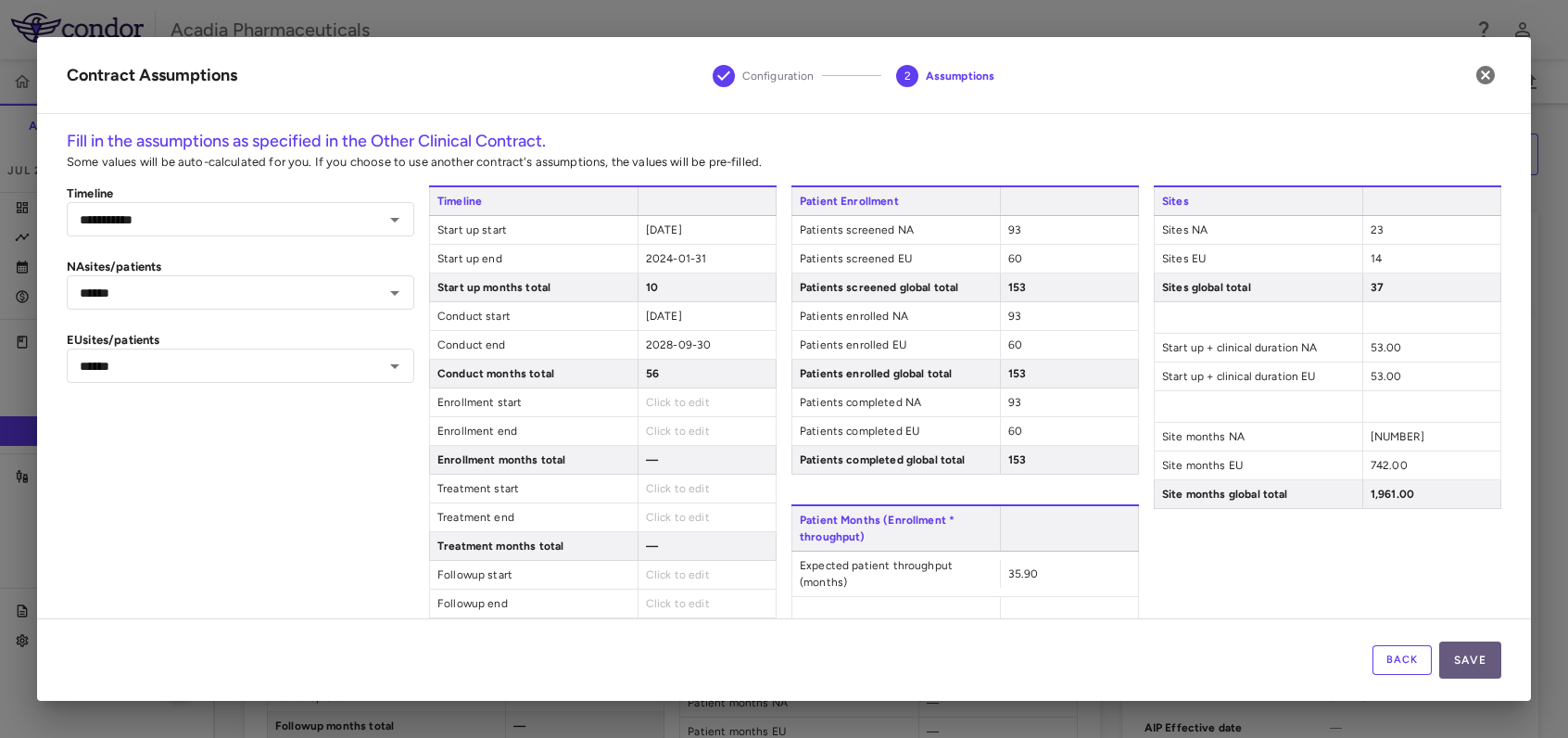 click on "Save" at bounding box center (1470, 660) 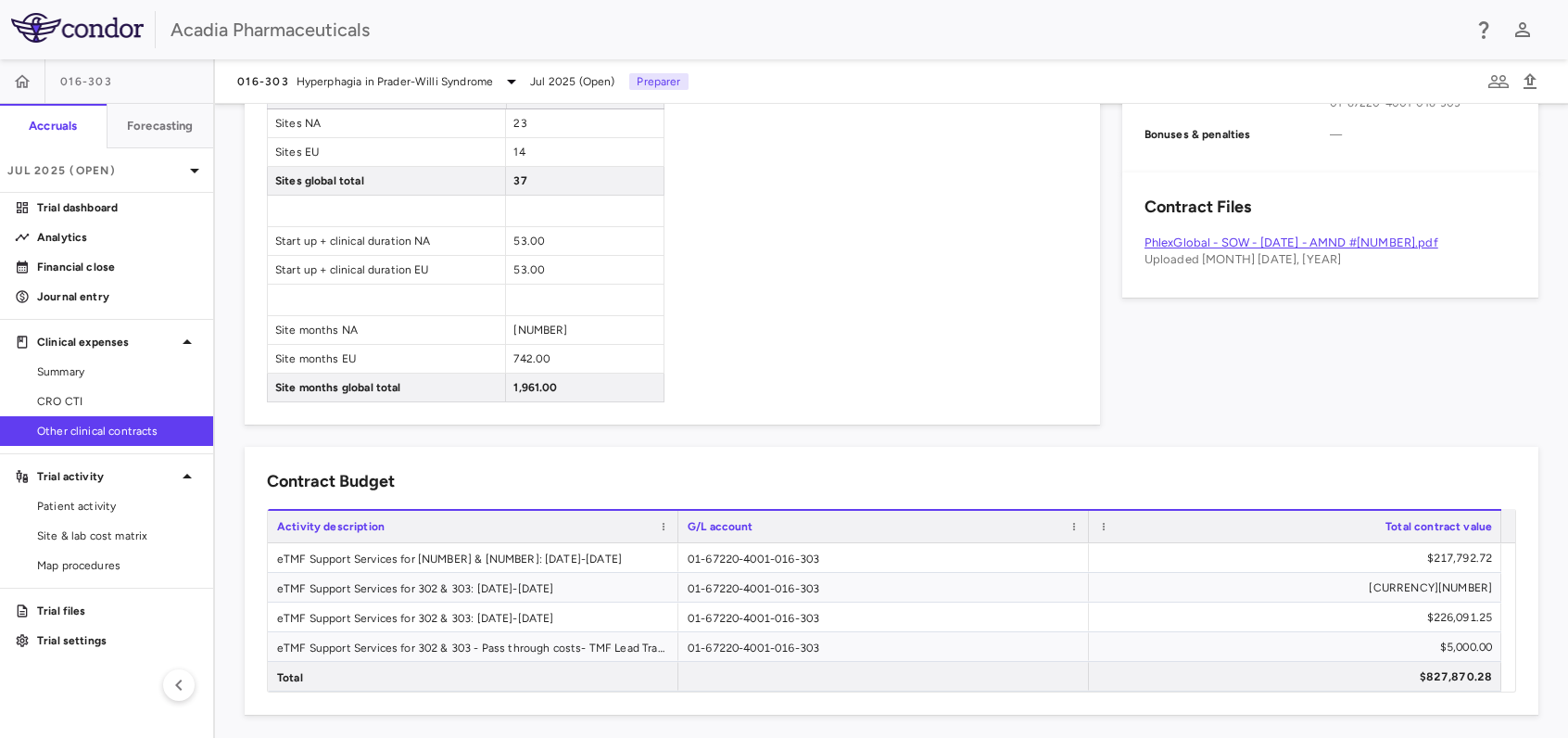 scroll, scrollTop: 0, scrollLeft: 0, axis: both 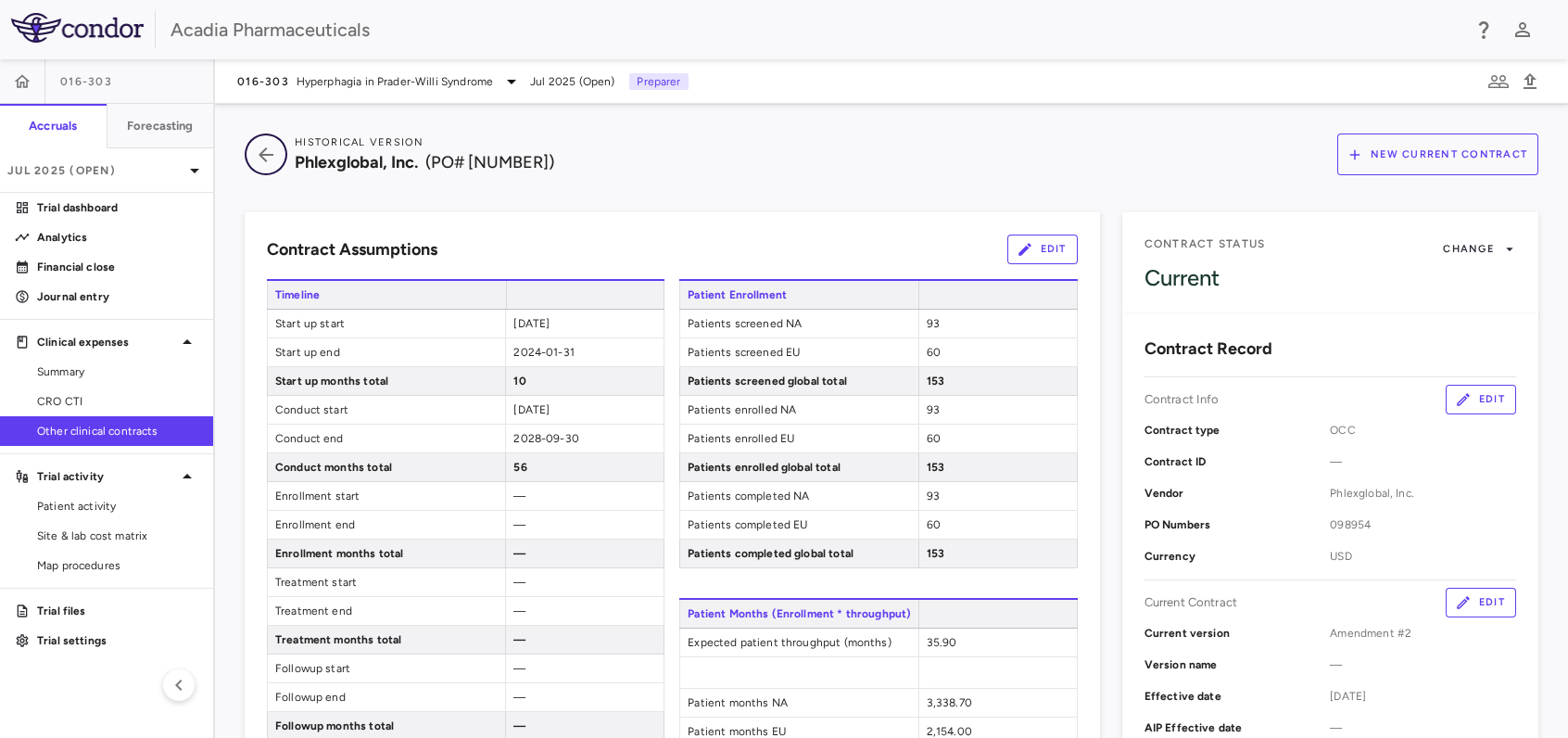 click 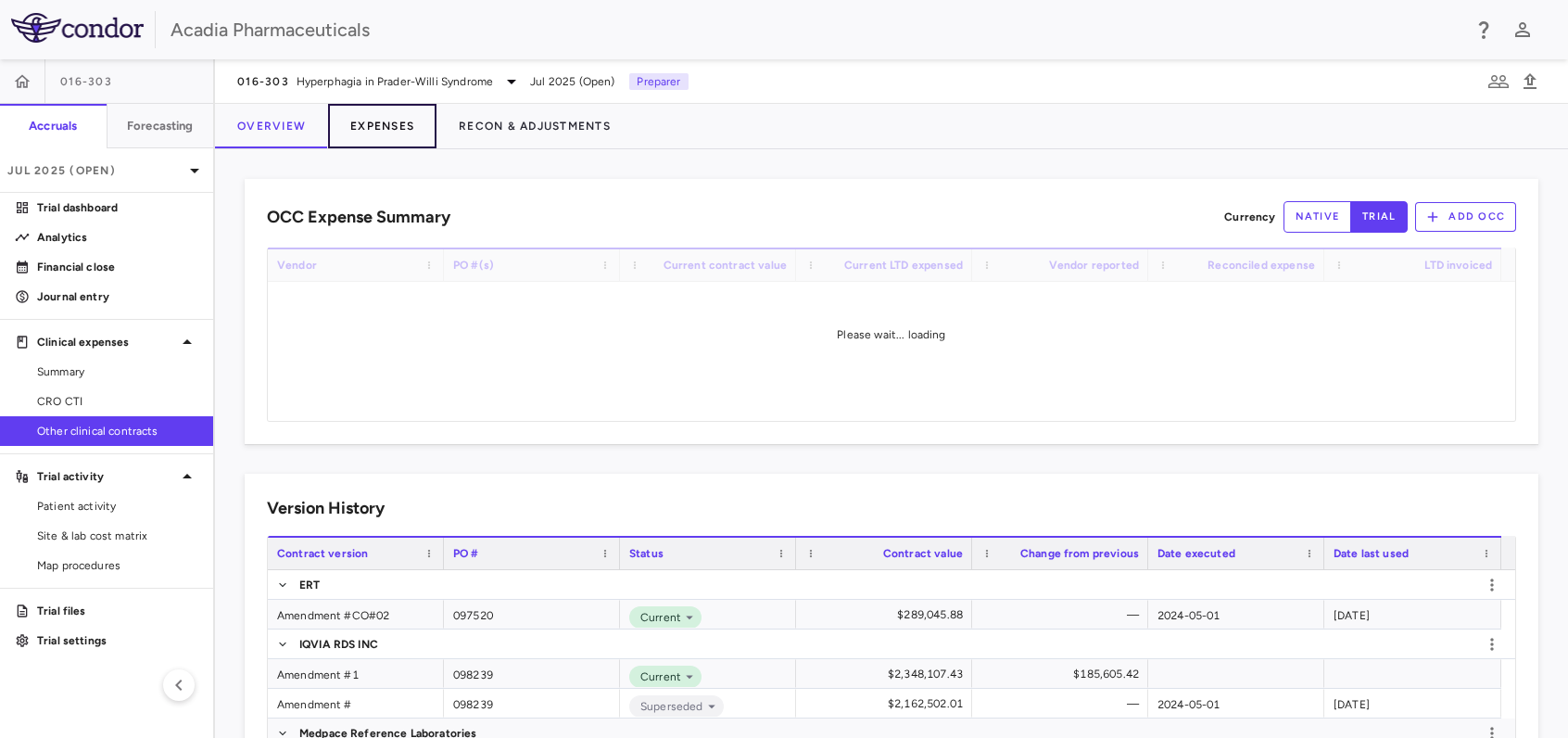 click on "Expenses" at bounding box center [382, 126] 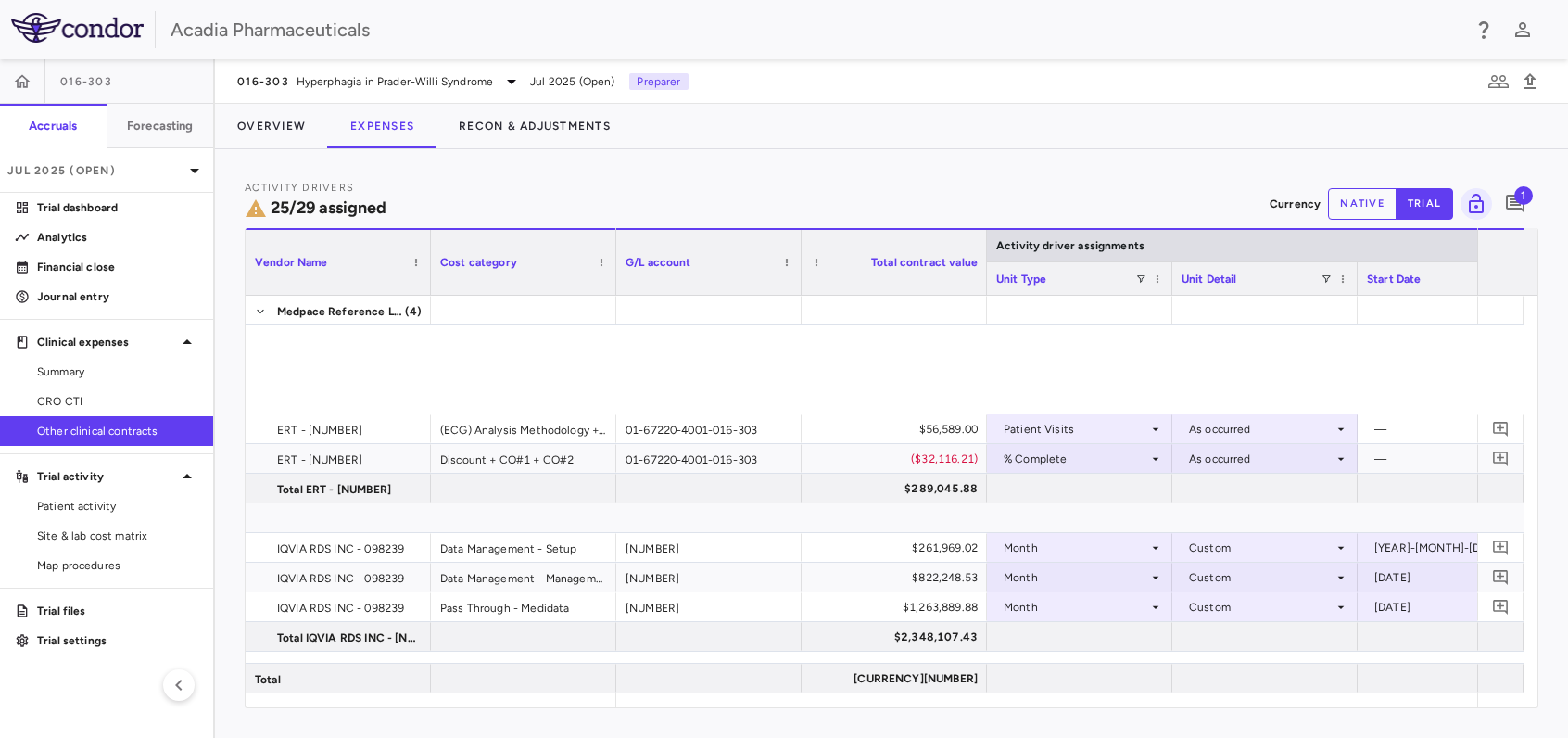 scroll, scrollTop: 464, scrollLeft: 0, axis: vertical 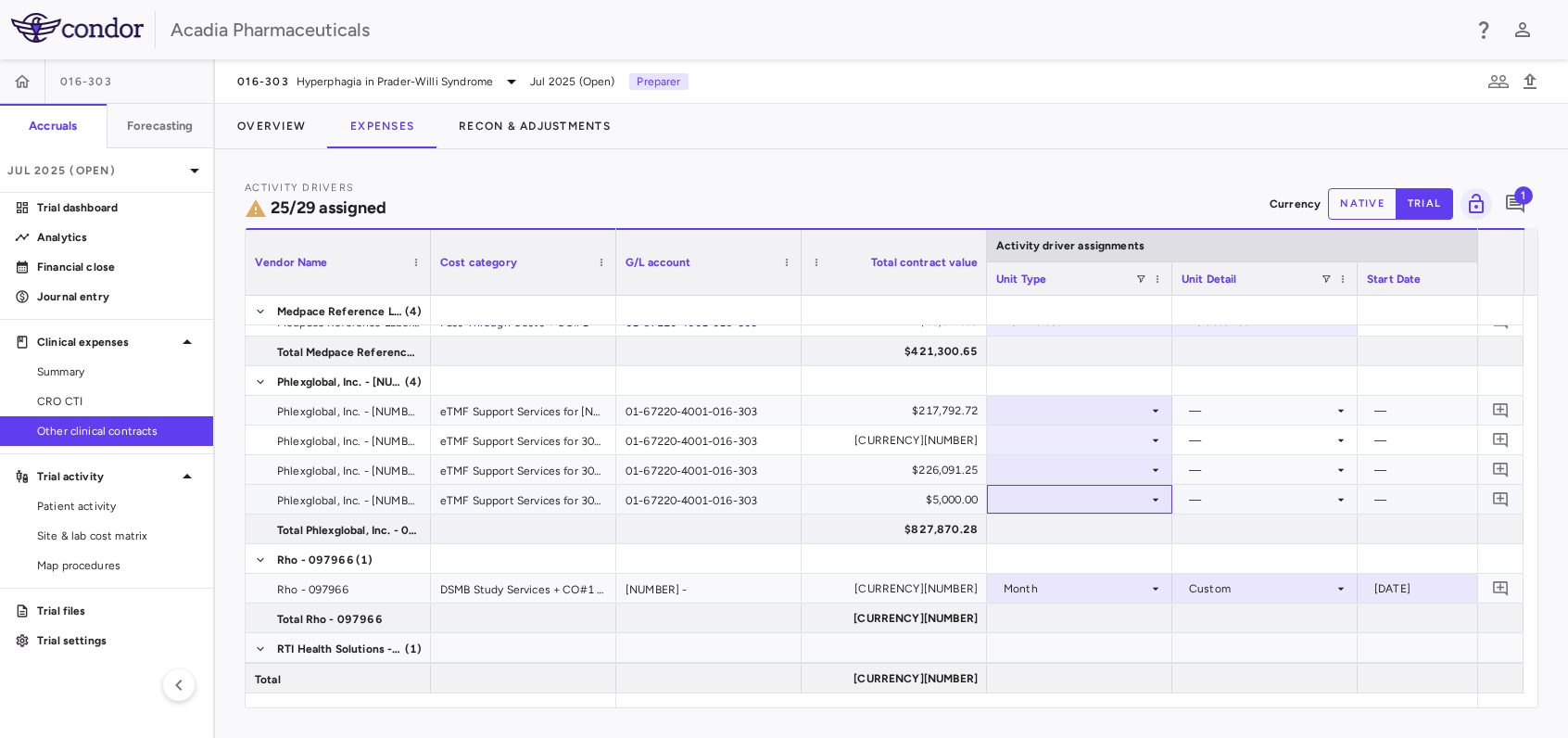 click at bounding box center [1080, 499] 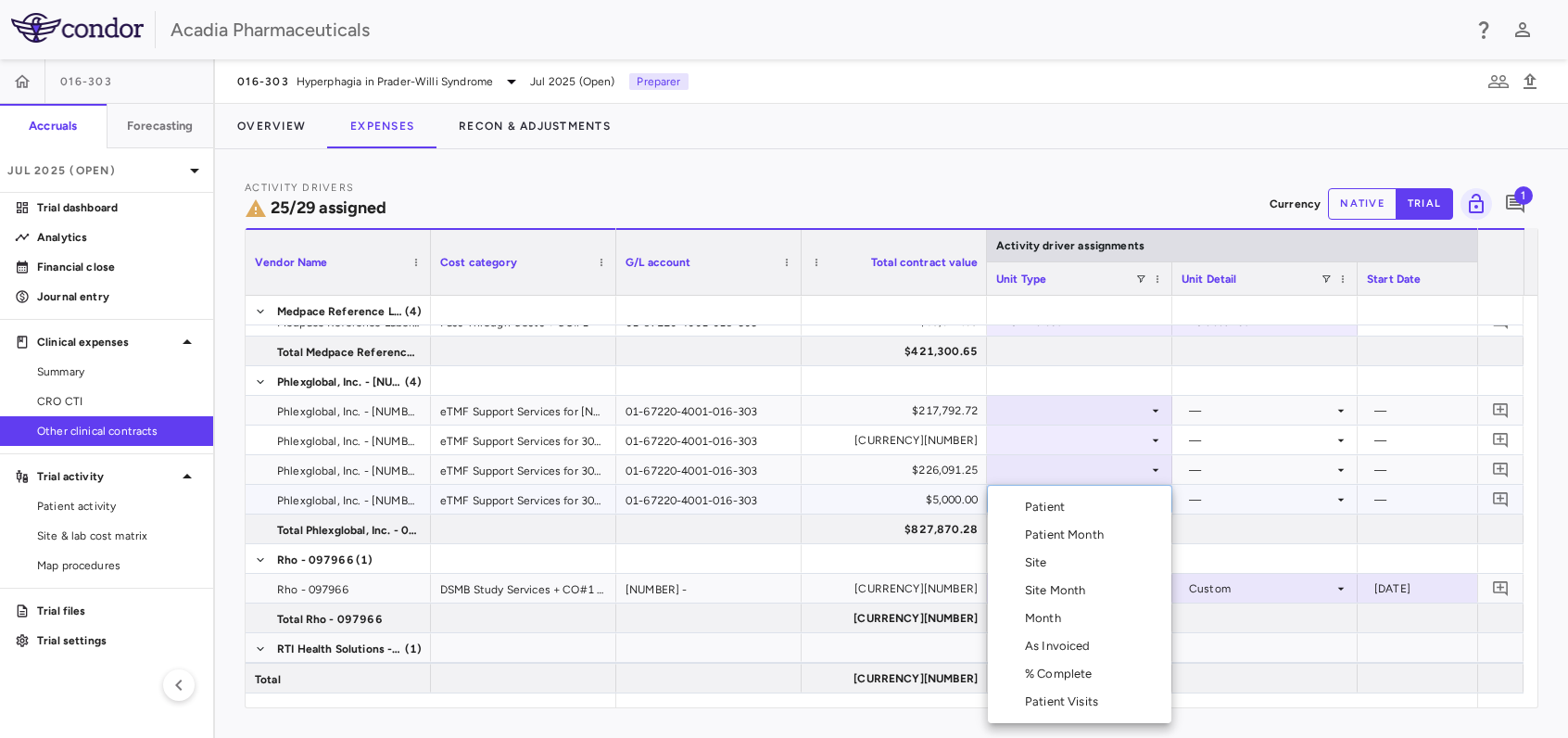 click on "As Invoiced" at bounding box center [1080, 646] 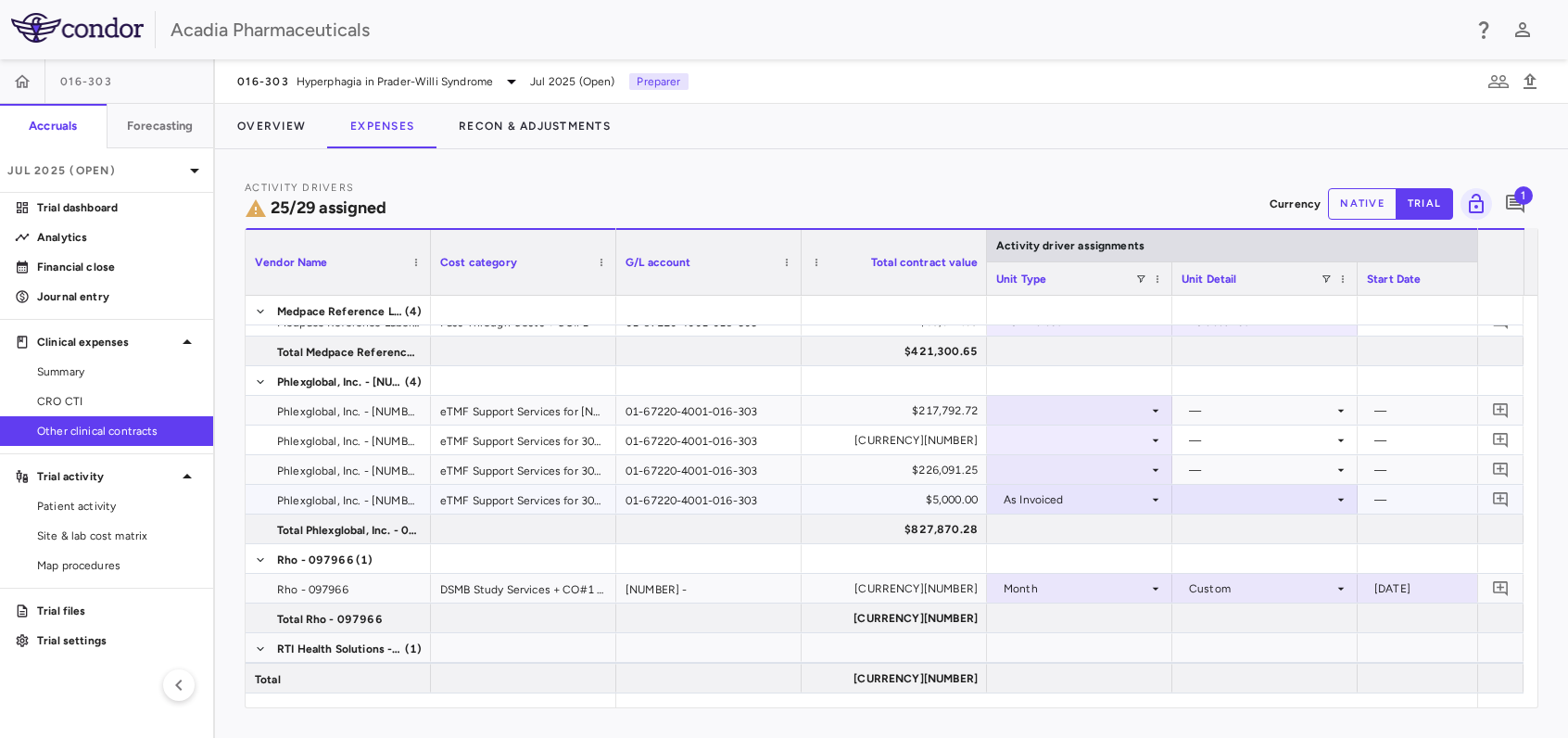 click at bounding box center (1265, 499) 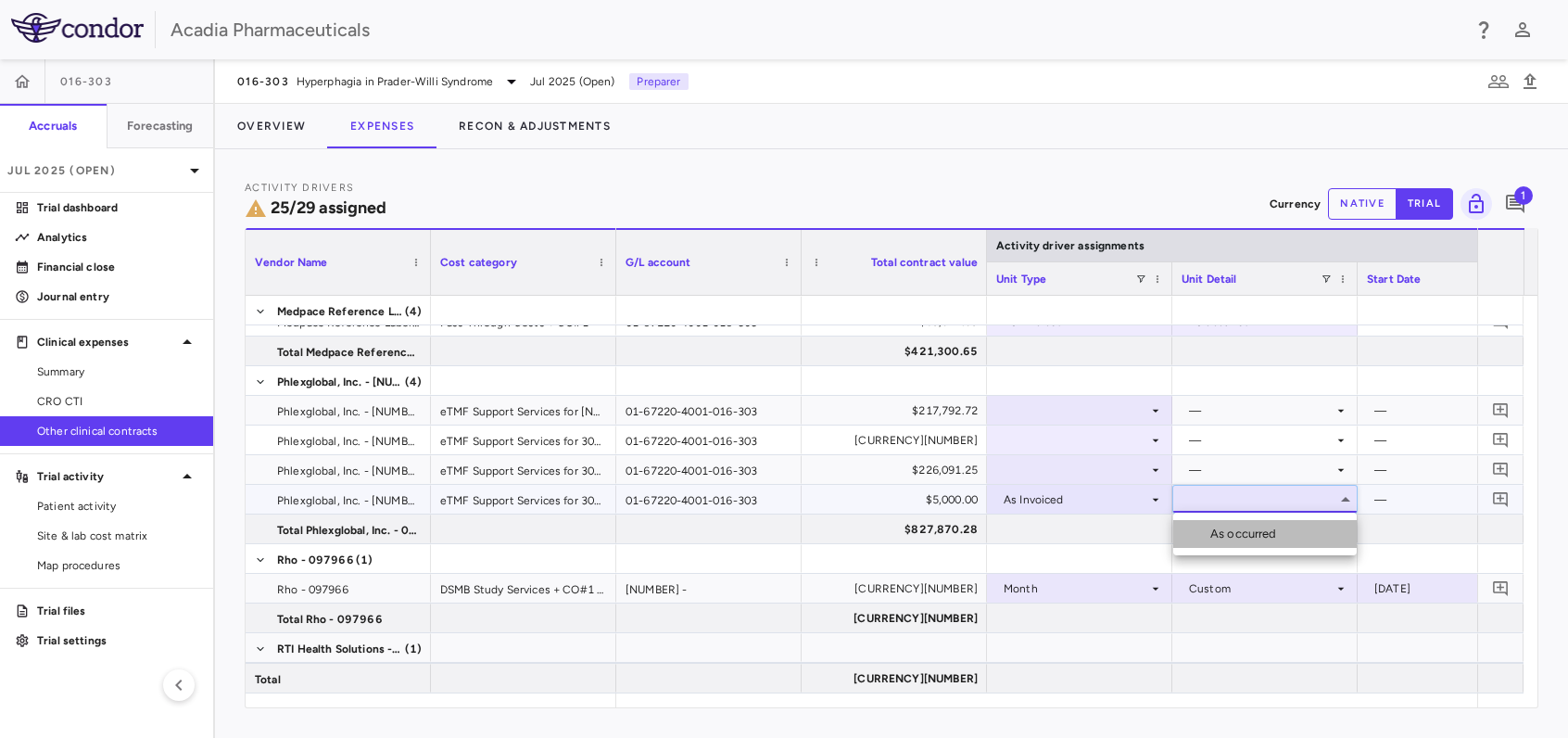 click on "As occurred" at bounding box center (1265, 534) 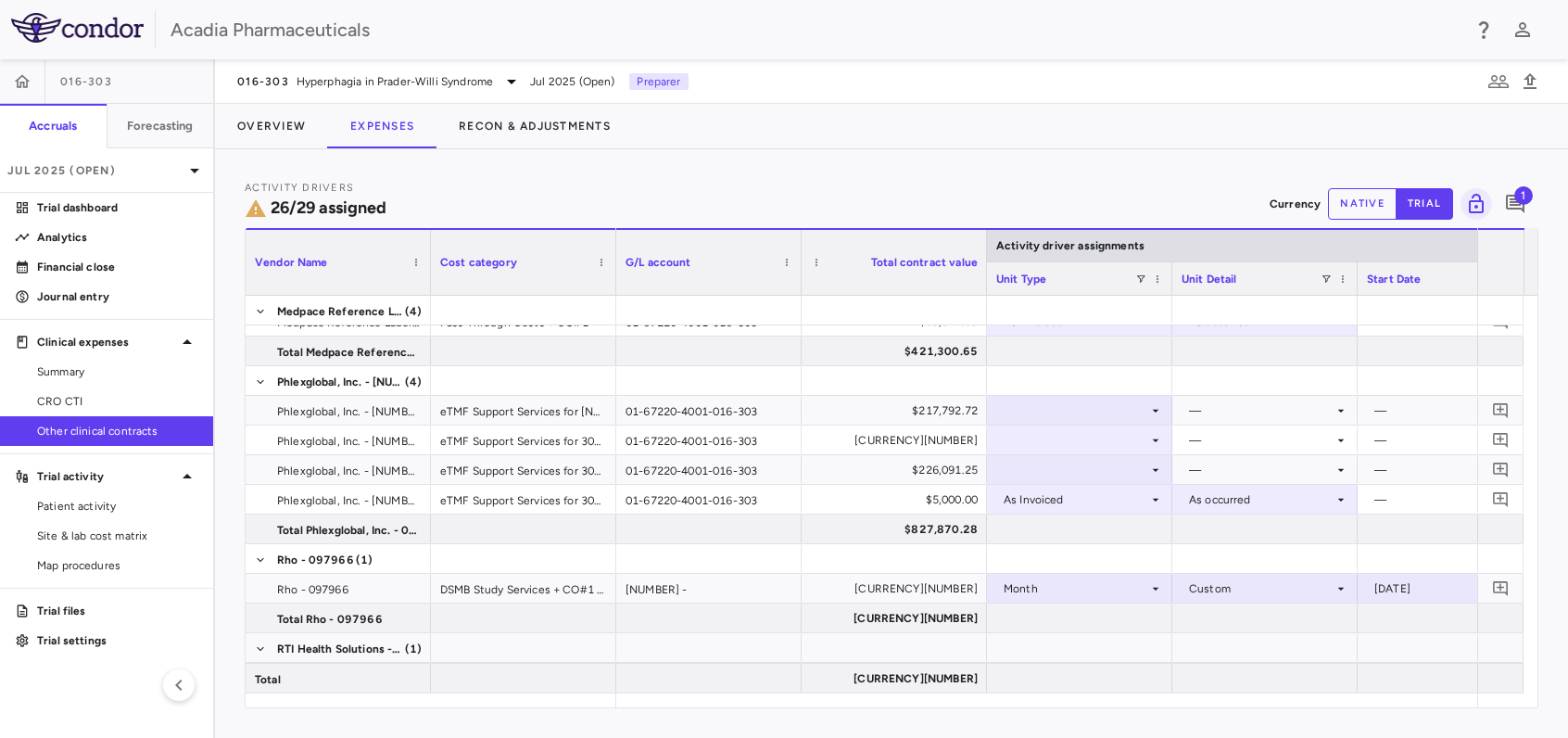 scroll, scrollTop: 0, scrollLeft: 37, axis: horizontal 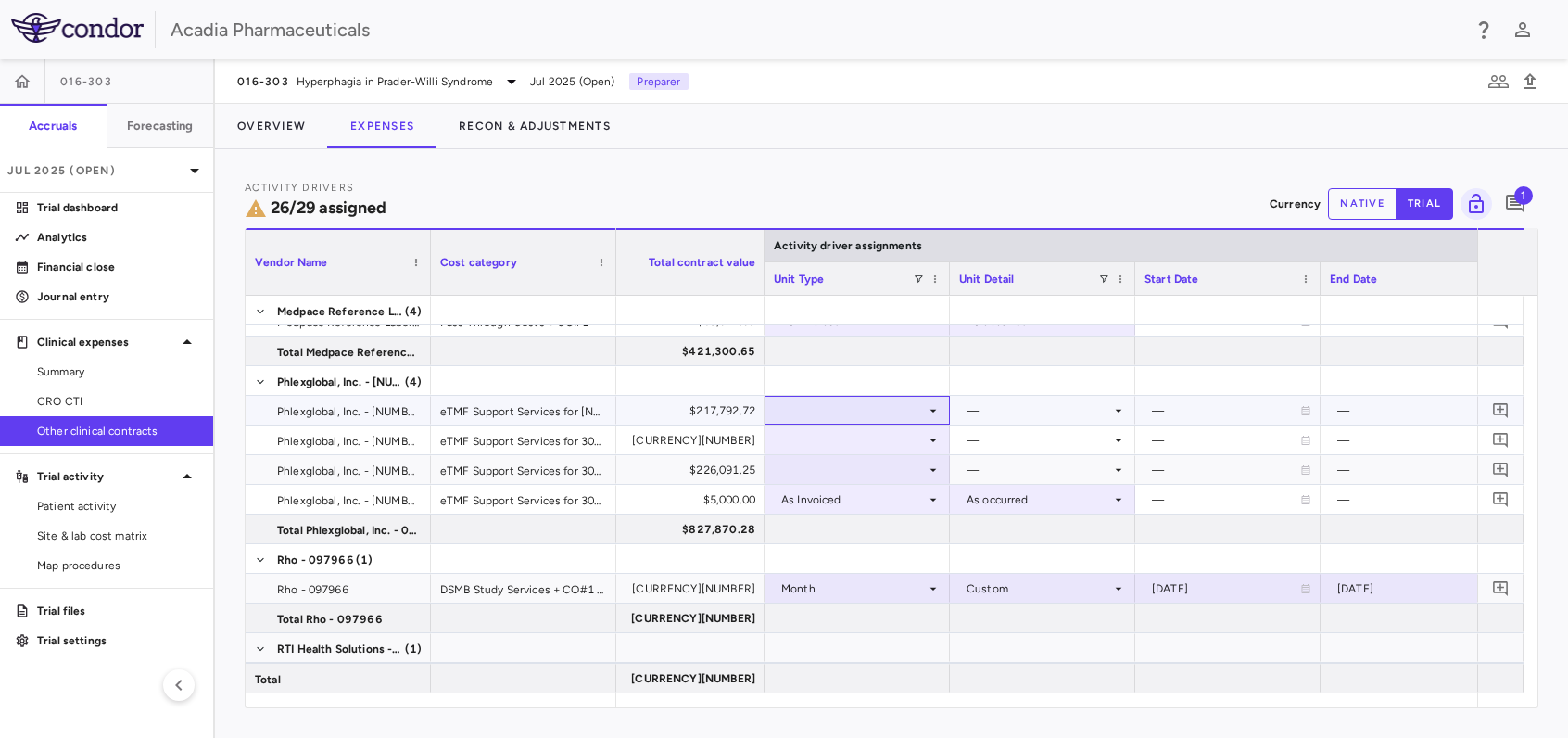 click 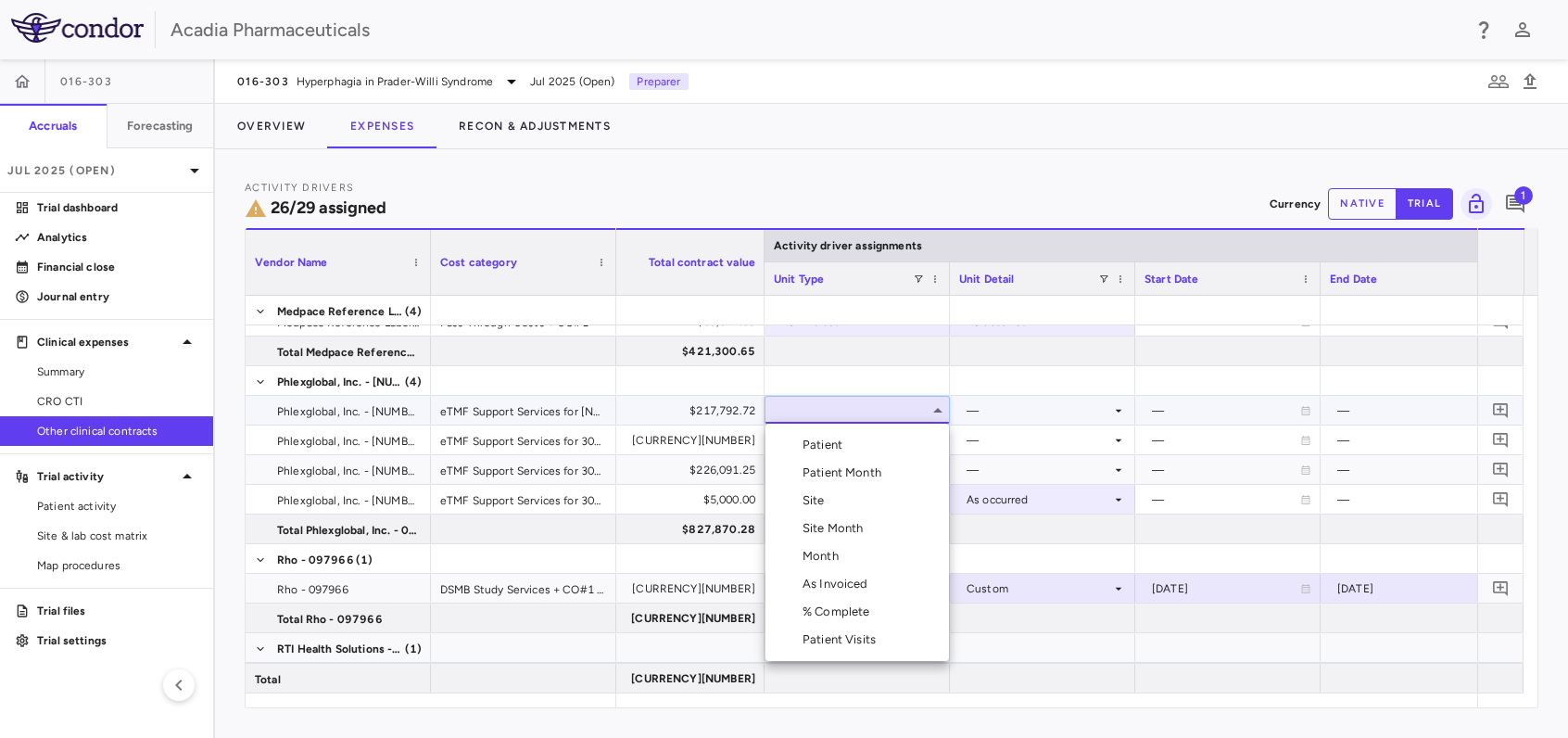 click on "Month" at bounding box center (824, 556) 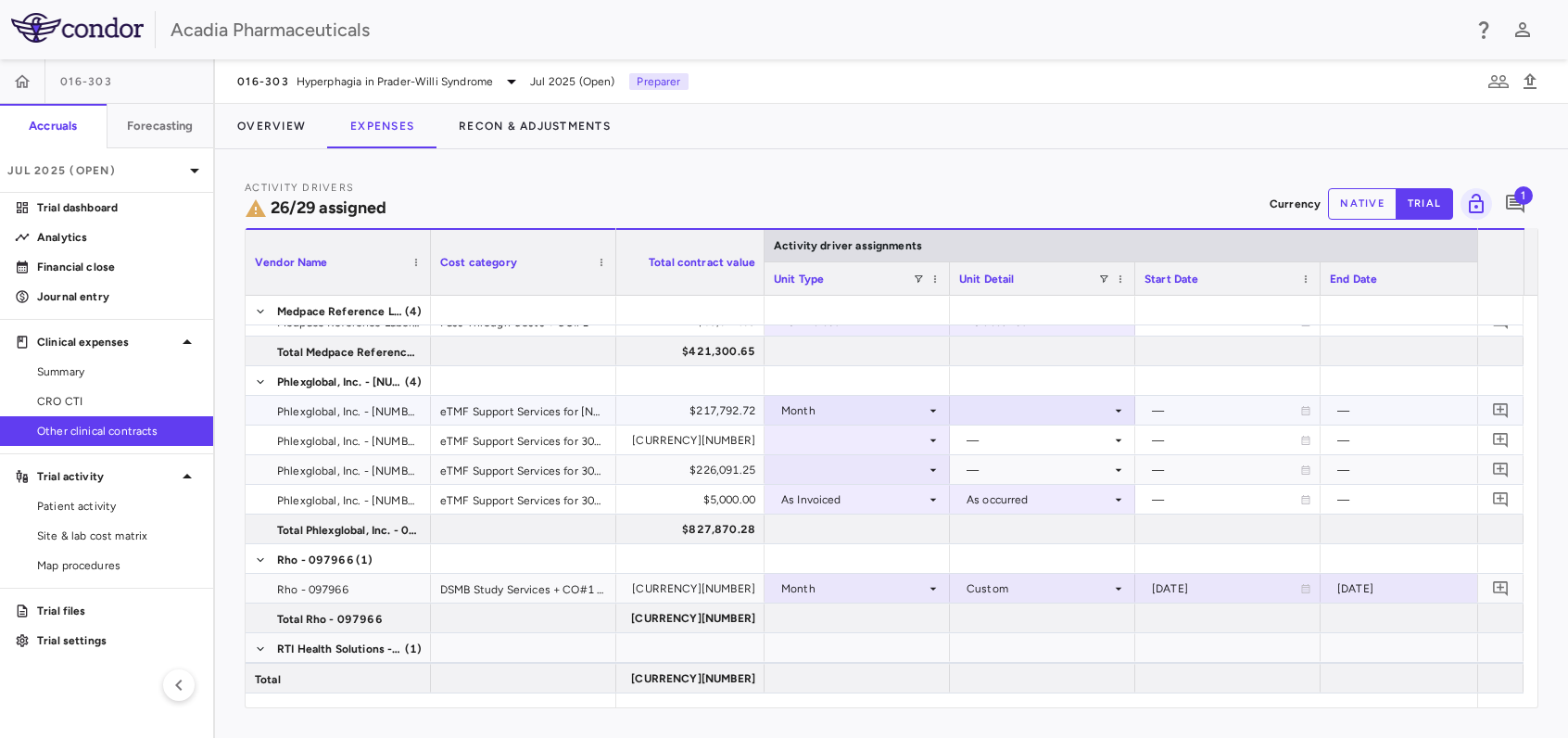 click at bounding box center [1043, 410] 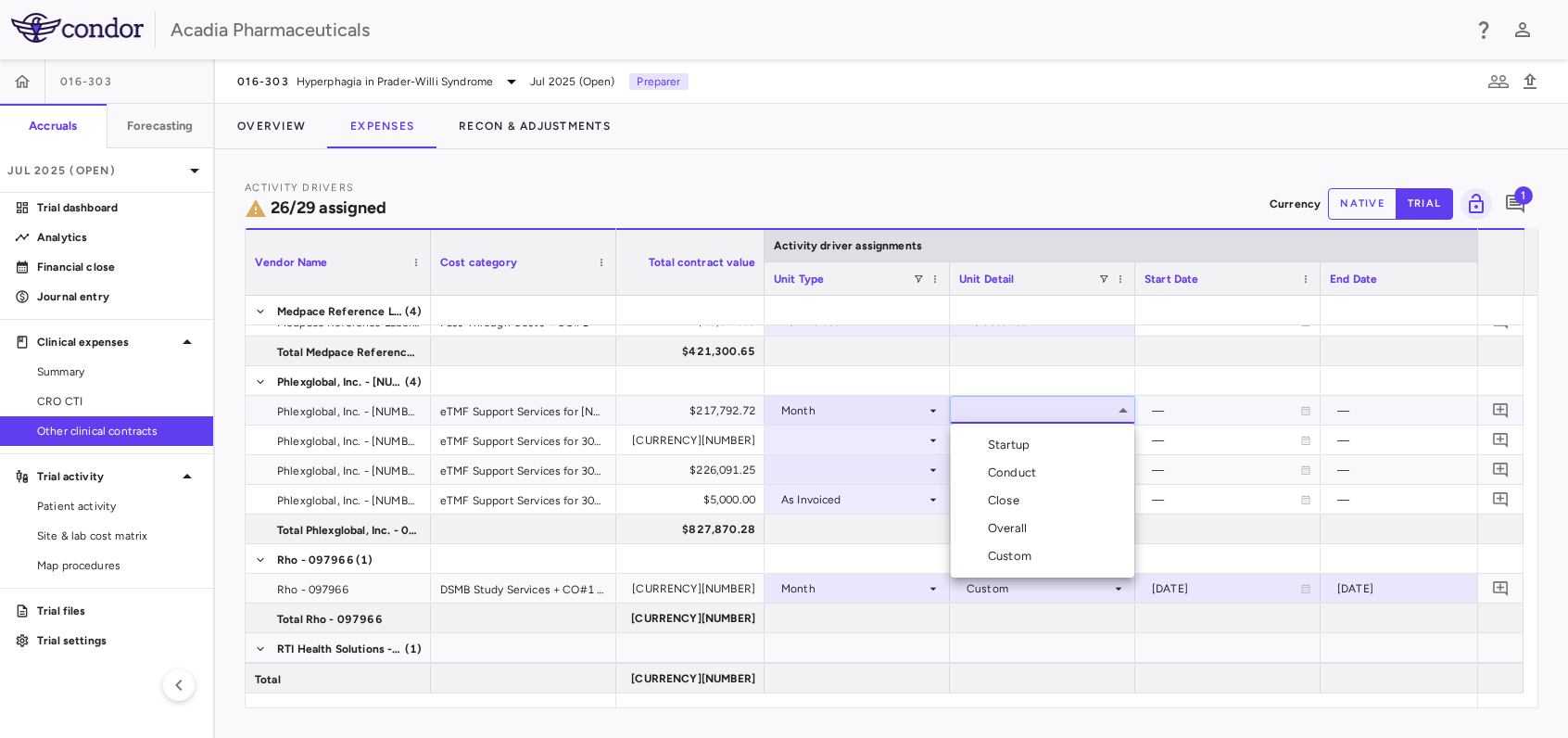 click on "Custom" at bounding box center [1013, 556] 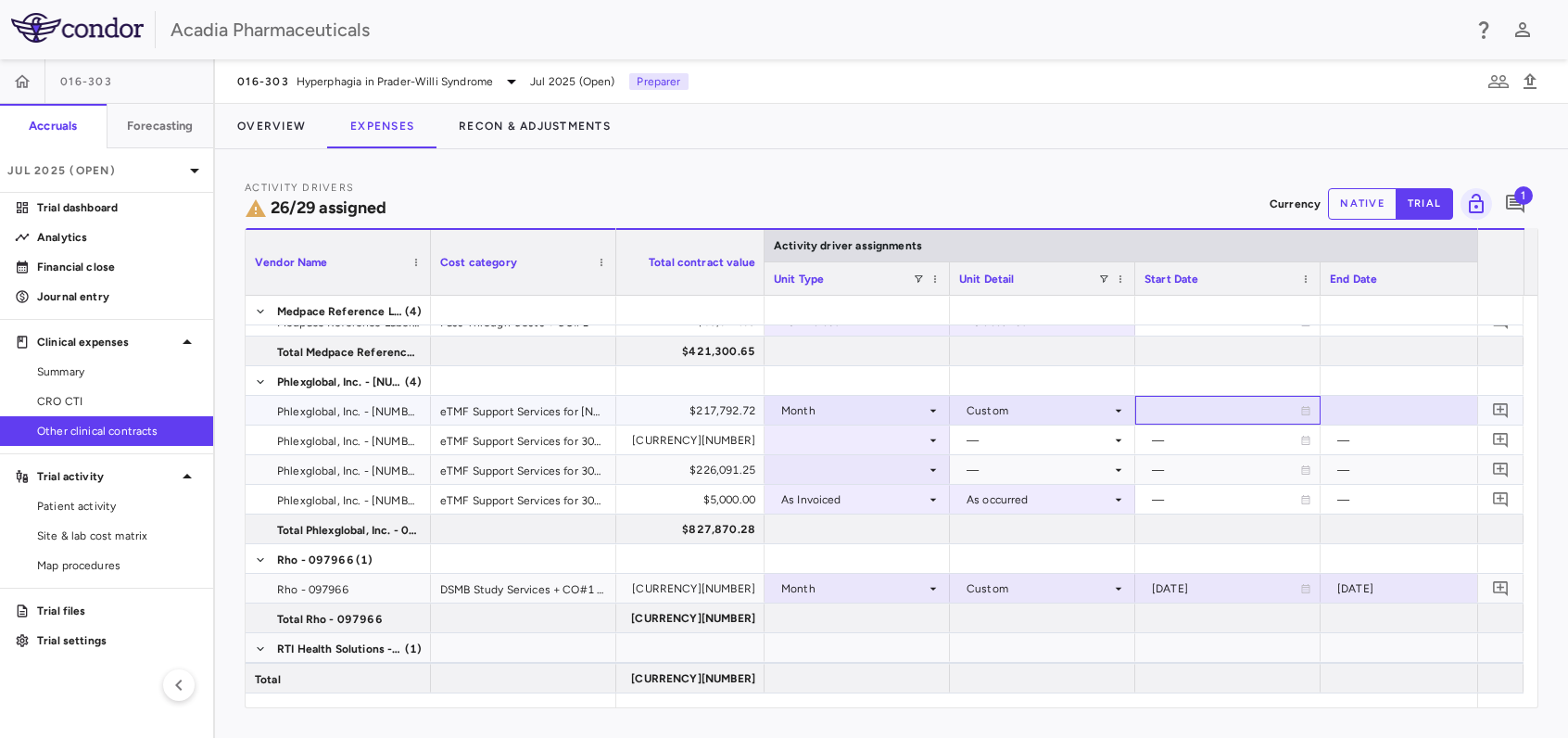 click 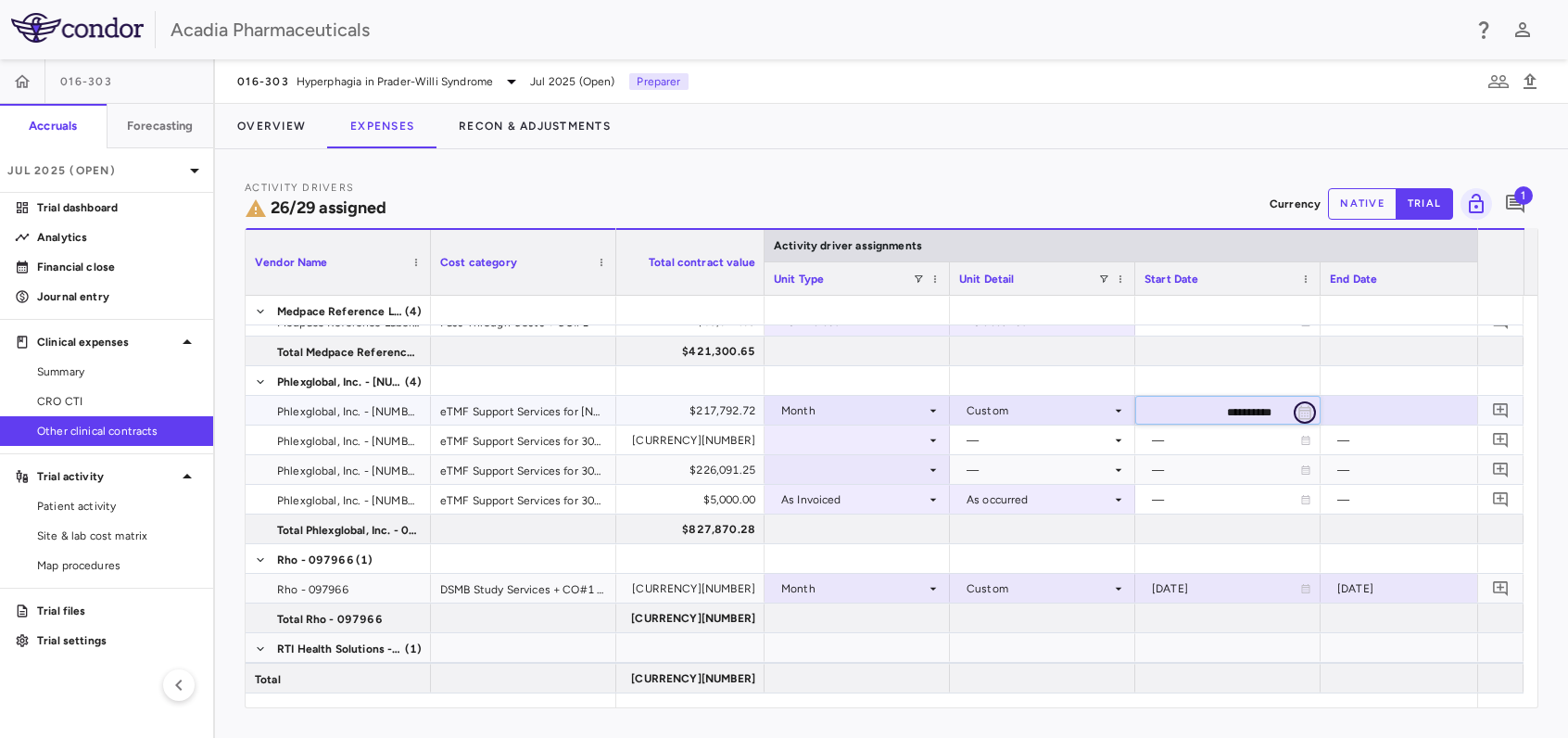 click 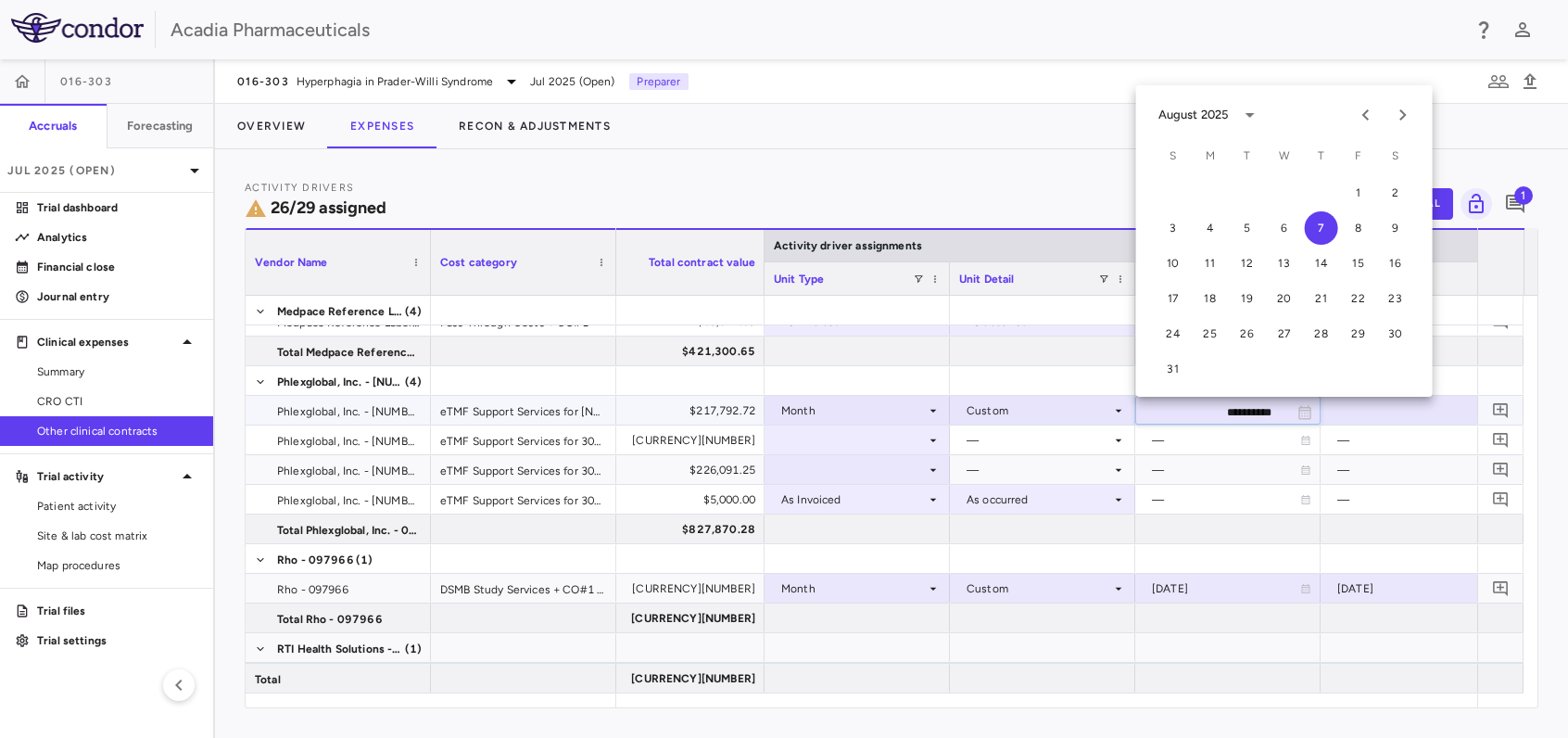 click on "**********" at bounding box center (1211, 412) 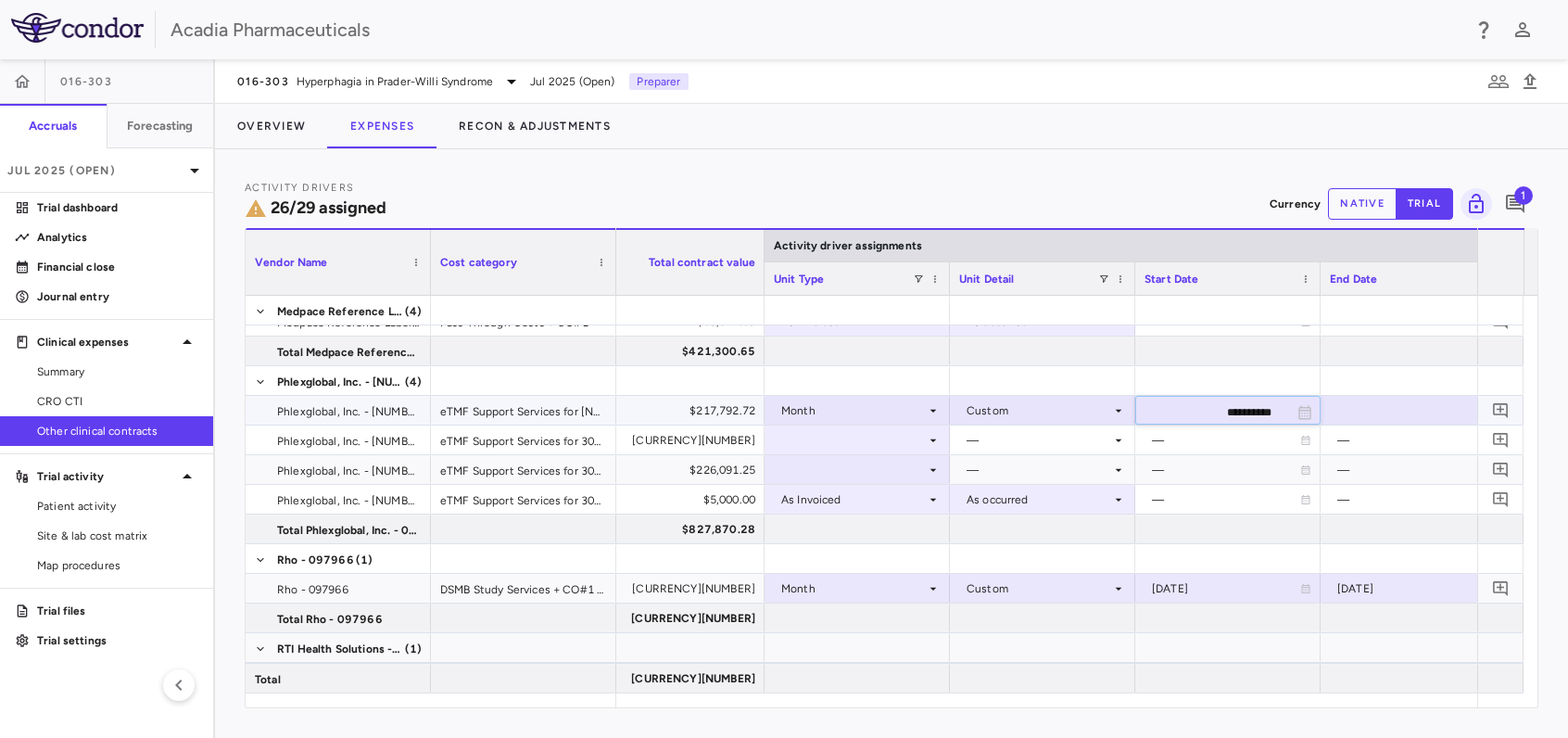 click on "**********" at bounding box center [1211, 412] 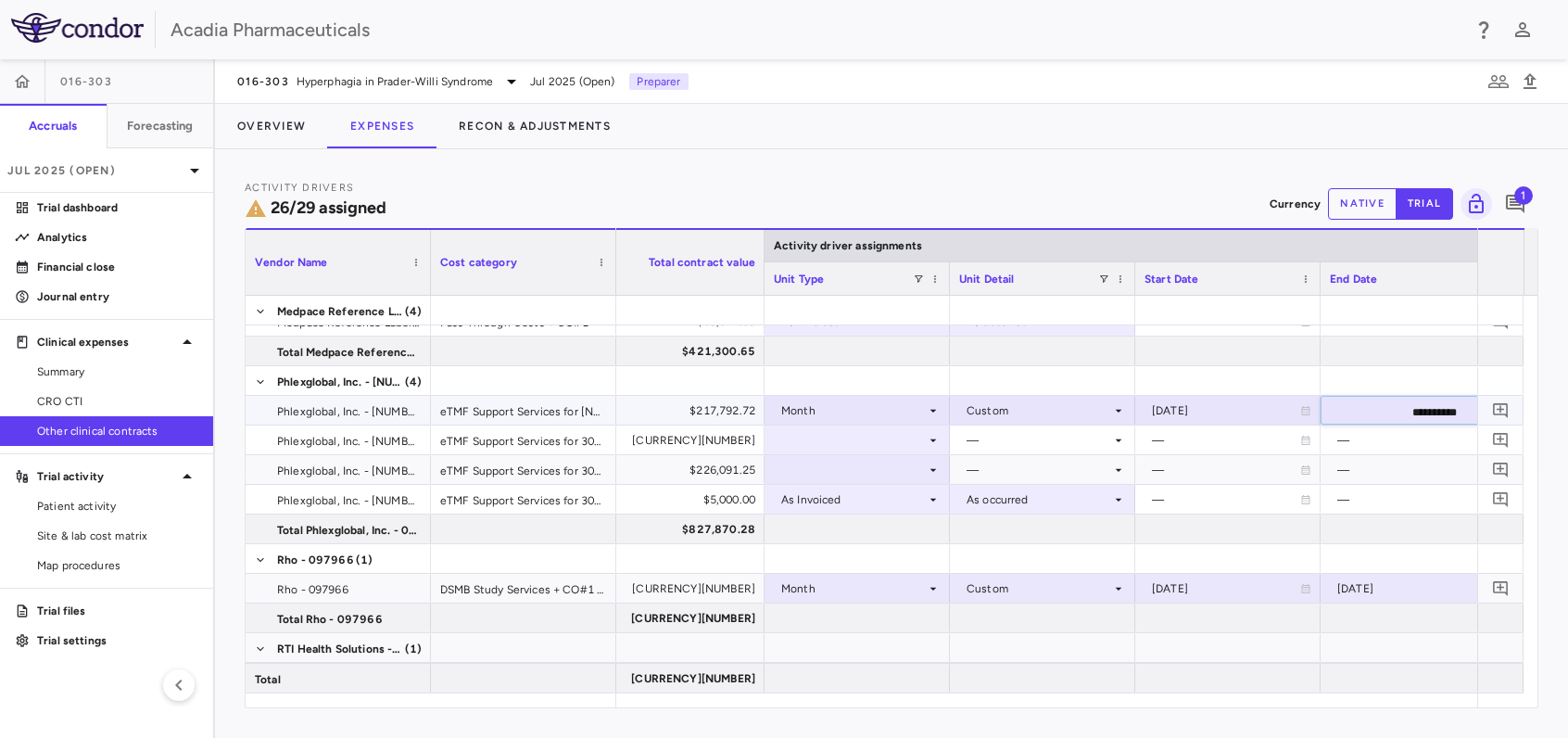 click on "**********" at bounding box center (1397, 412) 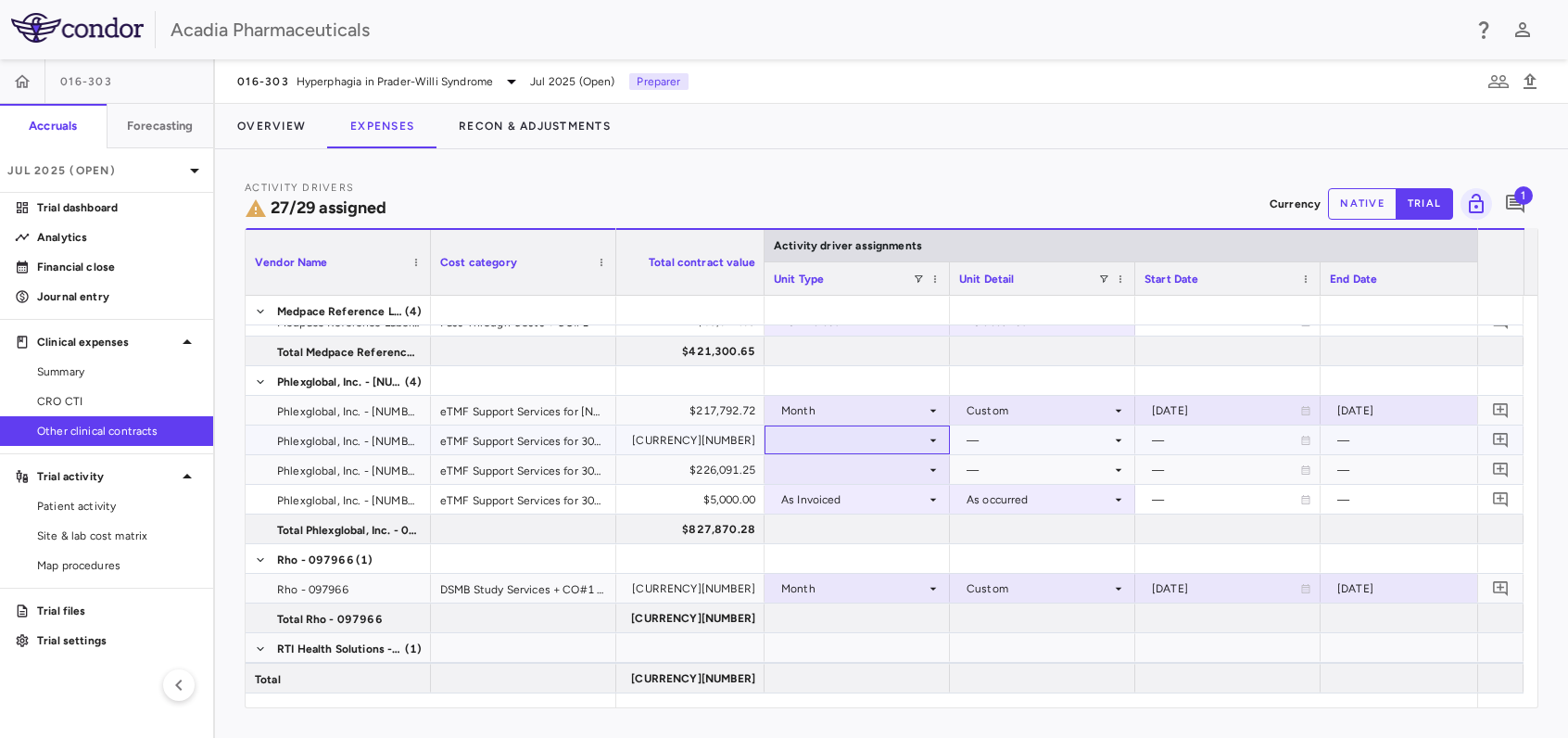 click at bounding box center (857, 439) 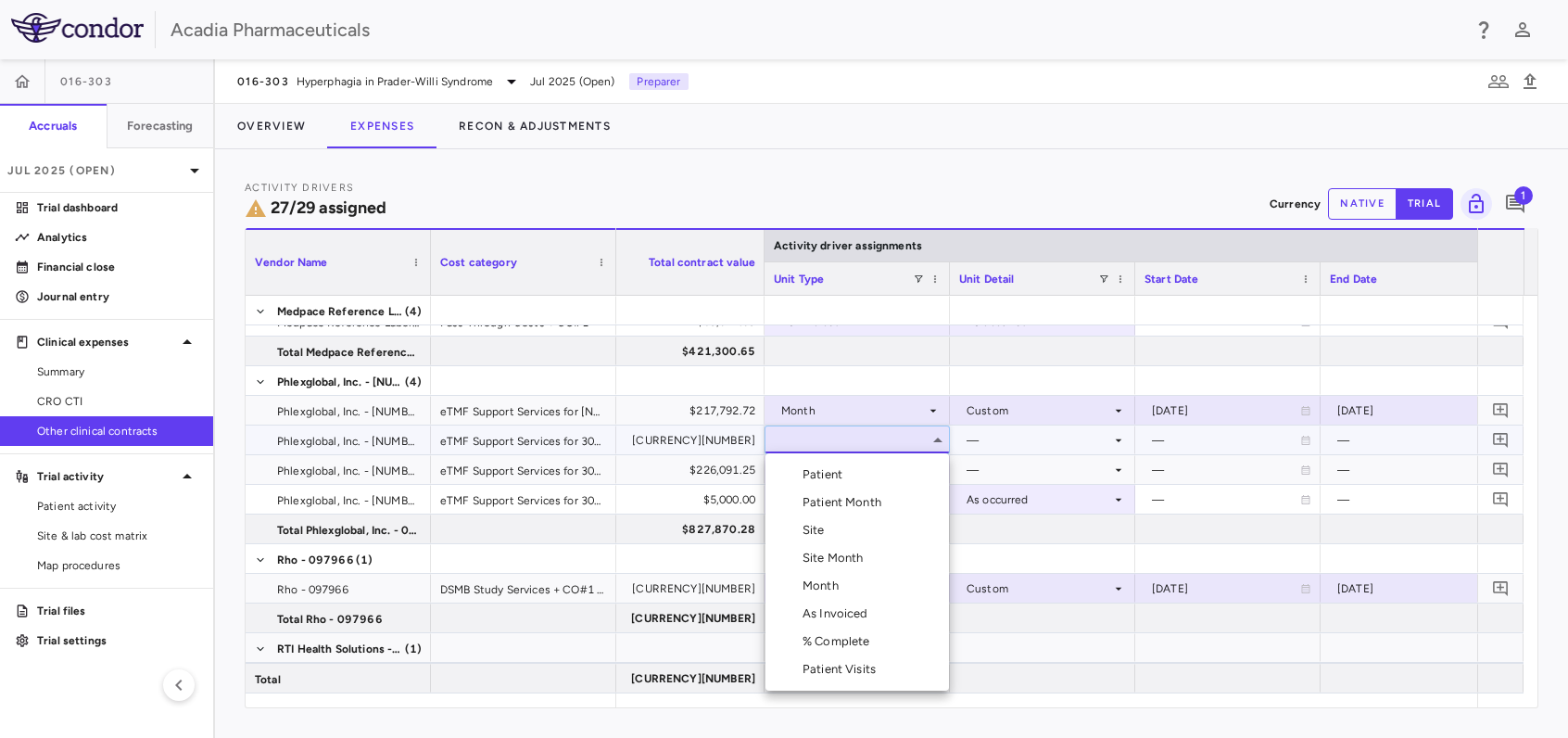 click on "Month" at bounding box center [857, 586] 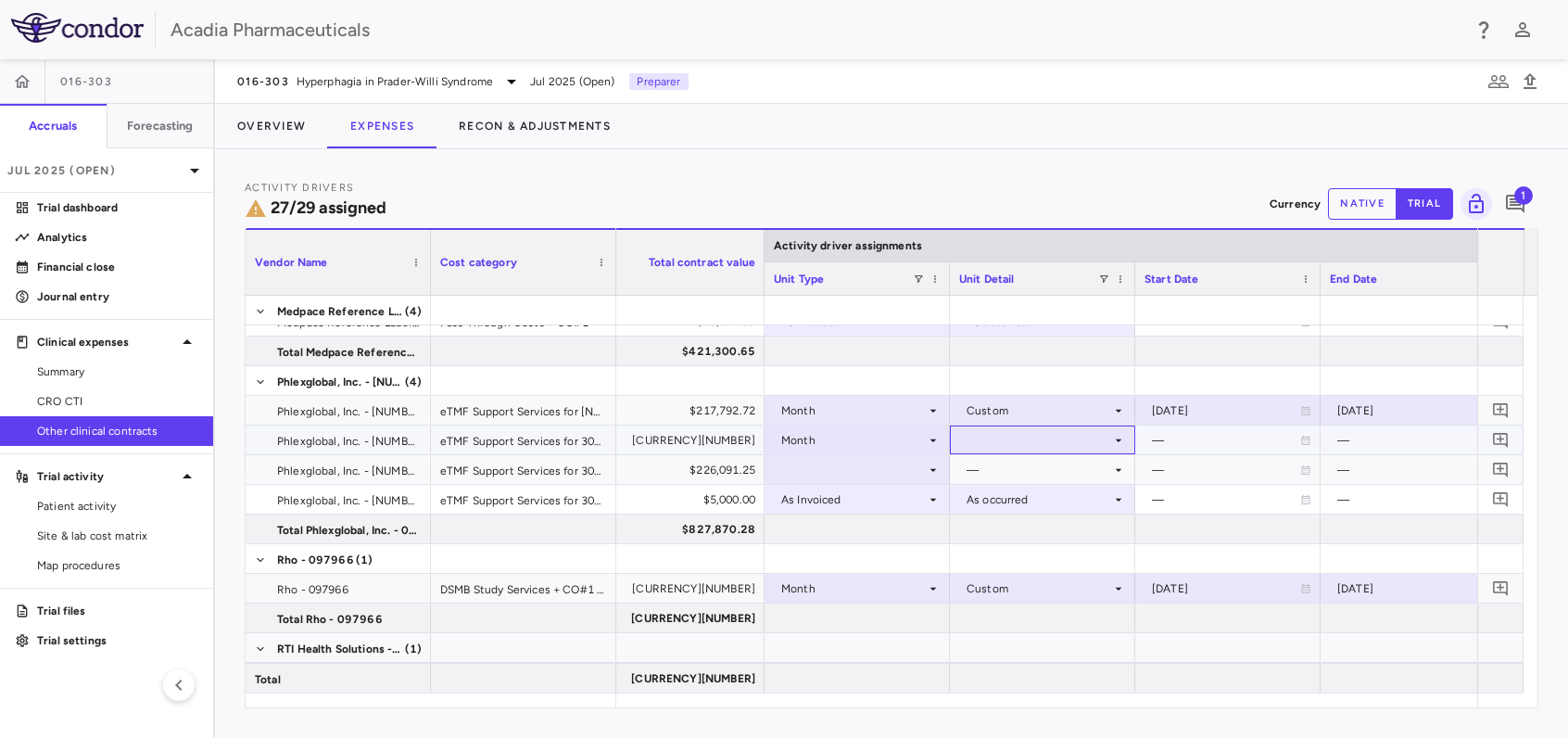 click at bounding box center (1043, 439) 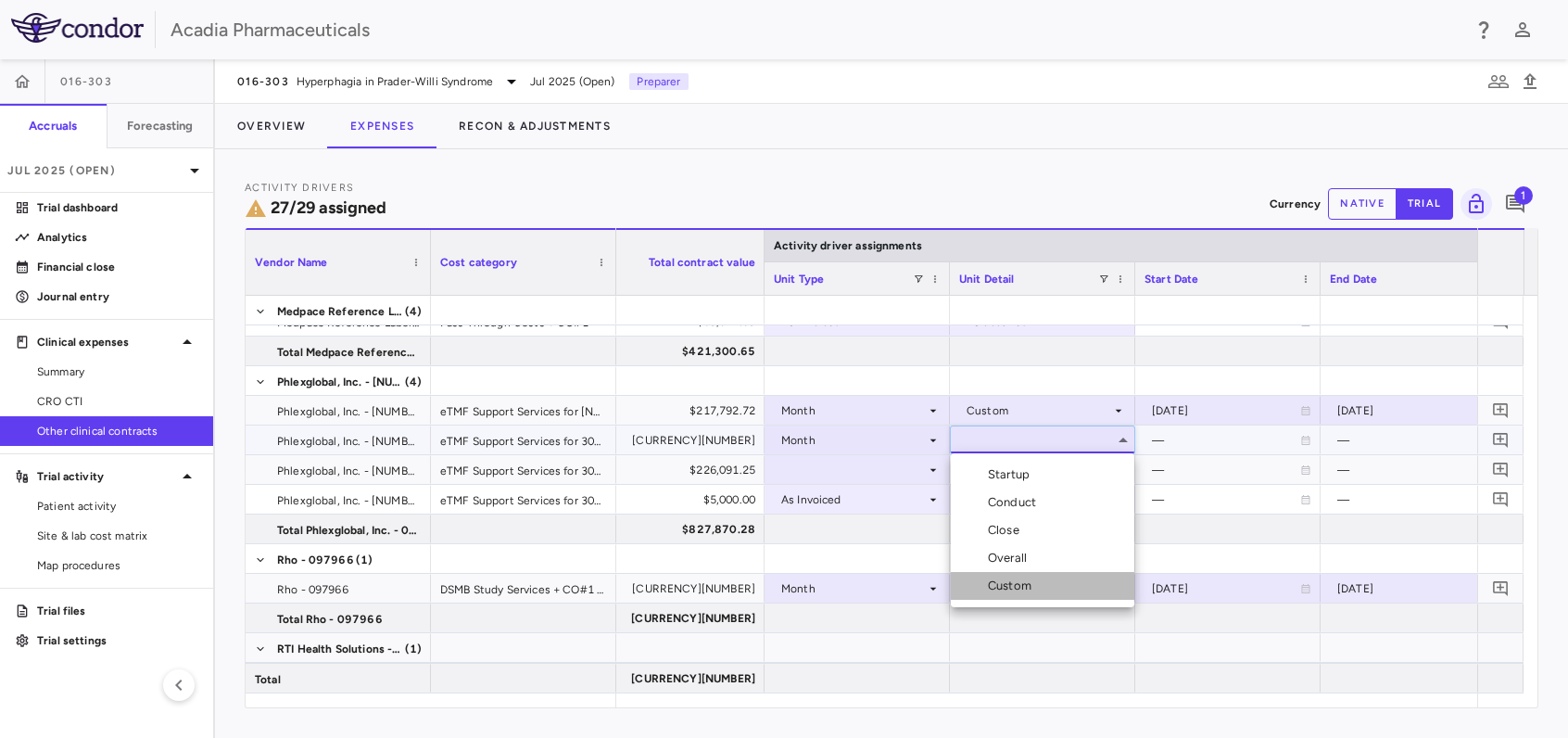 click on "Custom" at bounding box center [1013, 586] 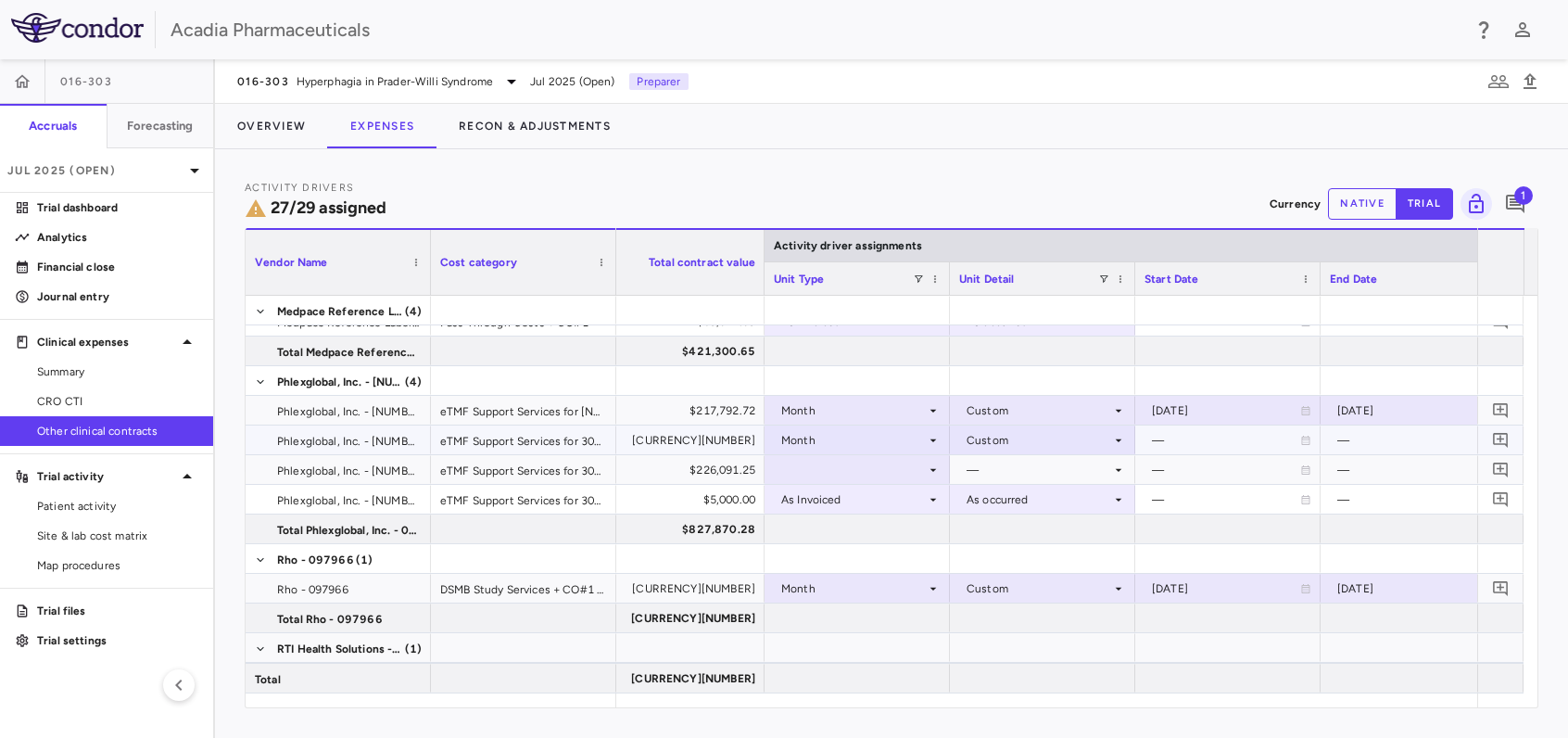 click on "—" at bounding box center [1226, 440] 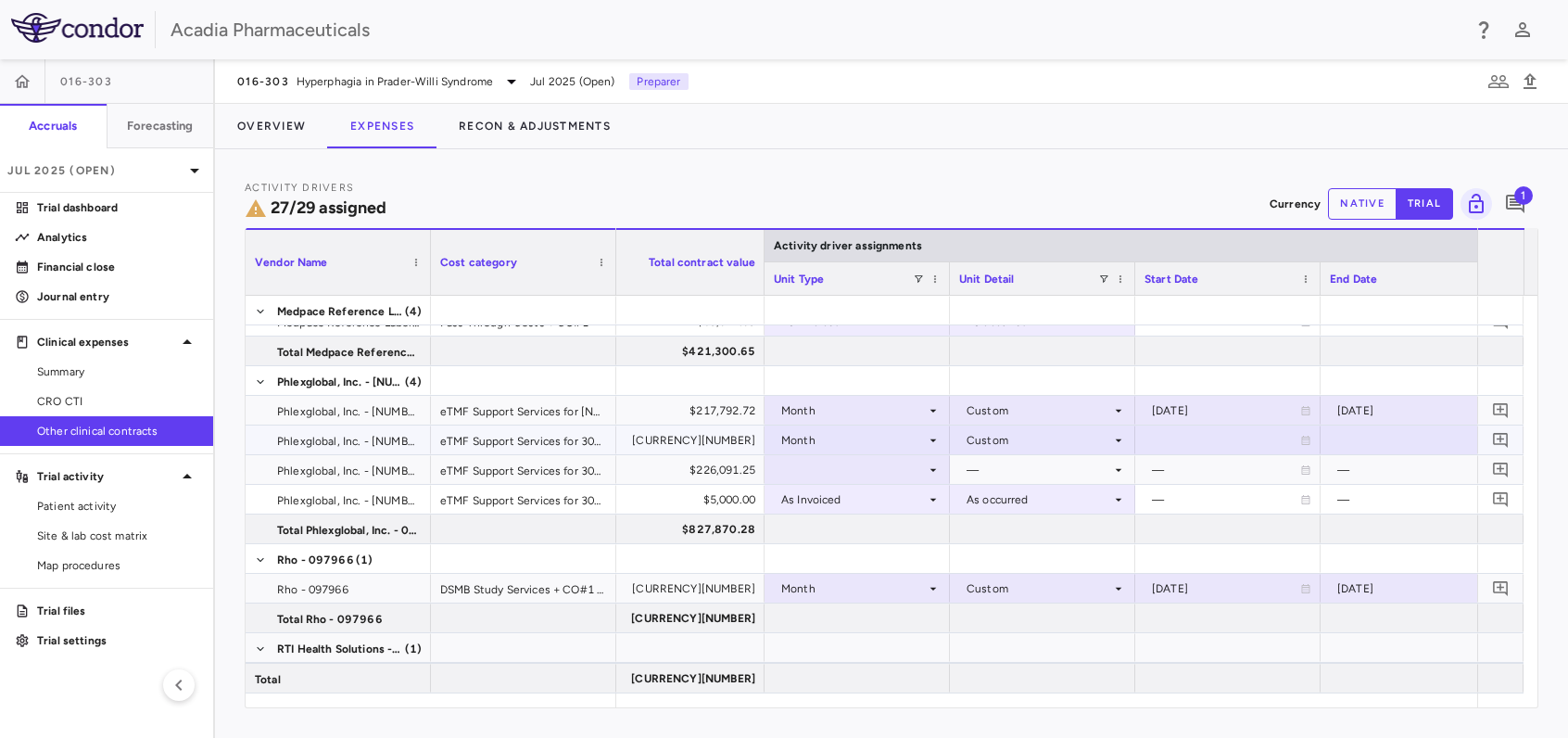 click at bounding box center (1228, 439) 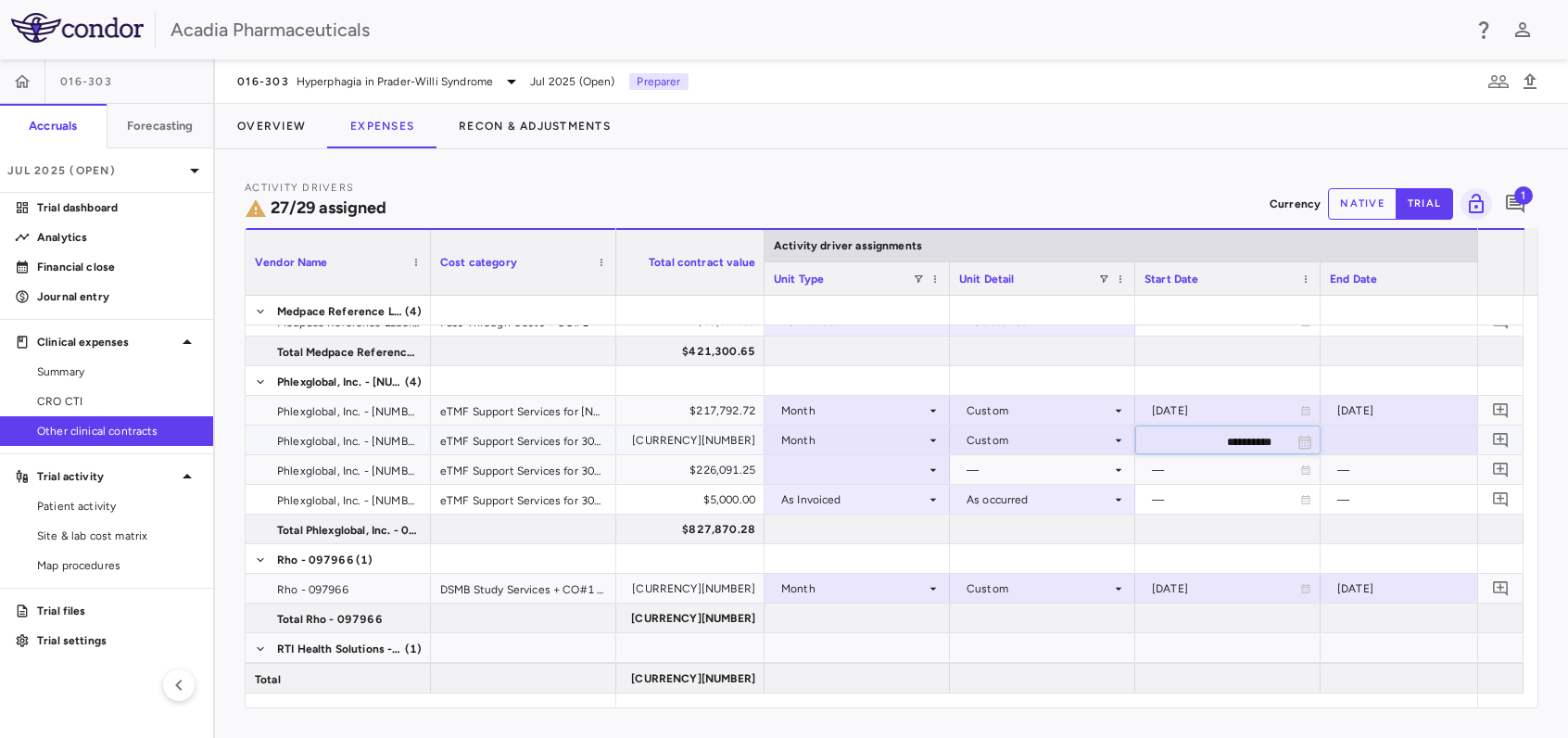 click on "**********" at bounding box center (1211, 441) 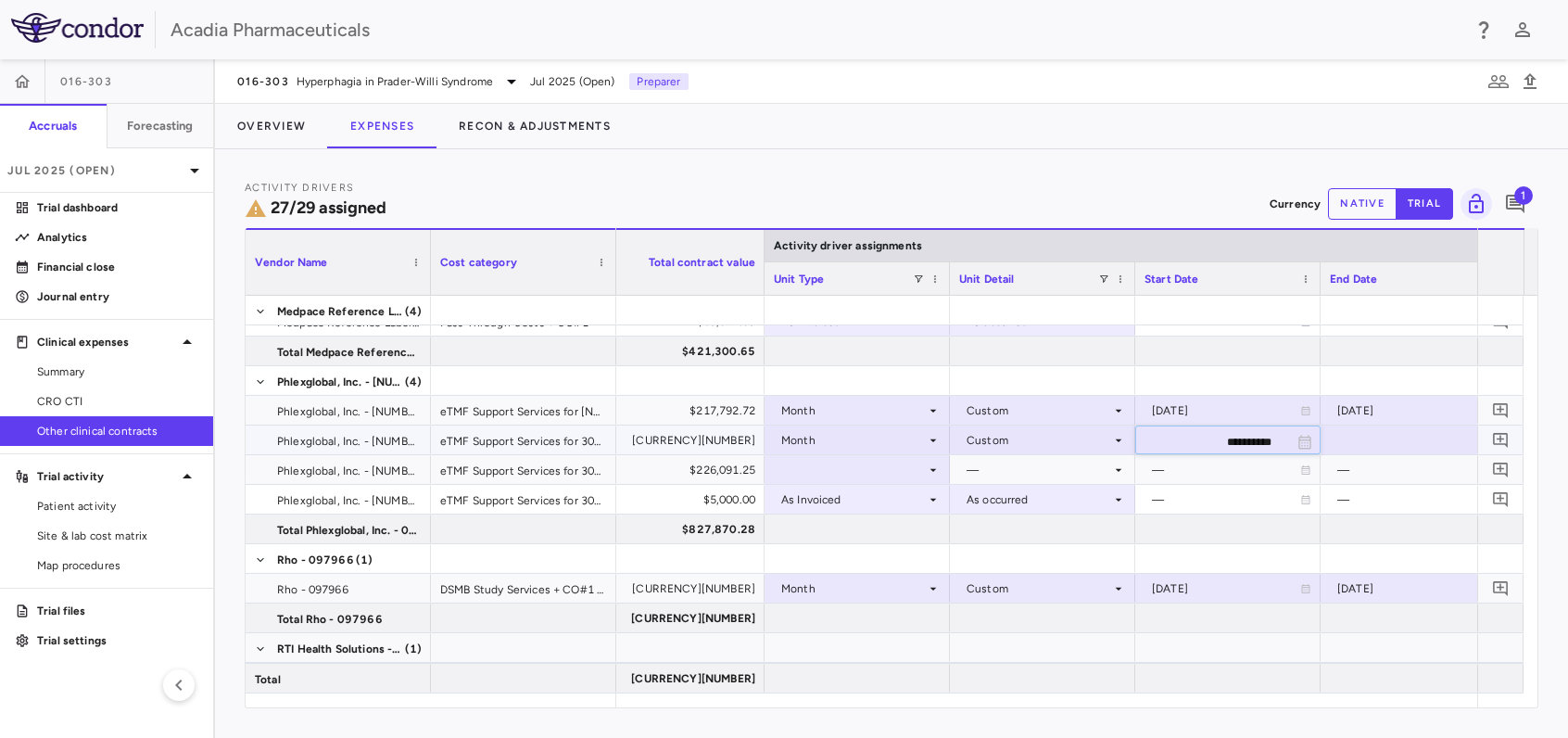 type on "**********" 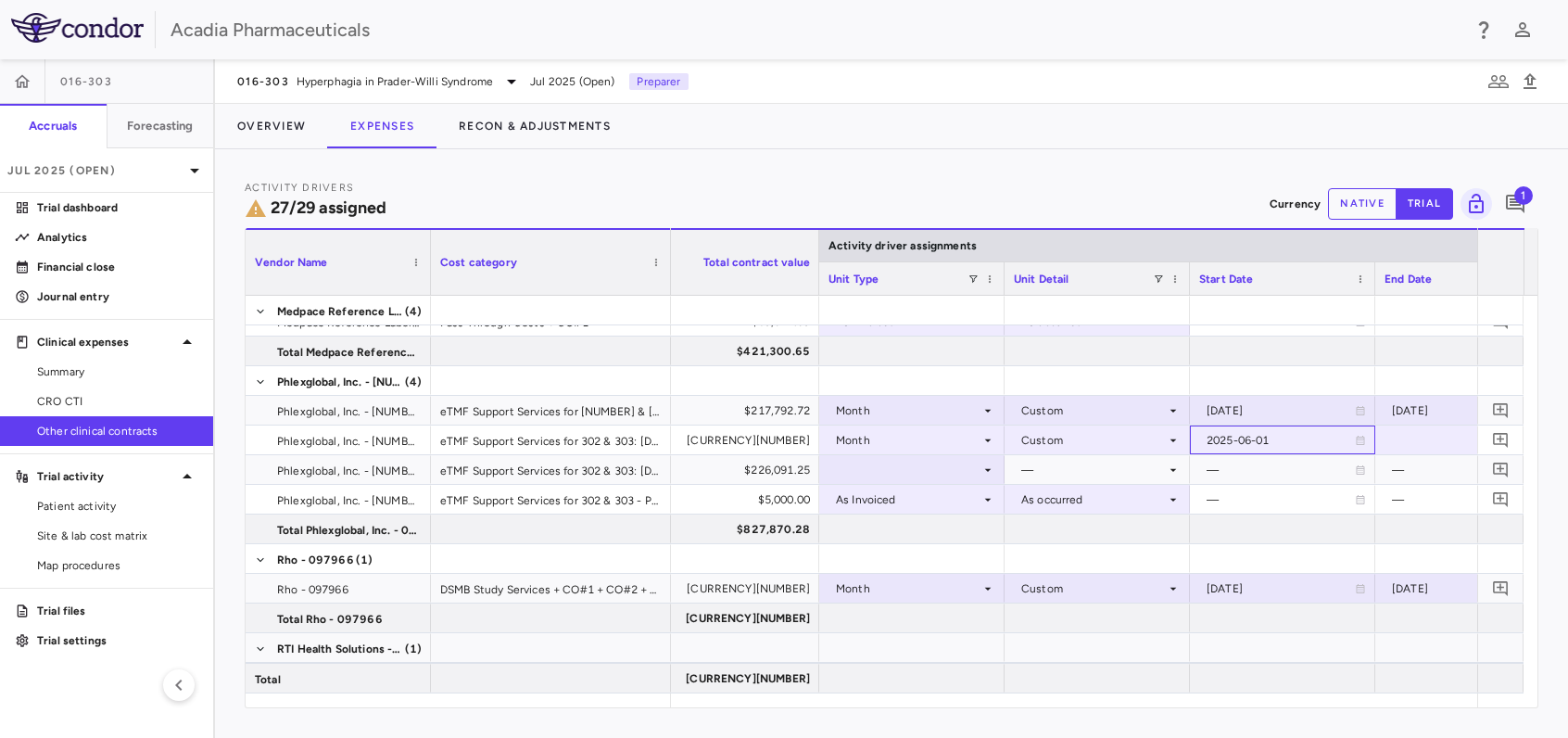 drag, startPoint x: 613, startPoint y: 250, endPoint x: 667, endPoint y: 251, distance: 54.00926 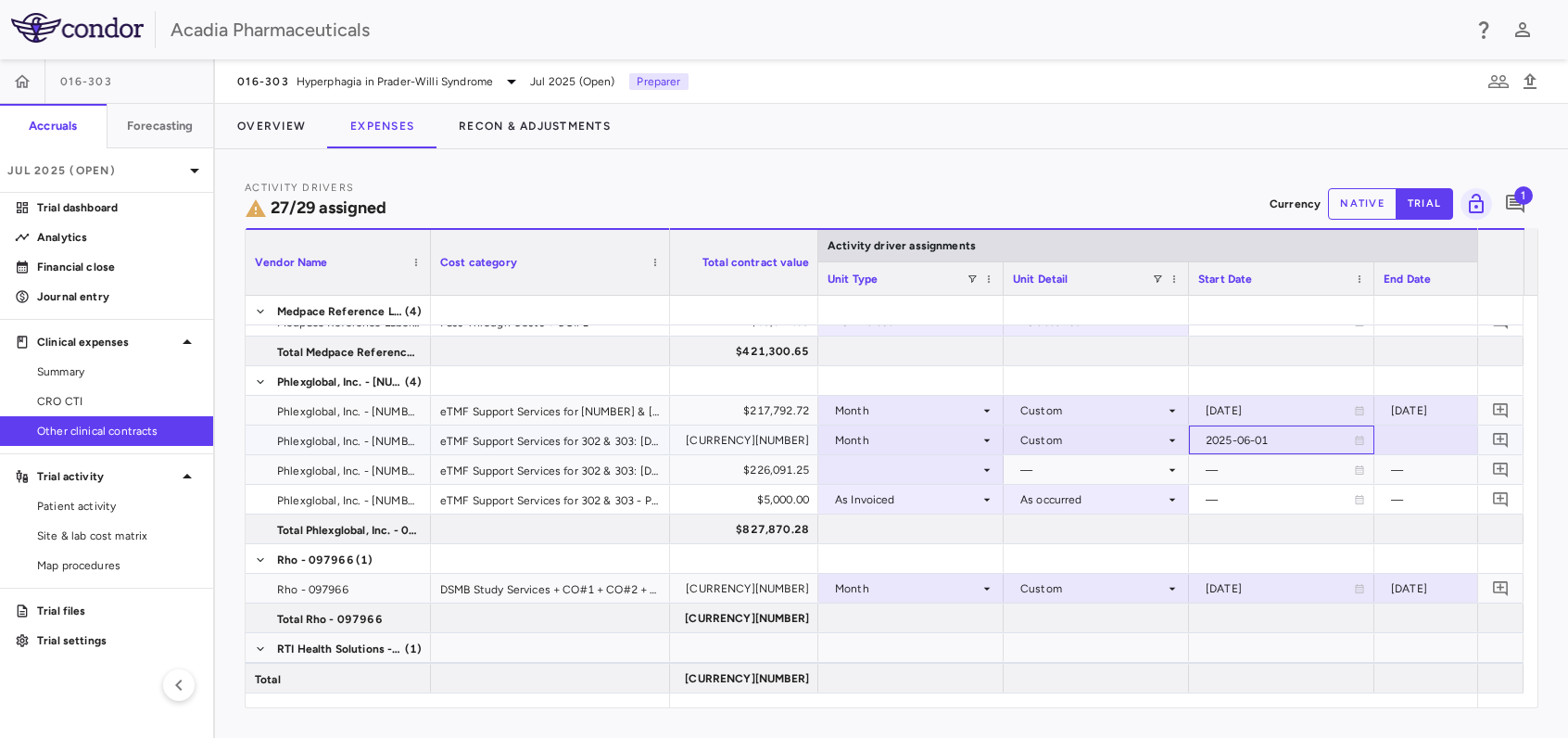 click at bounding box center [1467, 439] 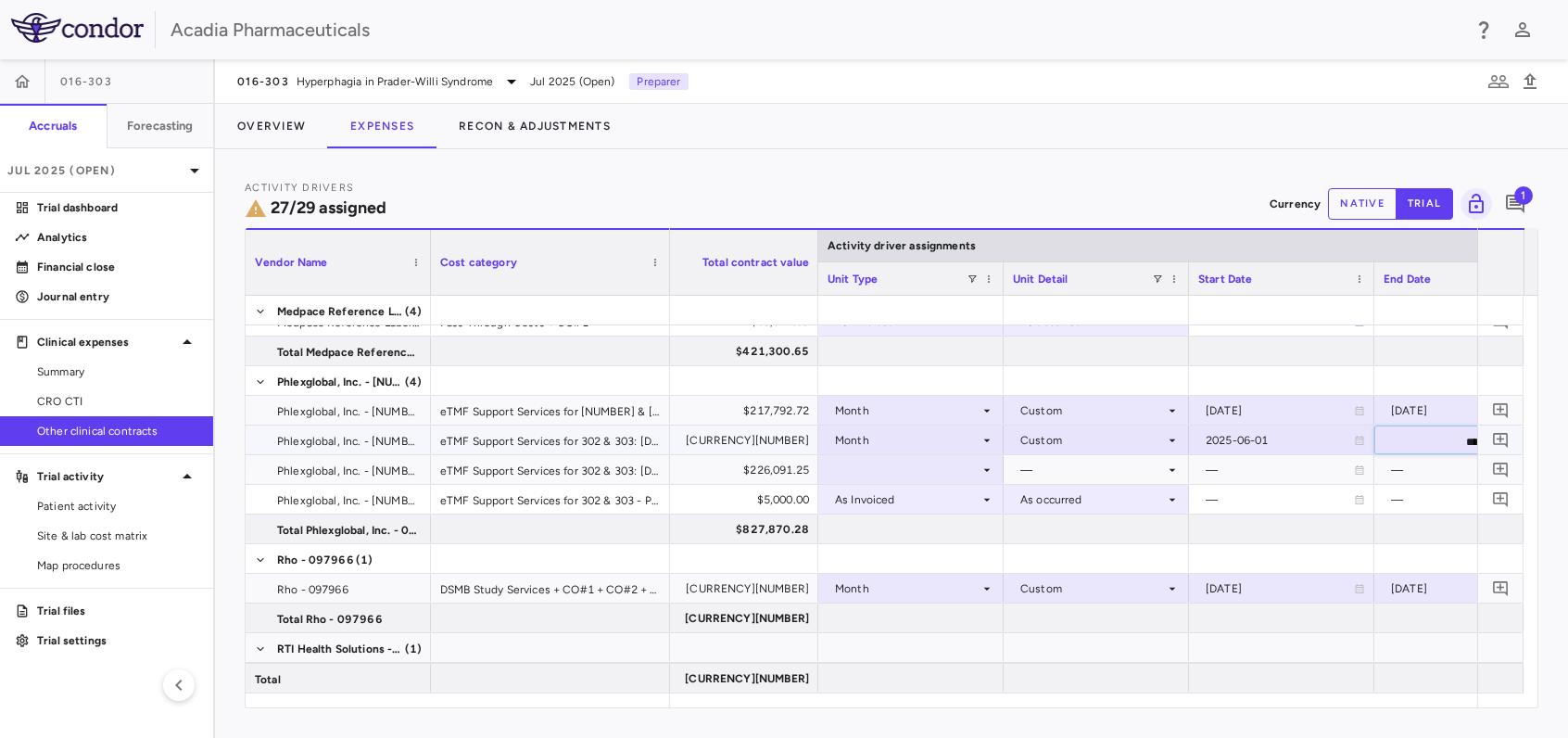 click on "**********" at bounding box center (1450, 441) 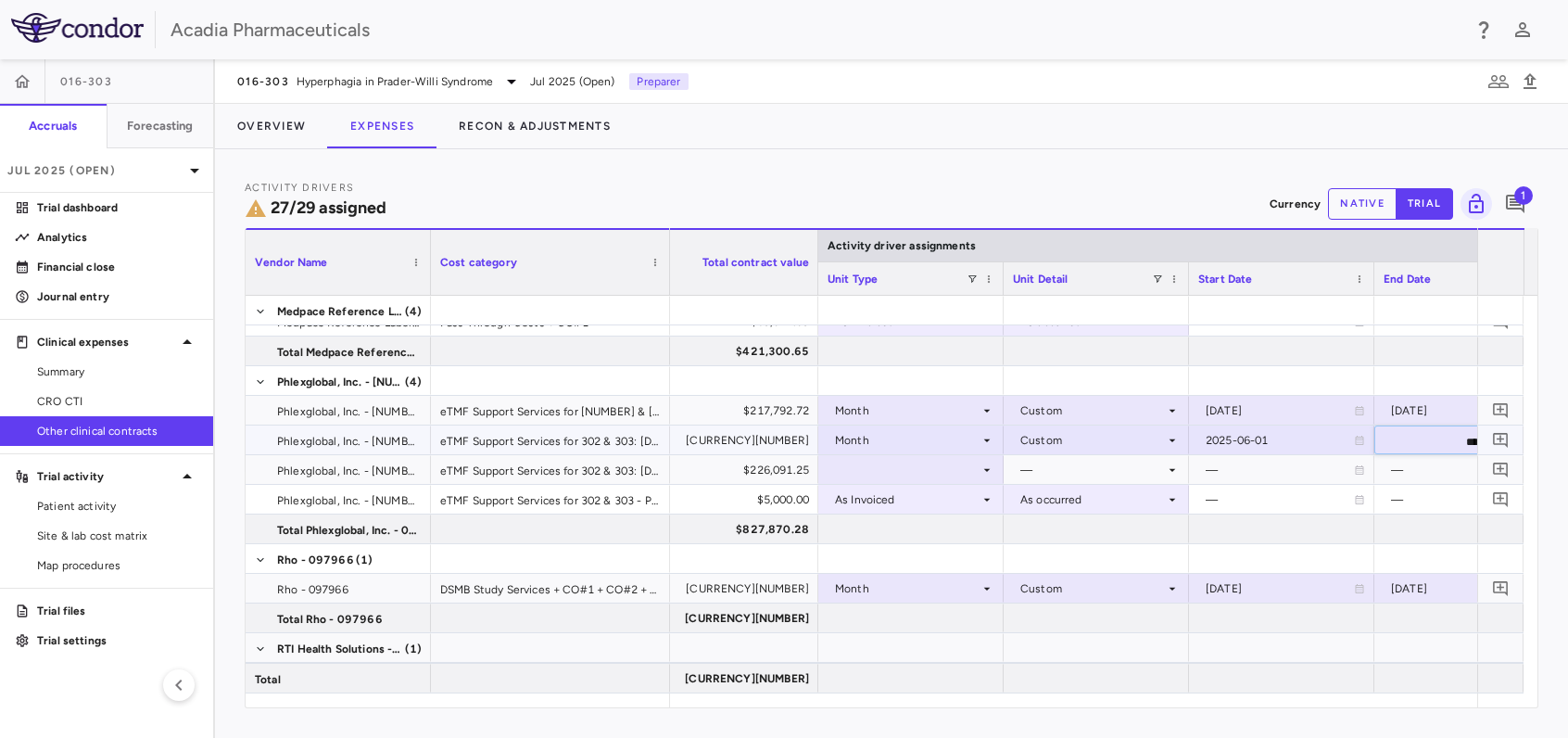 type on "**********" 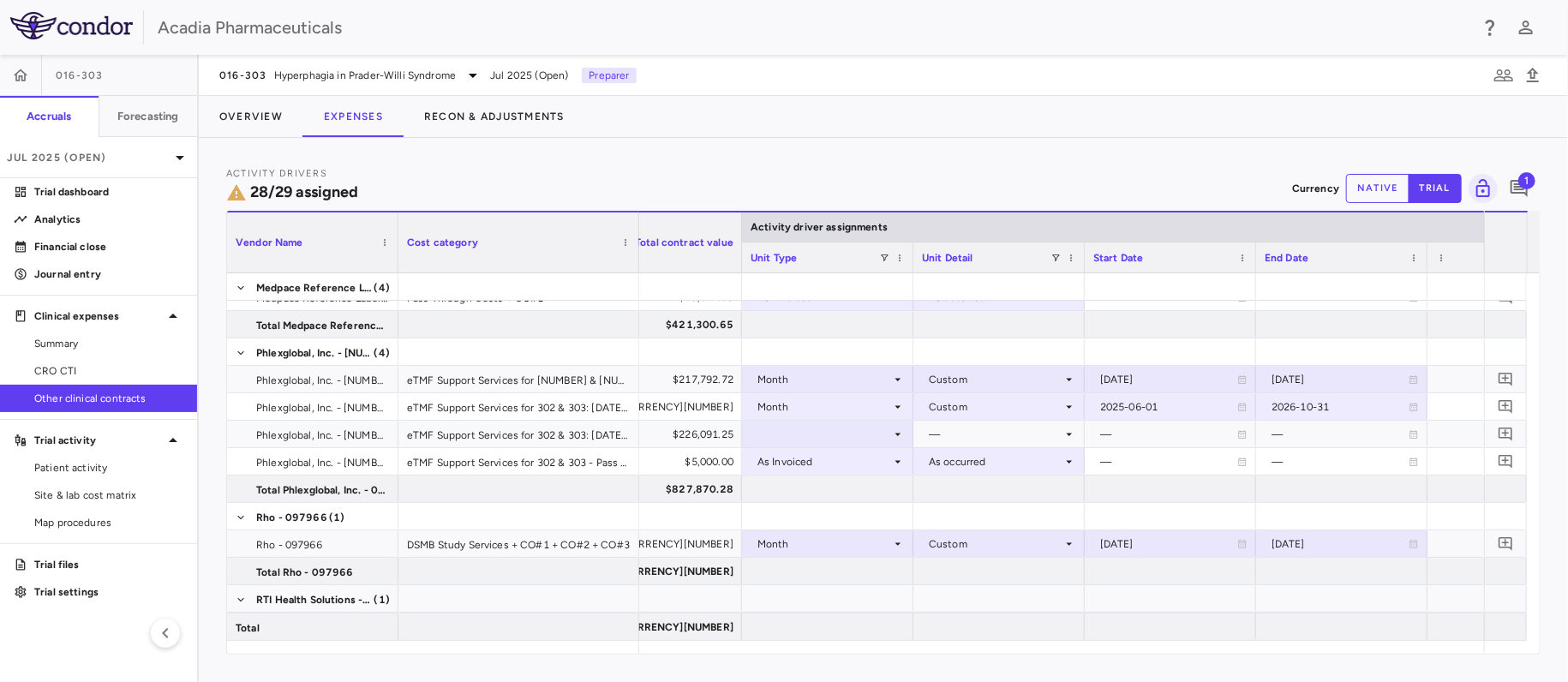 drag, startPoint x: 618, startPoint y: 219, endPoint x: 637, endPoint y: 218, distance: 19.026298 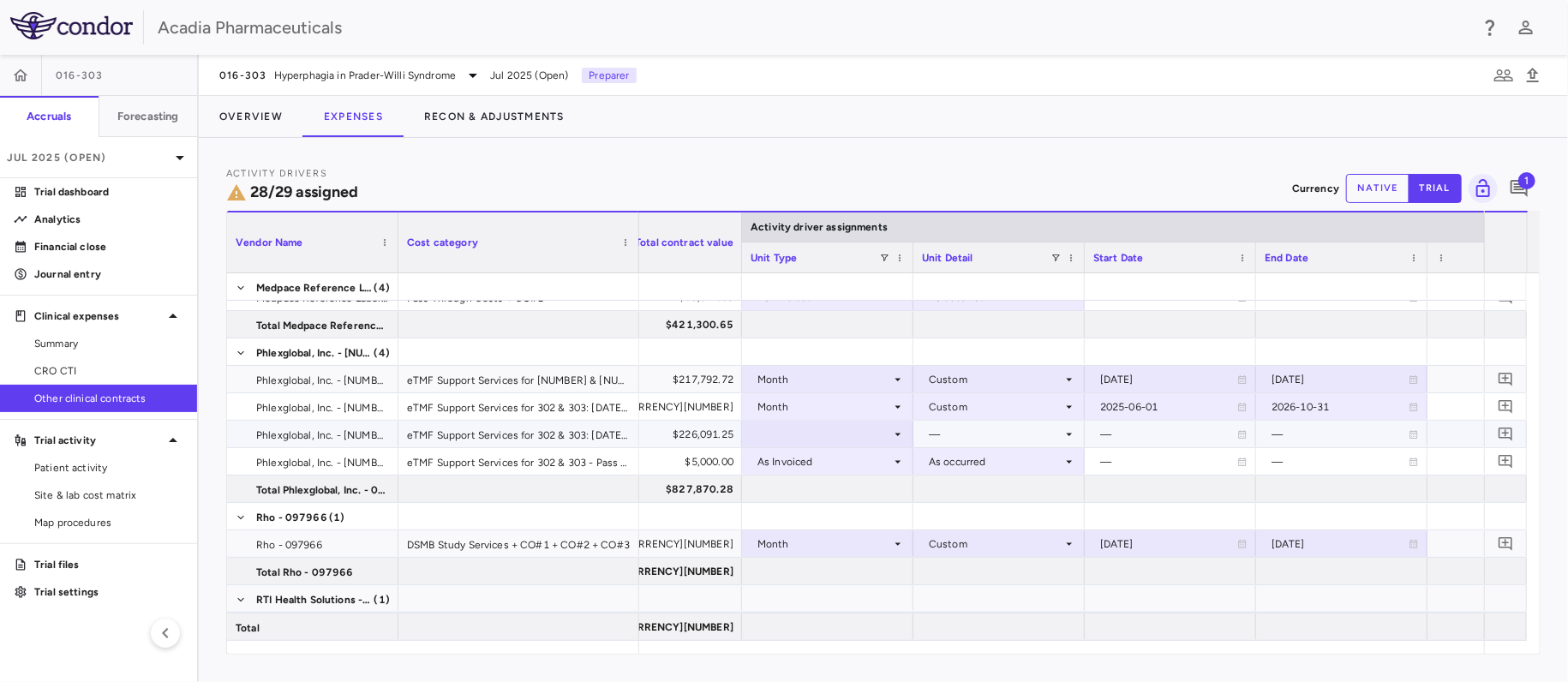 click at bounding box center [828, 434] 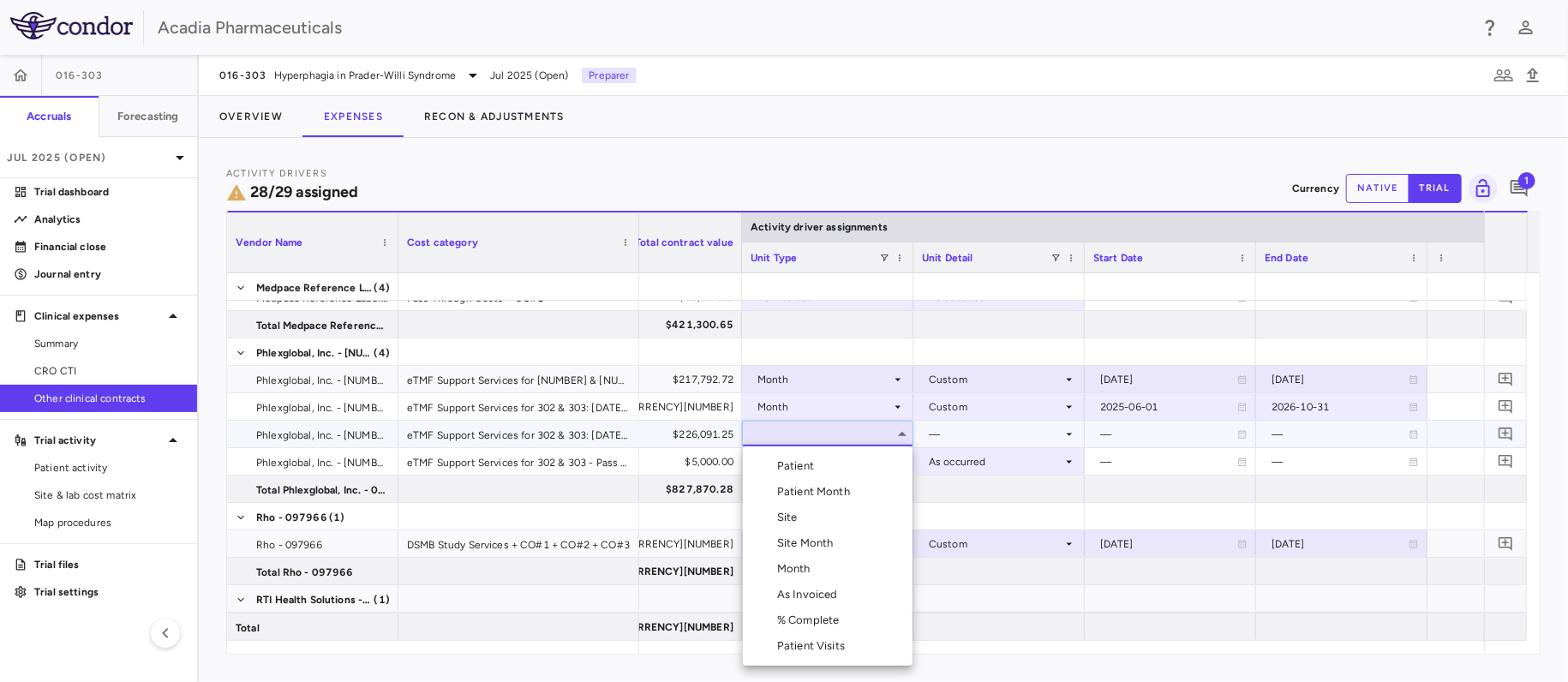 click on "Month" at bounding box center [828, 569] 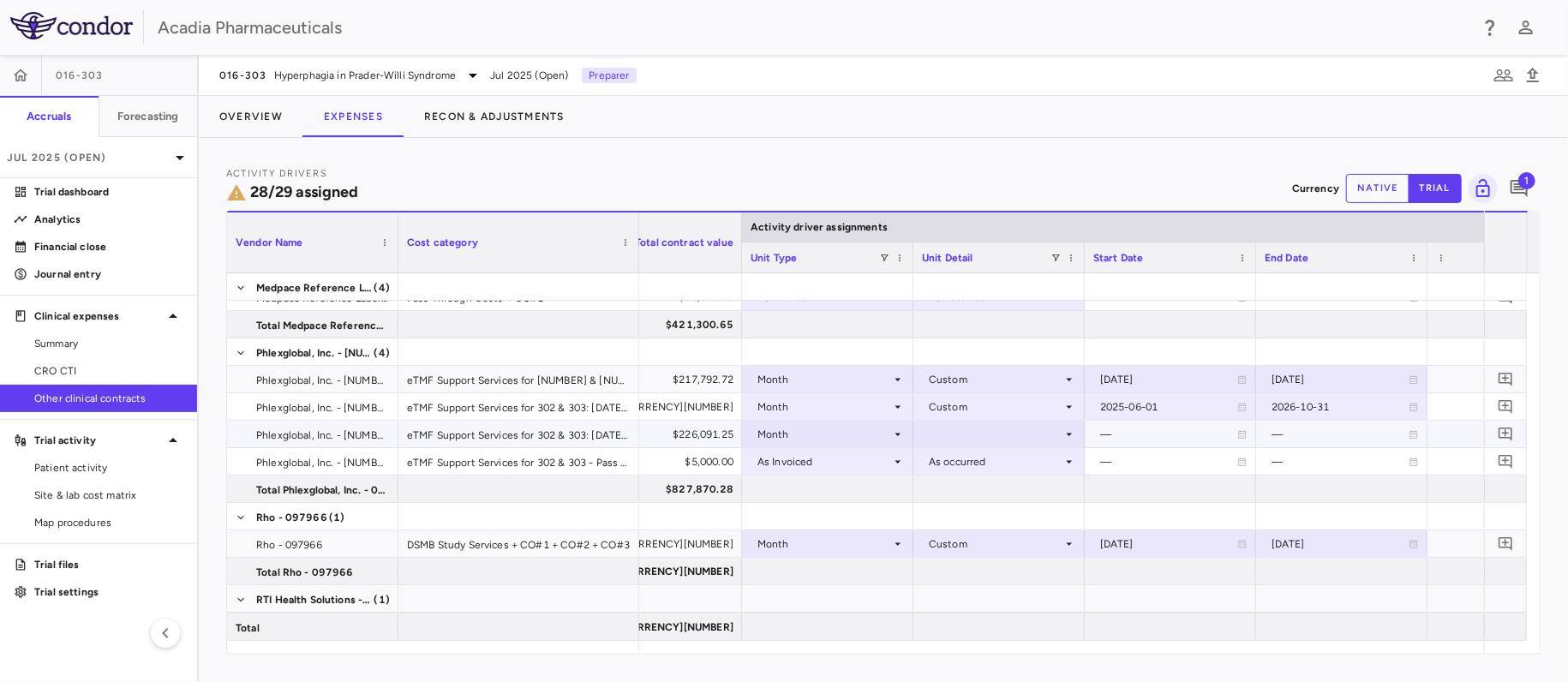 click at bounding box center (999, 434) 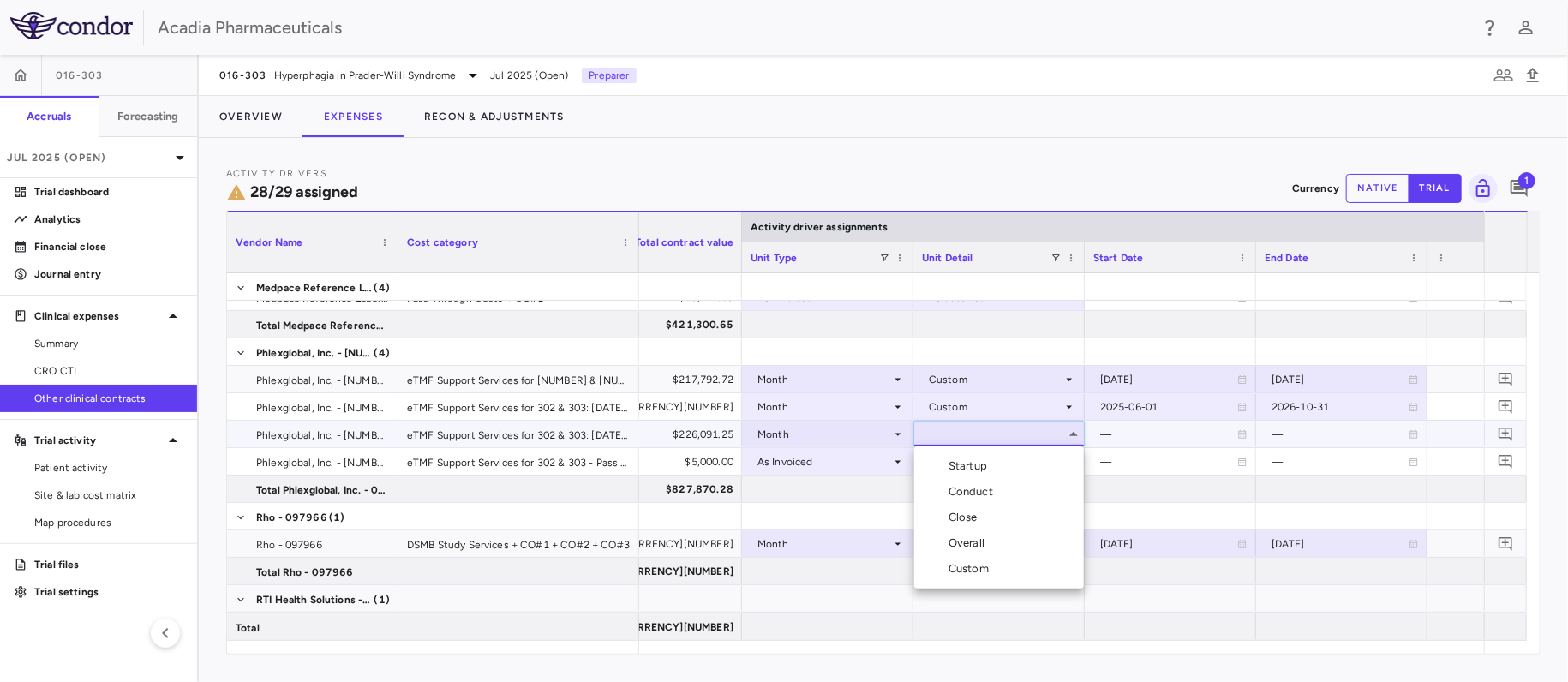 click on "Custom" at bounding box center [972, 569] 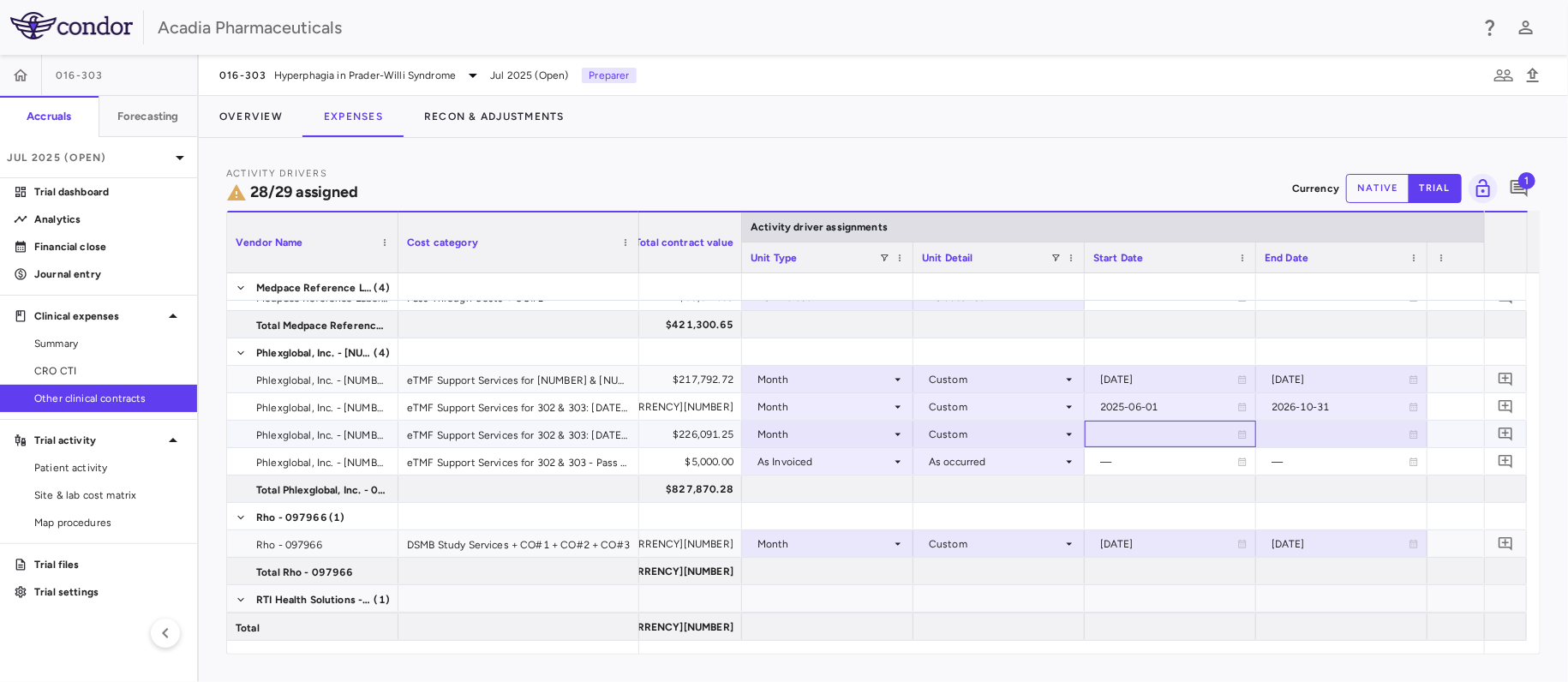 click at bounding box center [1170, 434] 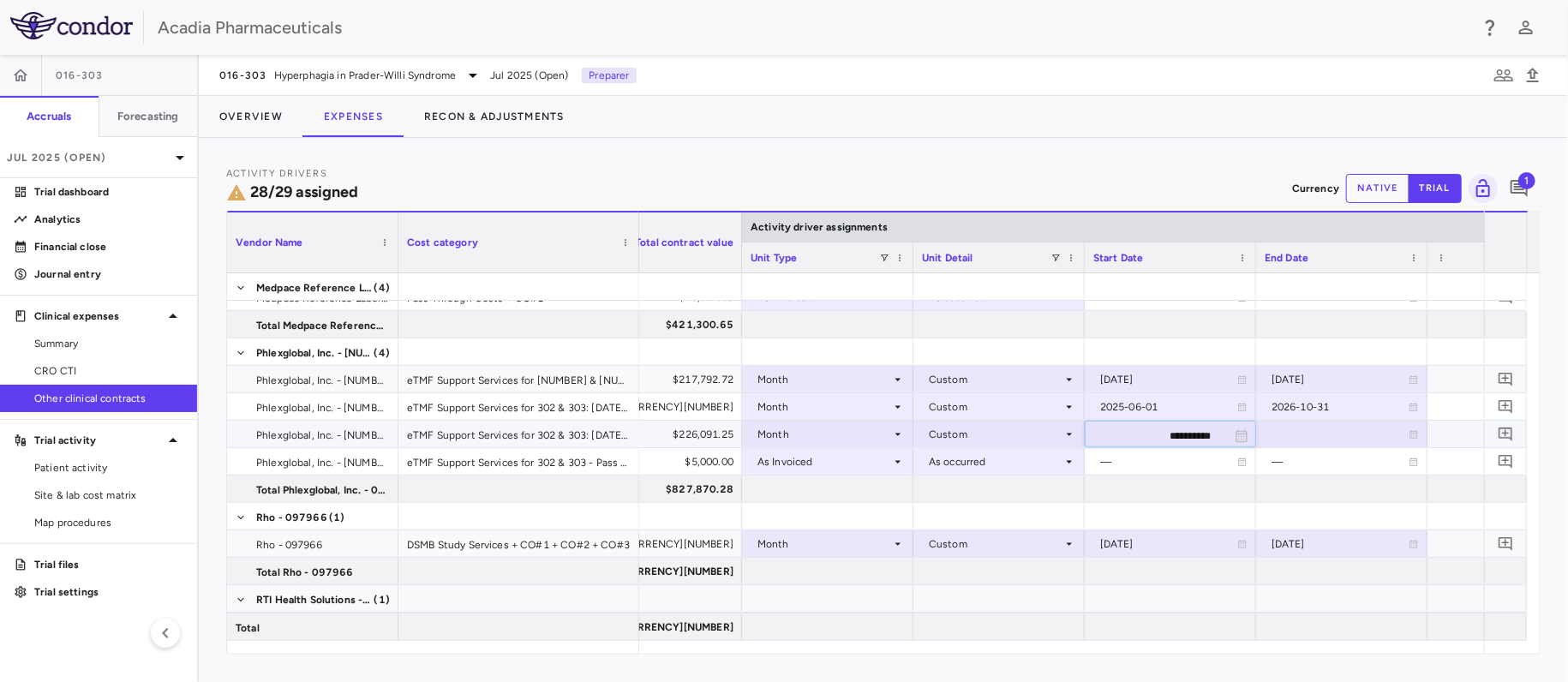 click on "**********" at bounding box center (1155, 435) 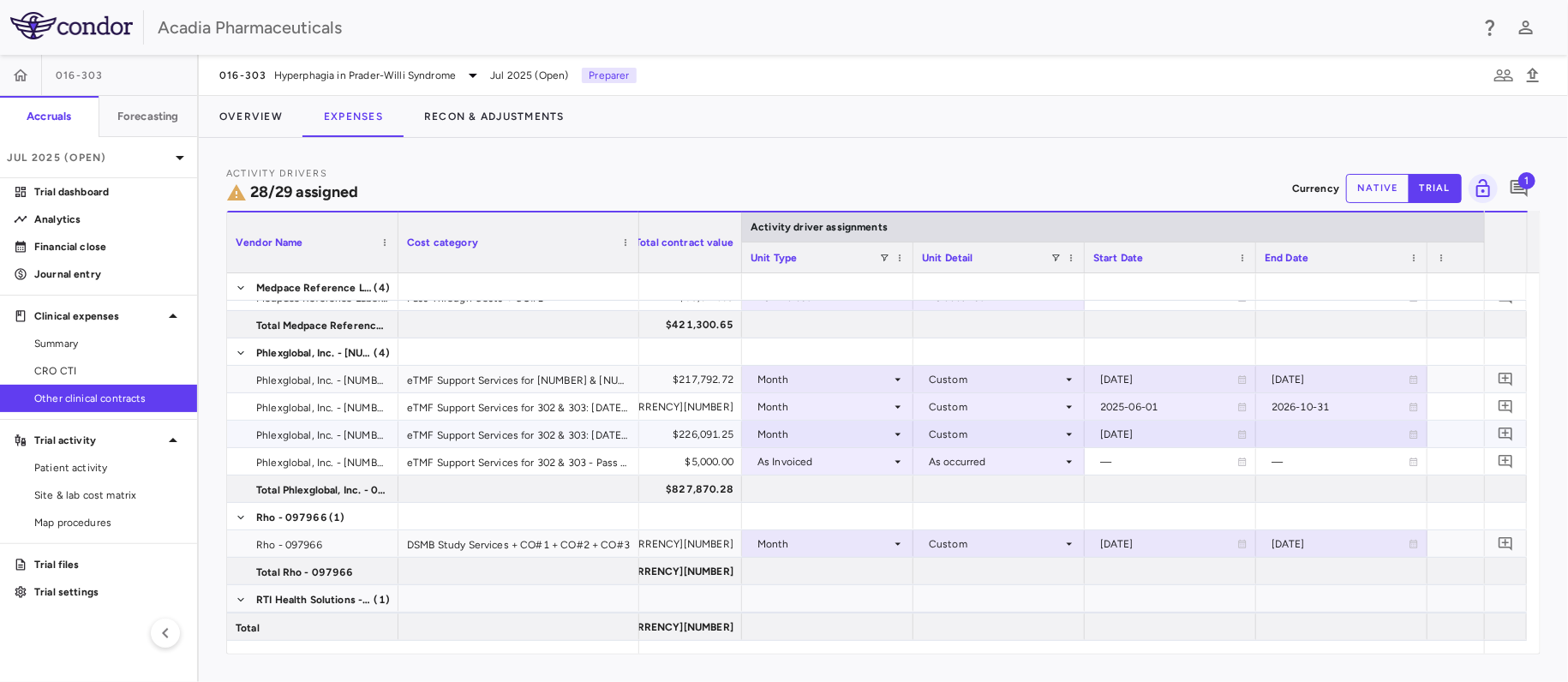 click at bounding box center [1342, 434] 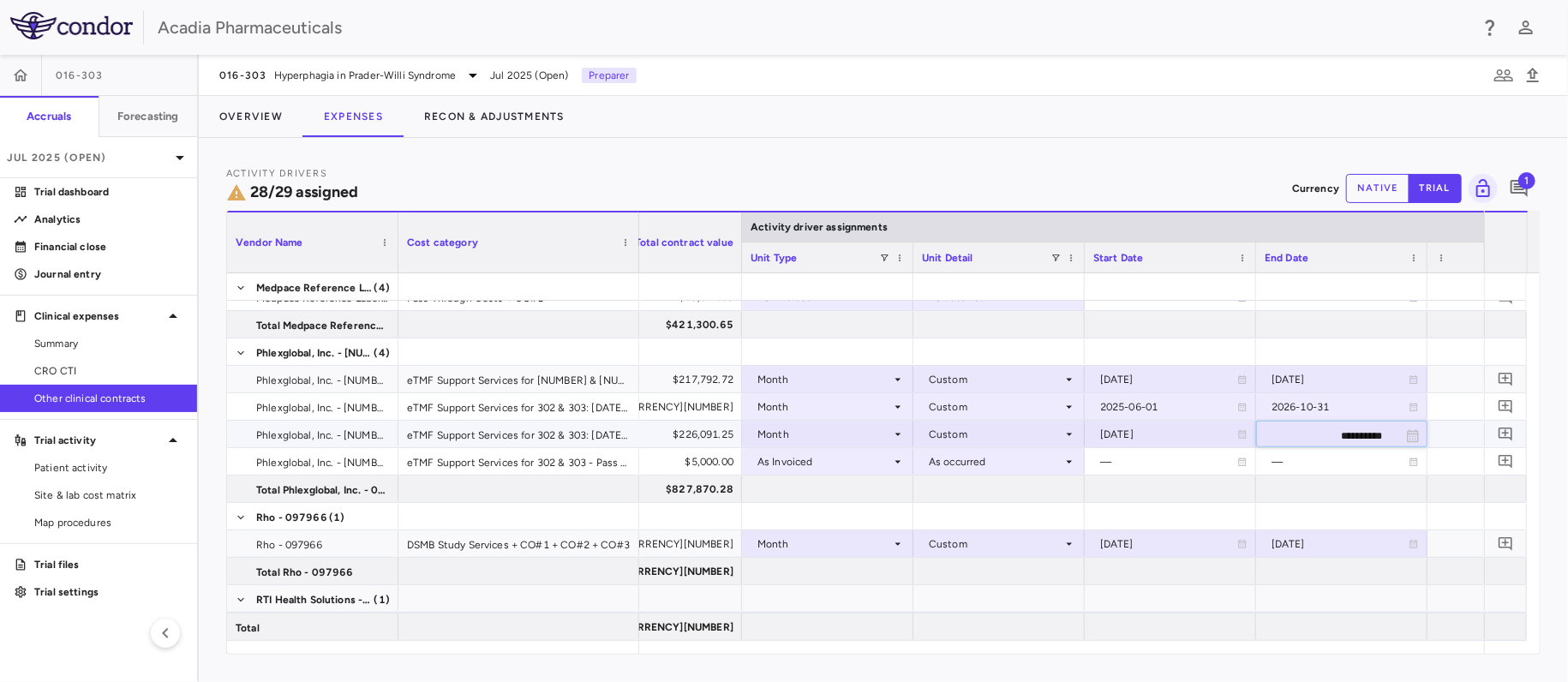 click on "**********" at bounding box center (1326, 435) 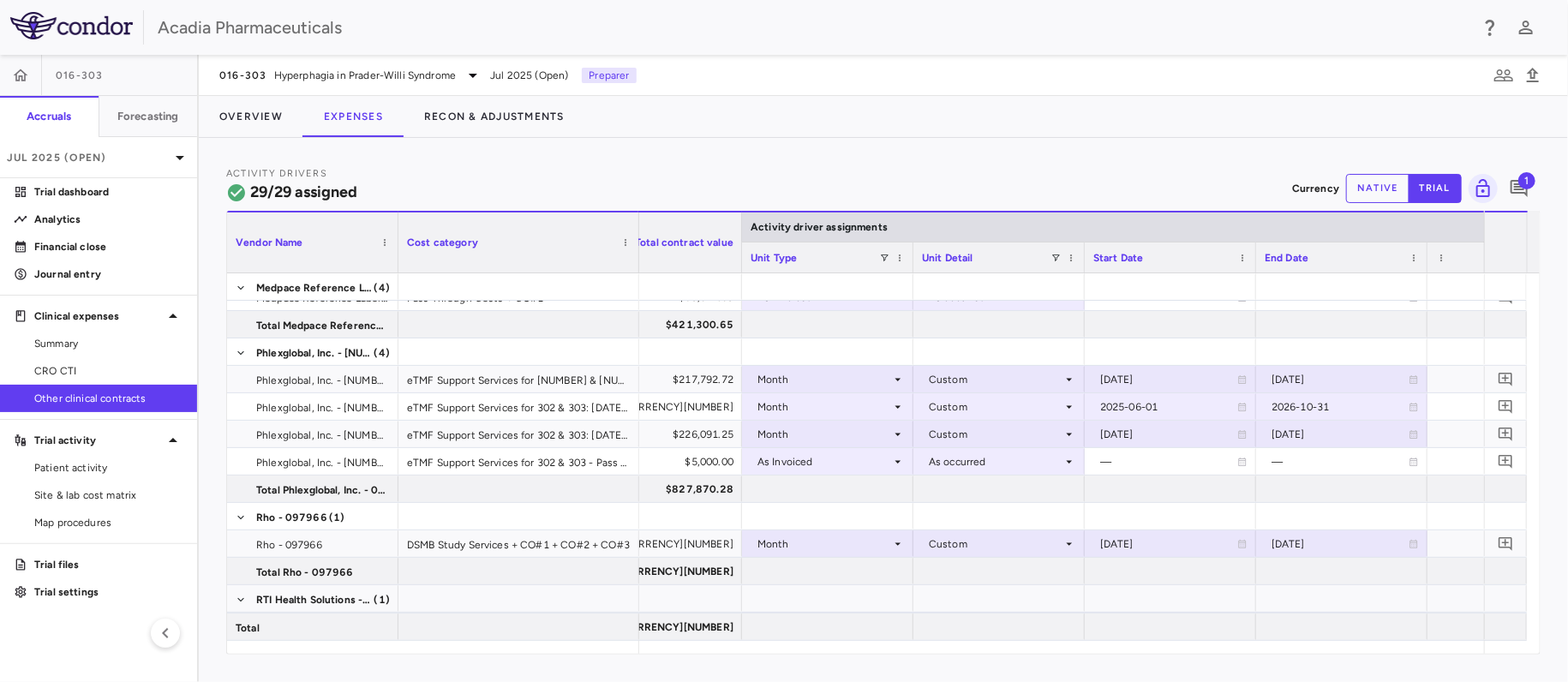 scroll, scrollTop: 0, scrollLeft: 504, axis: horizontal 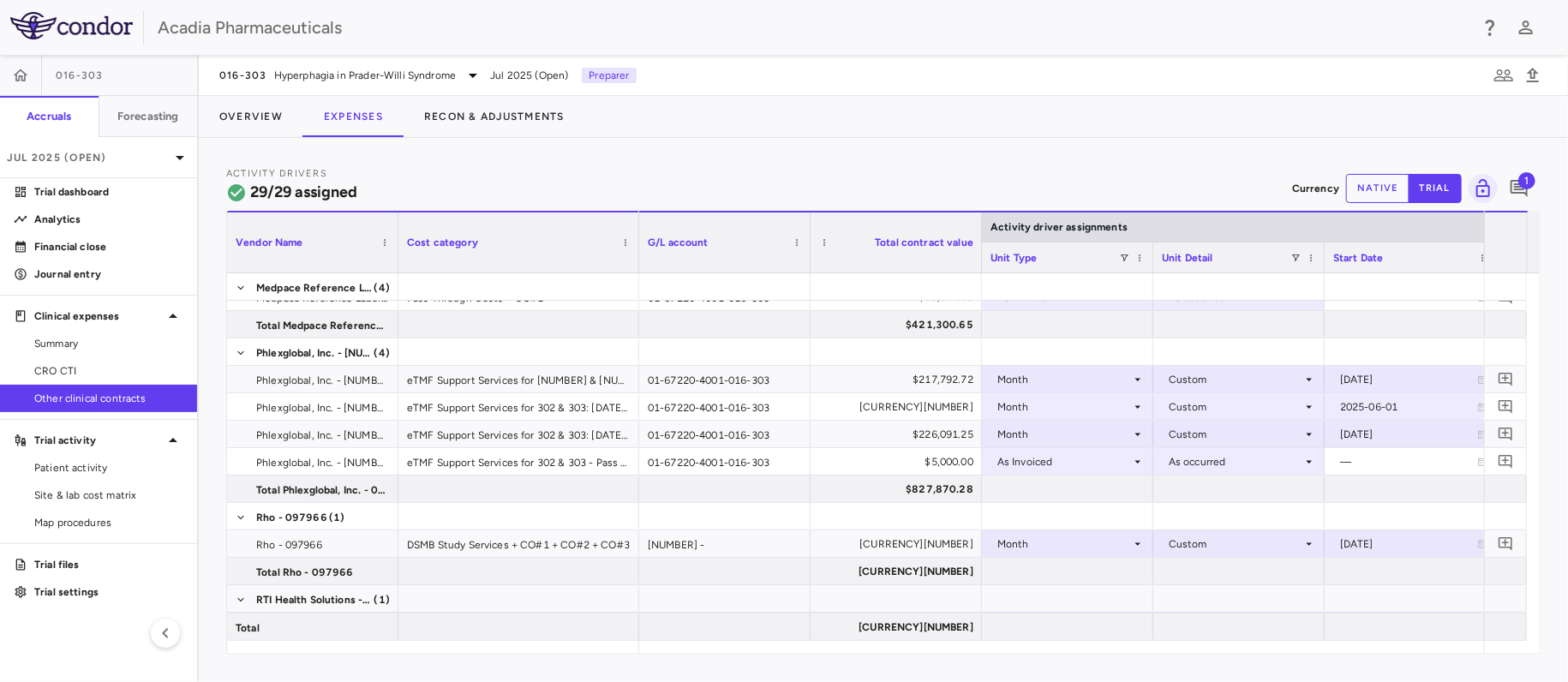 click on "Overview Expenses Recon & Adjustments" at bounding box center (883, 117) 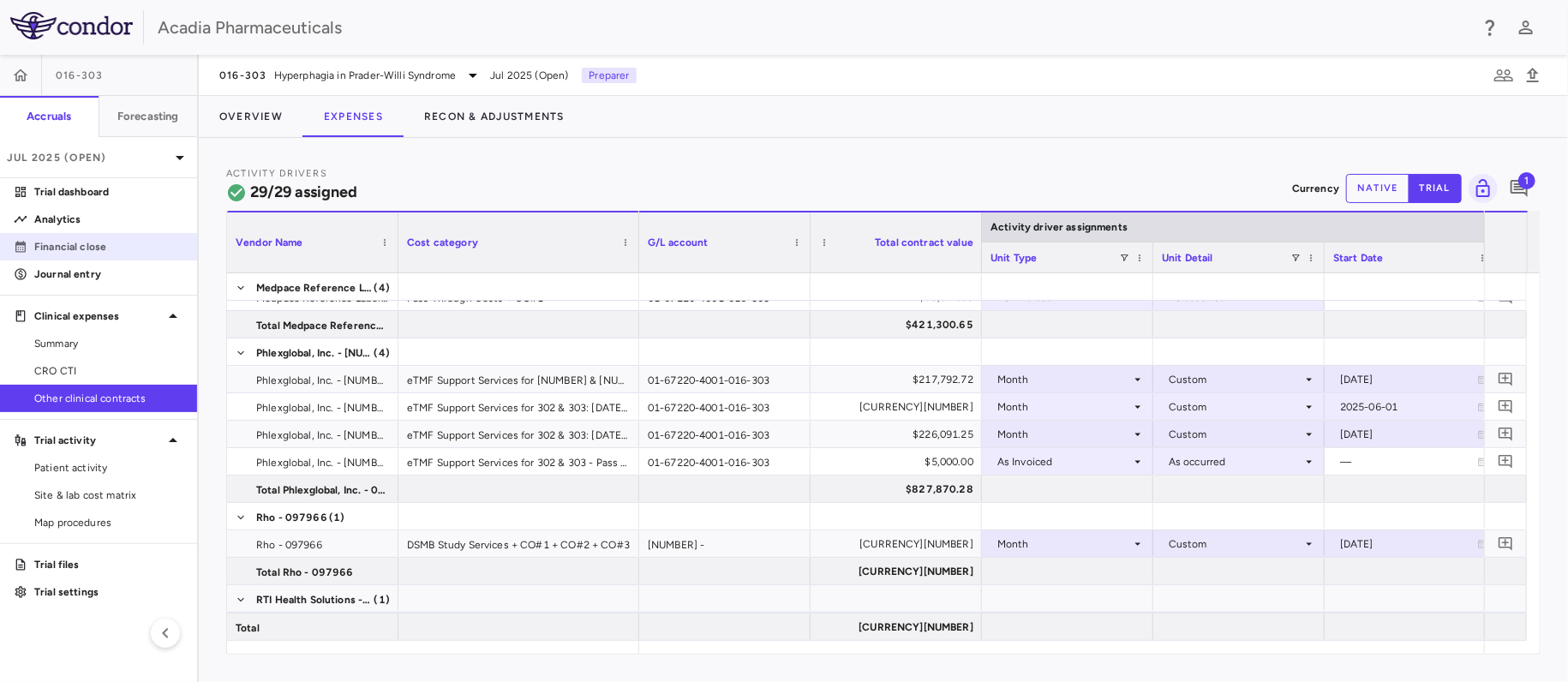 click on "Financial close" at bounding box center [109, 247] 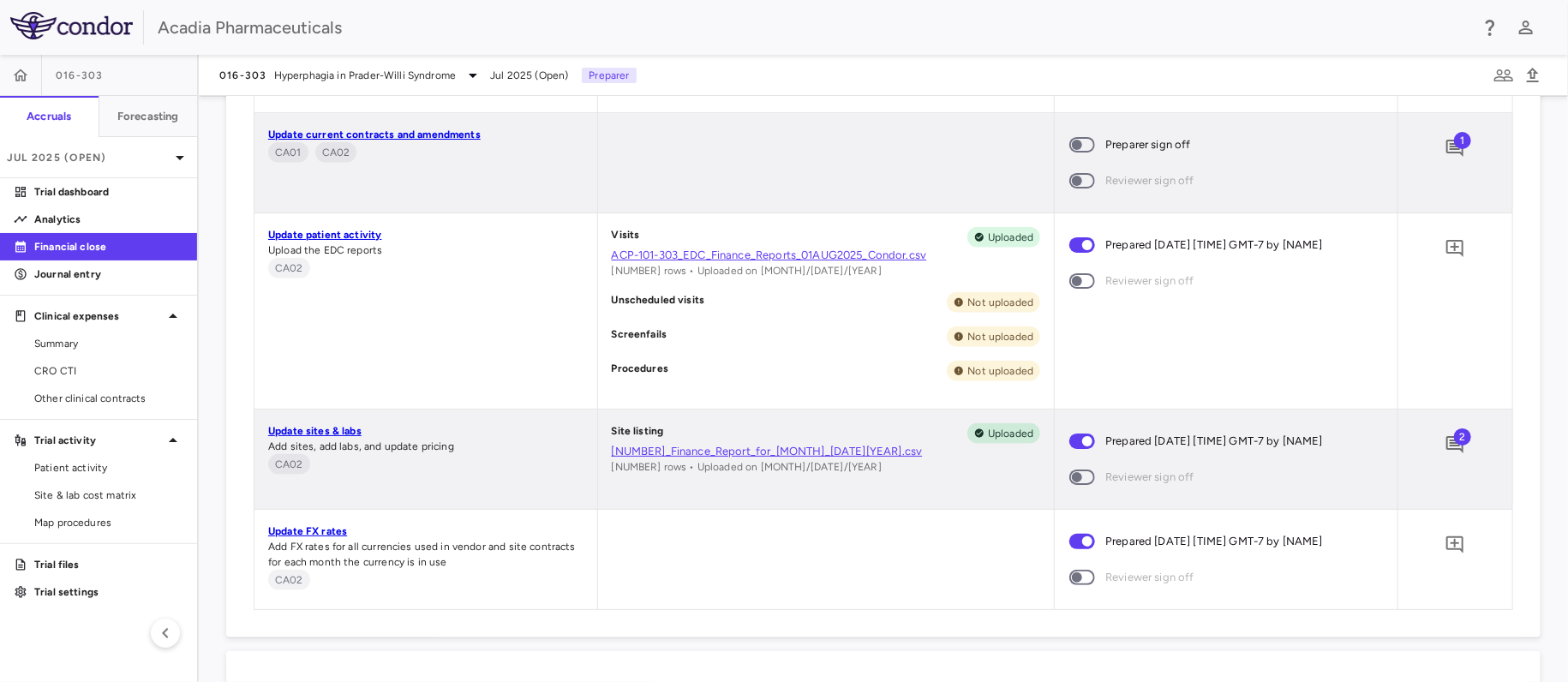 scroll, scrollTop: 881, scrollLeft: 0, axis: vertical 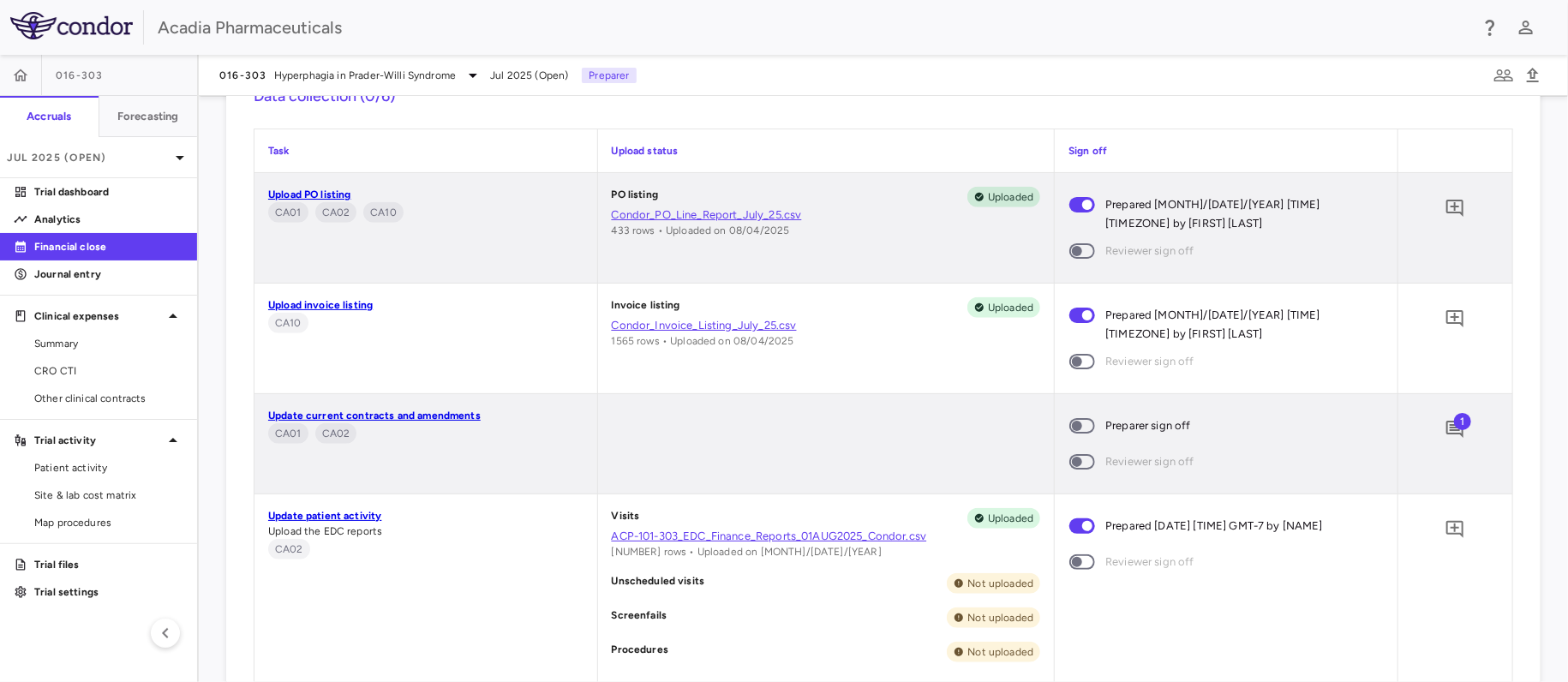 click on "1" at bounding box center [1463, 422] 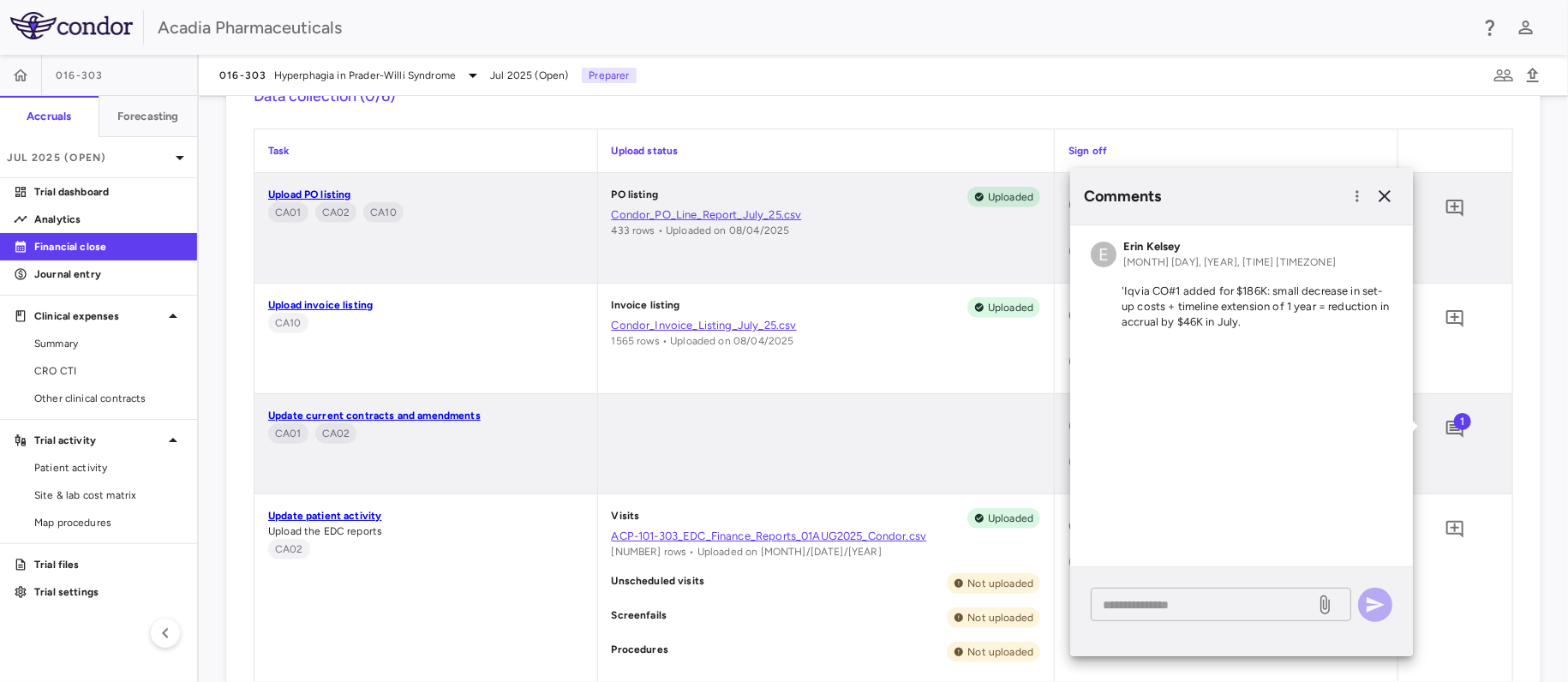 click at bounding box center [1203, 605] 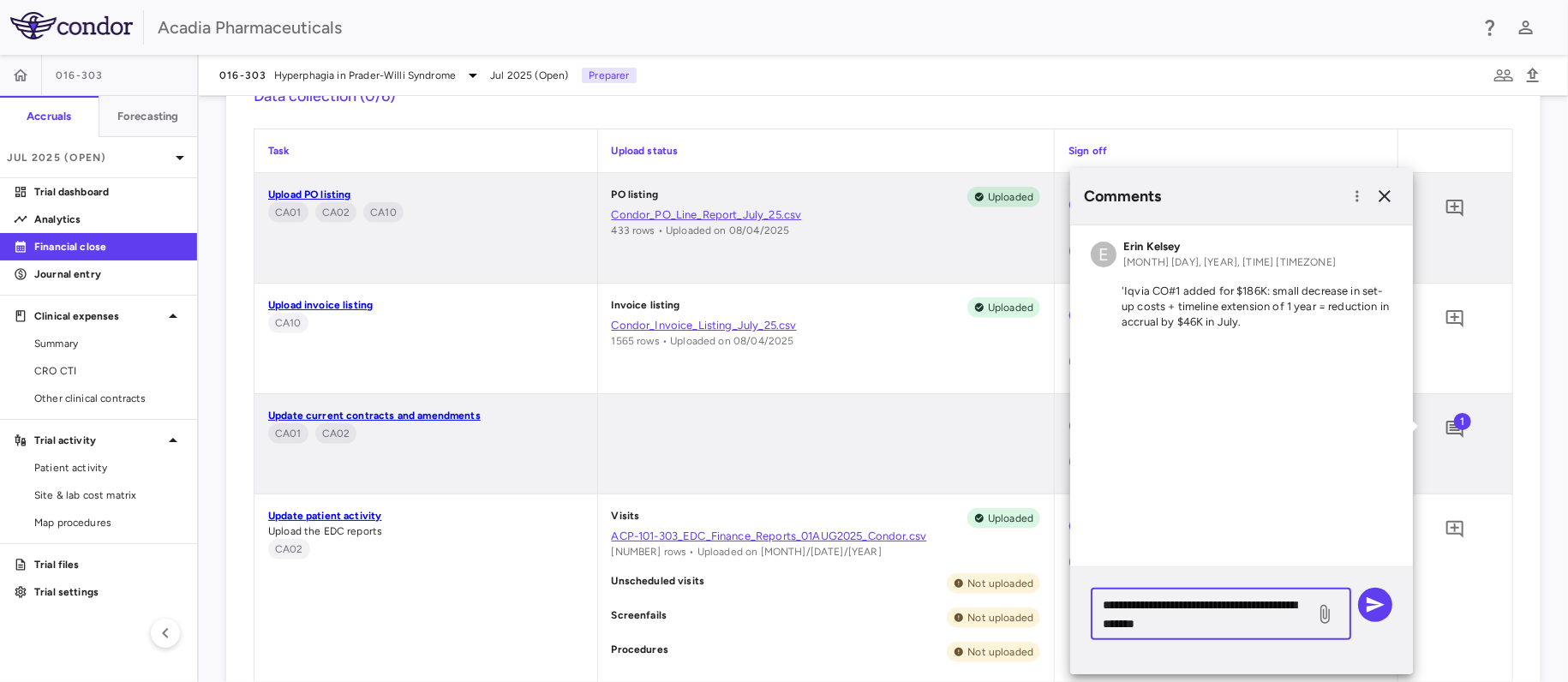 drag, startPoint x: 1250, startPoint y: 605, endPoint x: 1307, endPoint y: 630, distance: 62.24147 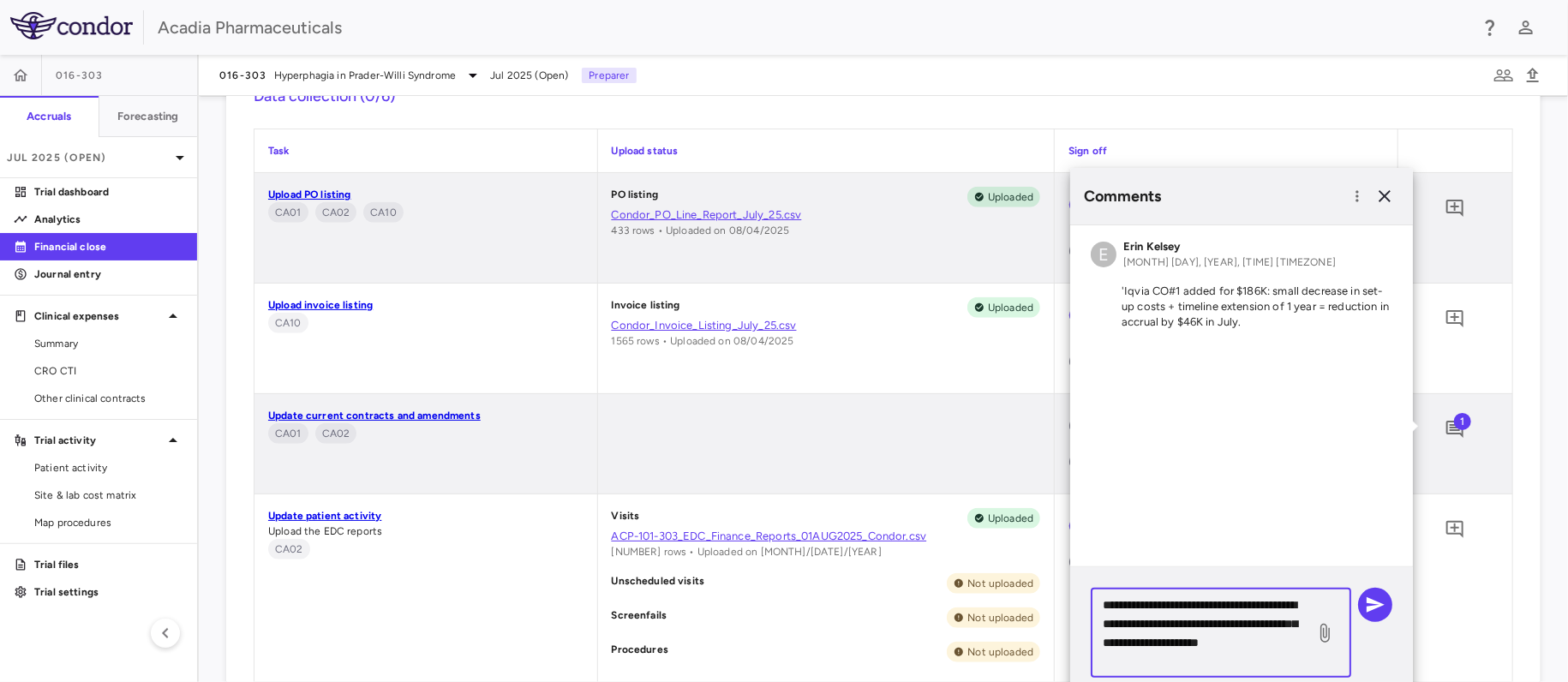 drag, startPoint x: 1172, startPoint y: 622, endPoint x: 1256, endPoint y: 620, distance: 84.02381 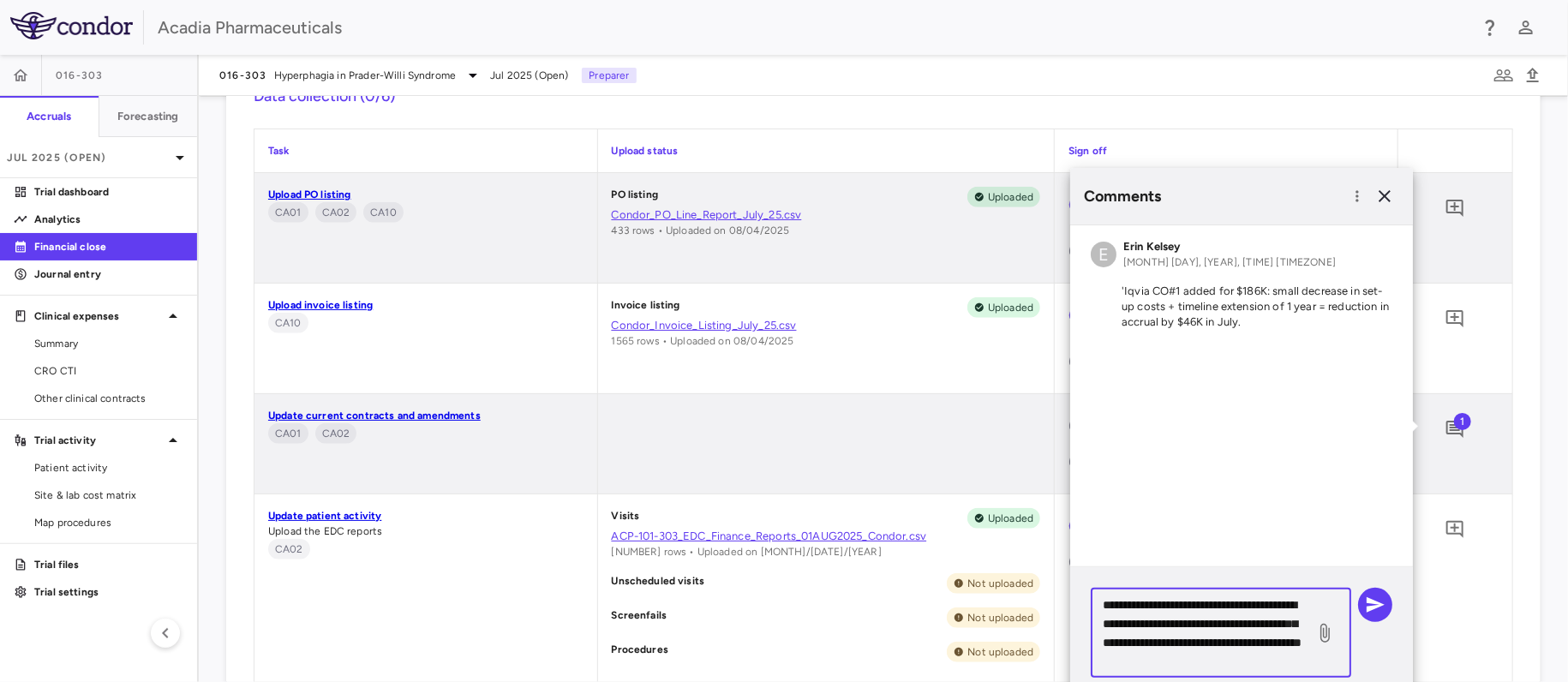 click on "**********" at bounding box center (1221, 632) 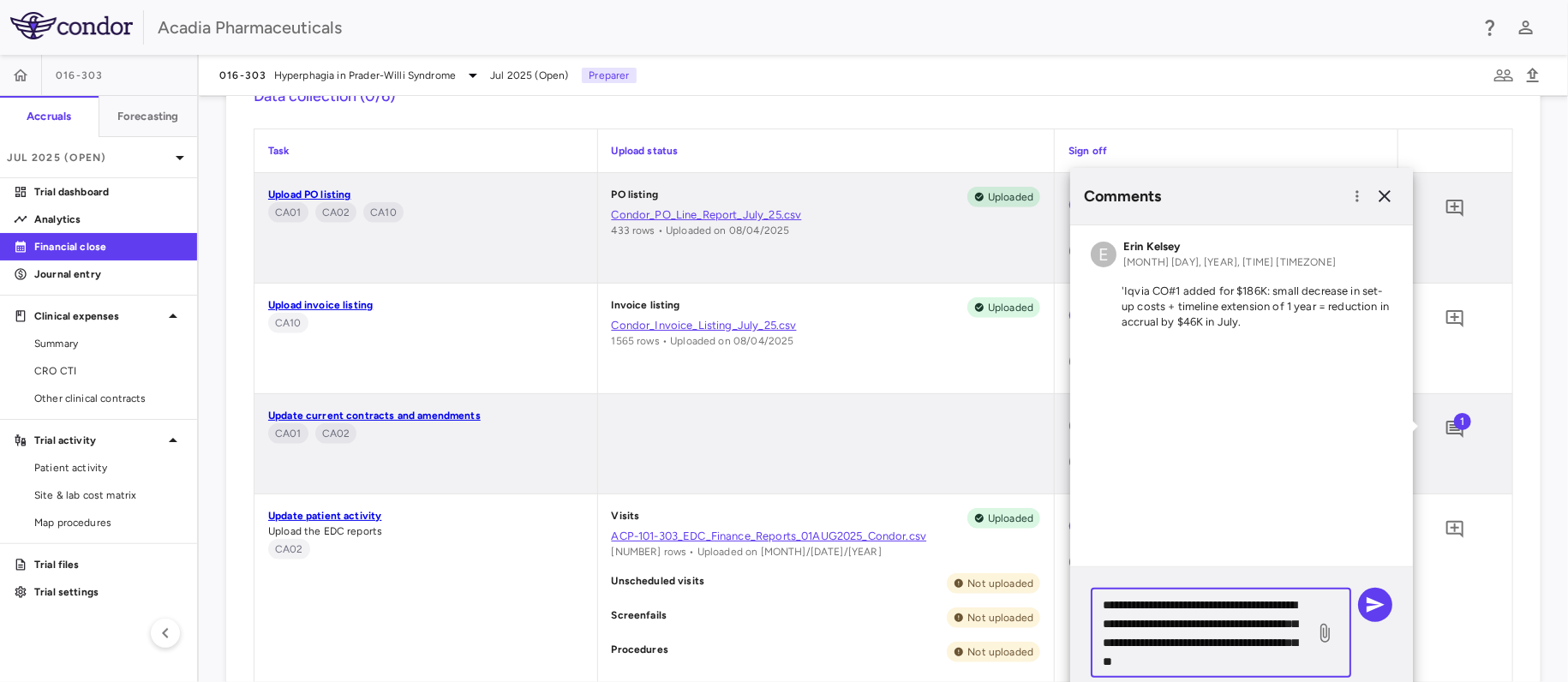 scroll, scrollTop: 4, scrollLeft: 0, axis: vertical 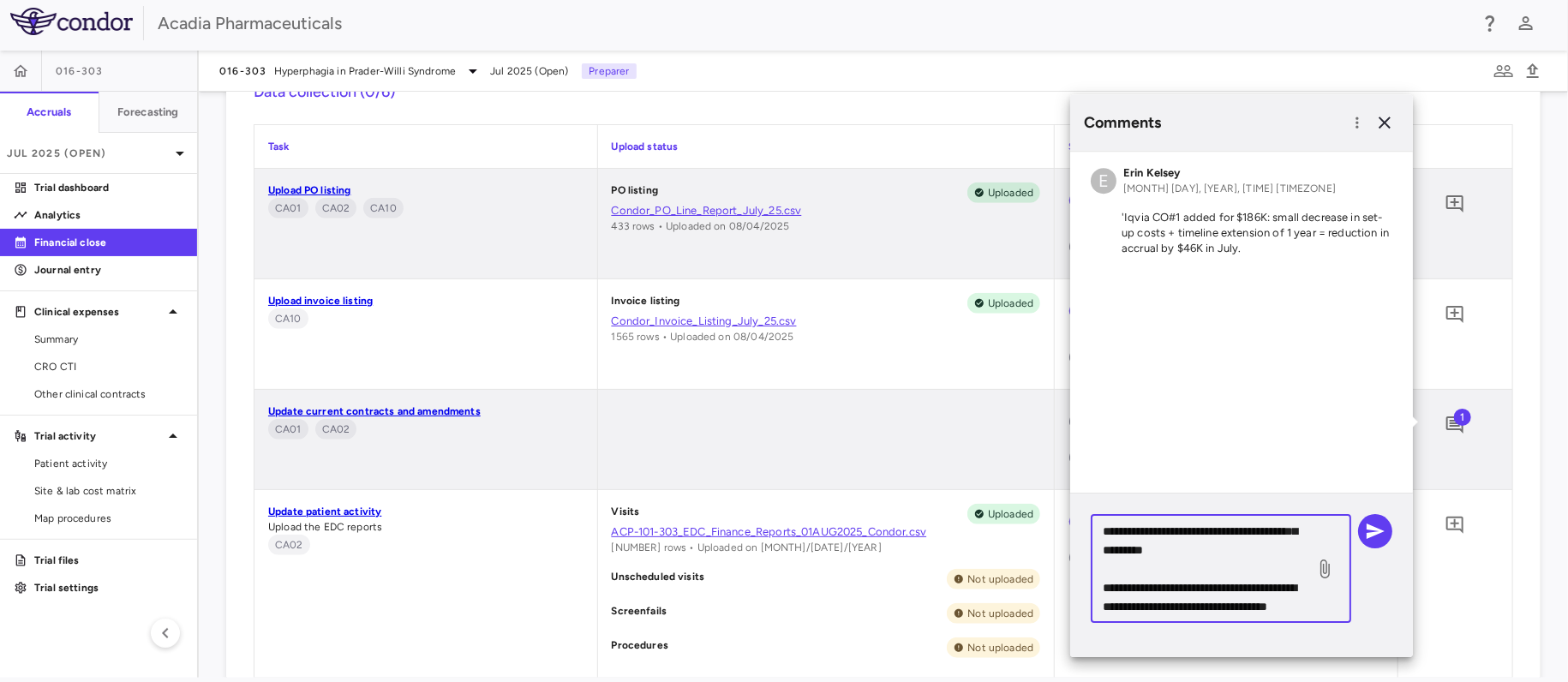 click on "**********" at bounding box center [1203, 569] 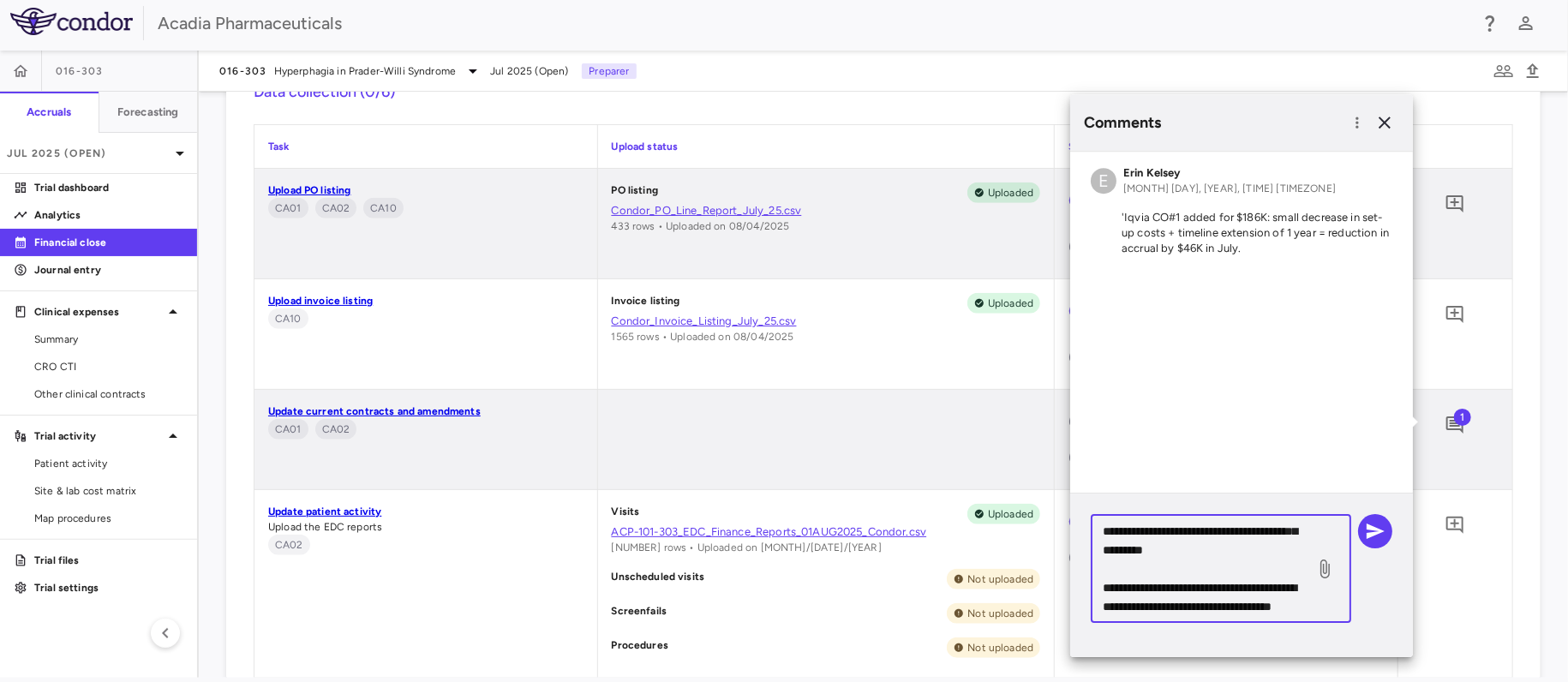 click on "**********" at bounding box center [1203, 569] 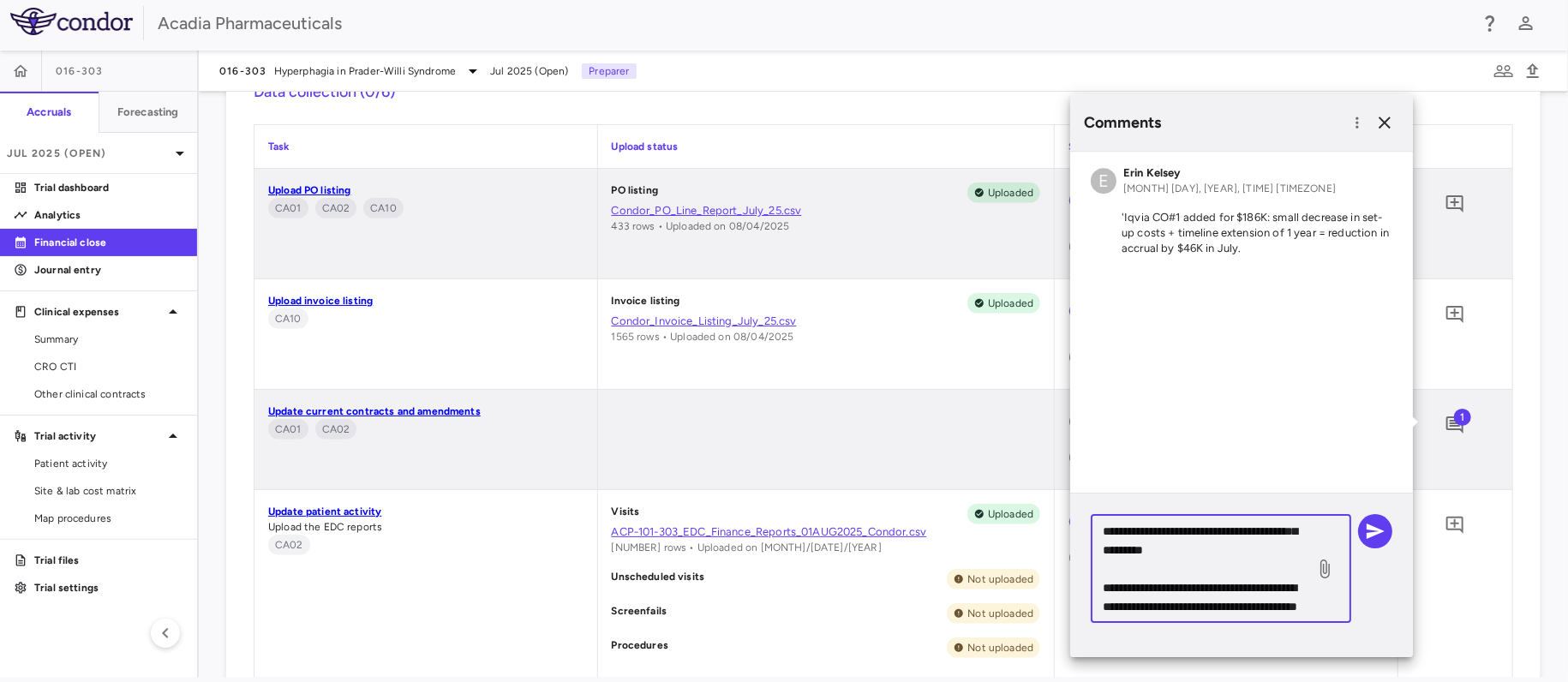 click on "**********" at bounding box center [1203, 569] 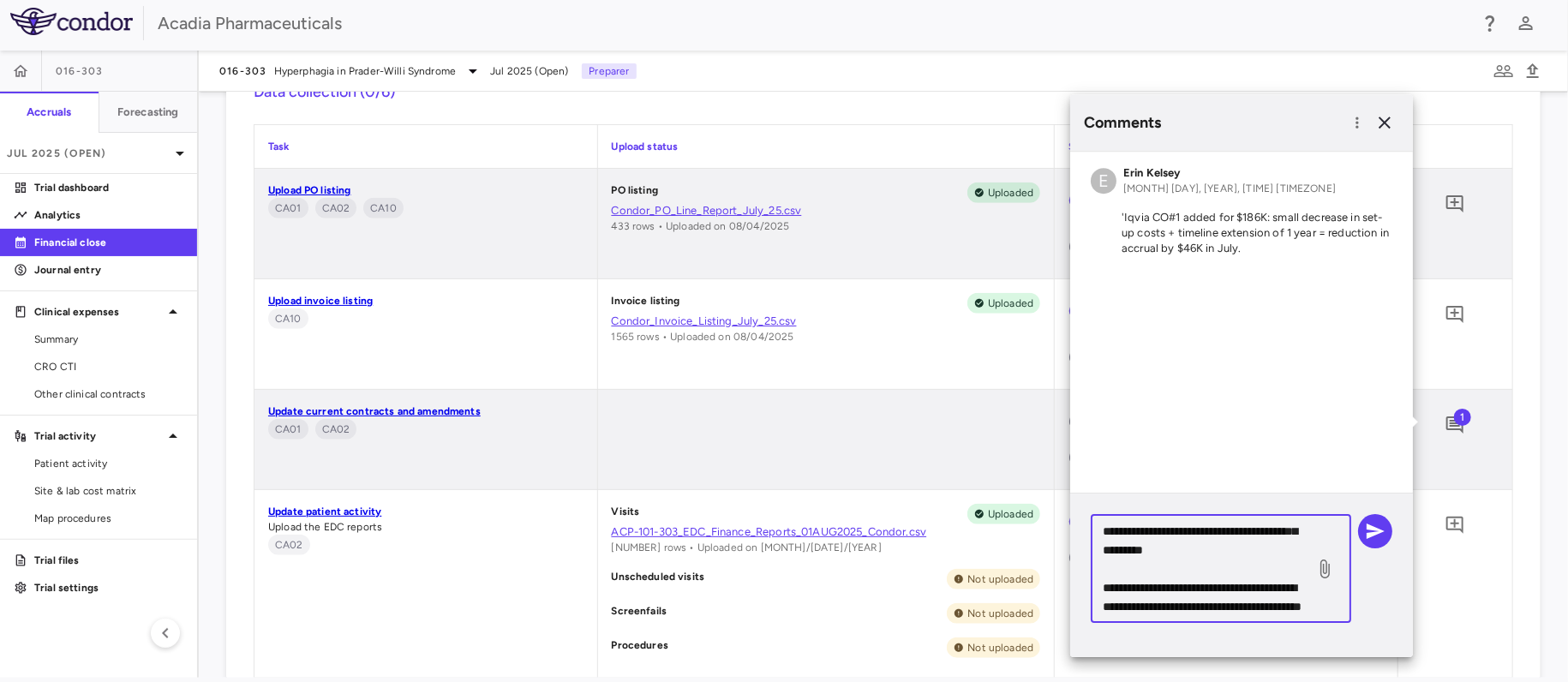 click on "**********" at bounding box center (1203, 569) 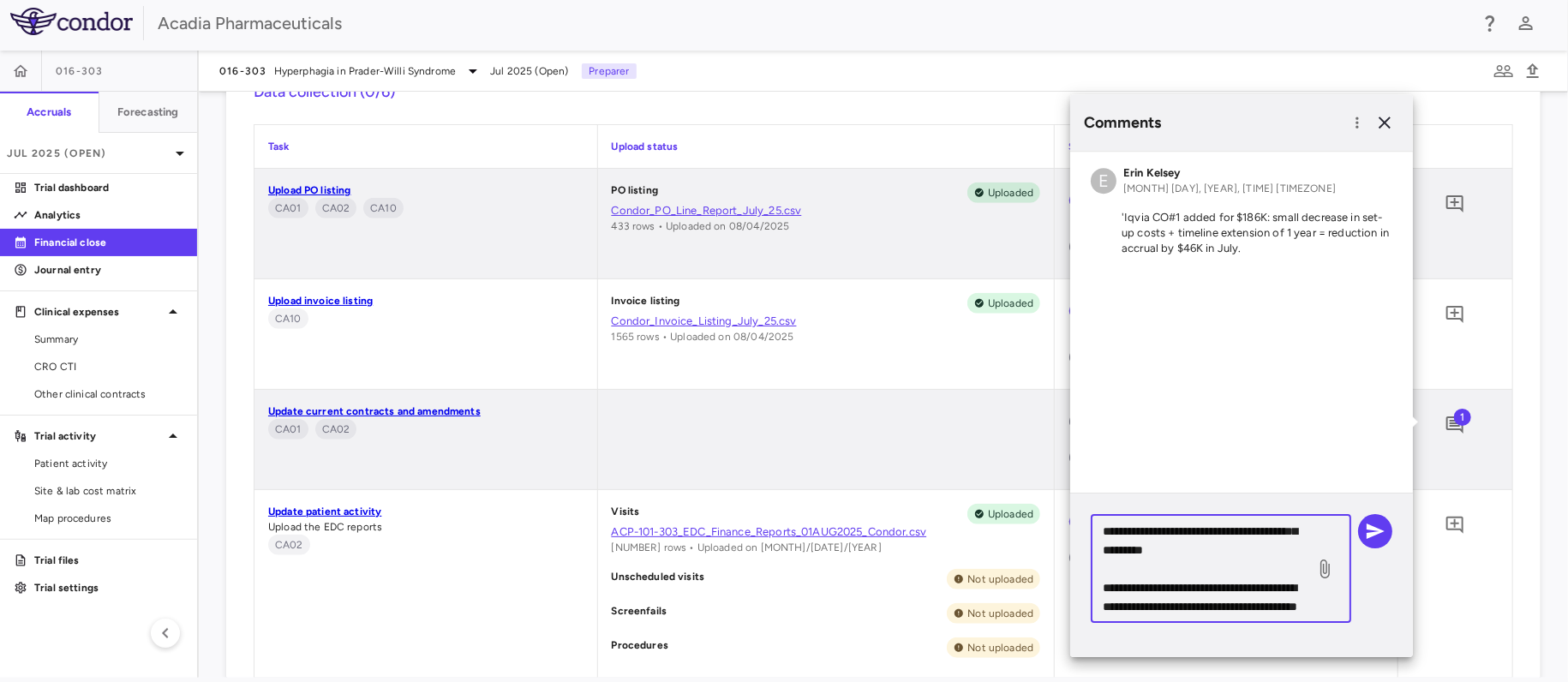 click on "**********" at bounding box center (1203, 569) 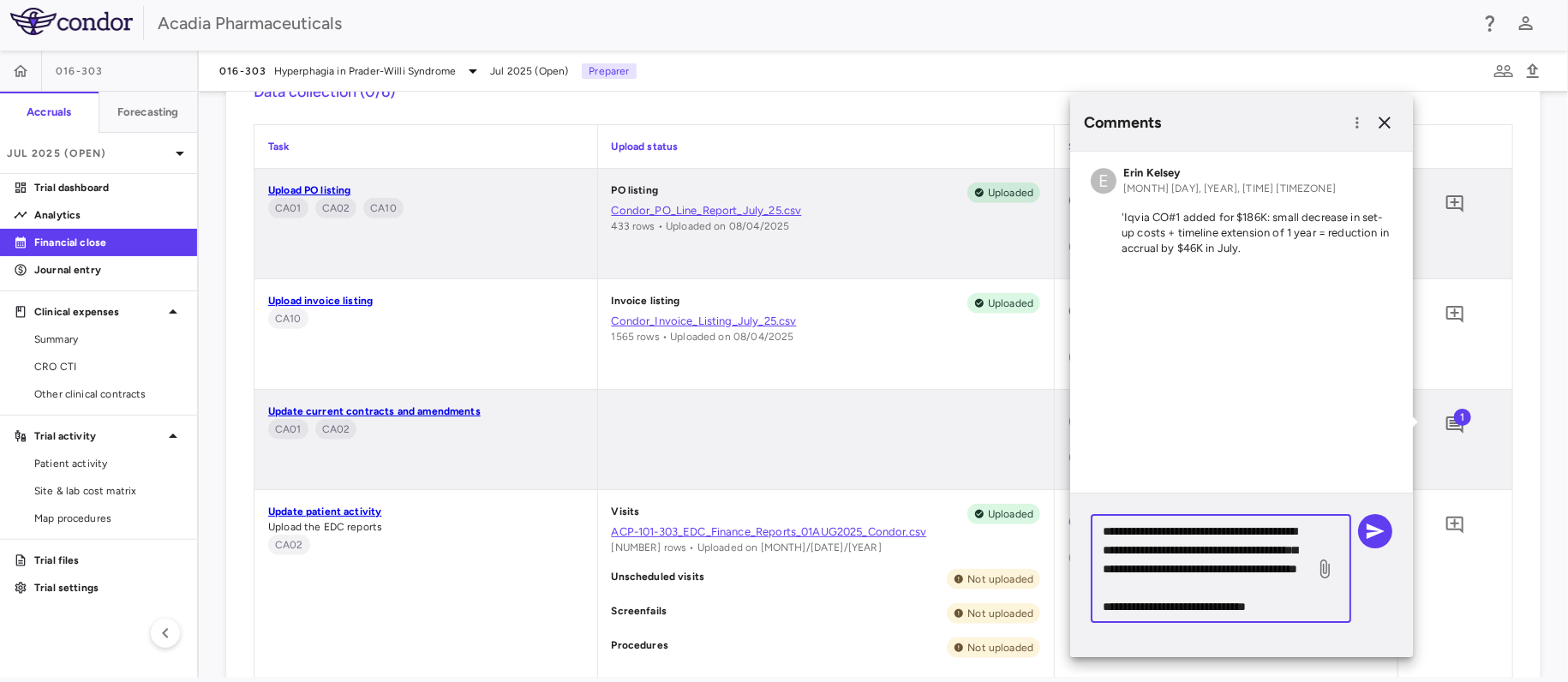 scroll, scrollTop: 224, scrollLeft: 0, axis: vertical 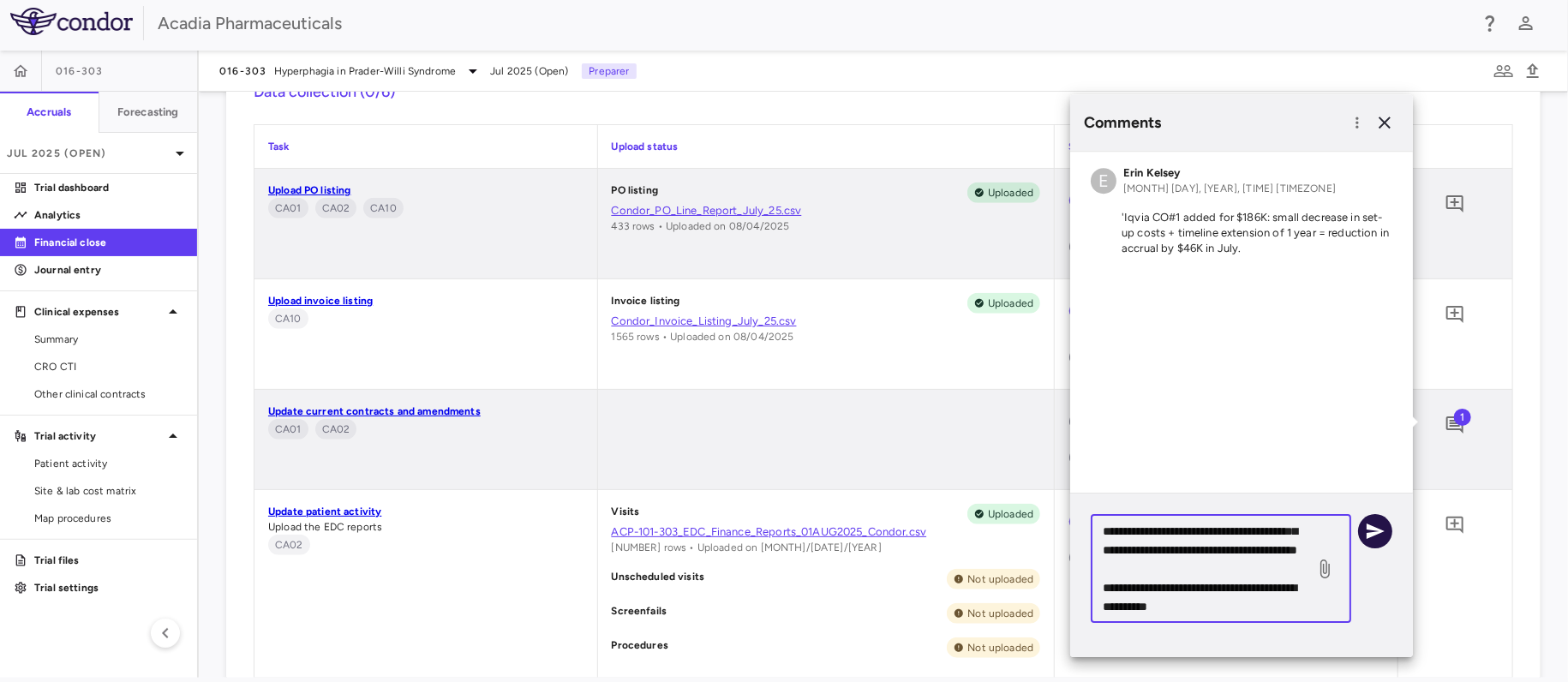 type on "**********" 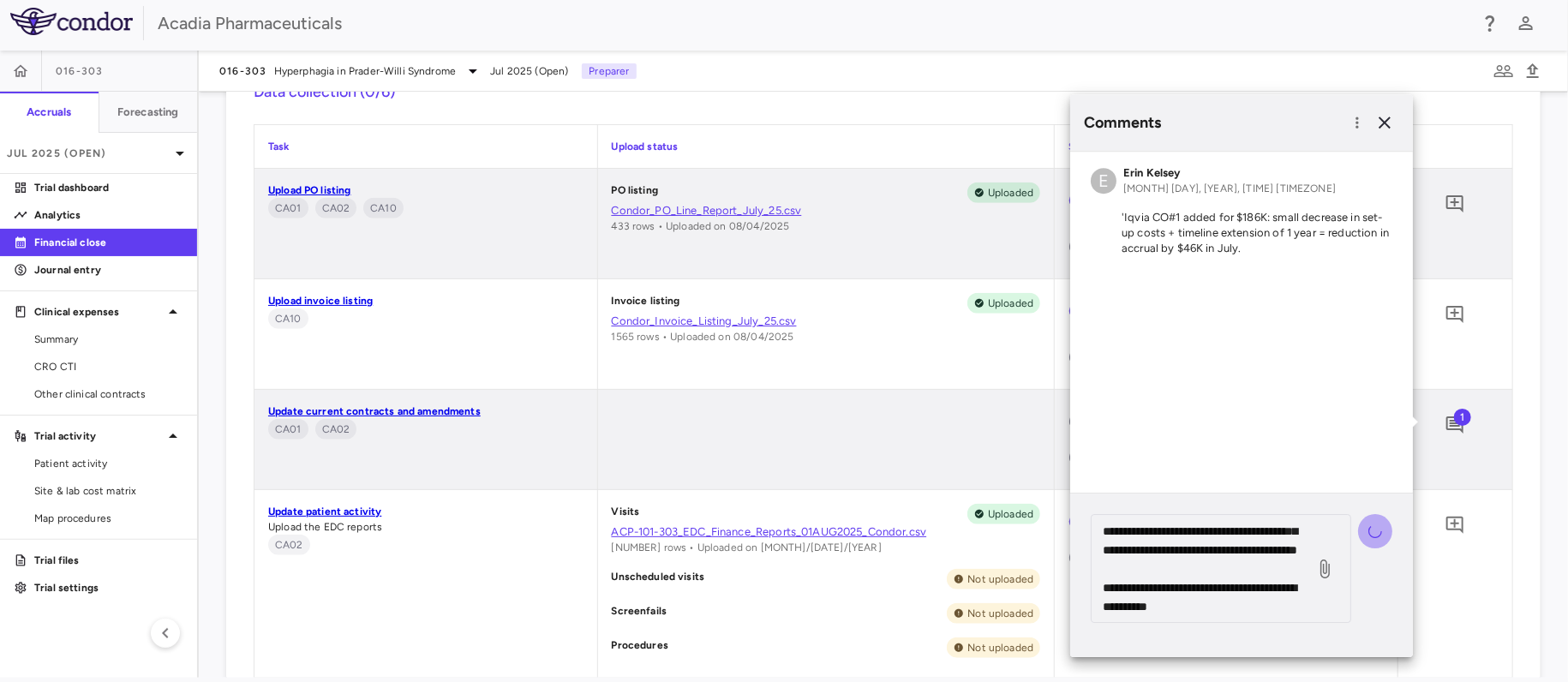 type 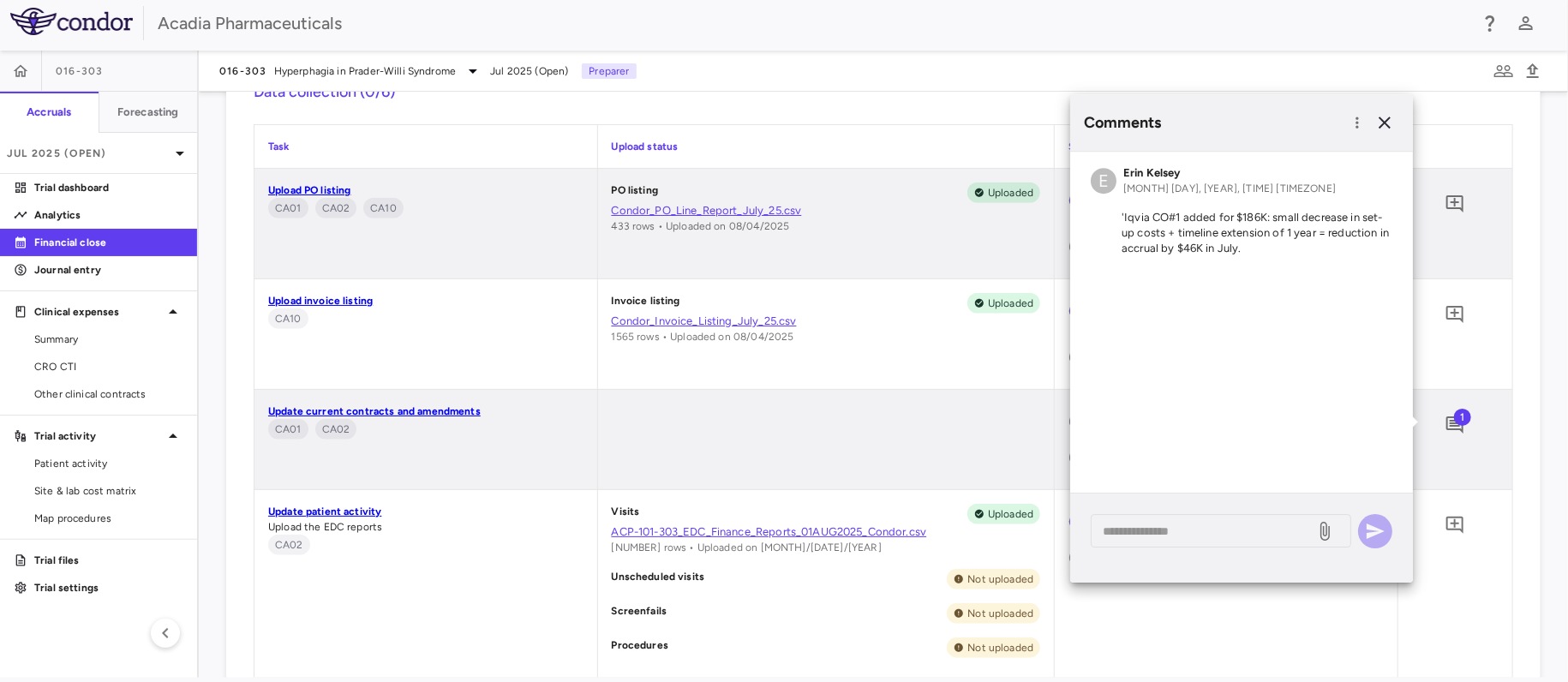 scroll, scrollTop: 0, scrollLeft: 0, axis: both 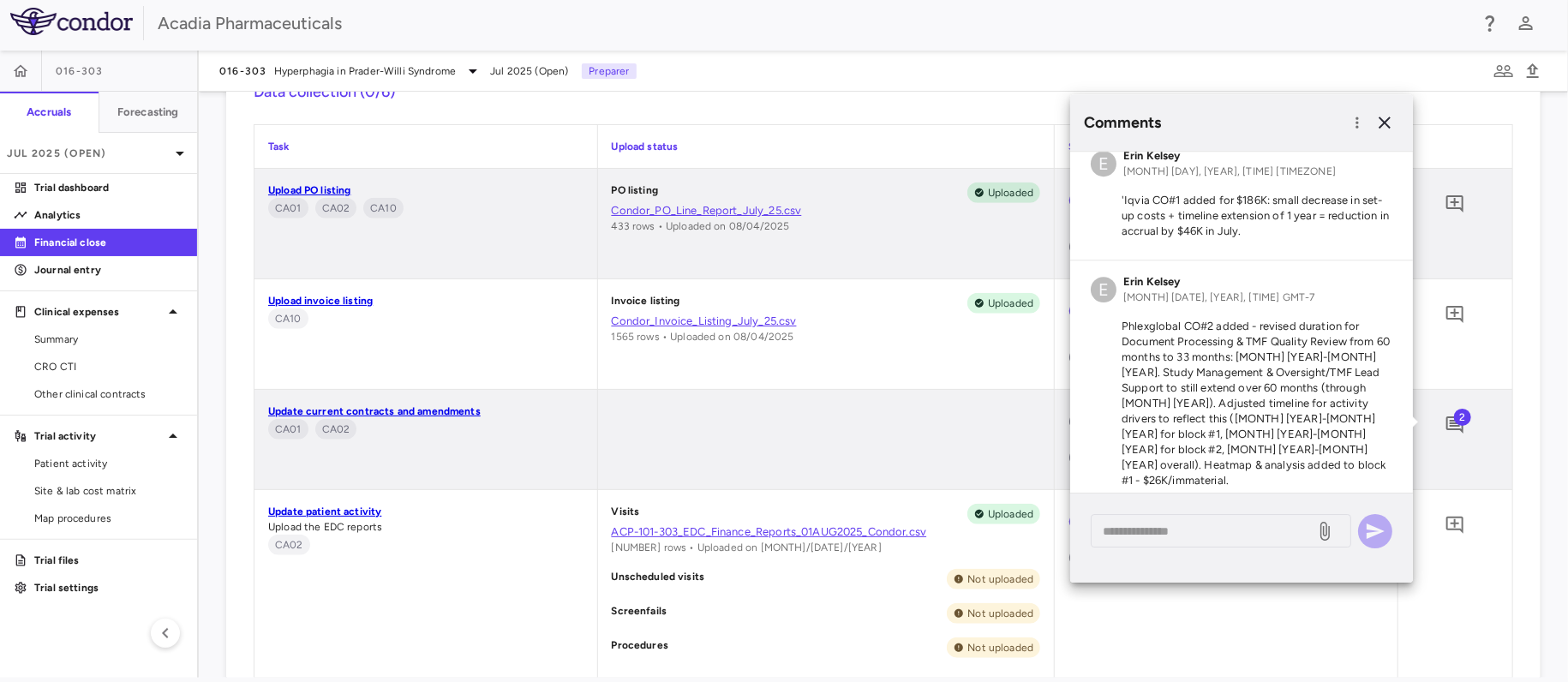 click on "Phlexglobal CO#2 added - revised duration for Document Processing & TMF Quality Review from 60 months to 33 months: [MONTH] [YEAR]-[MONTH] [YEAR].  Study Management & Oversight/TMF Lead Support to still extend over 60 months (through [MONTH] [YEAR]).
Adjusted timeline for activity drivers to reflect this ([MONTH] [YEAR]-[MONTH] [YEAR] for block #1, [MONTH] [YEAR]-[MONTH] [YEAR] for block #2, [MONTH] [YEAR]-[MONTH] [YEAR] overall).
Heatmap & analysis added to block #1 - $26K/immaterial." at bounding box center [1242, 404] 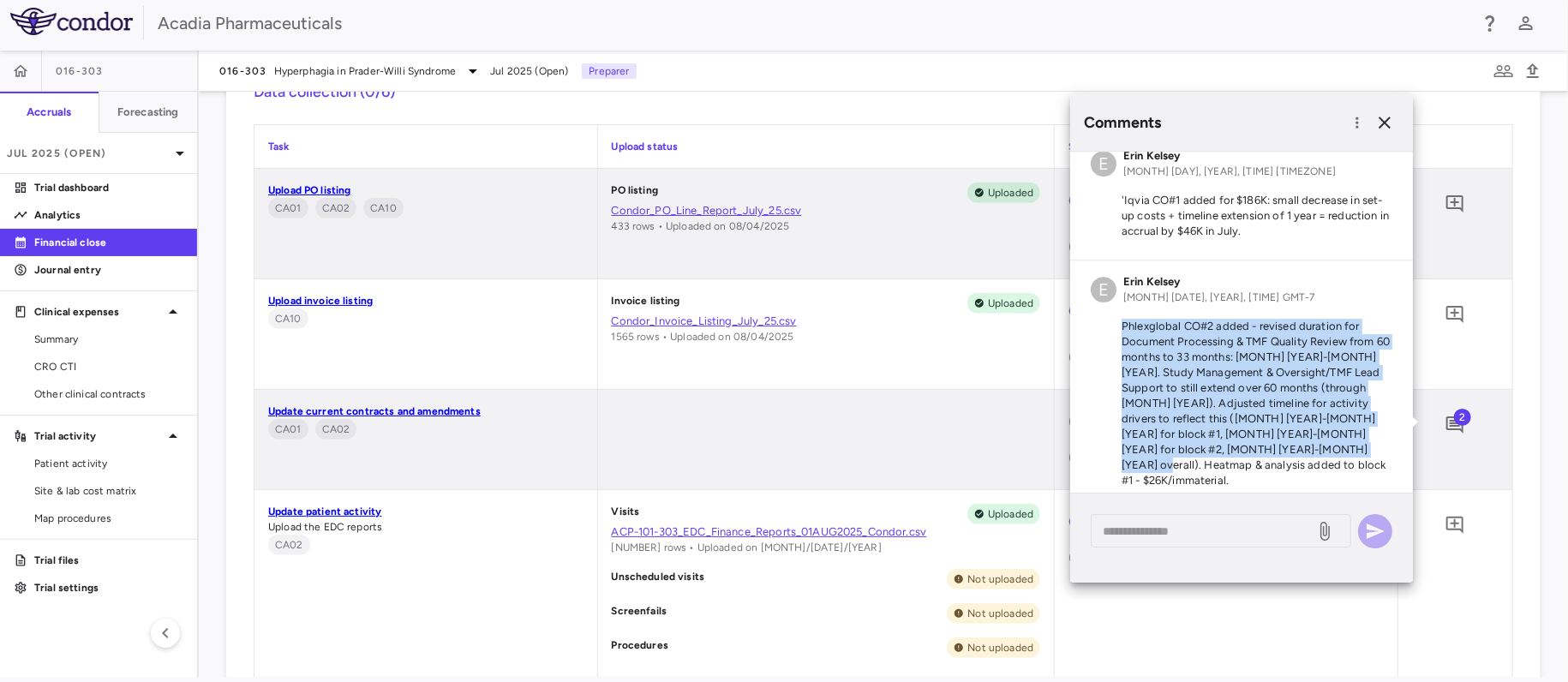 drag, startPoint x: 1220, startPoint y: 468, endPoint x: 1119, endPoint y: 321, distance: 178.35358 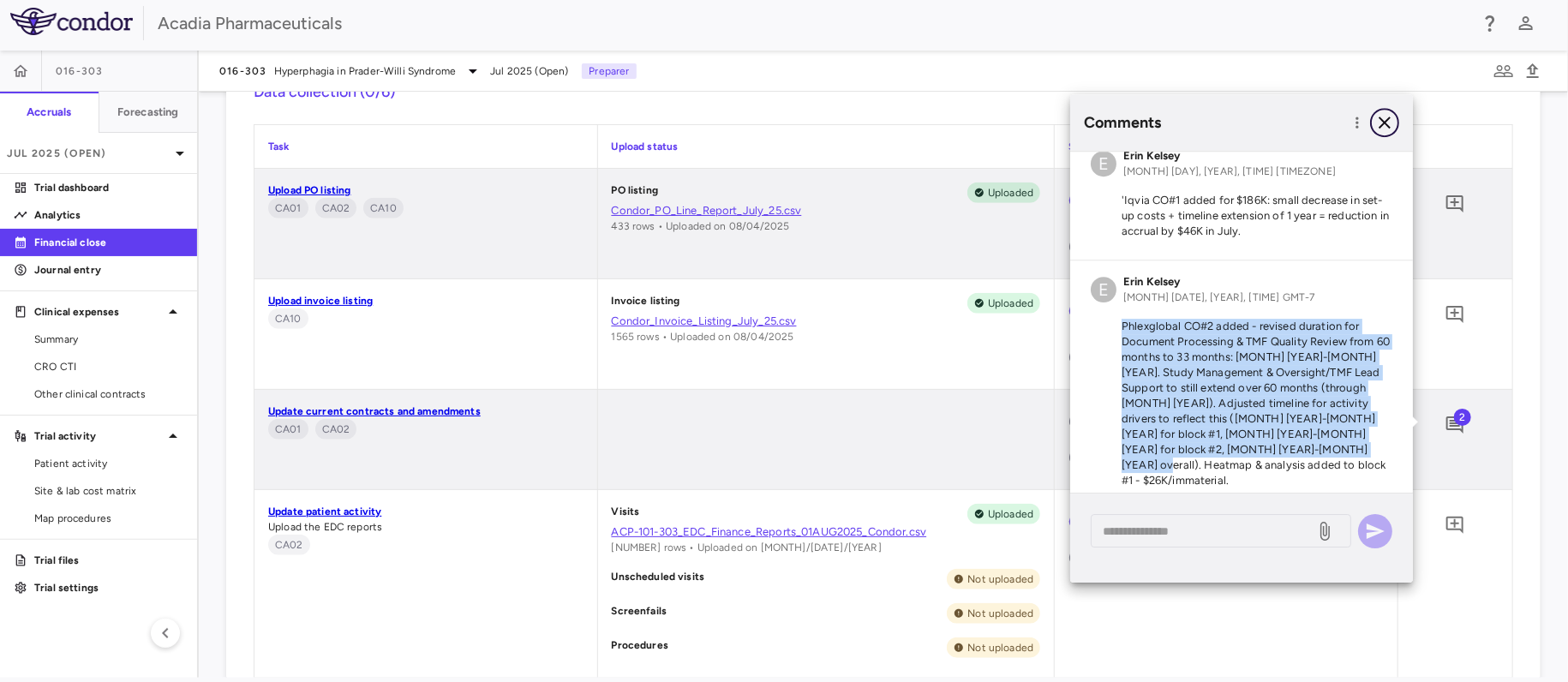 click 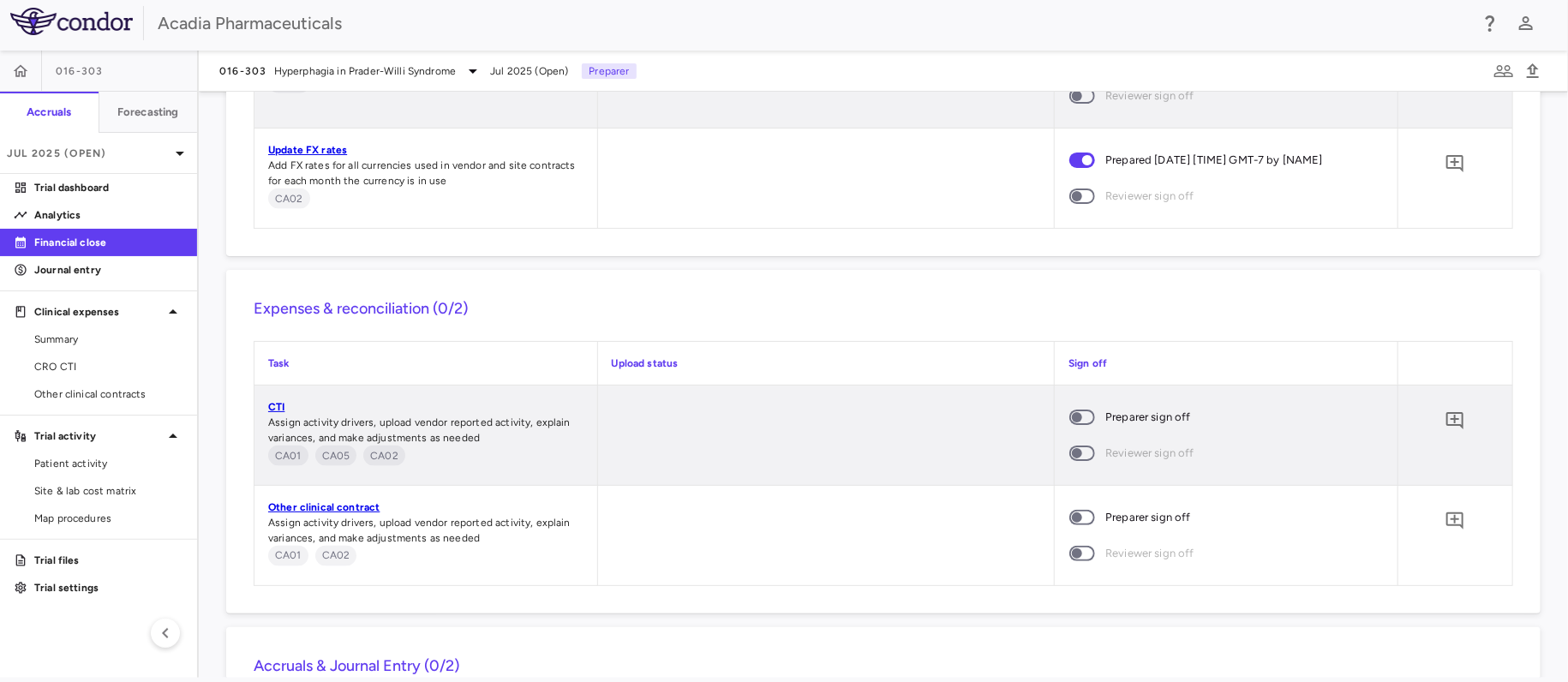 scroll, scrollTop: 1594, scrollLeft: 0, axis: vertical 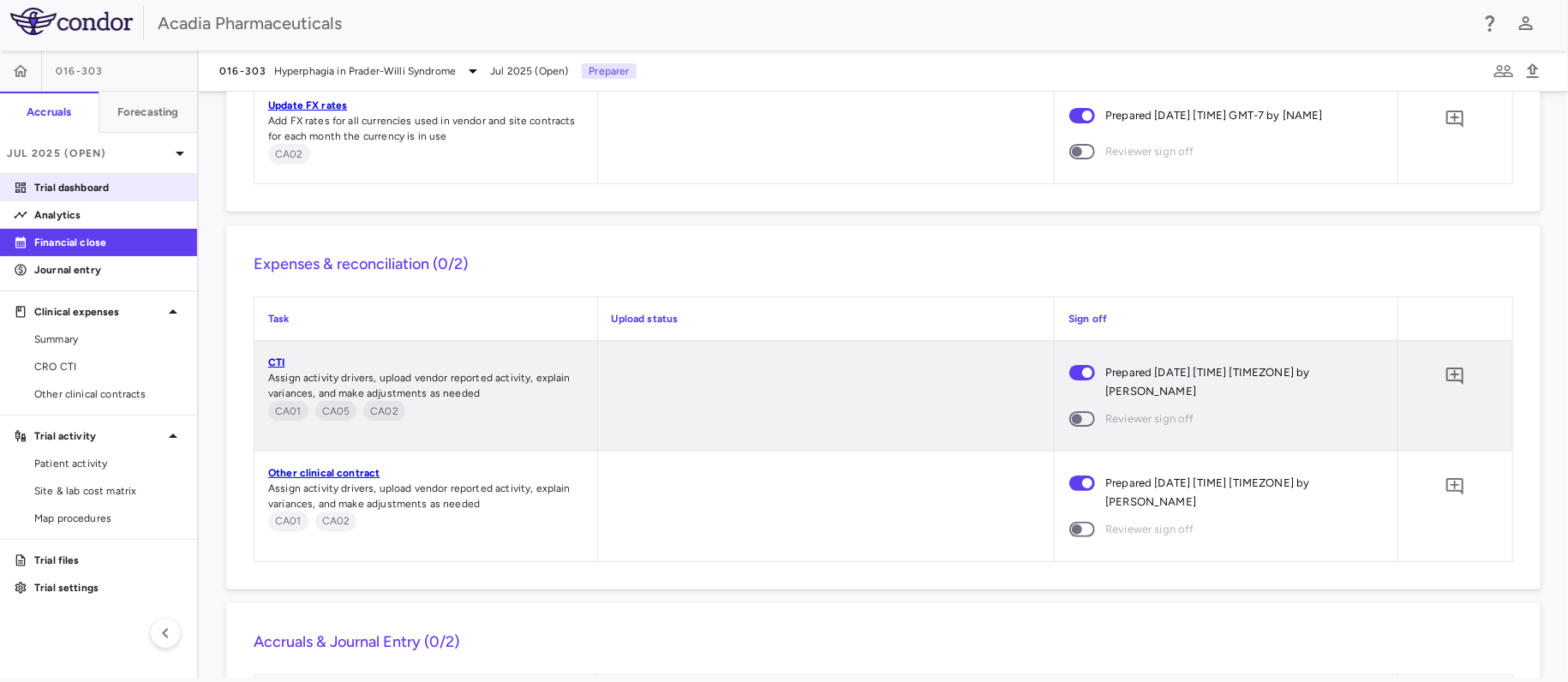 click on "Trial dashboard" at bounding box center [109, 188] 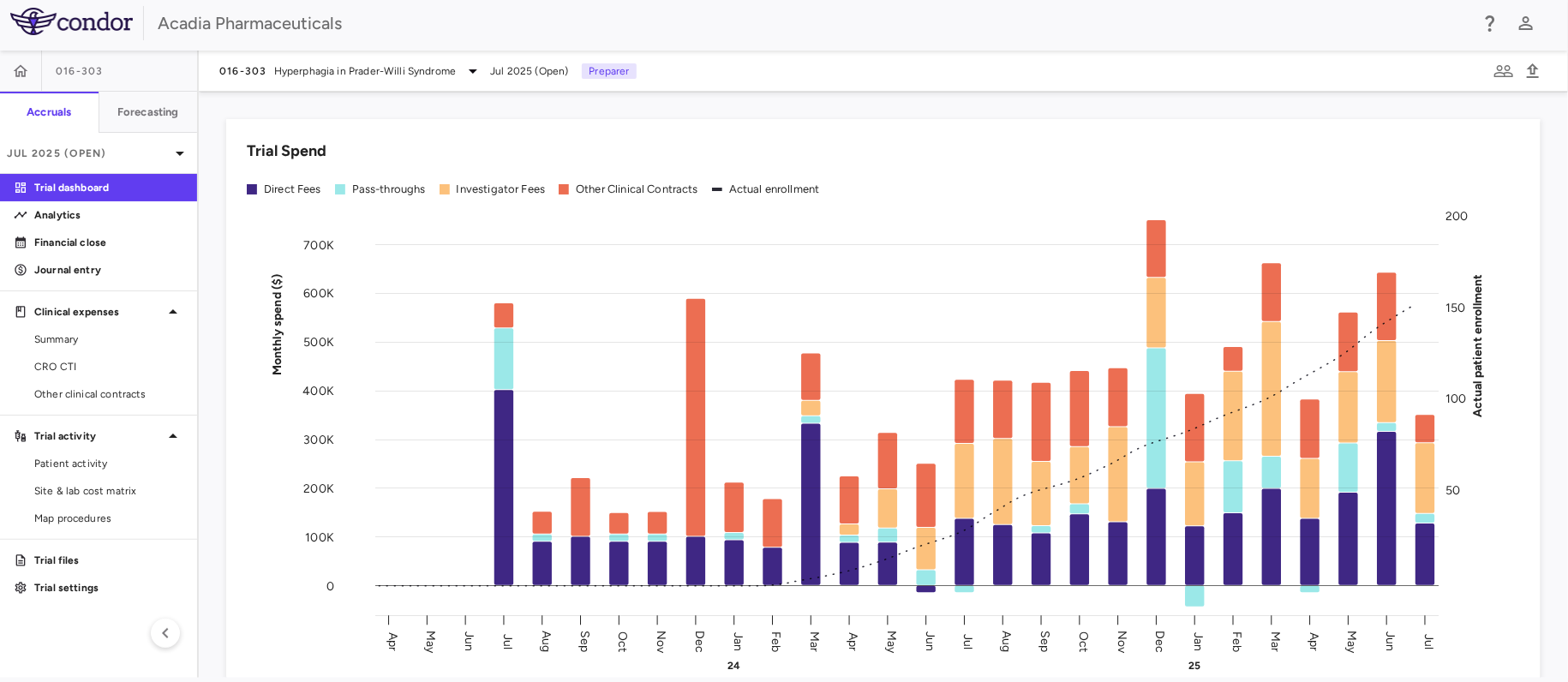 click on "Trial Spend Direct Fees Pass-throughs Investigator Fees Other Clinical Contracts Actual enrollment Monthly spend ($) 0 100K 200K 300K 400K 500K 600K 700K Actual patient enrollment 50 100 150 200 Apr May Jun Jul Aug Sep Oct Nov Dec Jan 24 Feb Mar Apr May Jun Jul Aug Sep Oct Nov Dec Jan 25 Feb Mar Apr May Jun Jul" at bounding box center (873, 404) 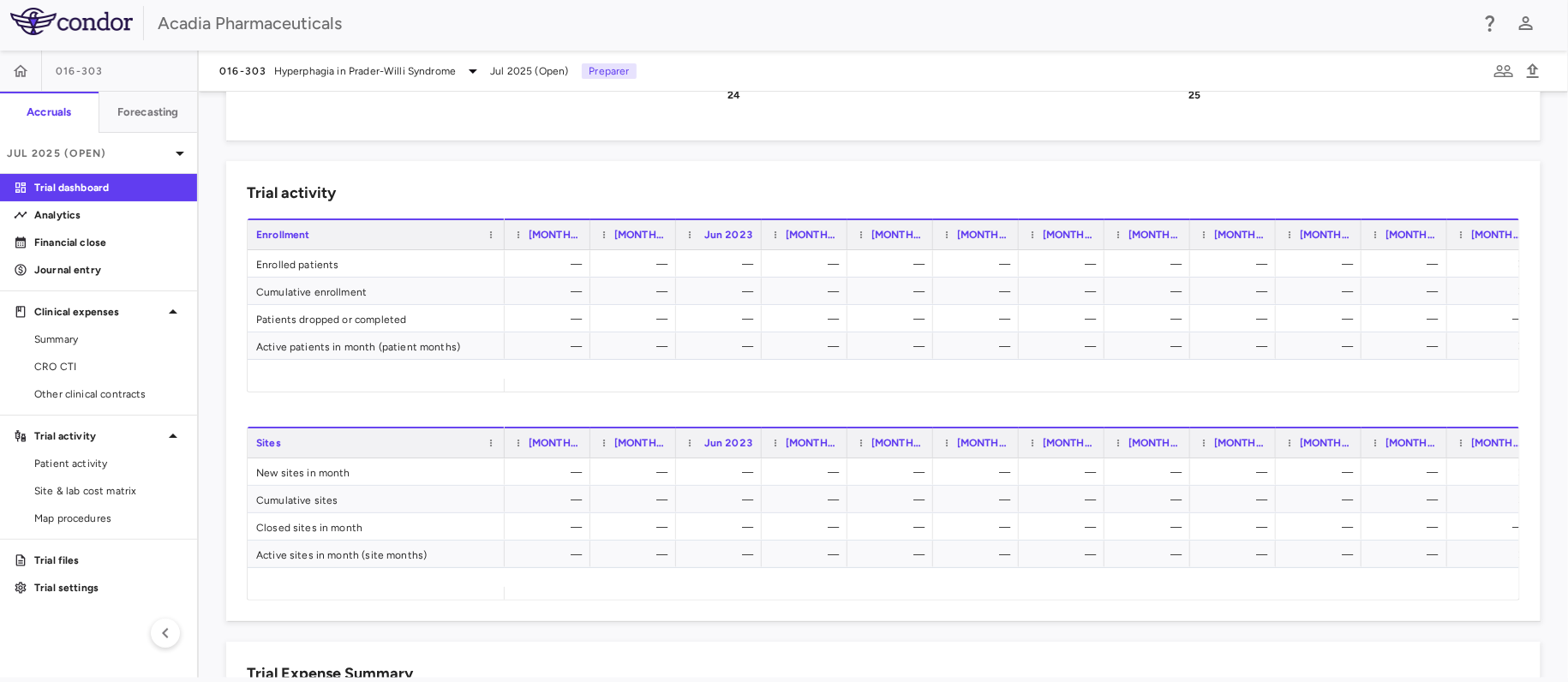 scroll, scrollTop: 0, scrollLeft: 1482, axis: horizontal 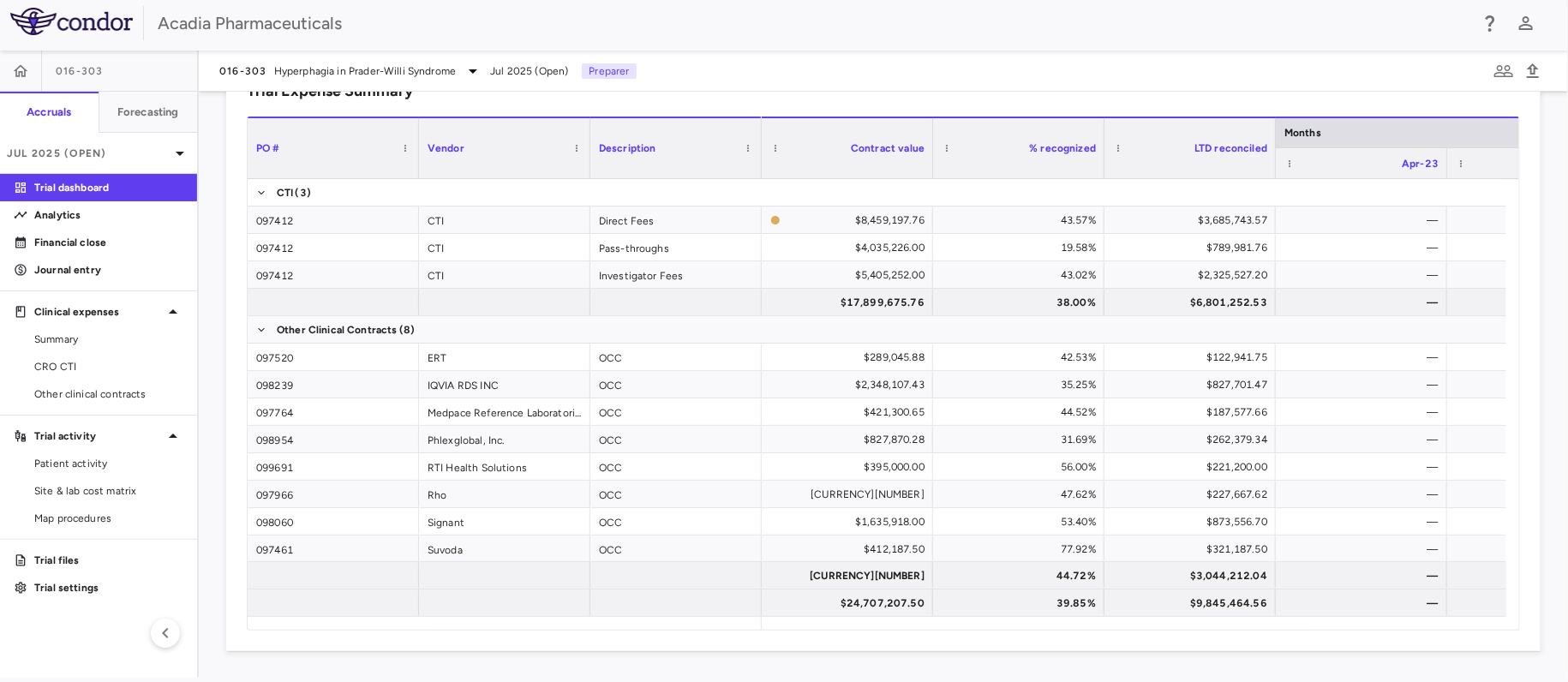 click on "[CODE] [DISEASE_NAME] [MONTH] [YEAR] (Open) Preparer" at bounding box center (883, 71) 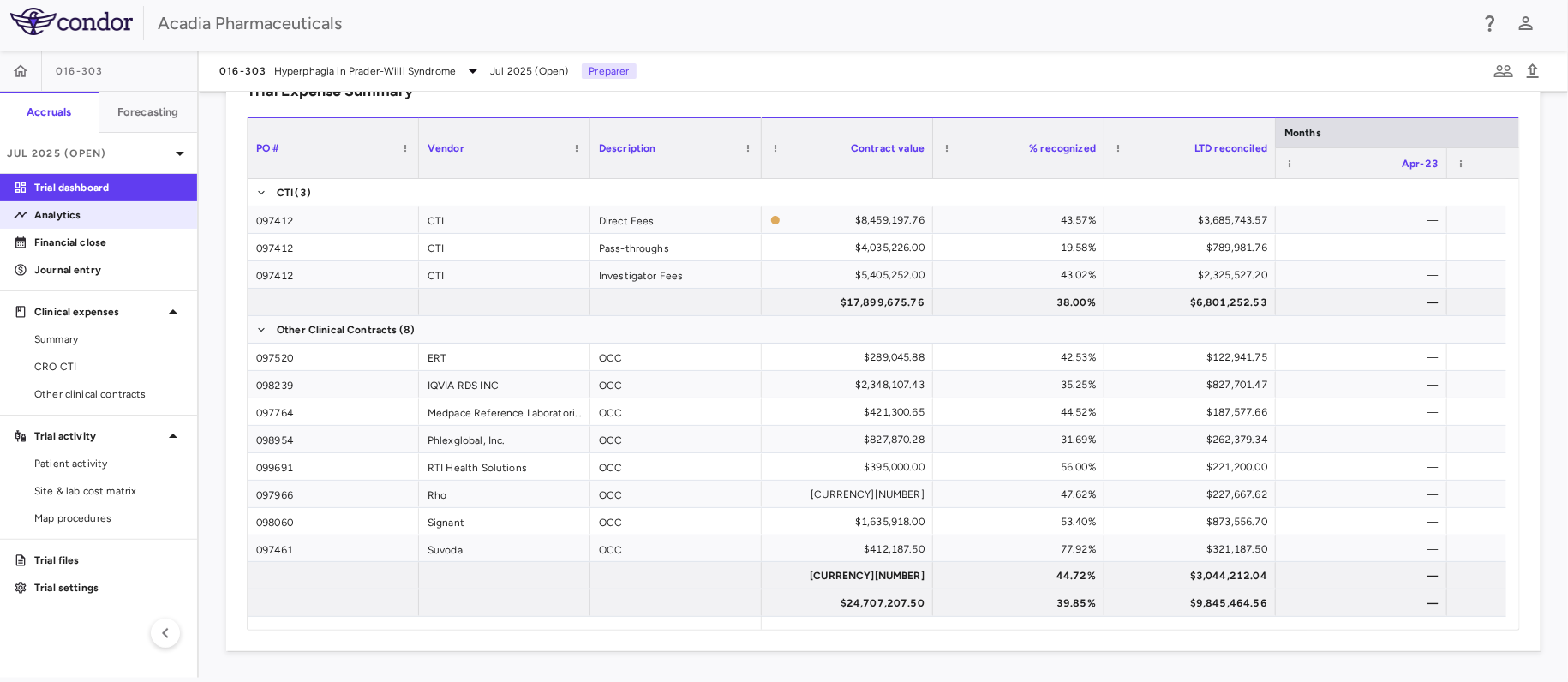 click on "Analytics" at bounding box center [109, 215] 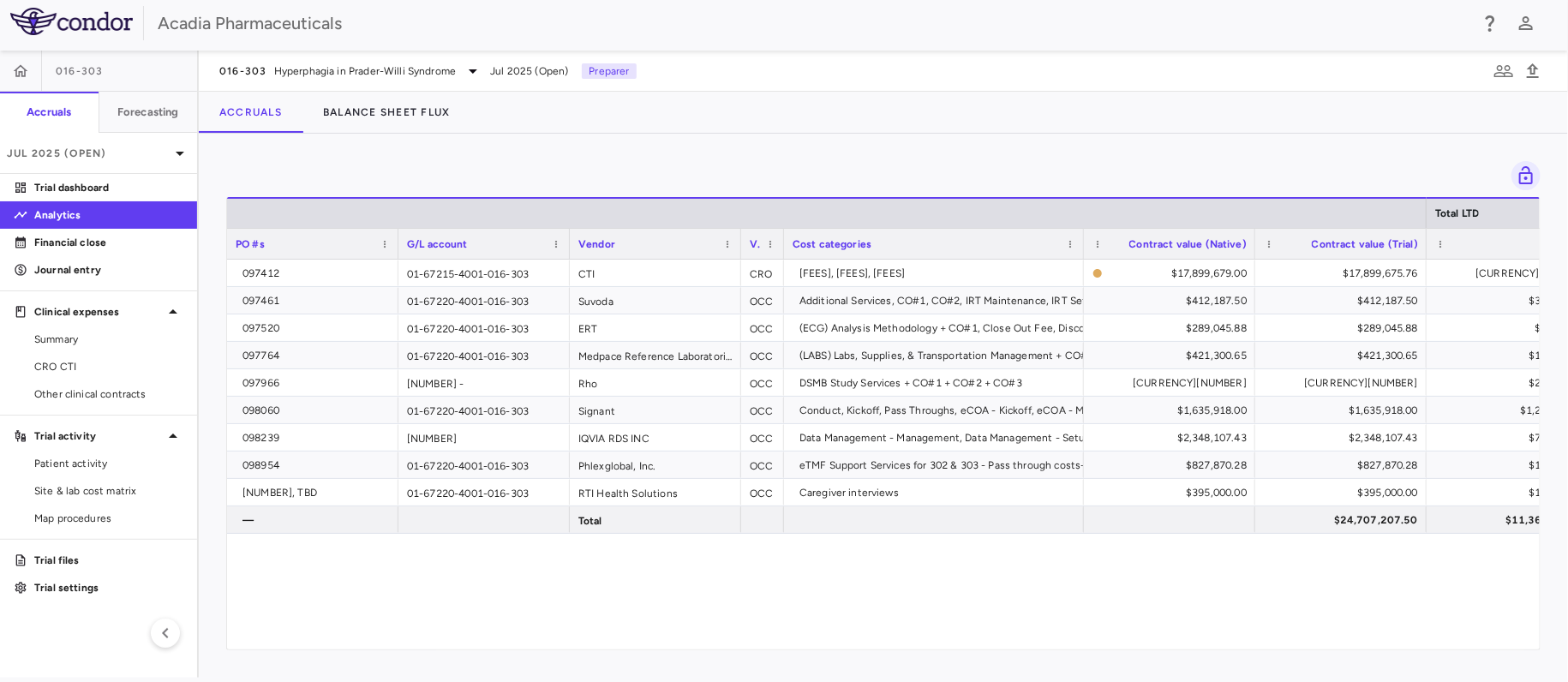 click on "Vendor" at bounding box center (655, 243) 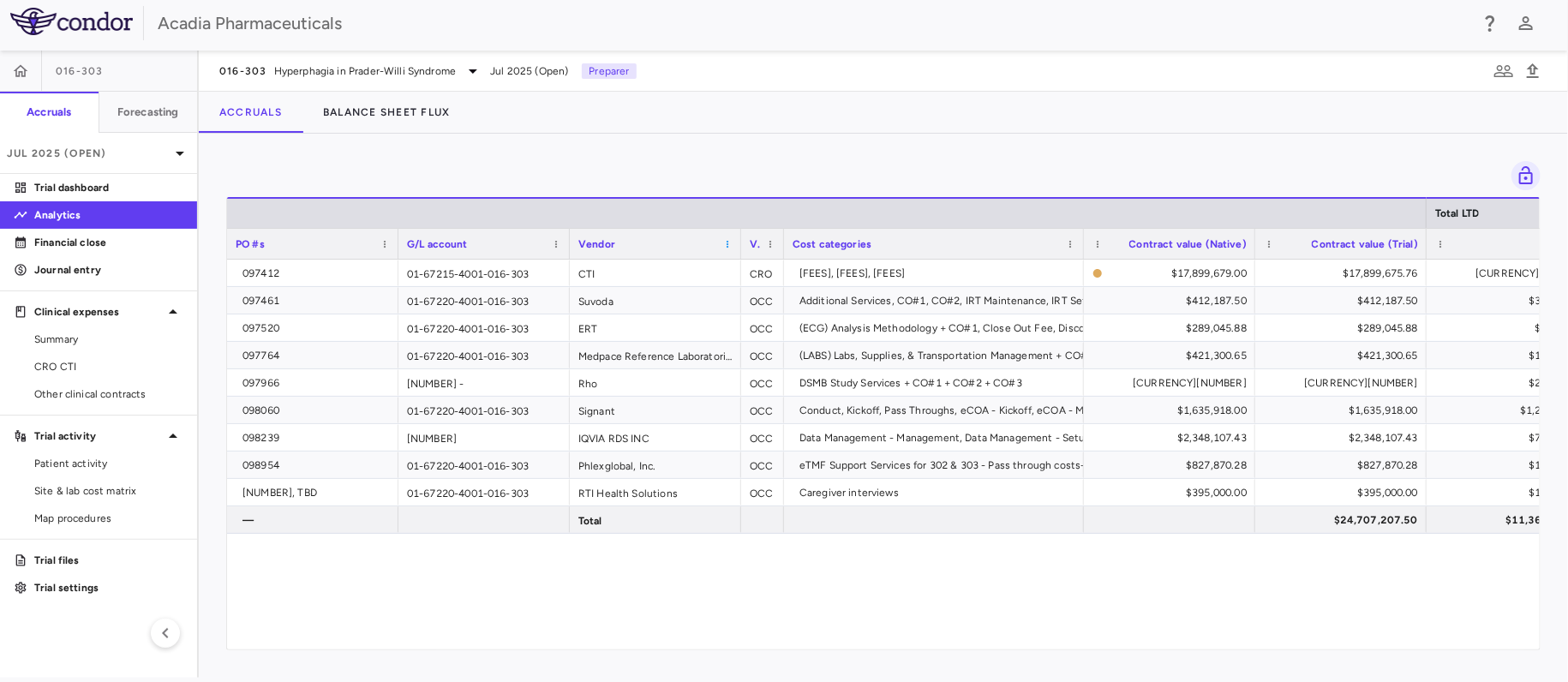 click at bounding box center [727, 244] 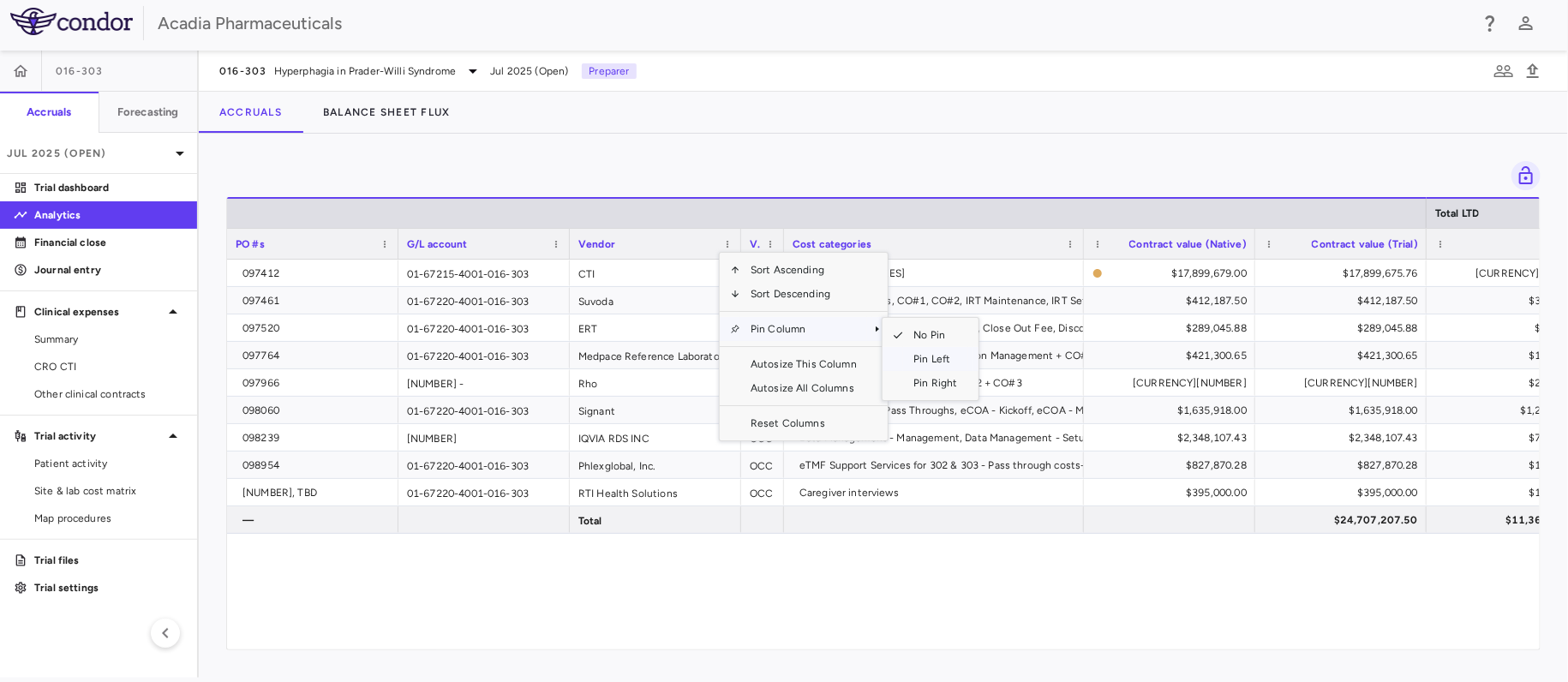 click on "Pin Left" at bounding box center (935, 359) 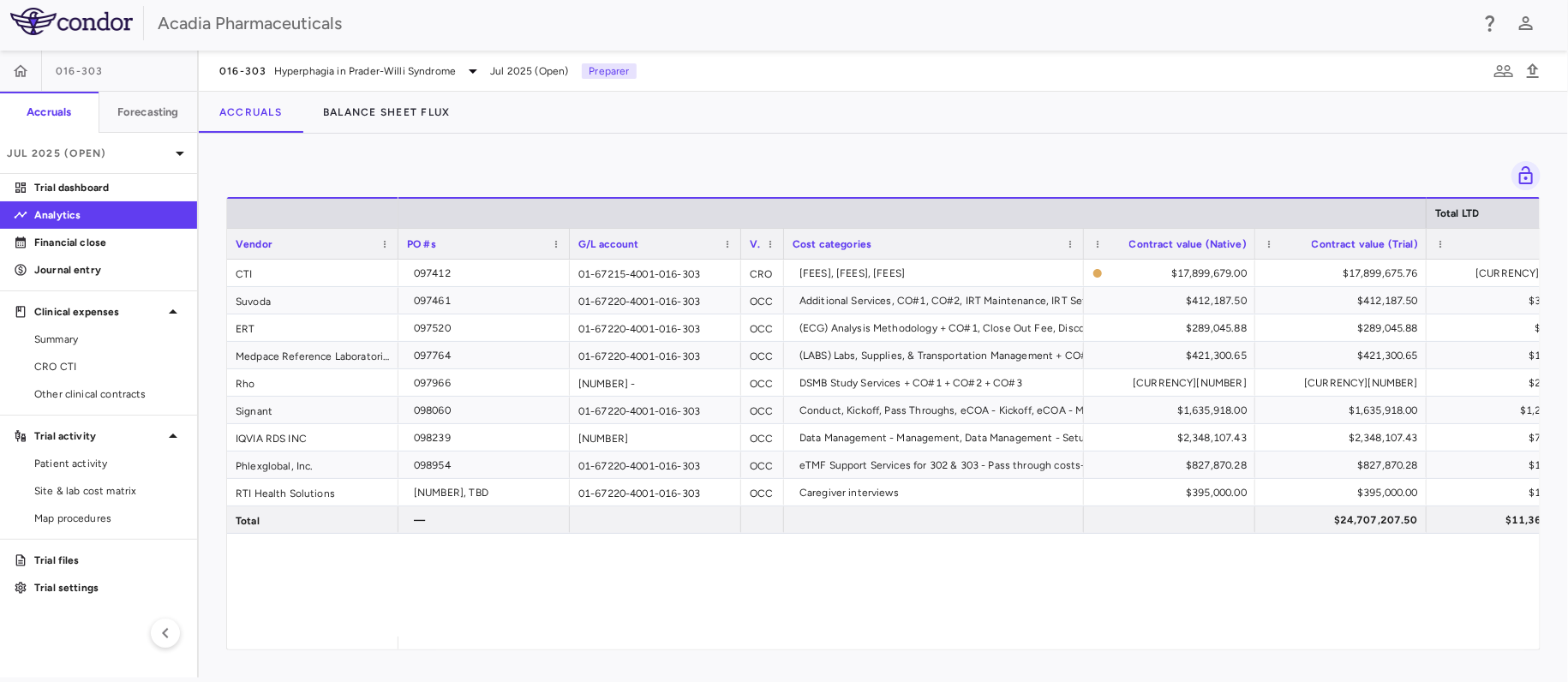 scroll, scrollTop: 0, scrollLeft: 21, axis: horizontal 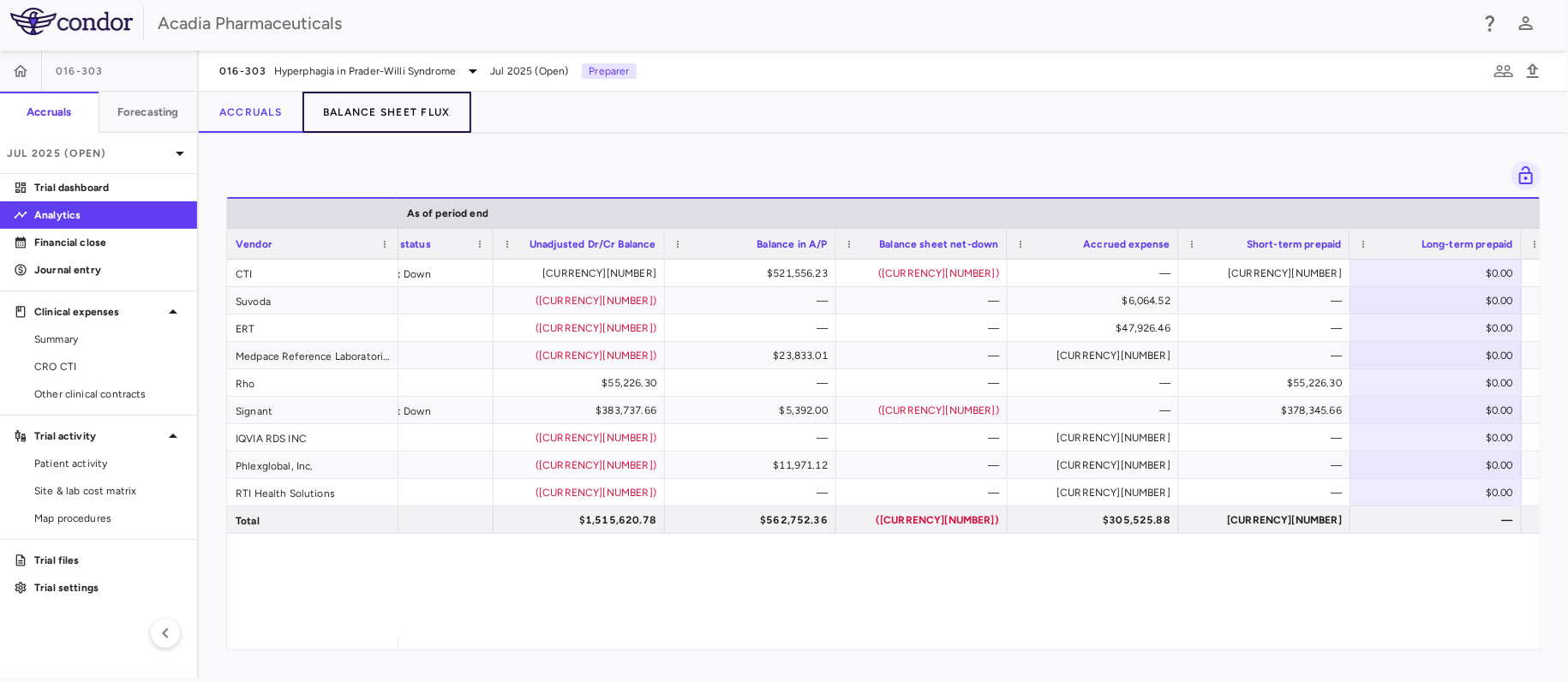 click on "Balance Sheet Flux" at bounding box center [386, 112] 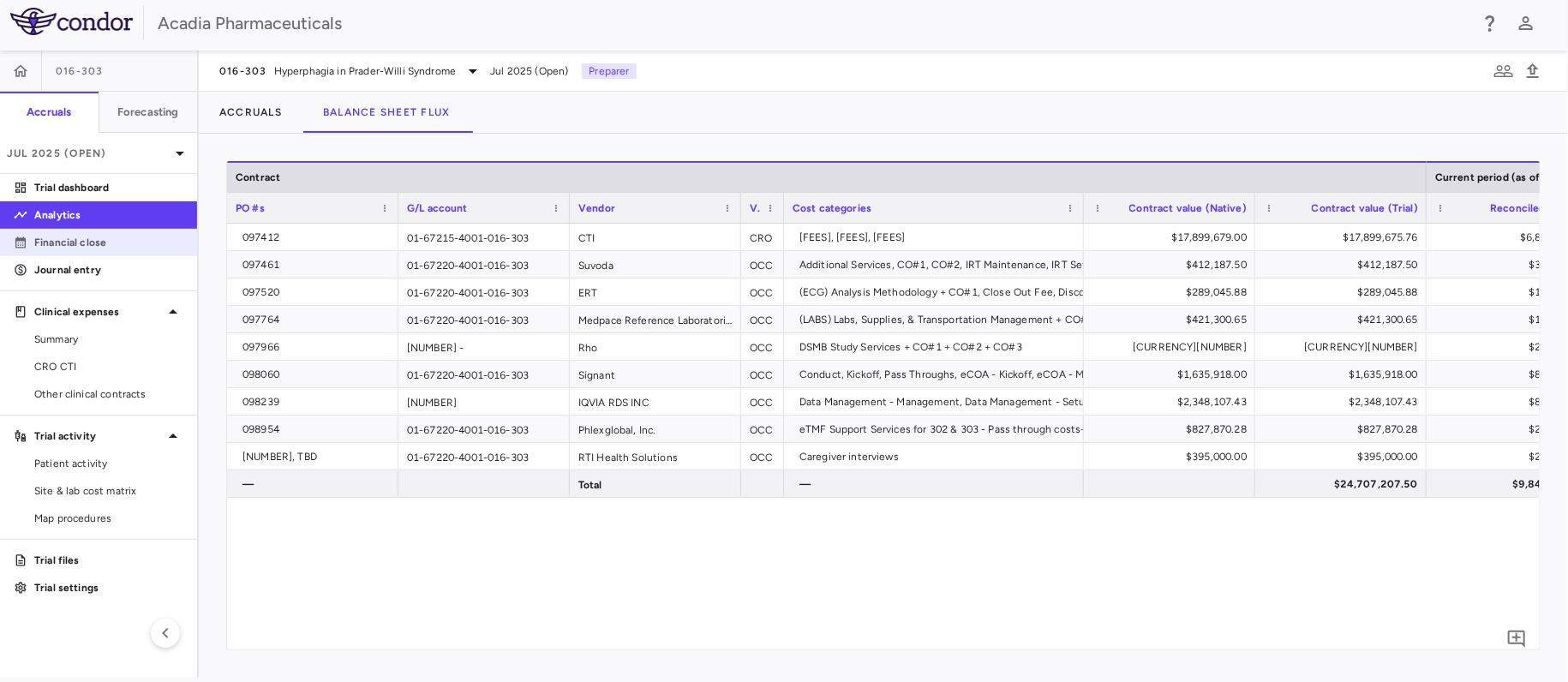 click on "Financial close" at bounding box center (109, 242) 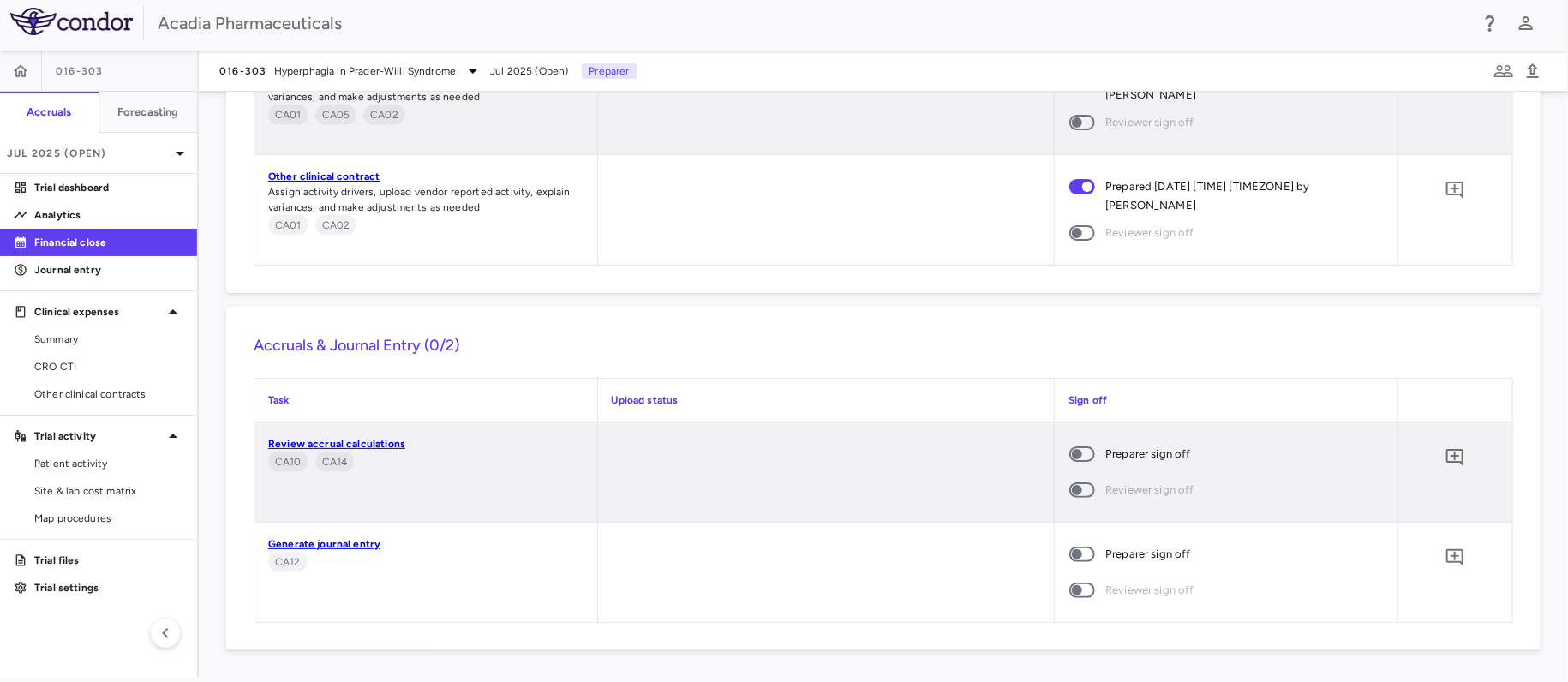 scroll, scrollTop: 1910, scrollLeft: 0, axis: vertical 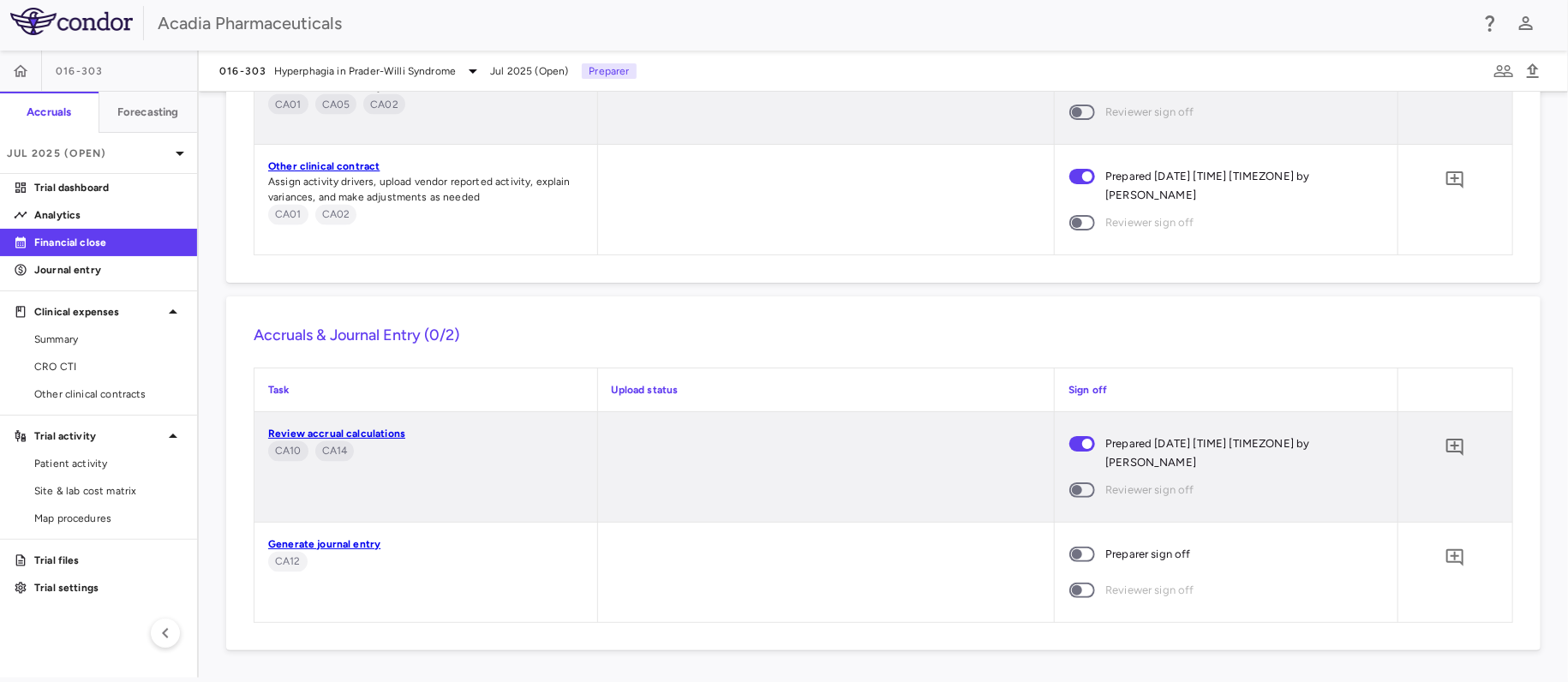 click on "Generate journal entry" at bounding box center (324, 544) 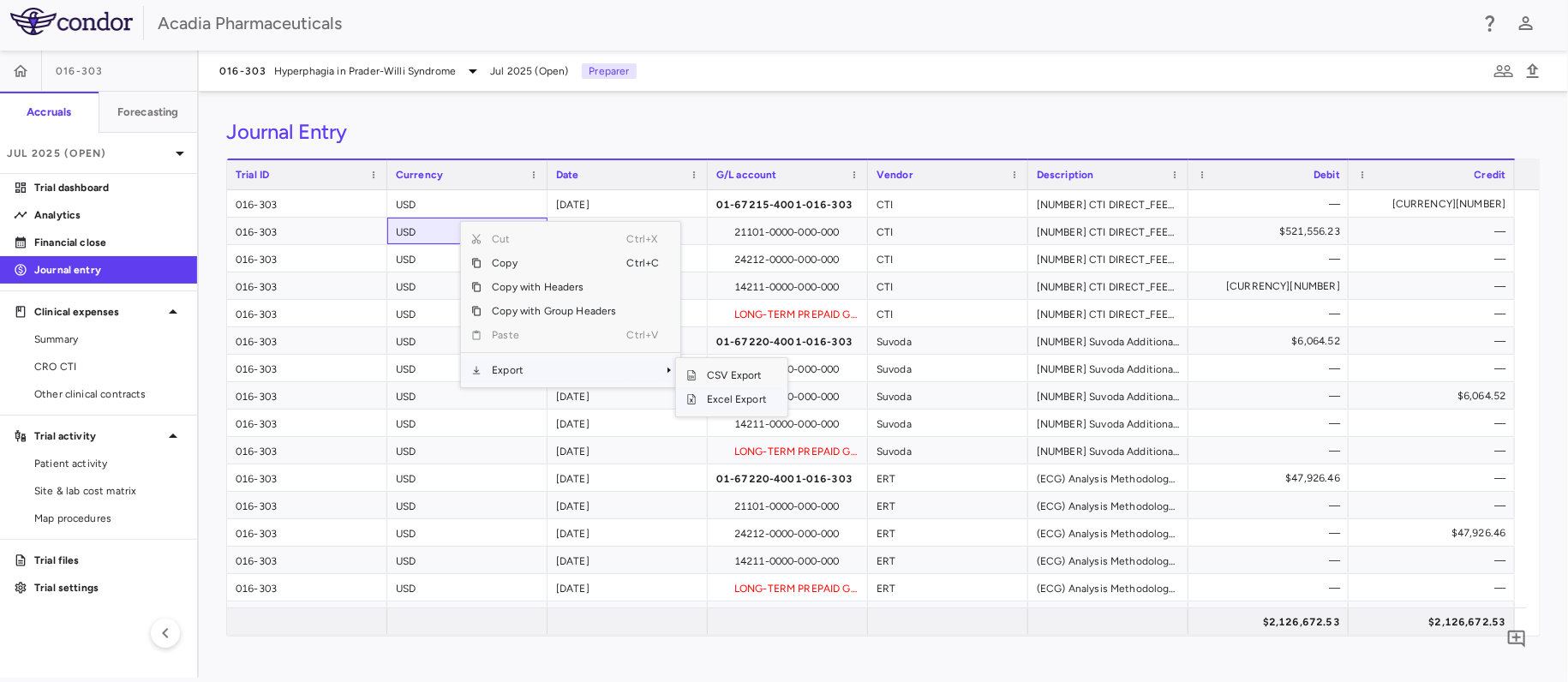 click on "Excel Export" at bounding box center [737, 399] 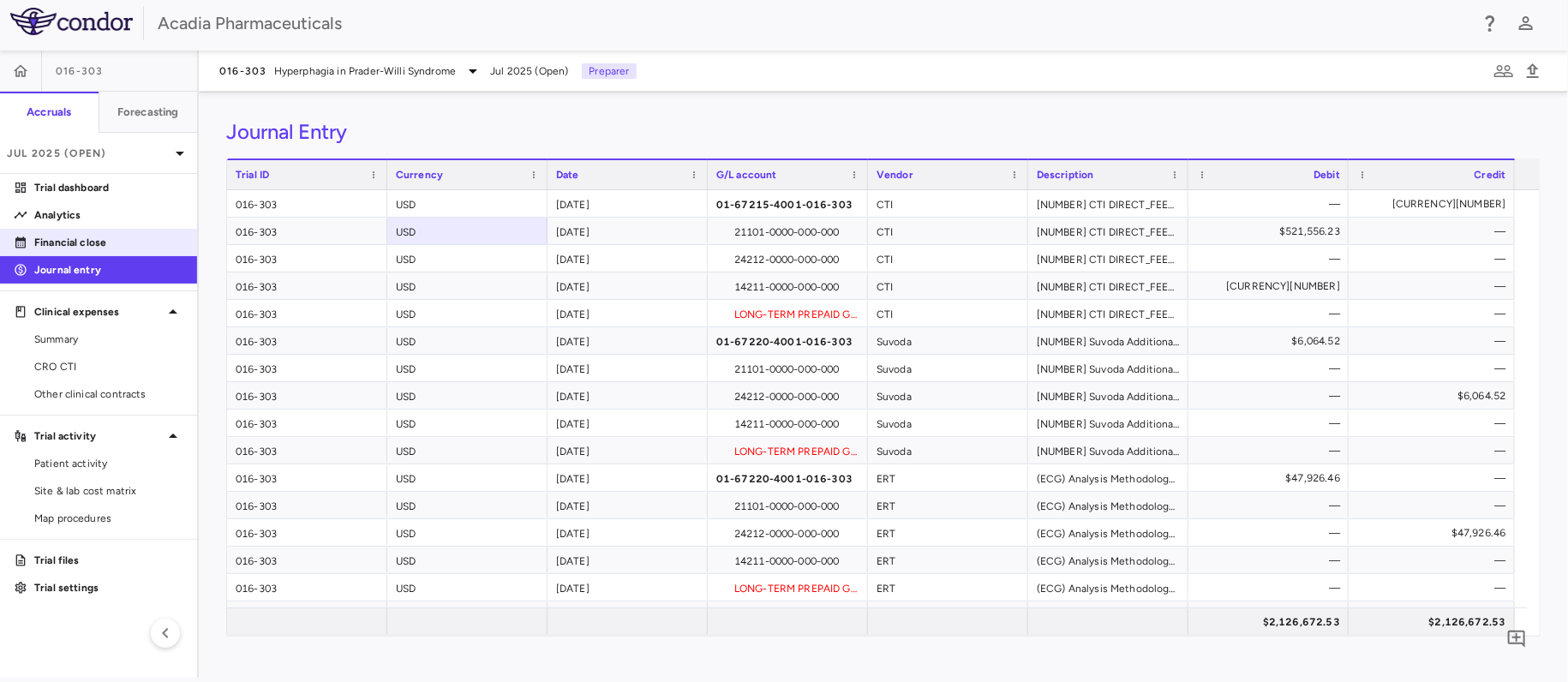 click on "Financial close" at bounding box center (99, 242) 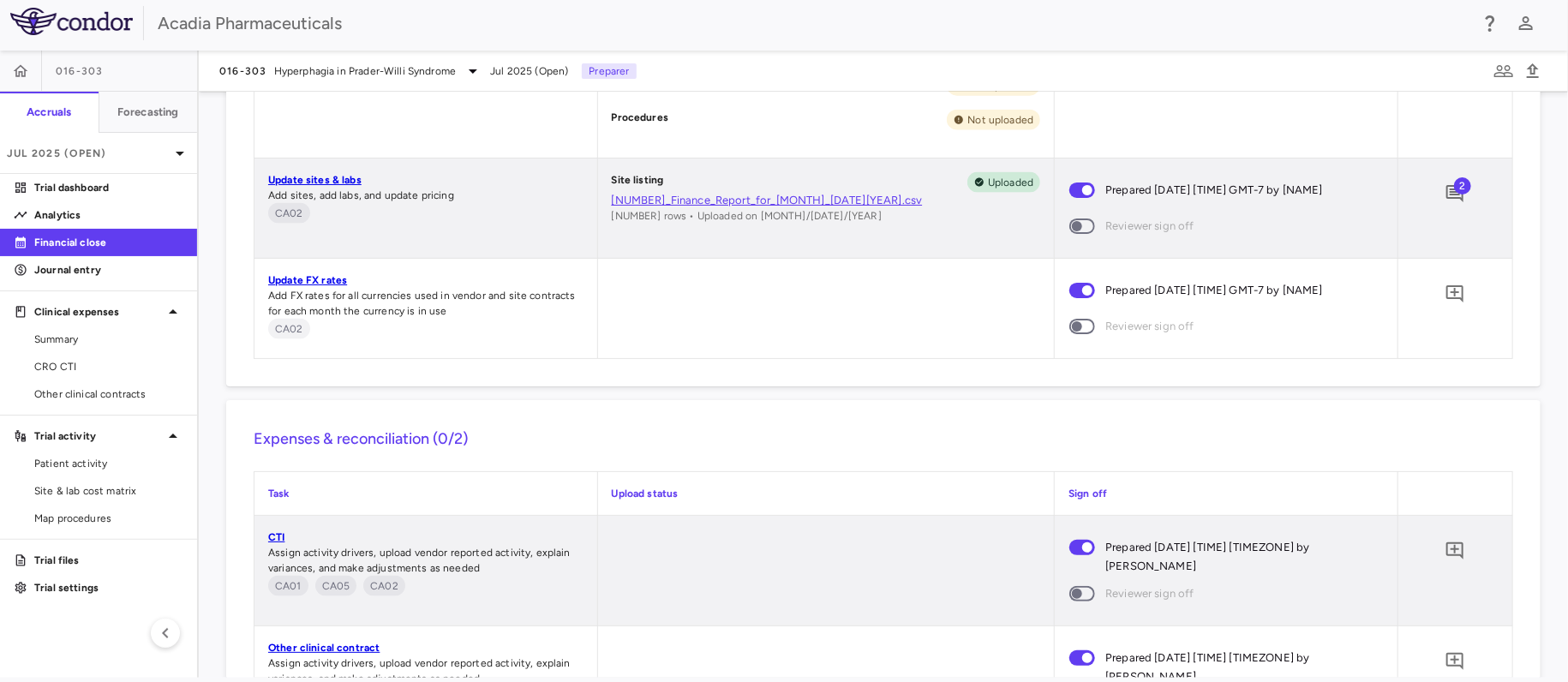 scroll, scrollTop: 1920, scrollLeft: 0, axis: vertical 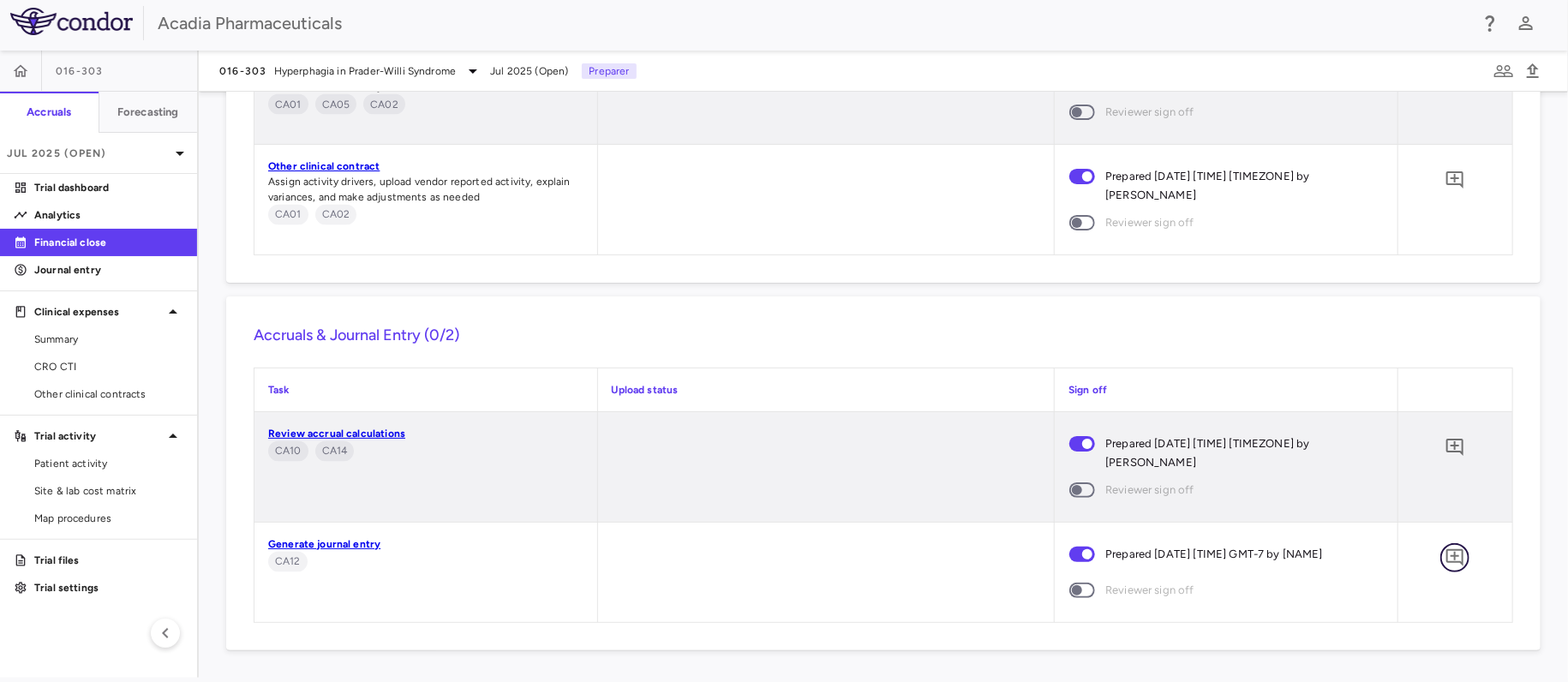 click 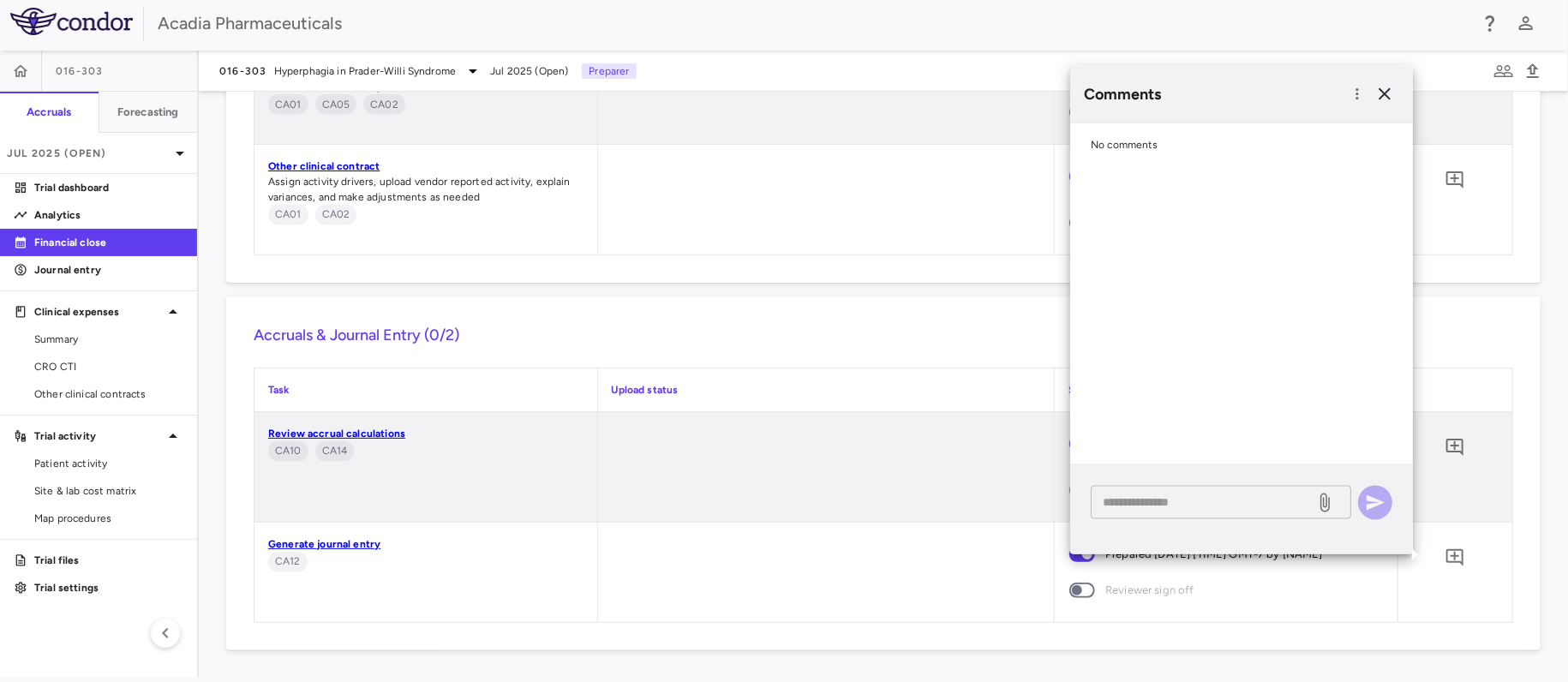 click at bounding box center (1203, 502) 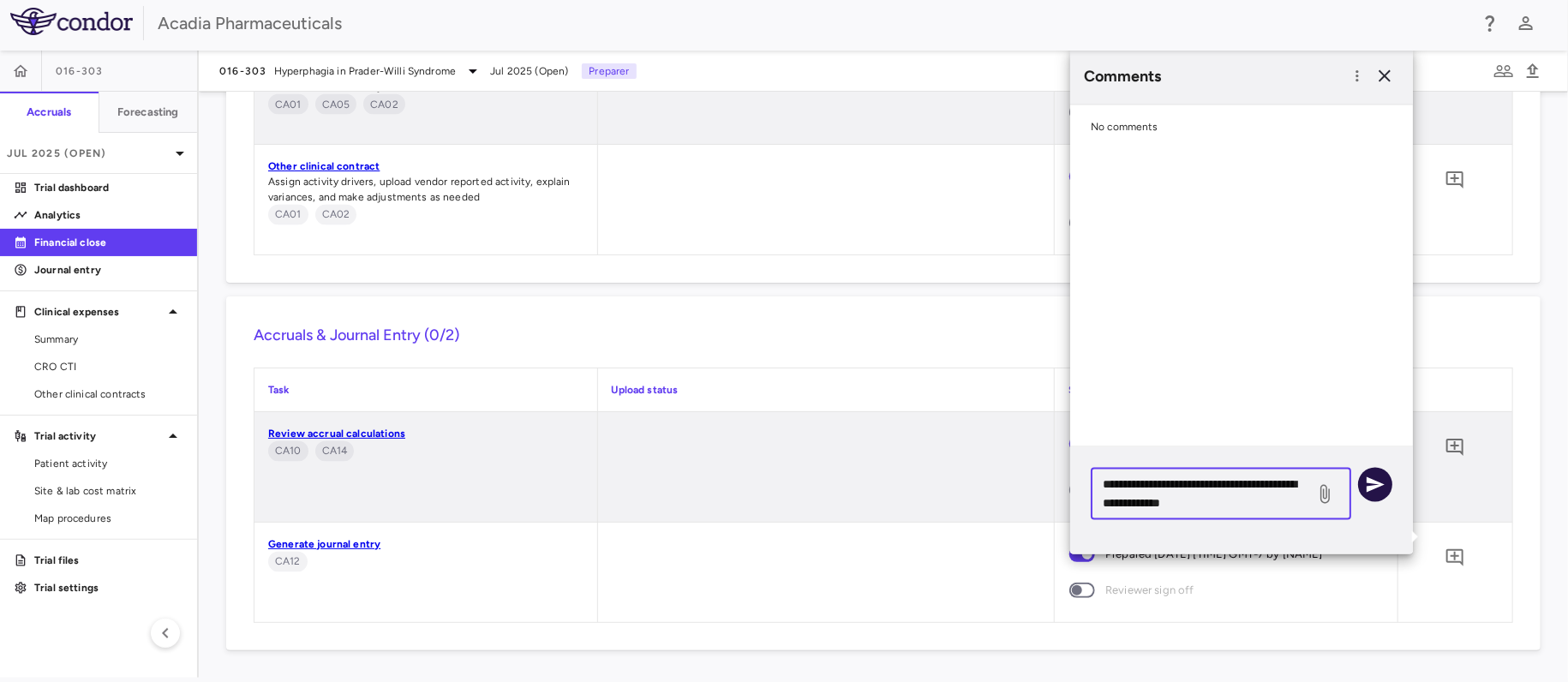 type on "**********" 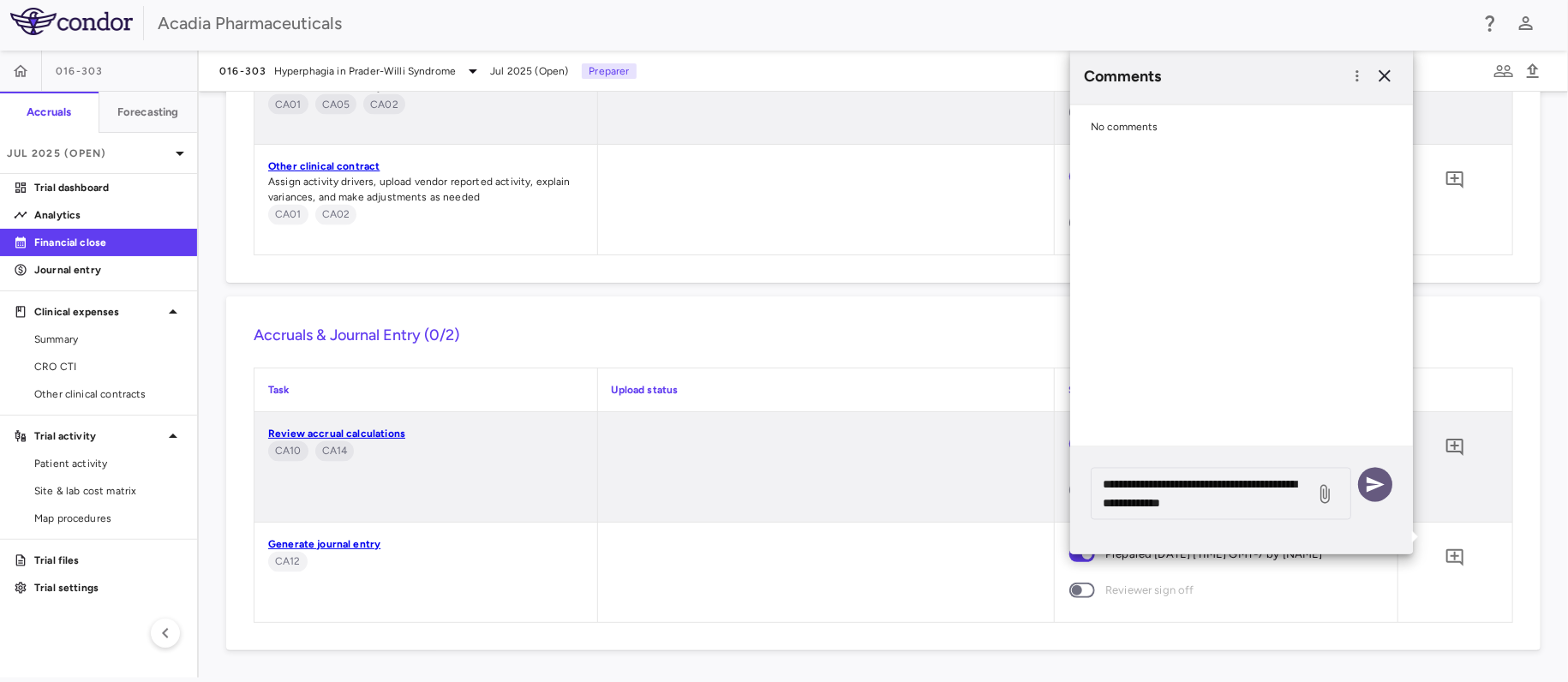 click at bounding box center (1375, 485) 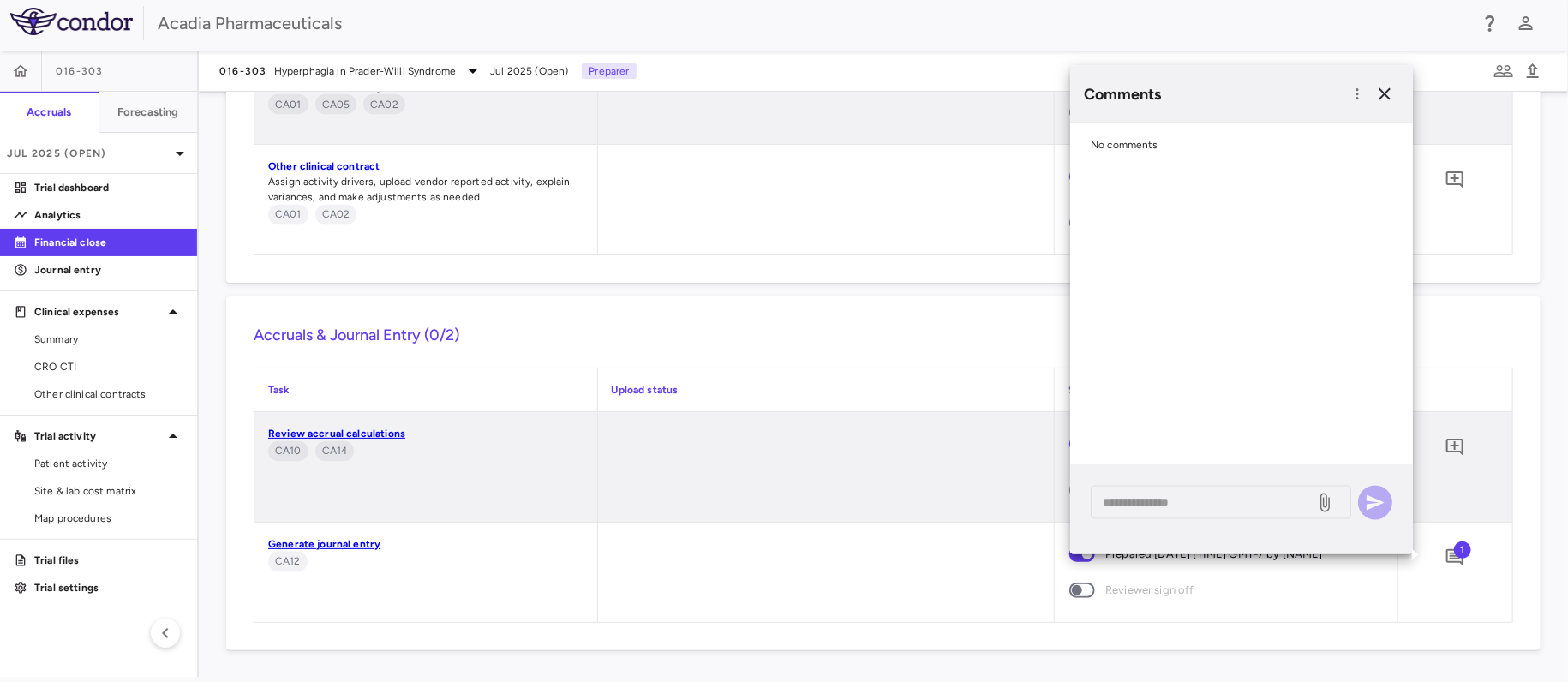 scroll, scrollTop: 0, scrollLeft: 0, axis: both 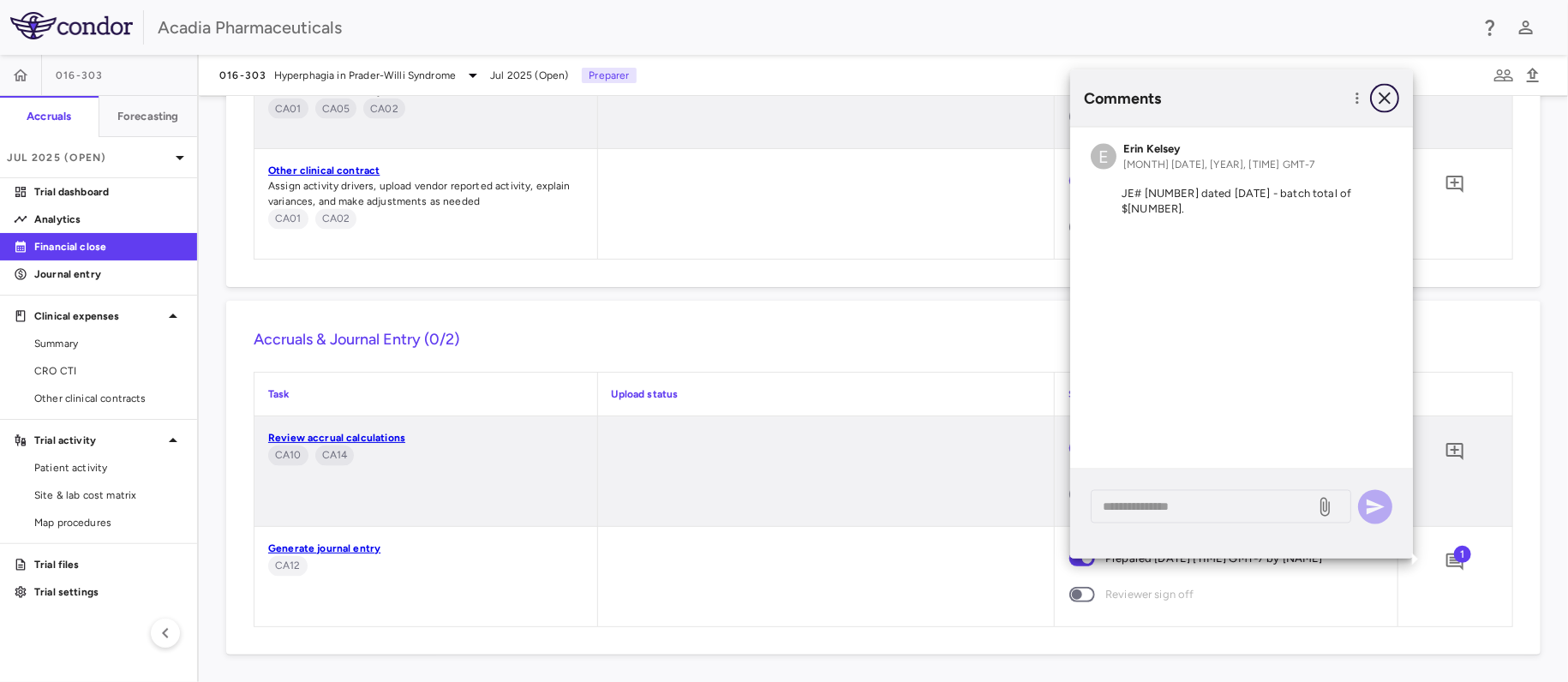 click 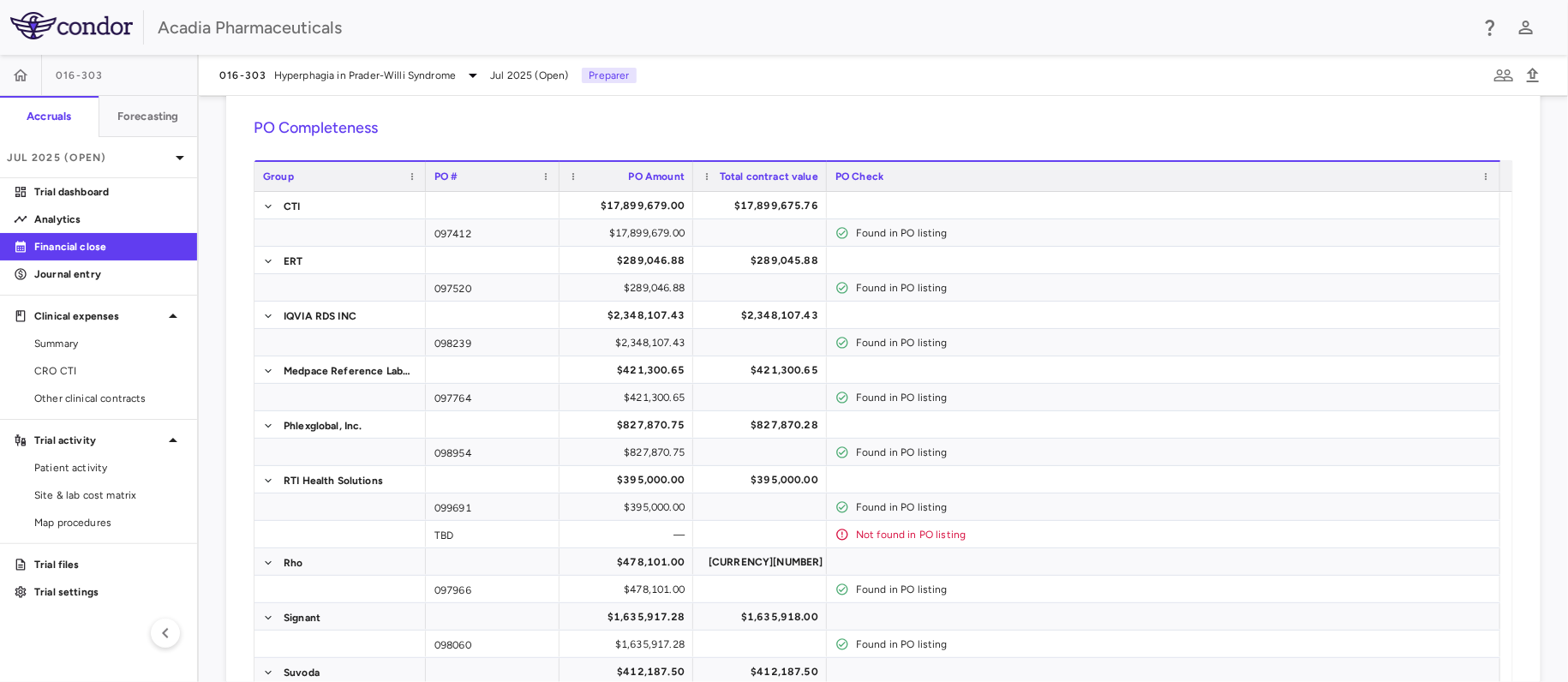 scroll, scrollTop: 0, scrollLeft: 0, axis: both 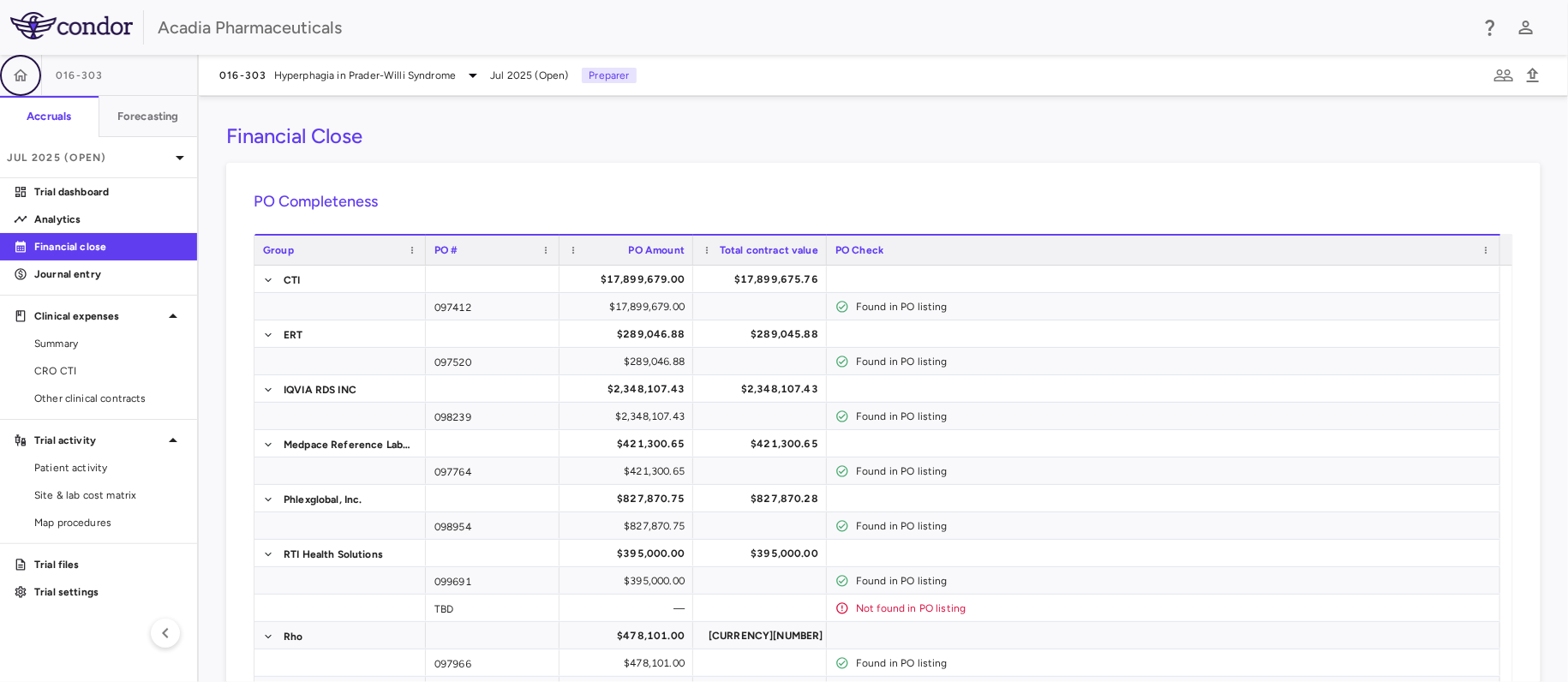 click at bounding box center (21, 75) 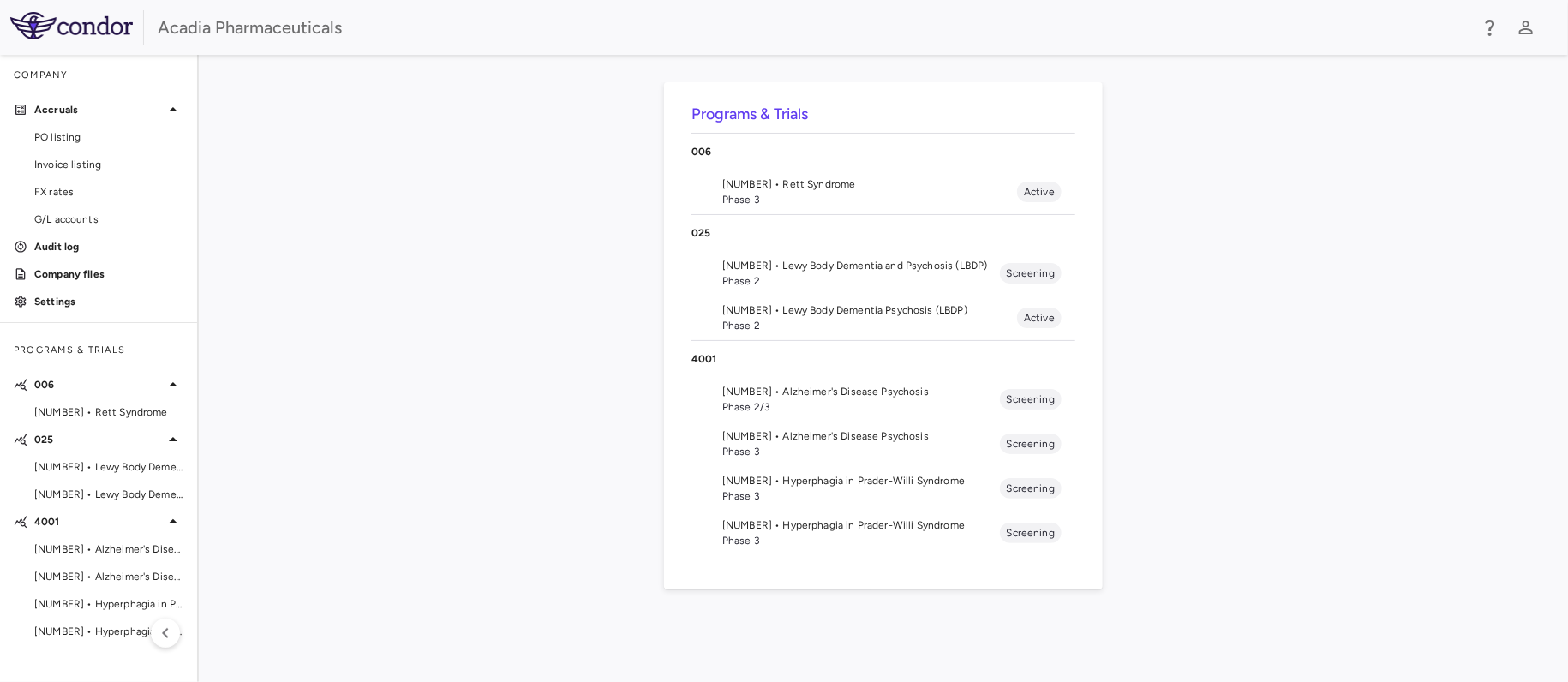 click on "[NUMBER] • Rett Syndrome" at bounding box center (870, 184) 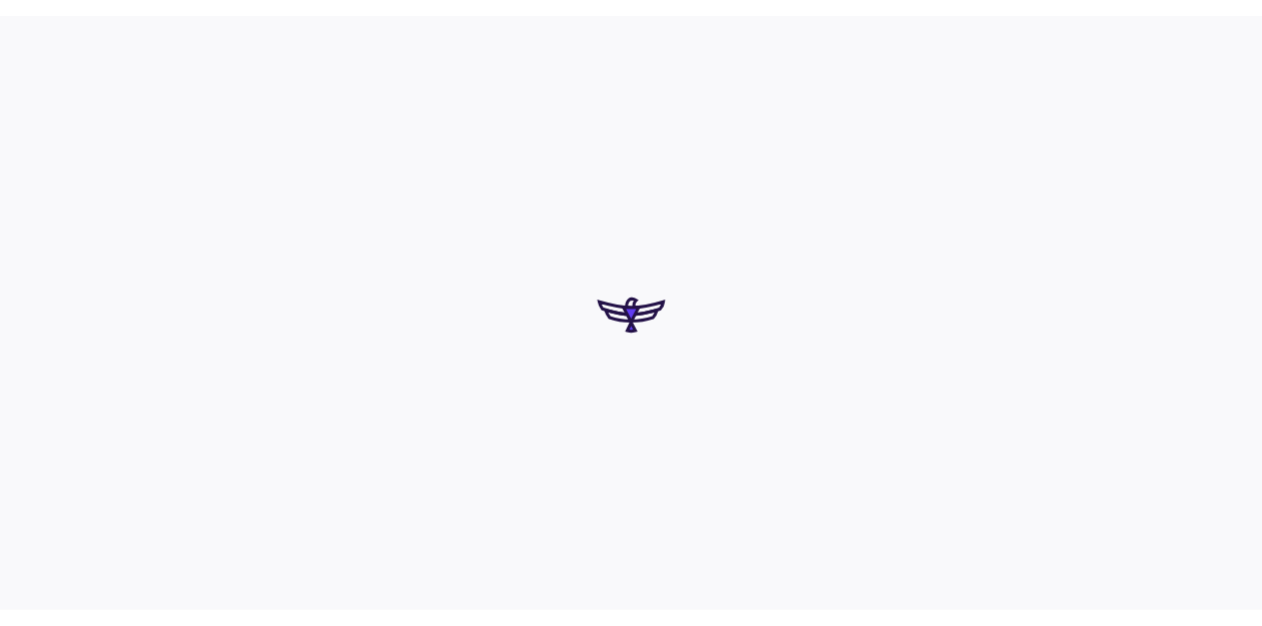 scroll, scrollTop: 0, scrollLeft: 0, axis: both 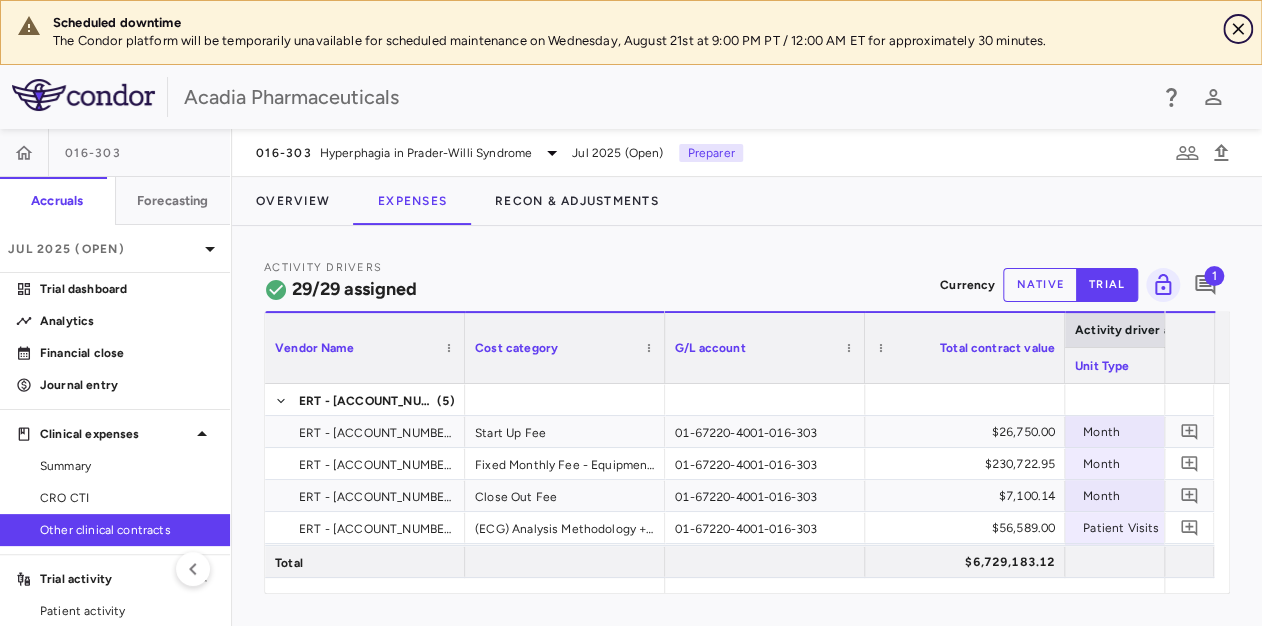 click 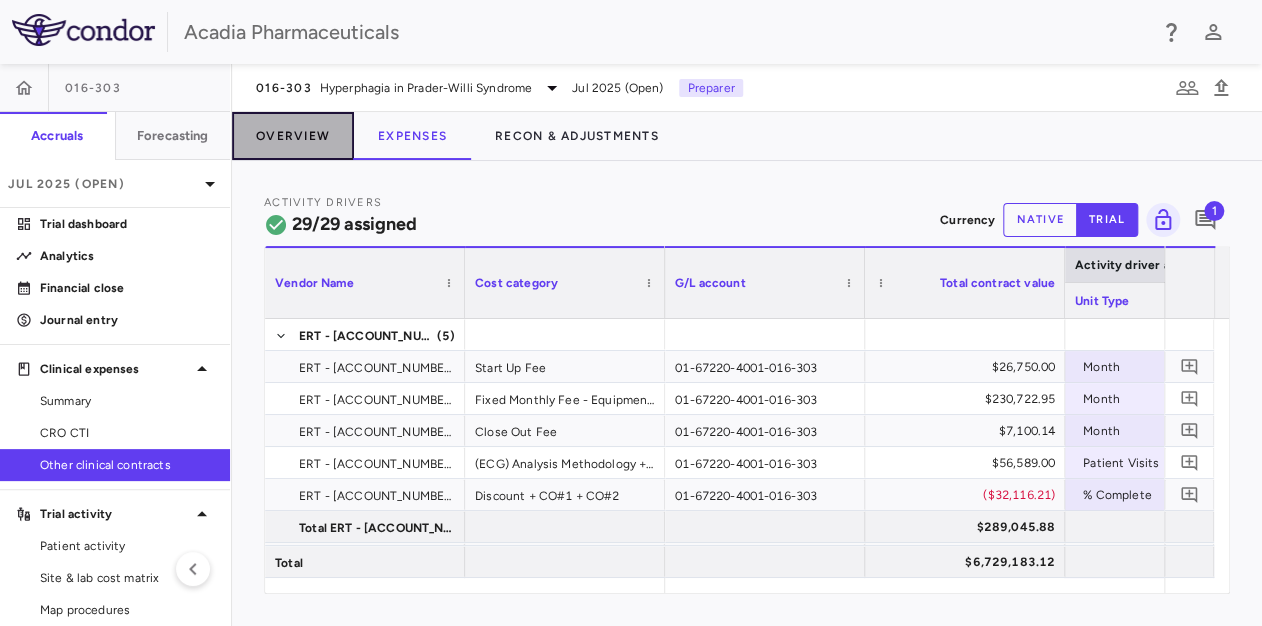 click on "Overview" at bounding box center [293, 136] 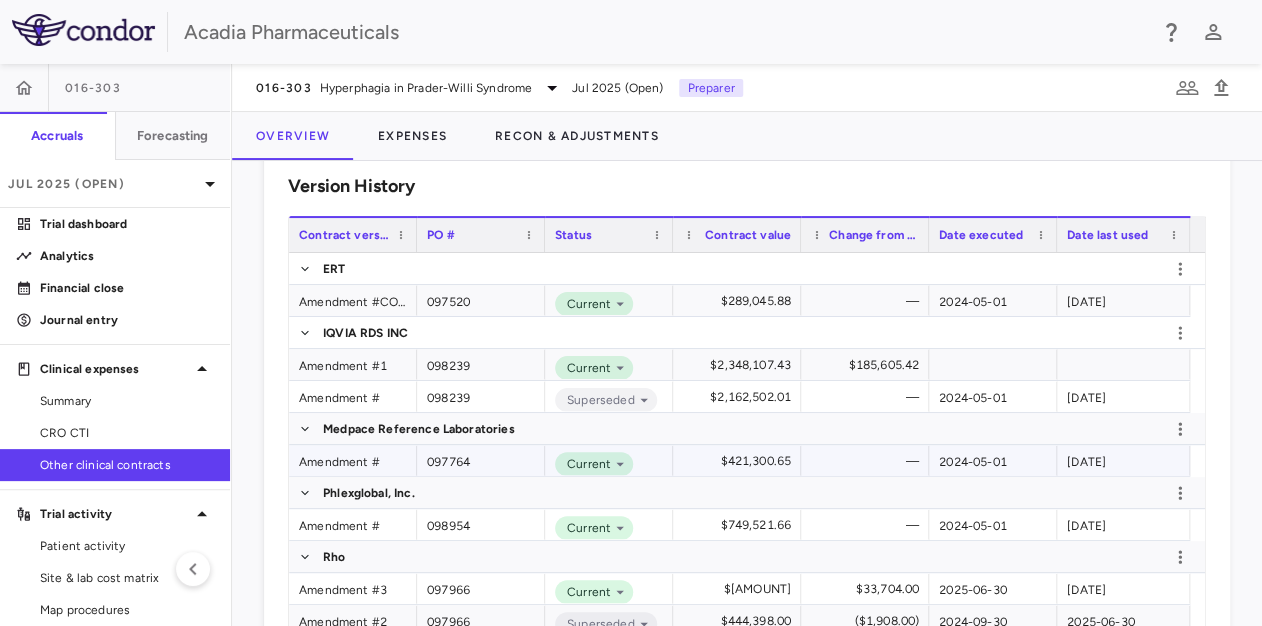 scroll, scrollTop: 666, scrollLeft: 0, axis: vertical 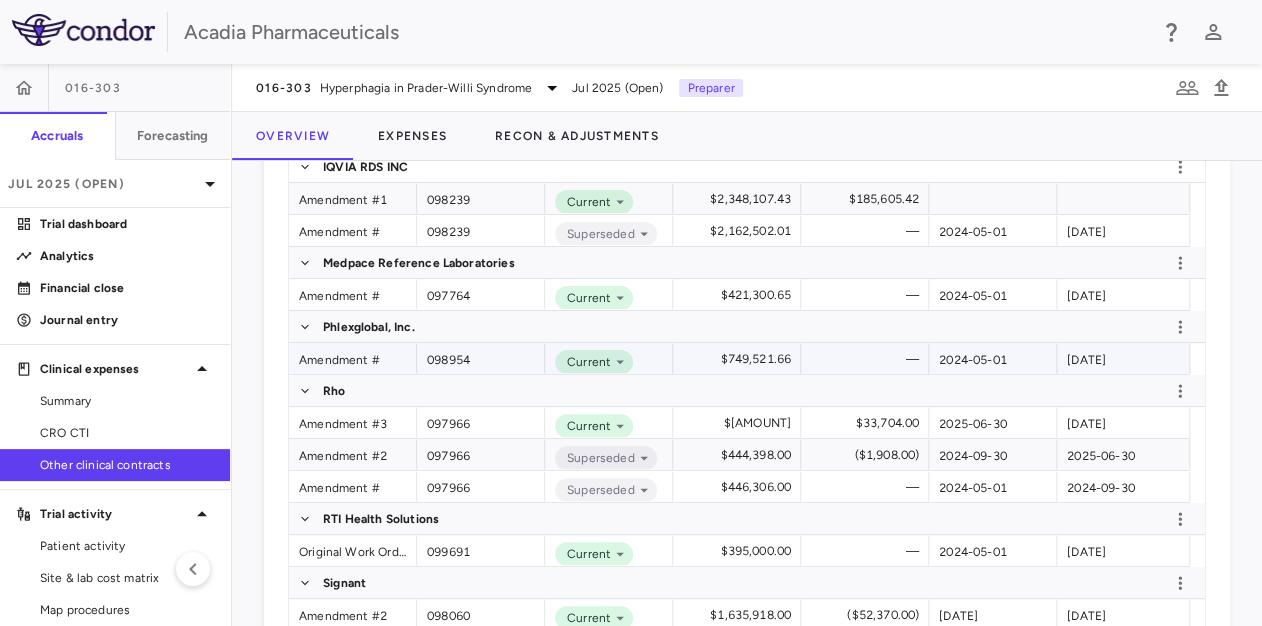 click on "Amendment #" at bounding box center [353, 358] 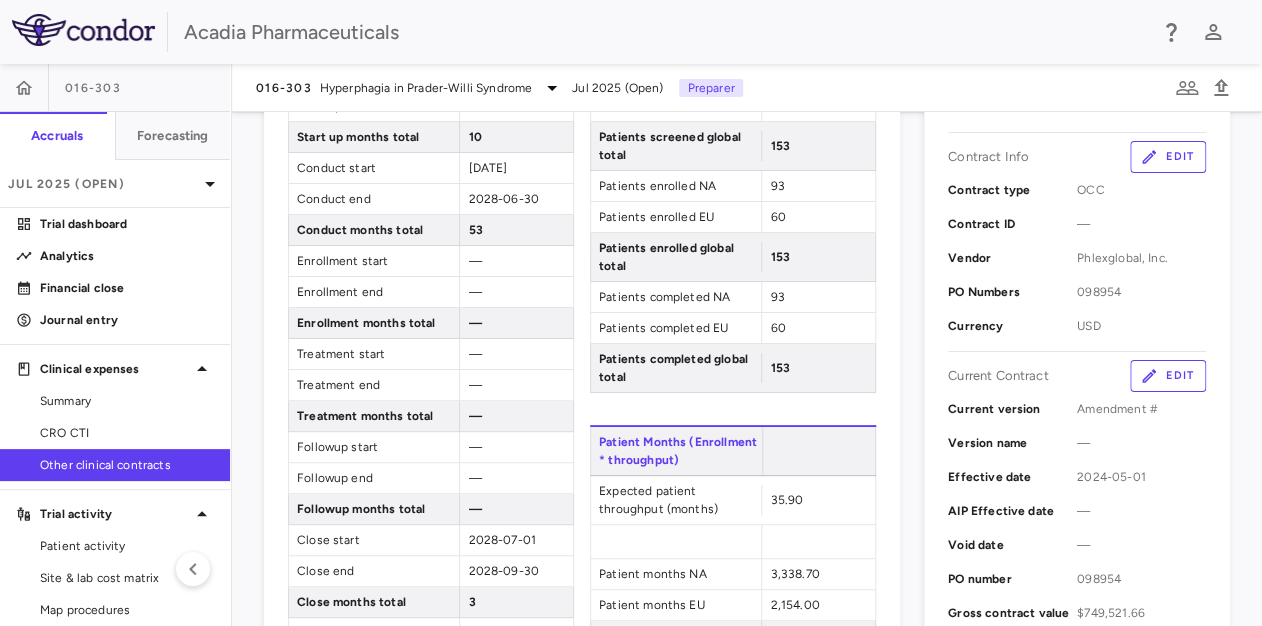 scroll, scrollTop: 333, scrollLeft: 0, axis: vertical 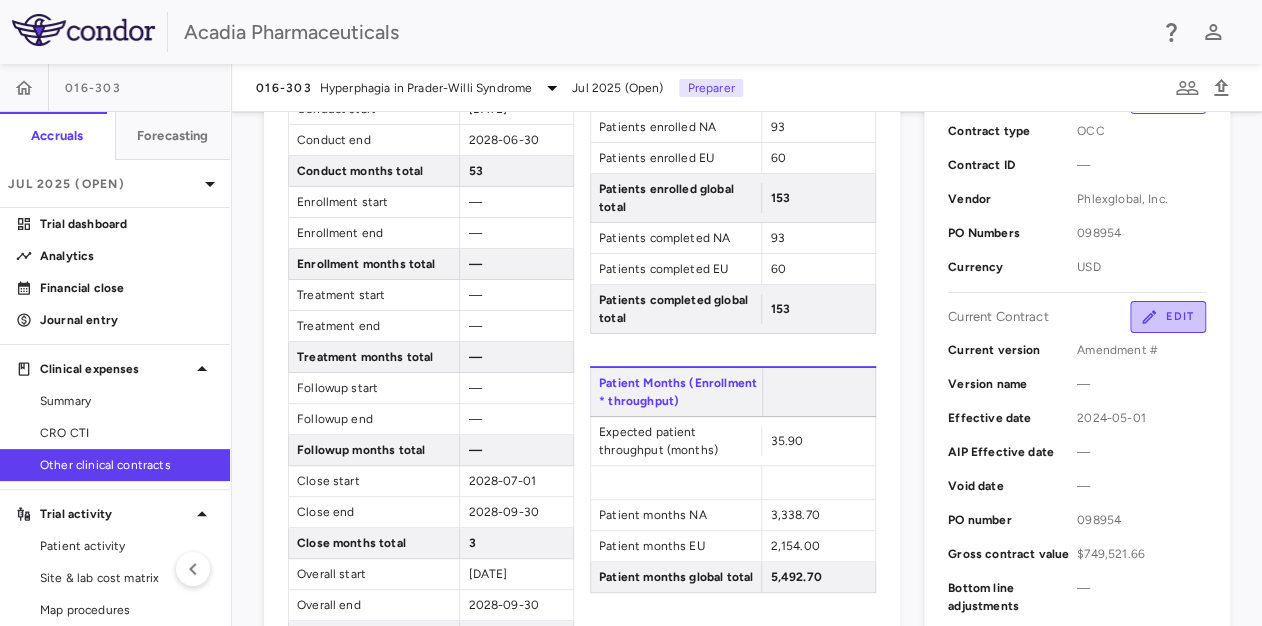 click on "Edit" at bounding box center (1168, 317) 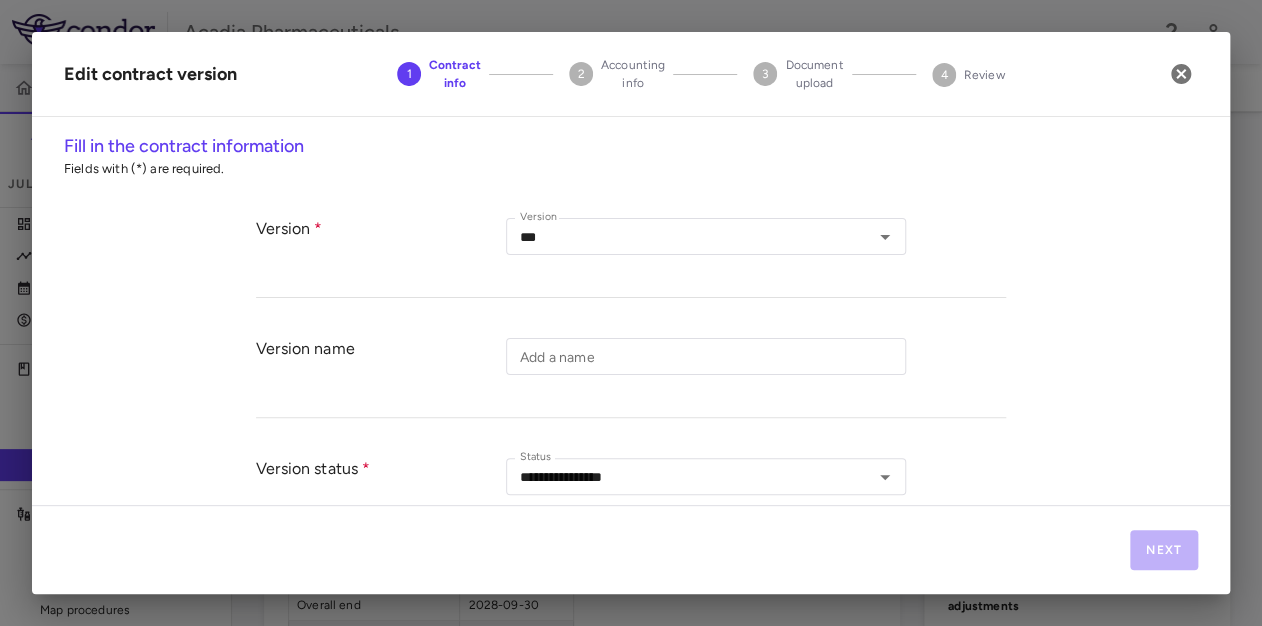 type on "*********" 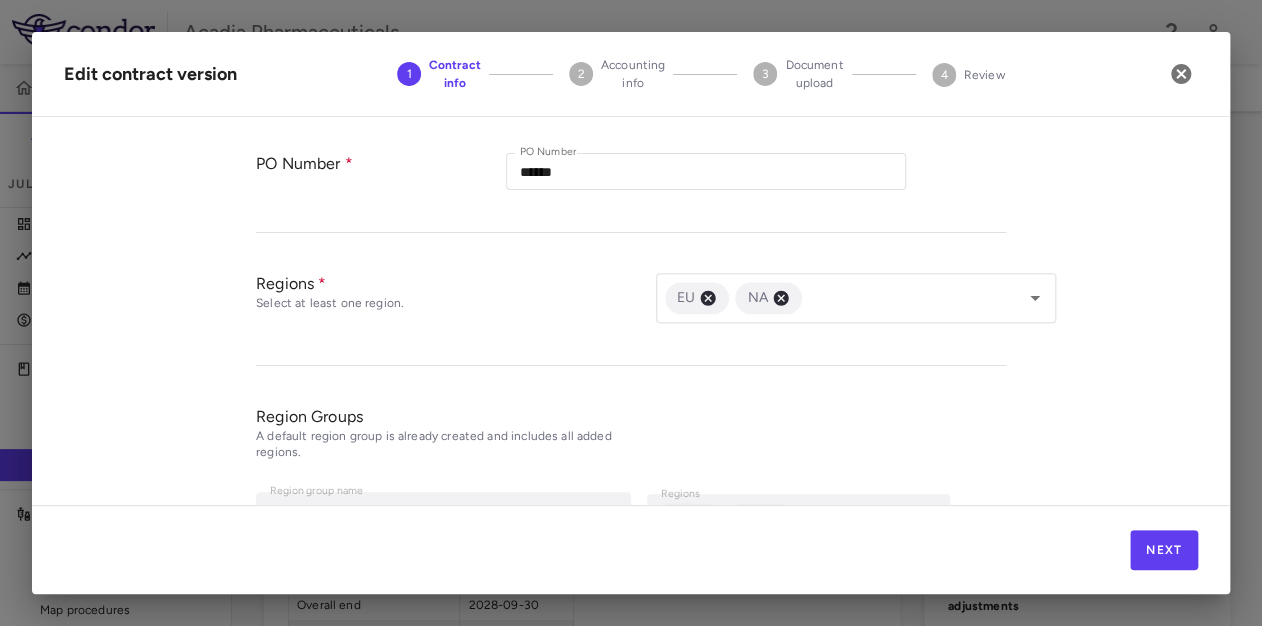 scroll, scrollTop: 968, scrollLeft: 0, axis: vertical 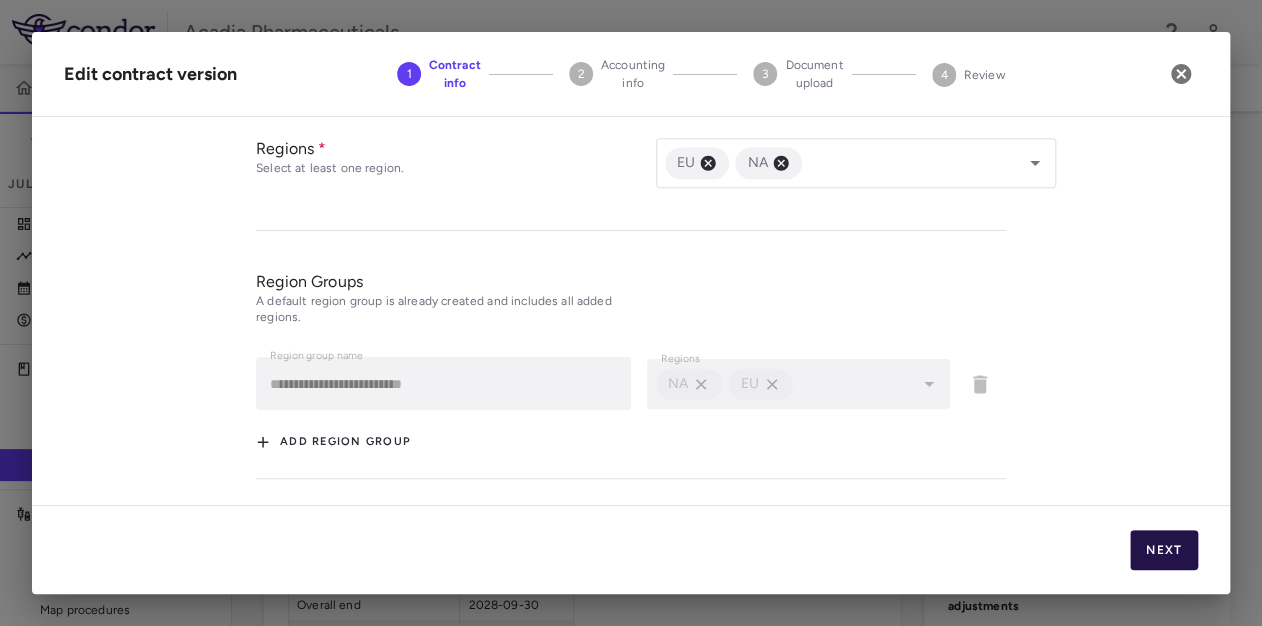 click on "Next" at bounding box center (1164, 550) 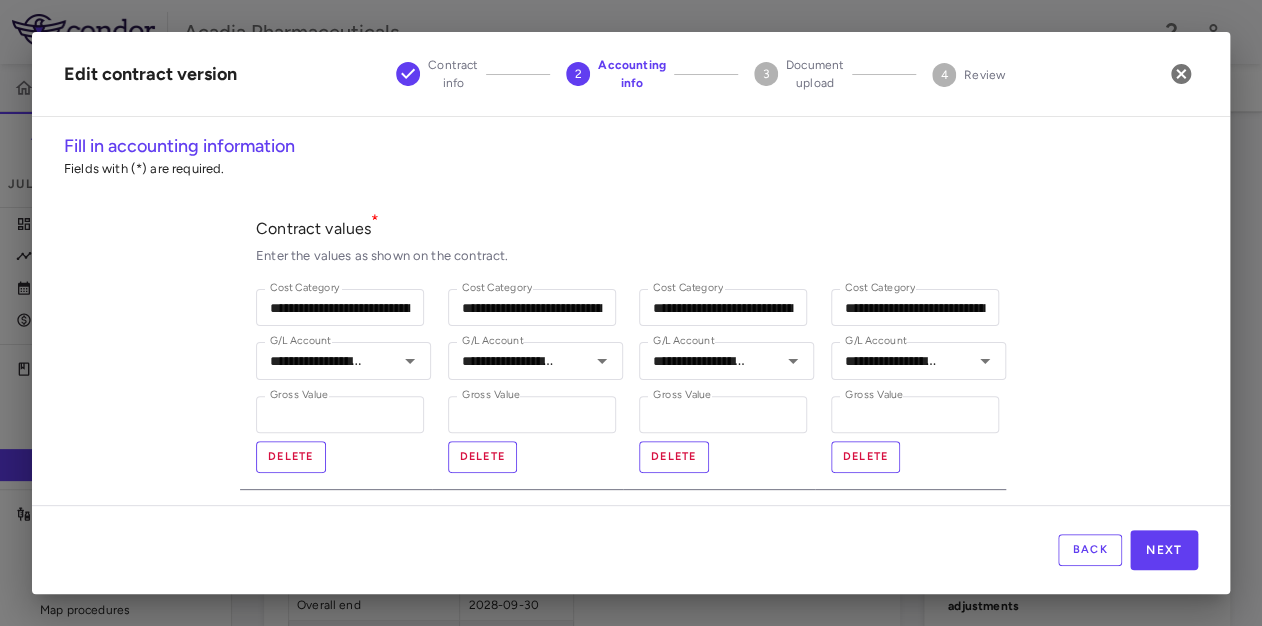 click on "Contract values *" at bounding box center (631, 228) 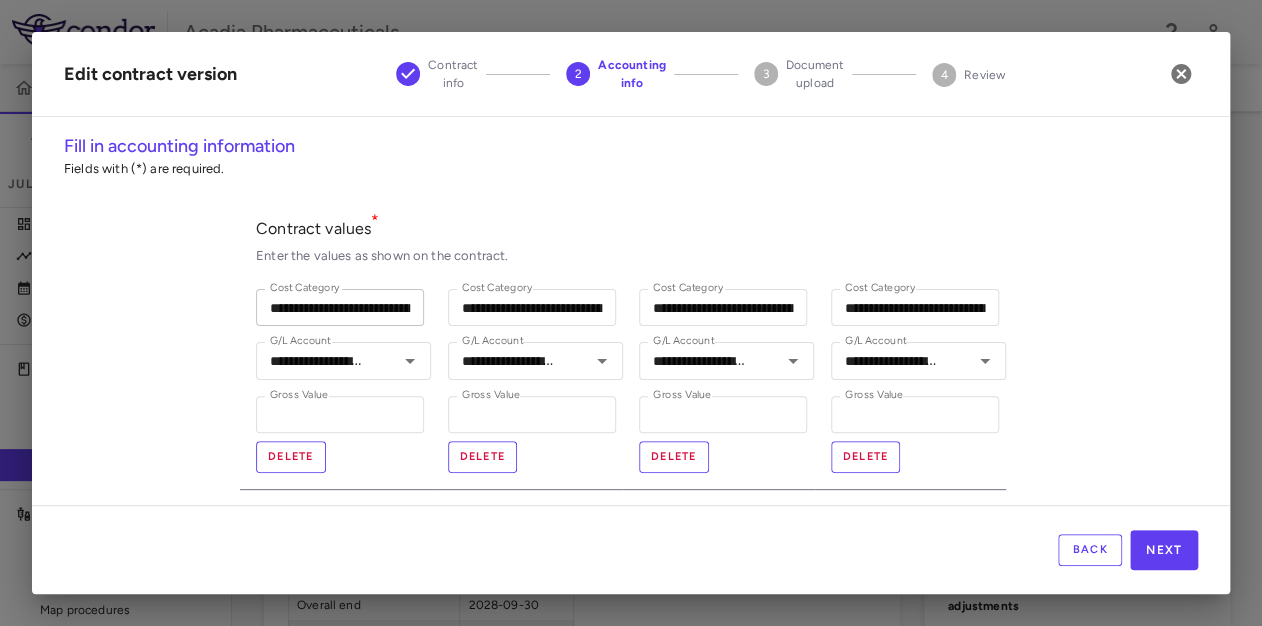 click on "**********" at bounding box center [340, 307] 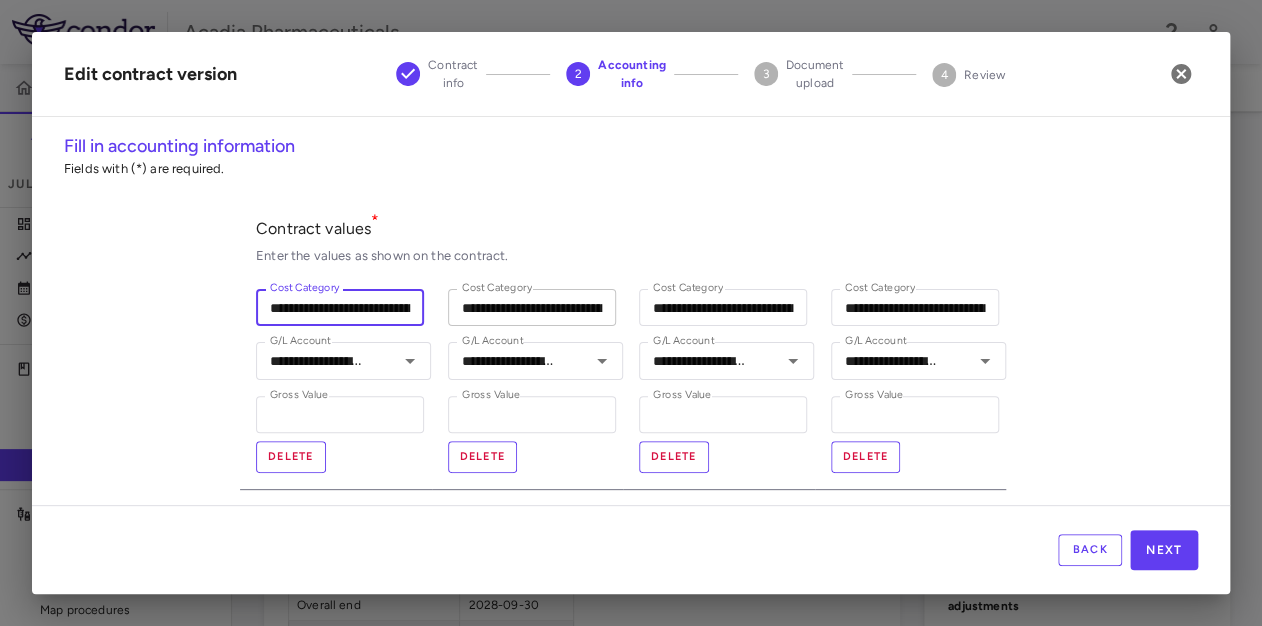 scroll, scrollTop: 0, scrollLeft: 192, axis: horizontal 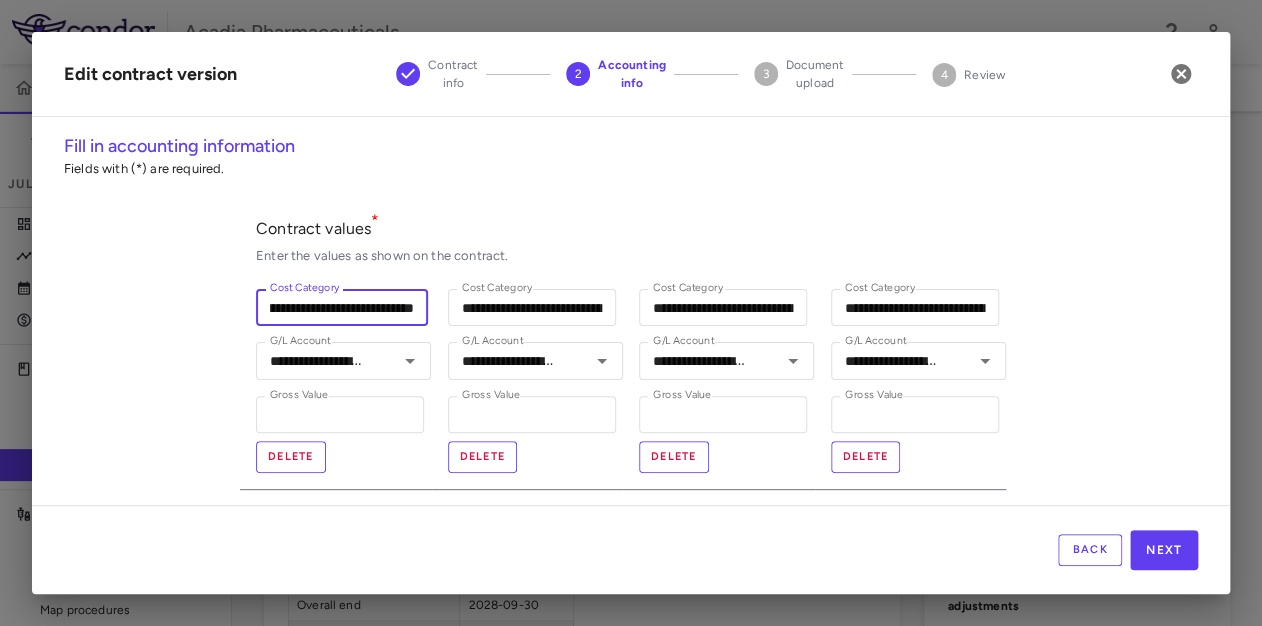 drag, startPoint x: 256, startPoint y: 311, endPoint x: 617, endPoint y: 309, distance: 361.00555 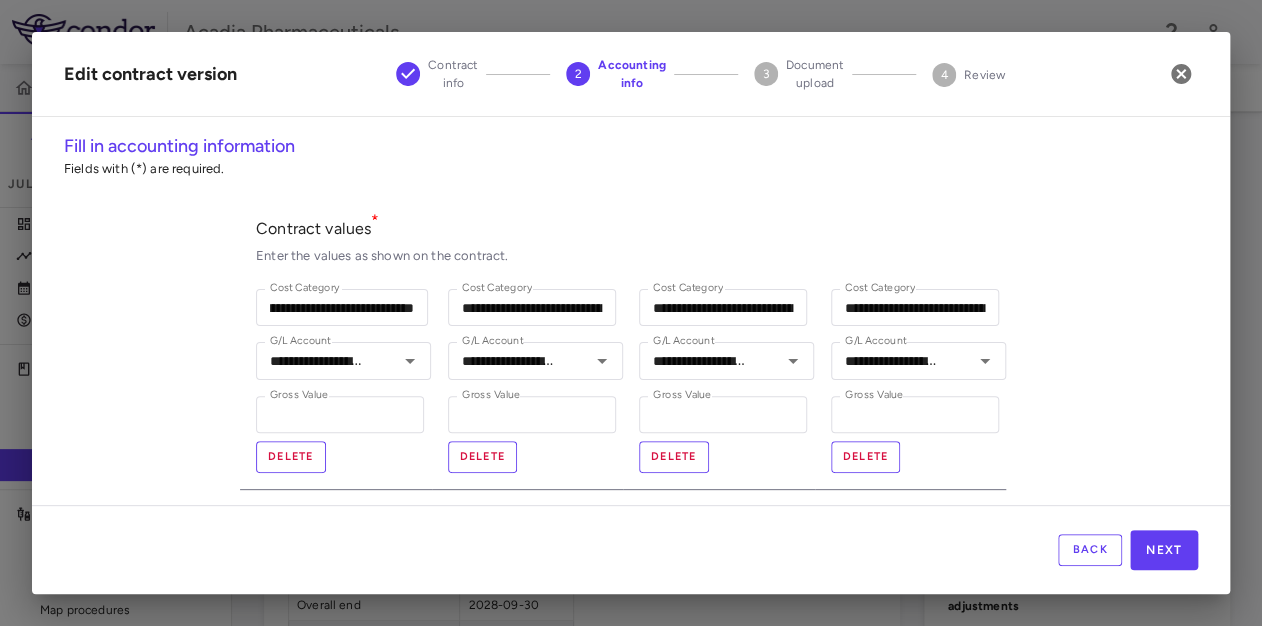 scroll, scrollTop: 0, scrollLeft: 0, axis: both 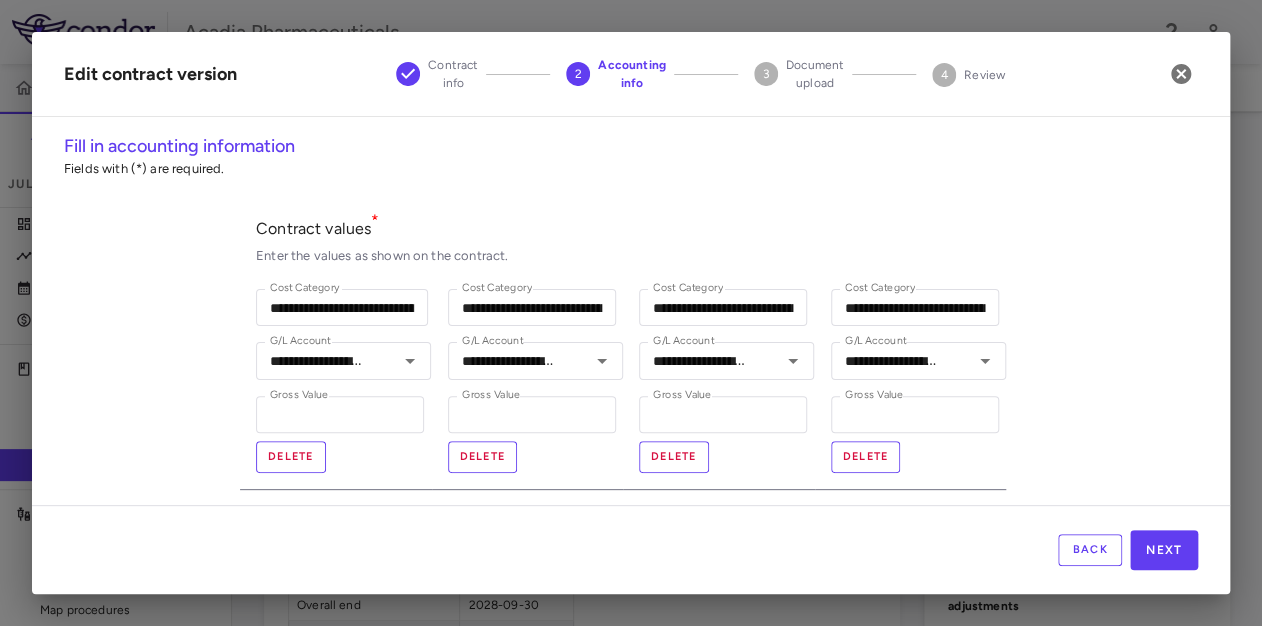click on "**********" at bounding box center (631, 319) 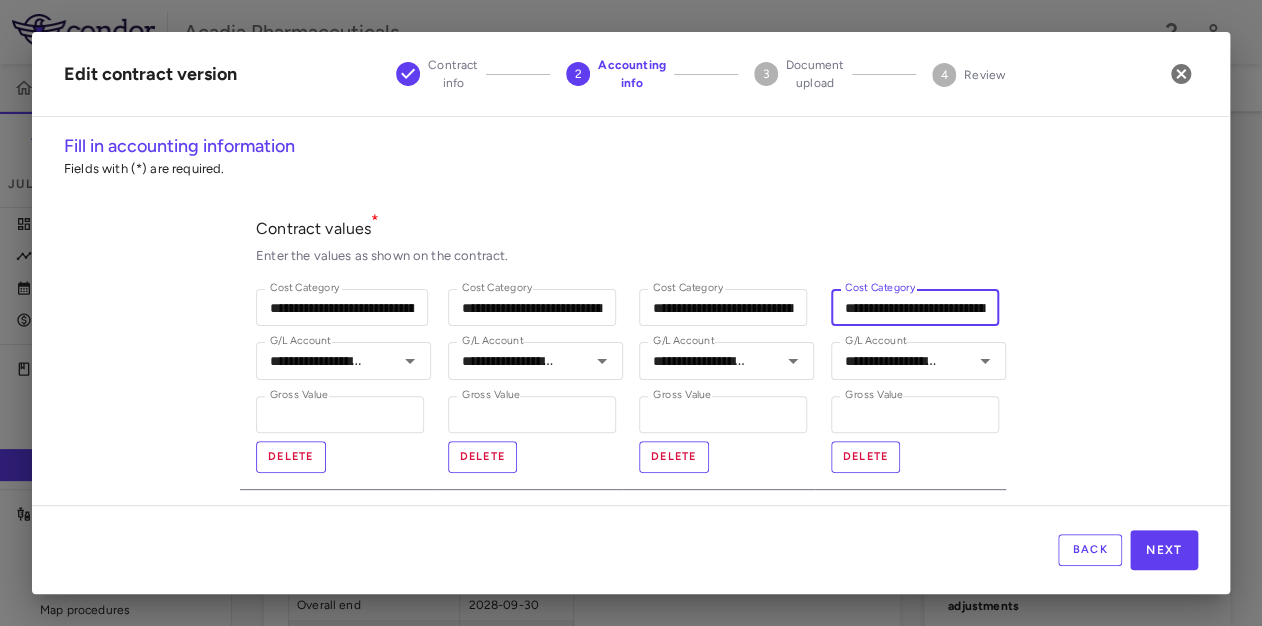 click on "**********" at bounding box center (915, 307) 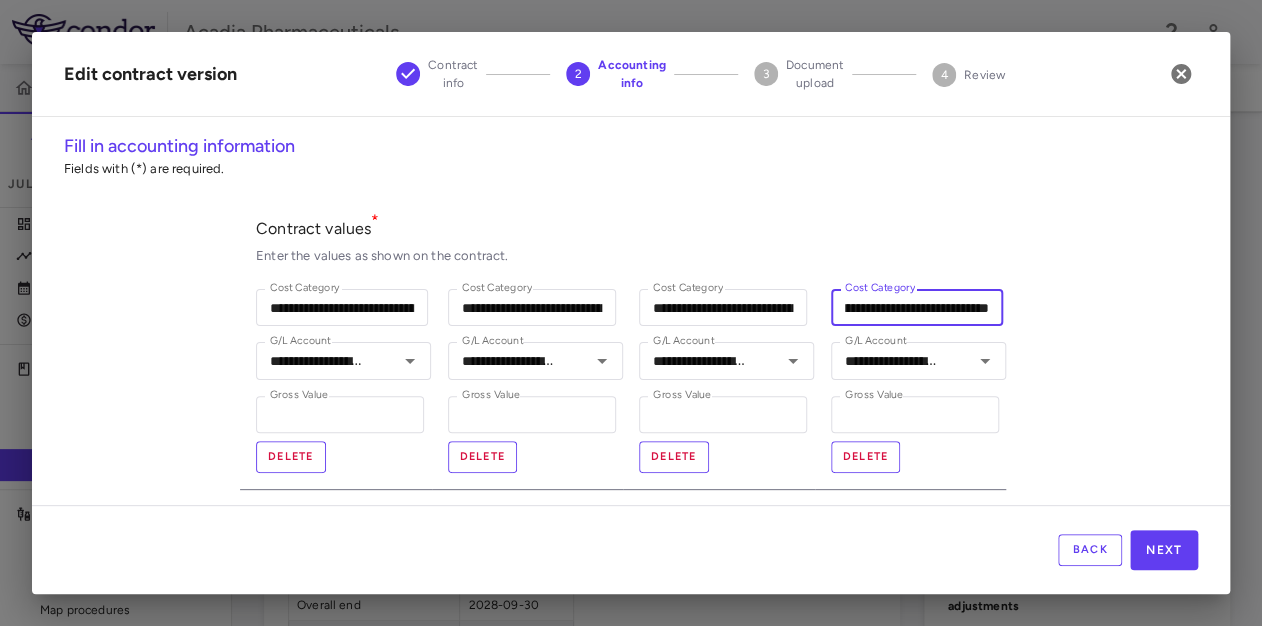 scroll, scrollTop: 0, scrollLeft: 344, axis: horizontal 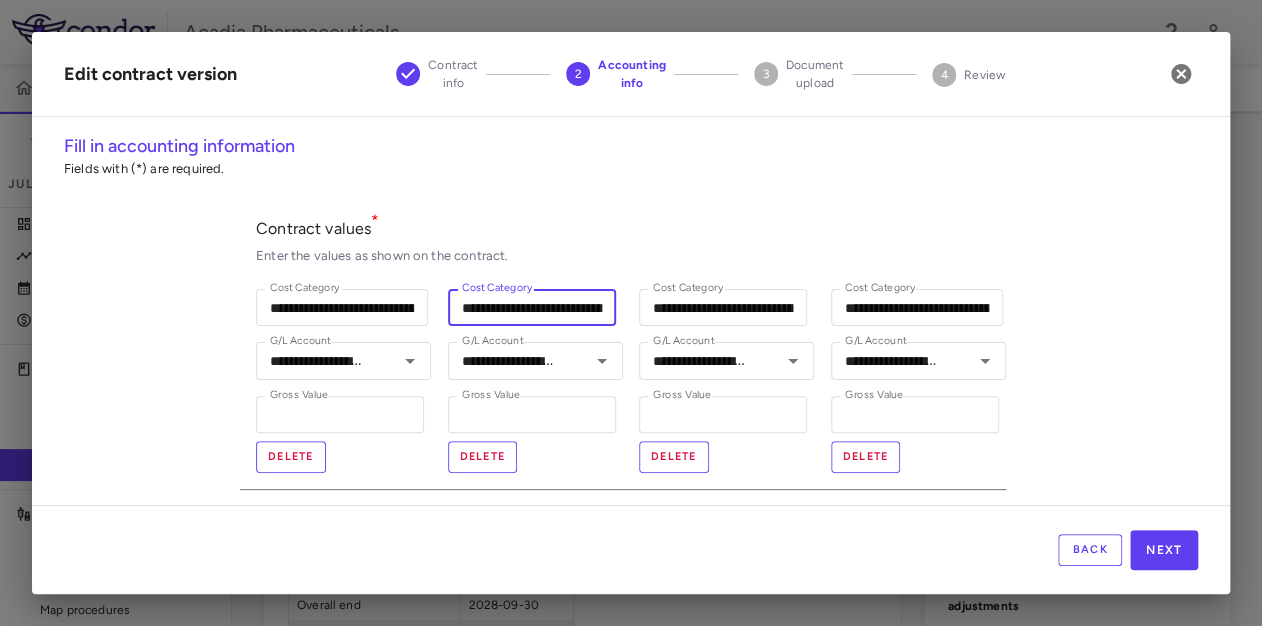 click on "**********" at bounding box center [532, 307] 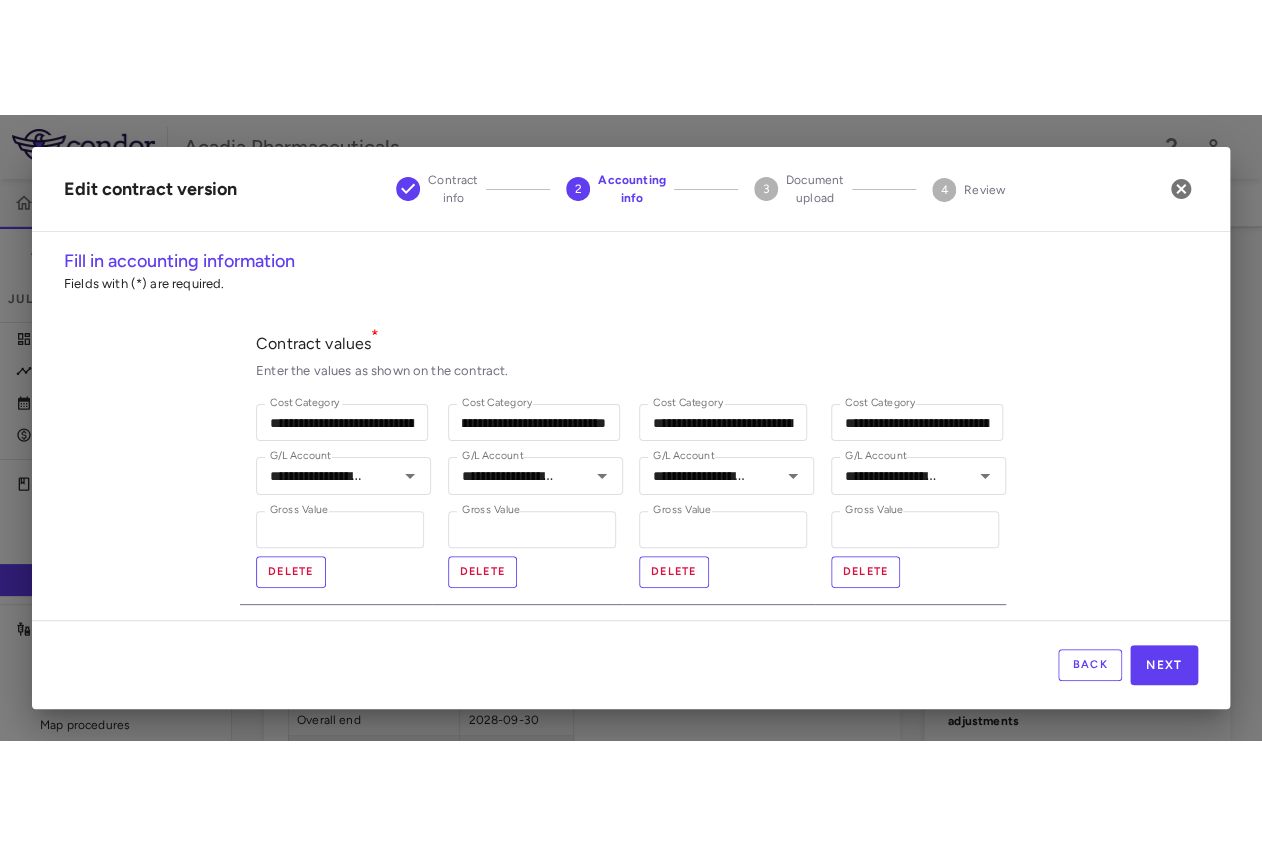 scroll, scrollTop: 0, scrollLeft: 0, axis: both 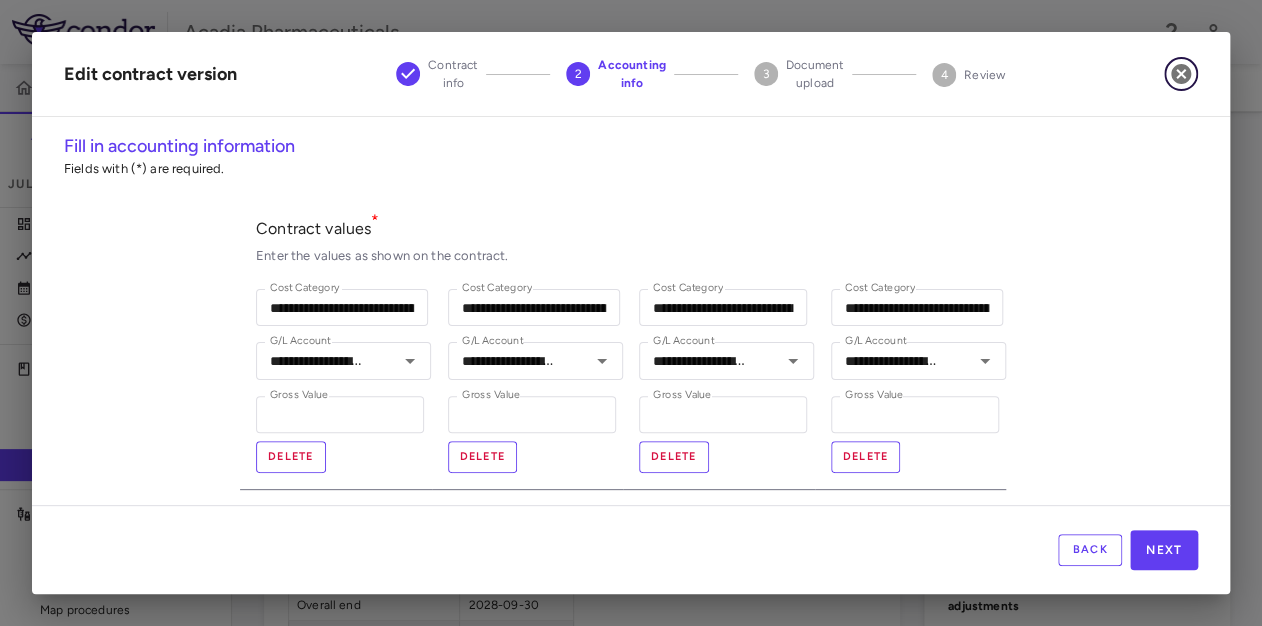 click 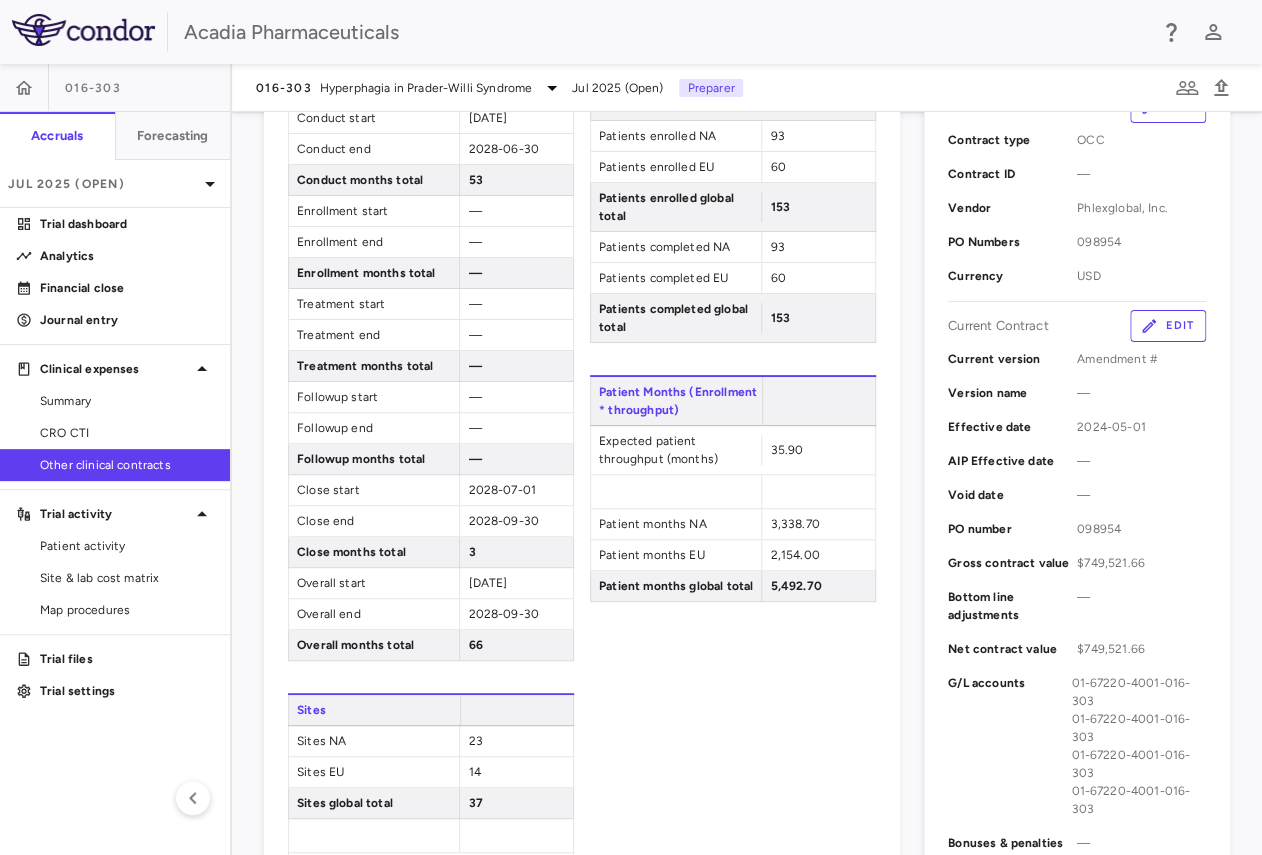 scroll, scrollTop: 666, scrollLeft: 0, axis: vertical 